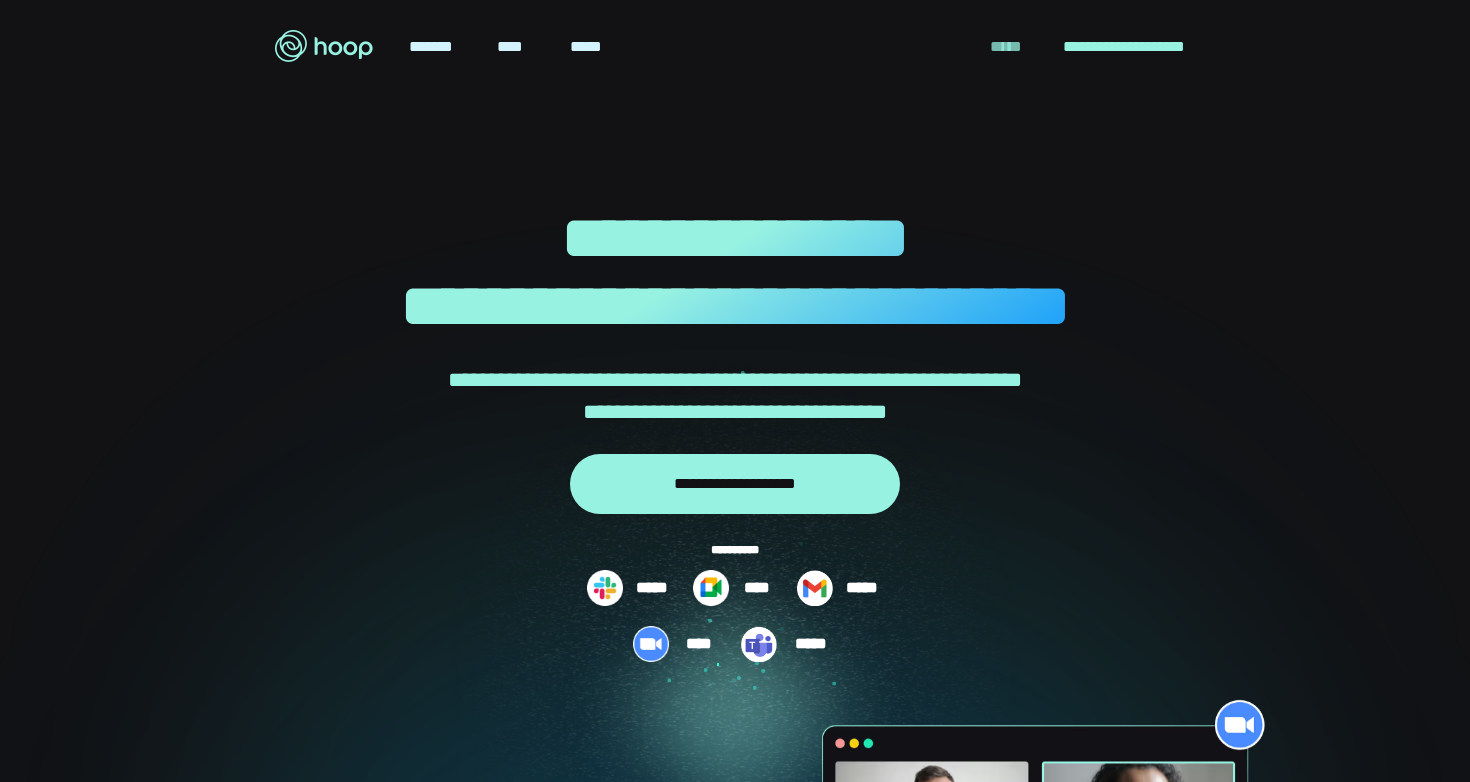 scroll, scrollTop: 0, scrollLeft: 0, axis: both 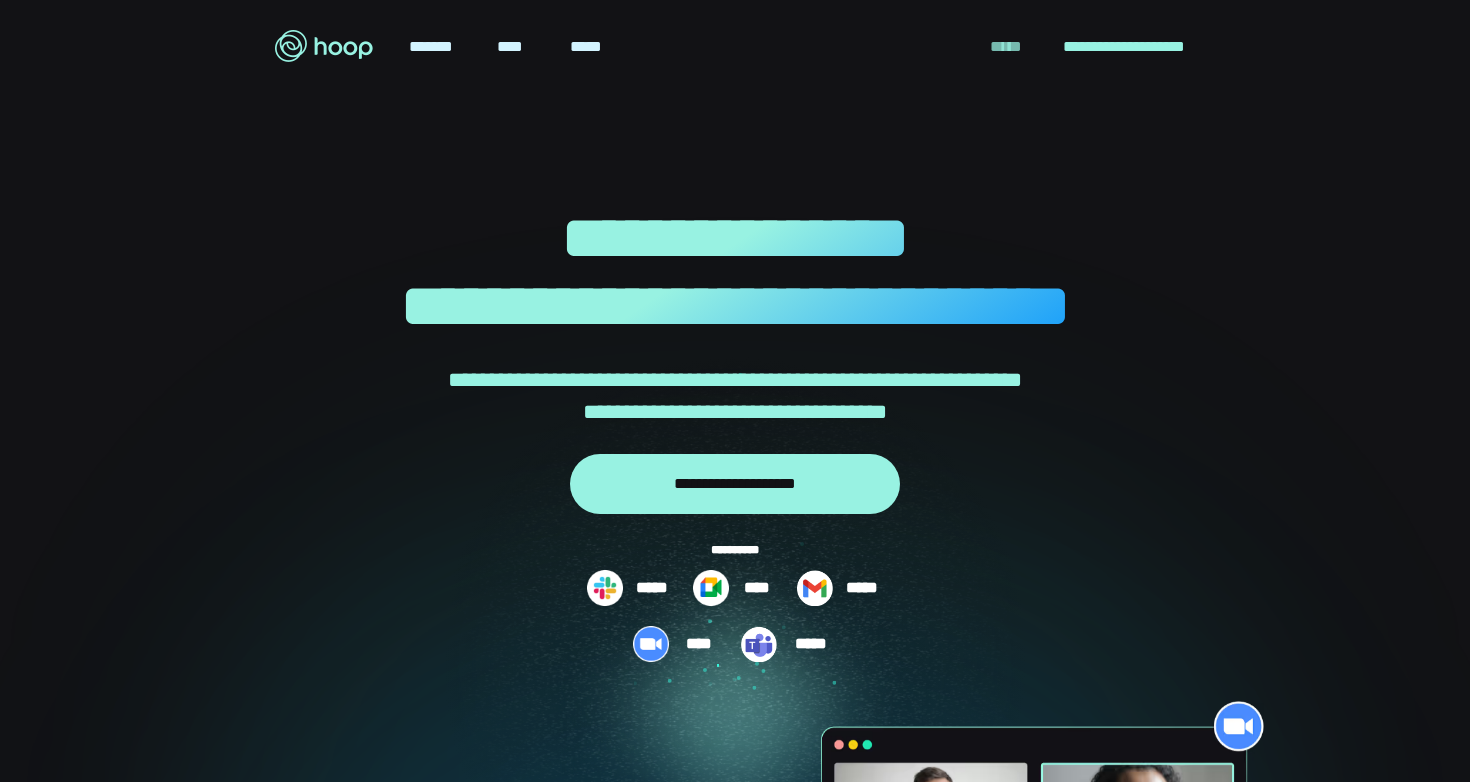 click on "*****" at bounding box center (1006, 47) 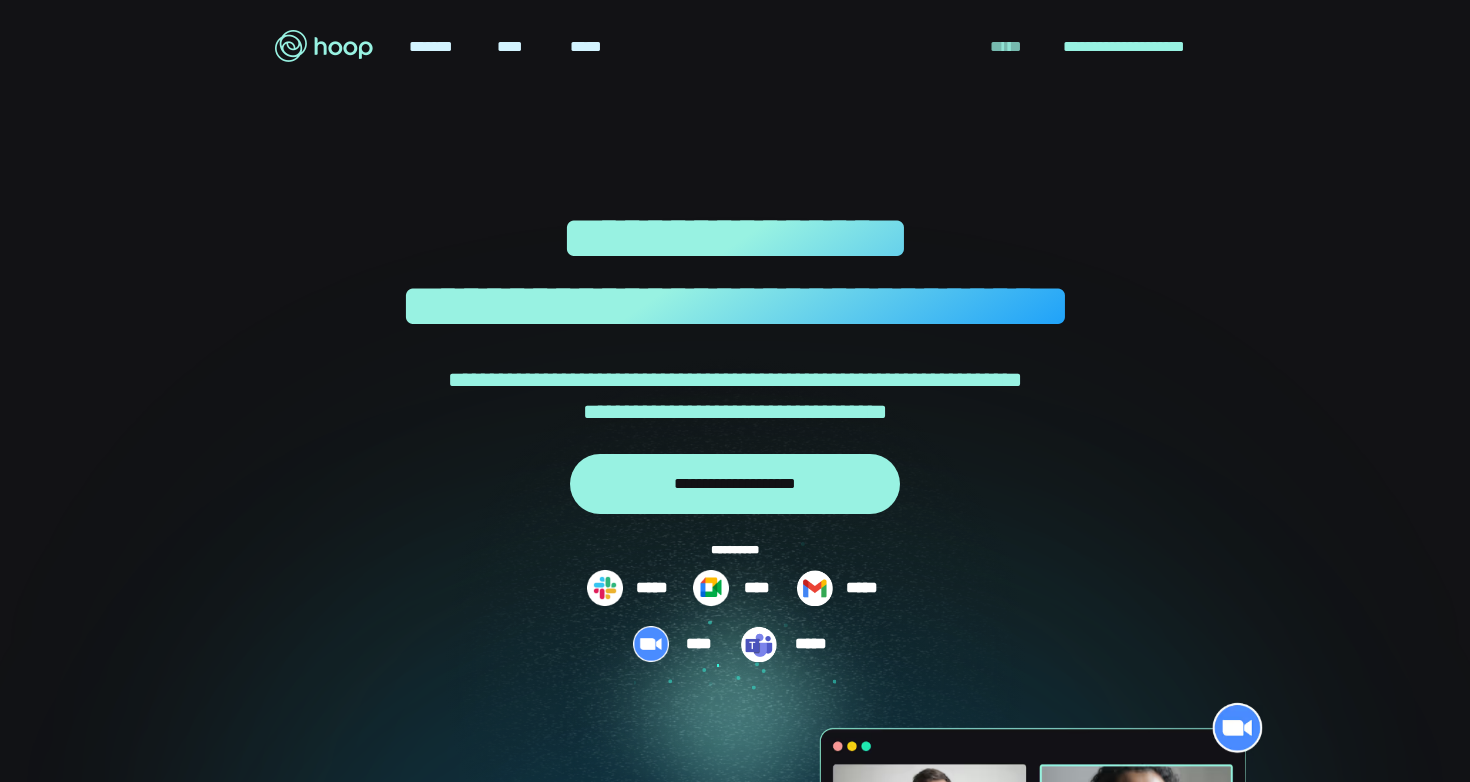 scroll, scrollTop: 0, scrollLeft: 0, axis: both 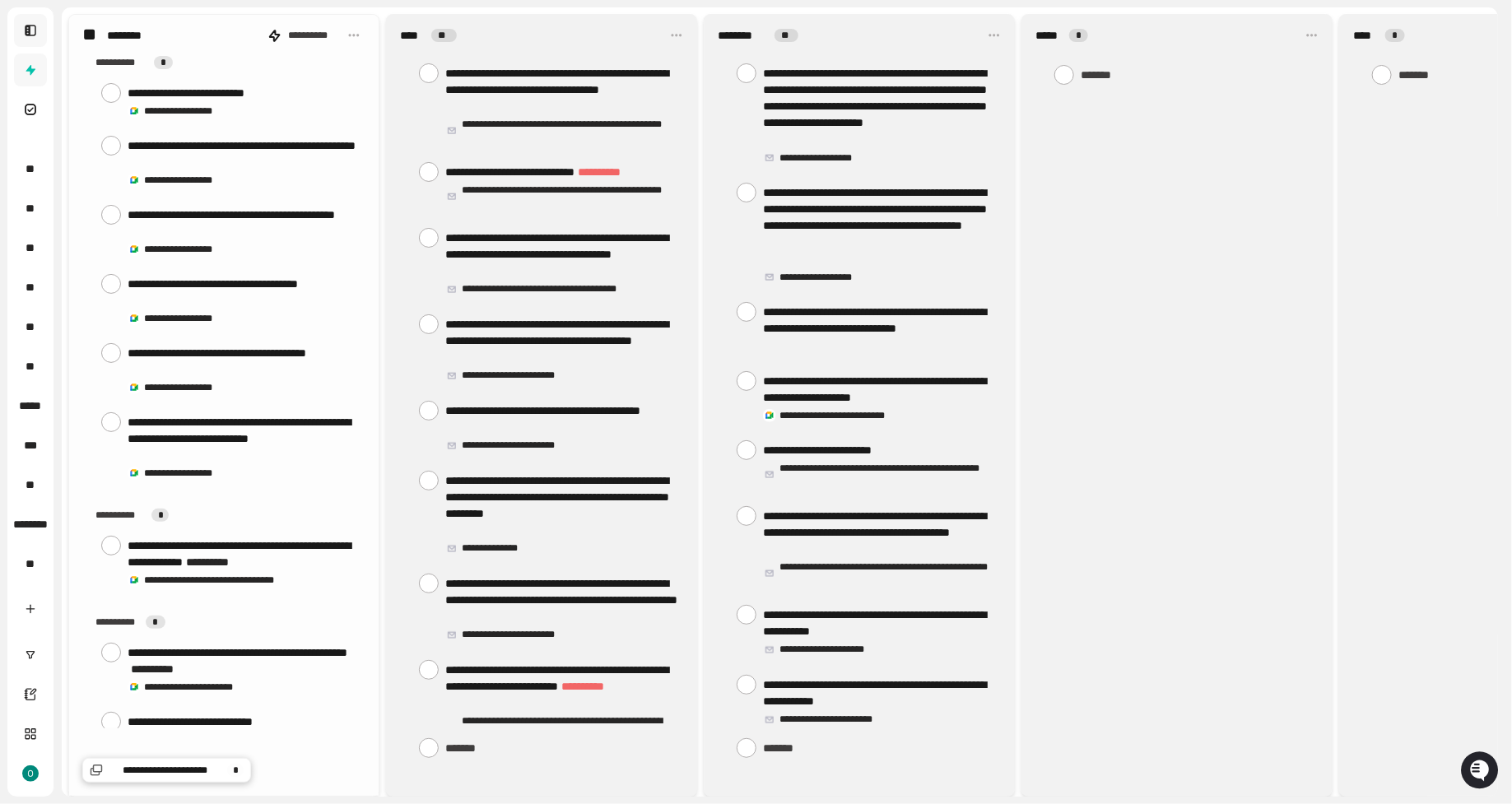 click at bounding box center [30, 30] 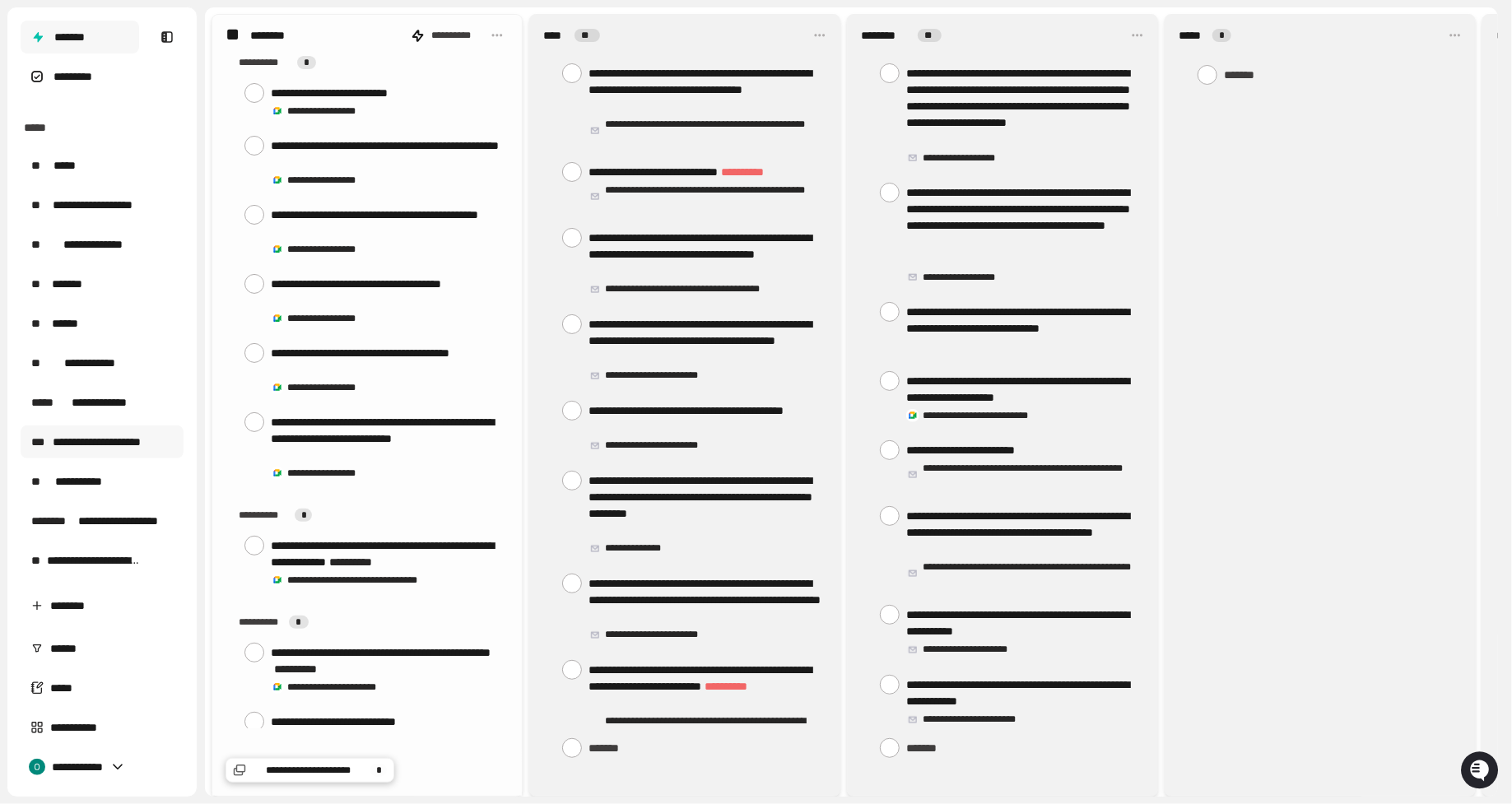 scroll, scrollTop: 72, scrollLeft: 0, axis: vertical 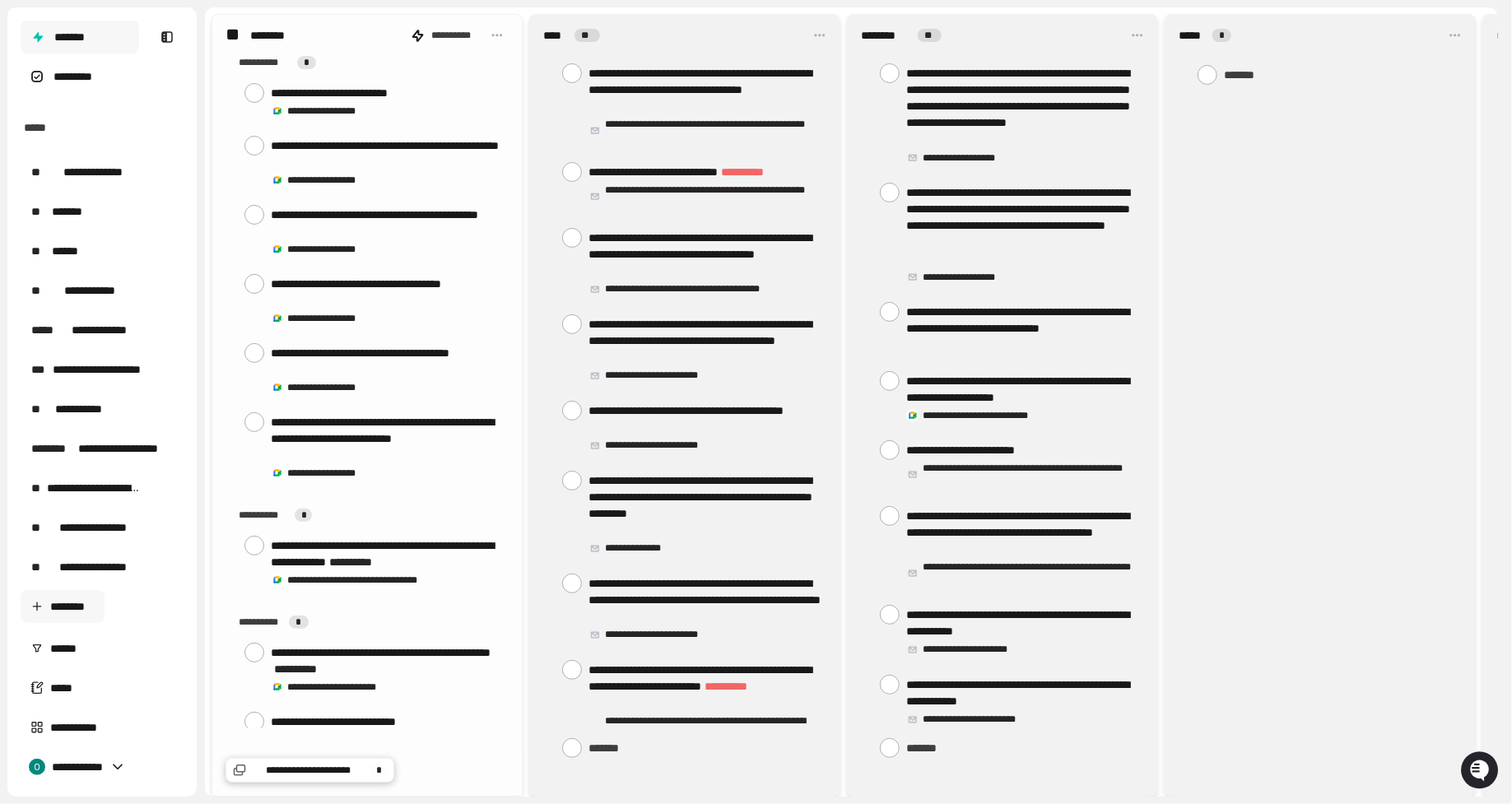 click on "********" at bounding box center [63, 606] 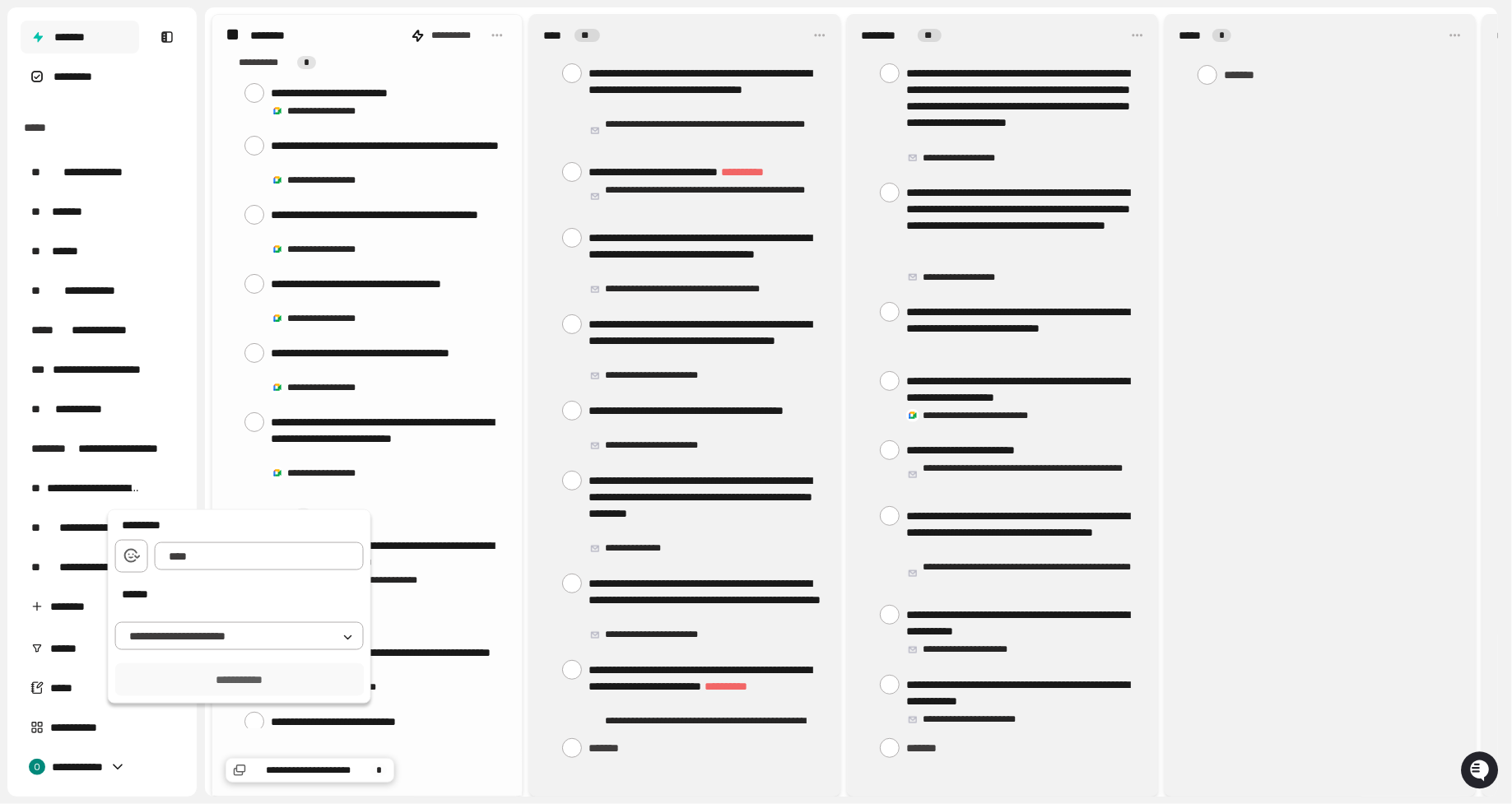 click at bounding box center [259, 556] 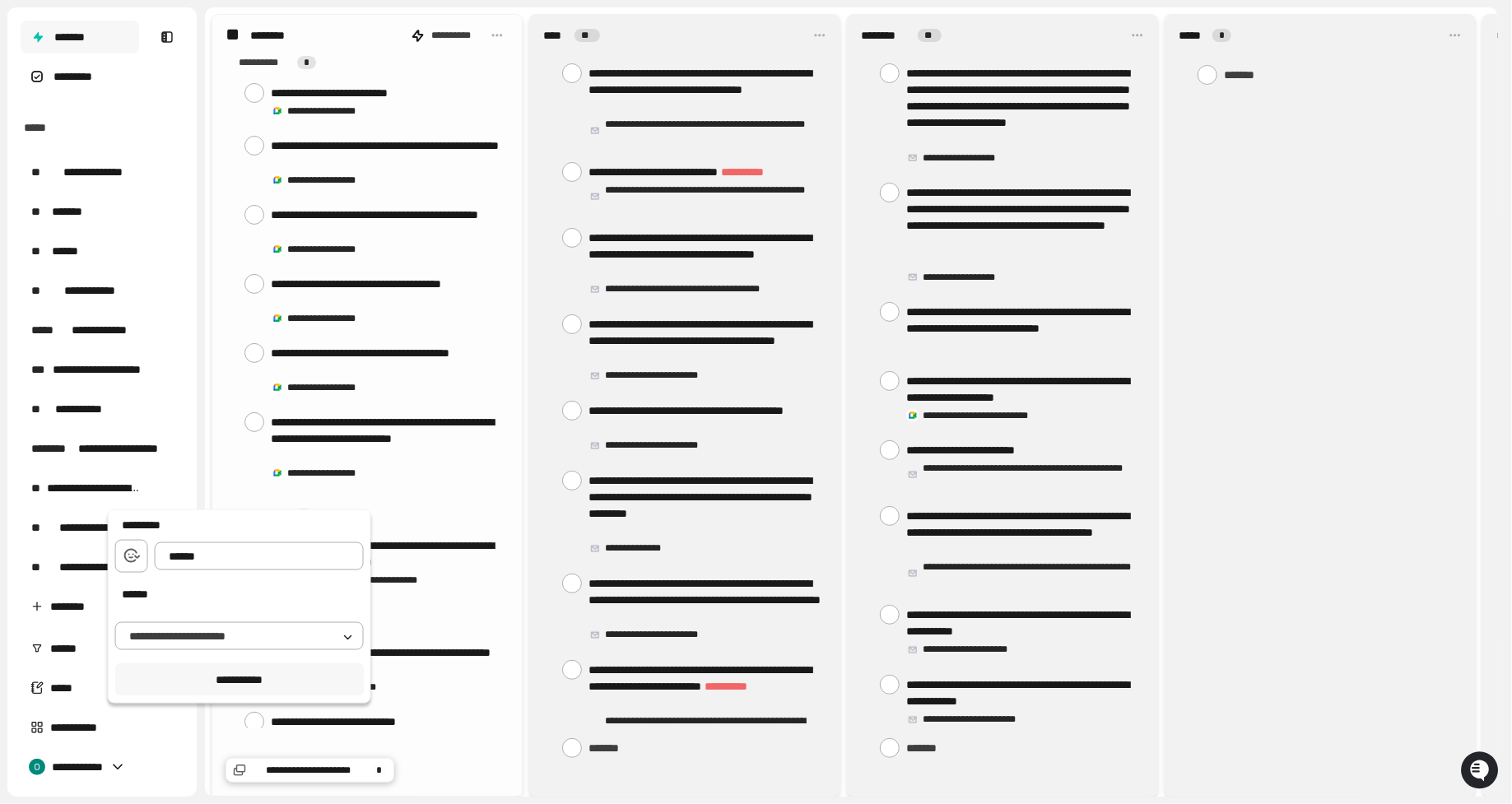 type on "******" 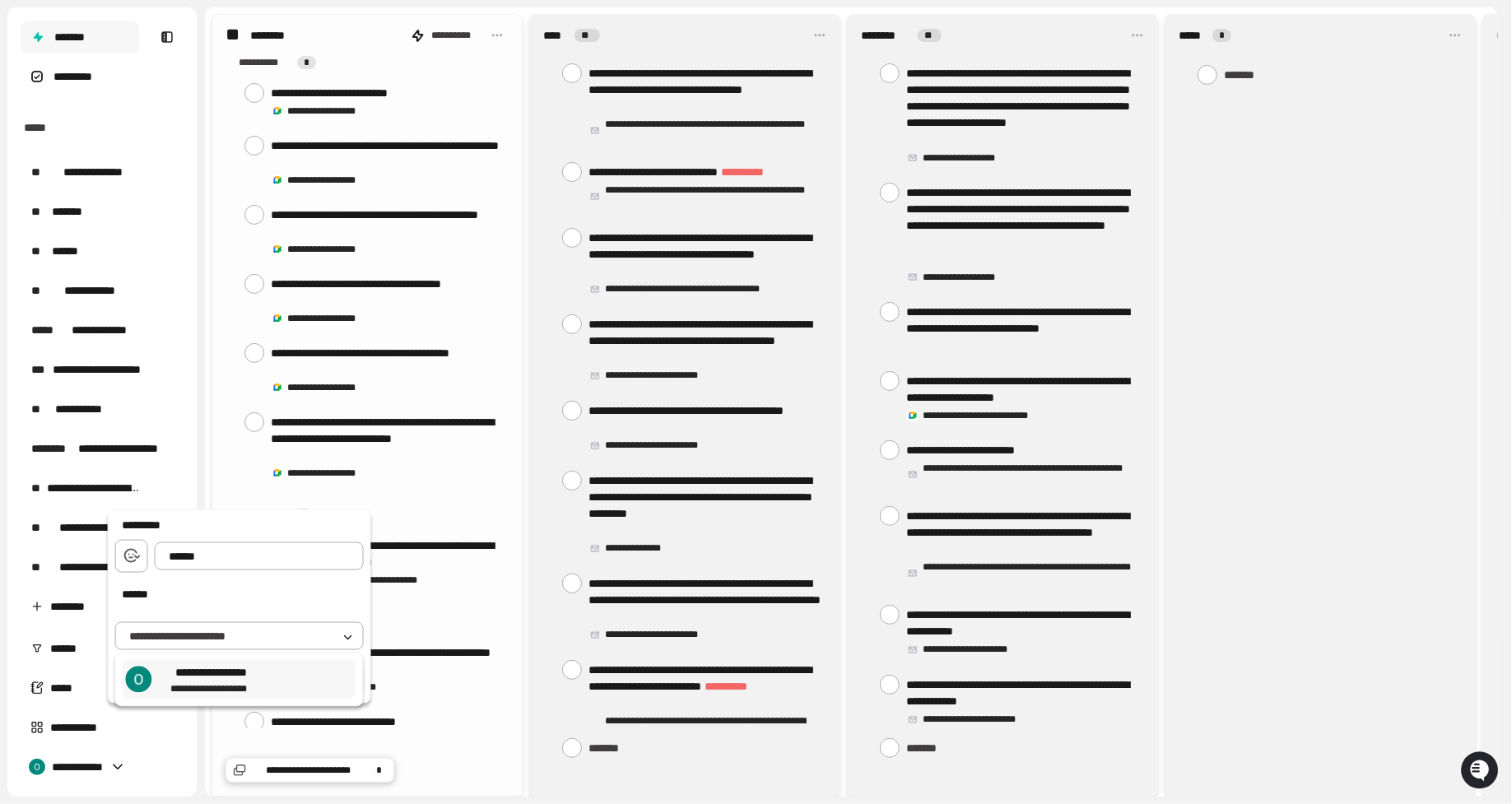 click at bounding box center [756, 402] 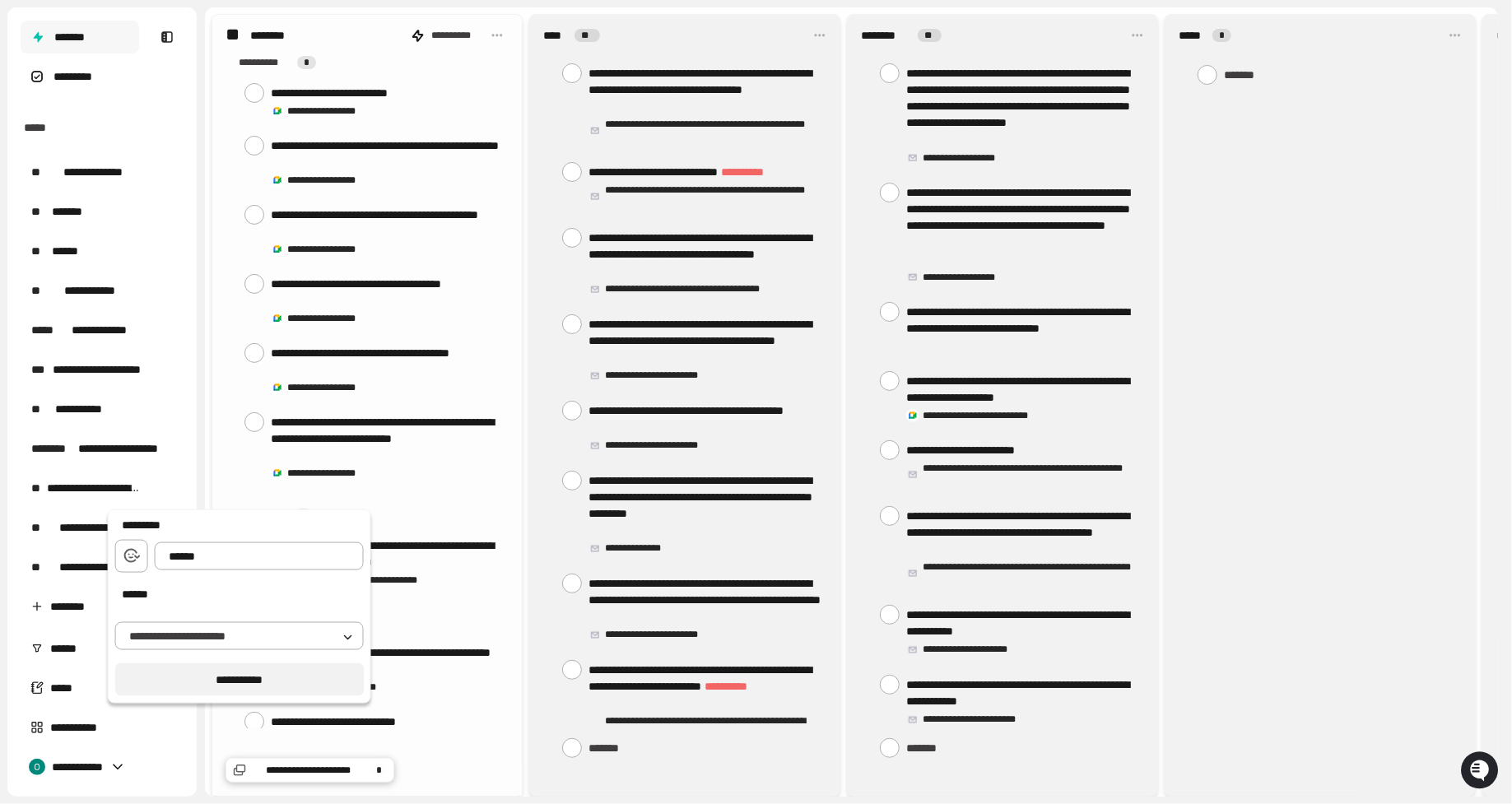 click on "**********" at bounding box center (240, 680) 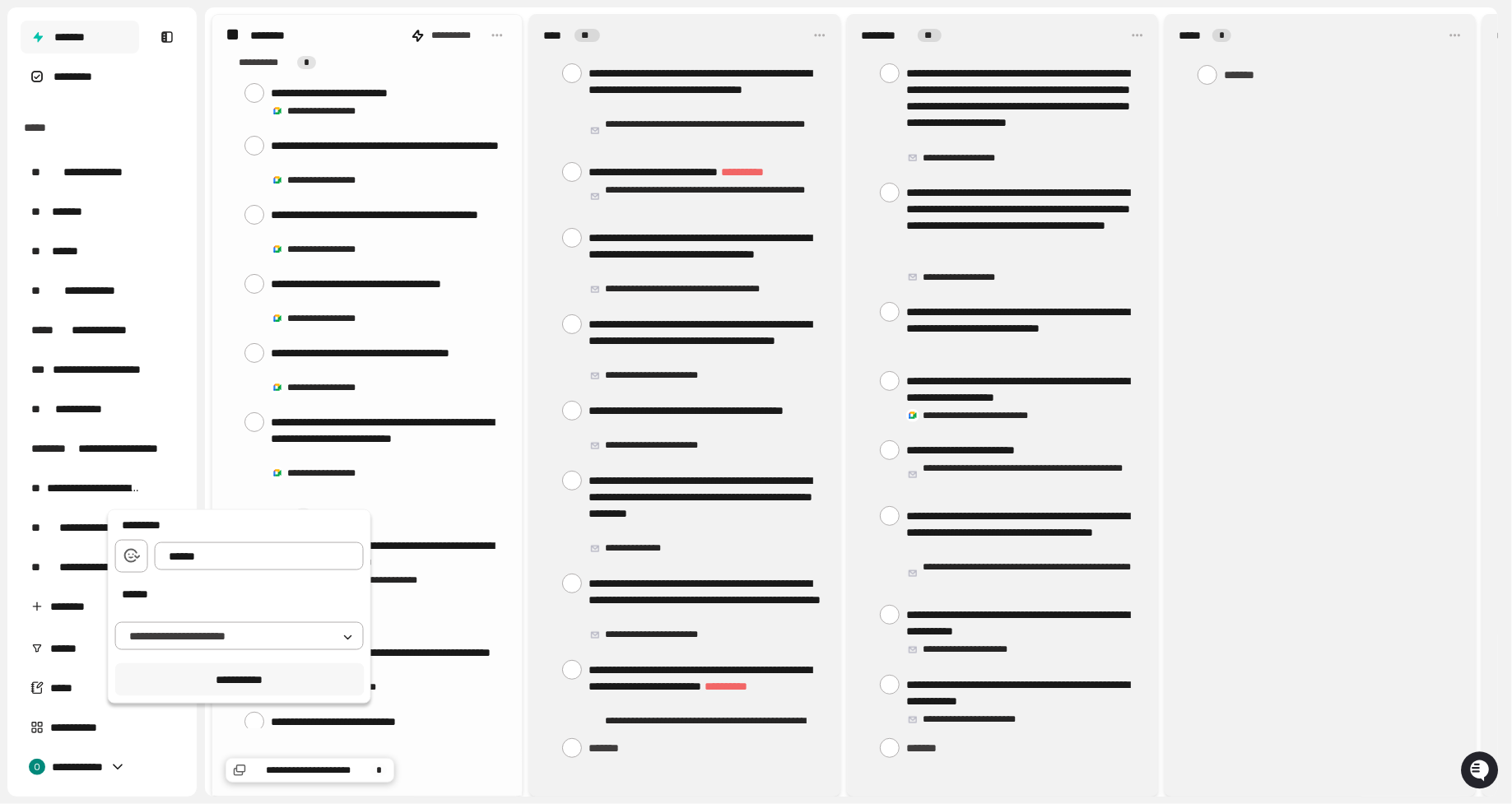 click on "**********" at bounding box center [756, 804] 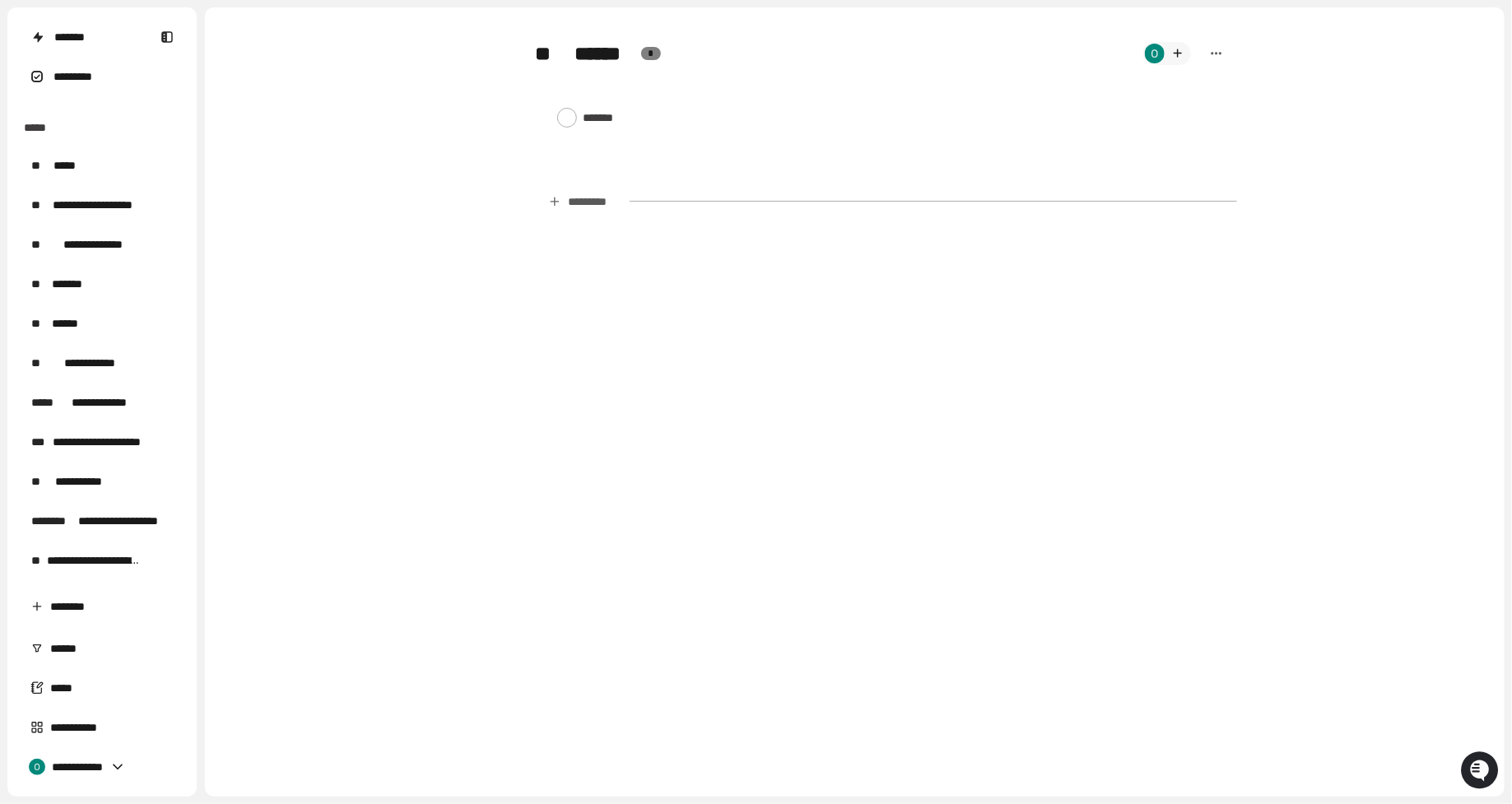 scroll, scrollTop: 112, scrollLeft: 0, axis: vertical 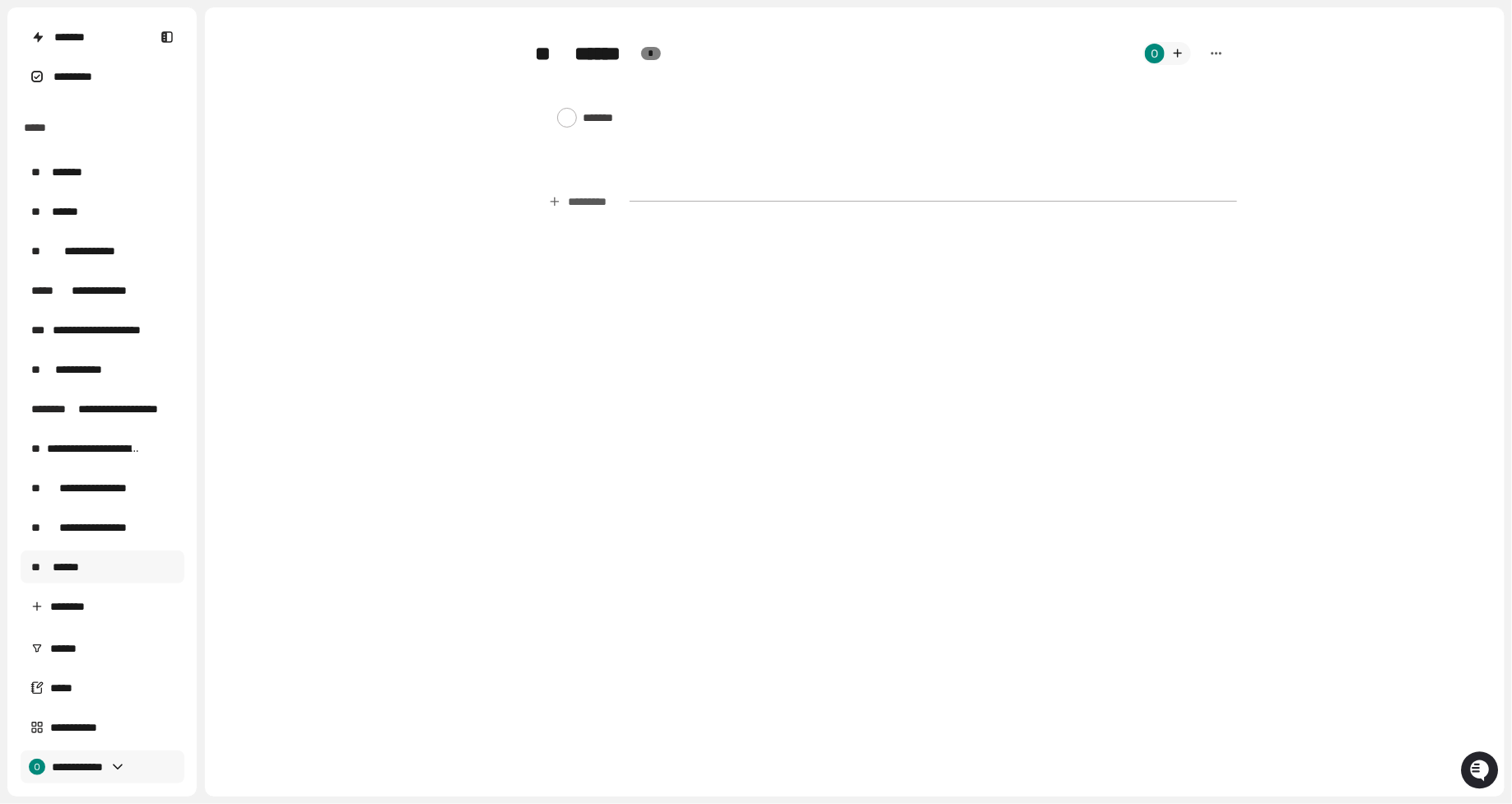 click on "**********" at bounding box center [102, 767] 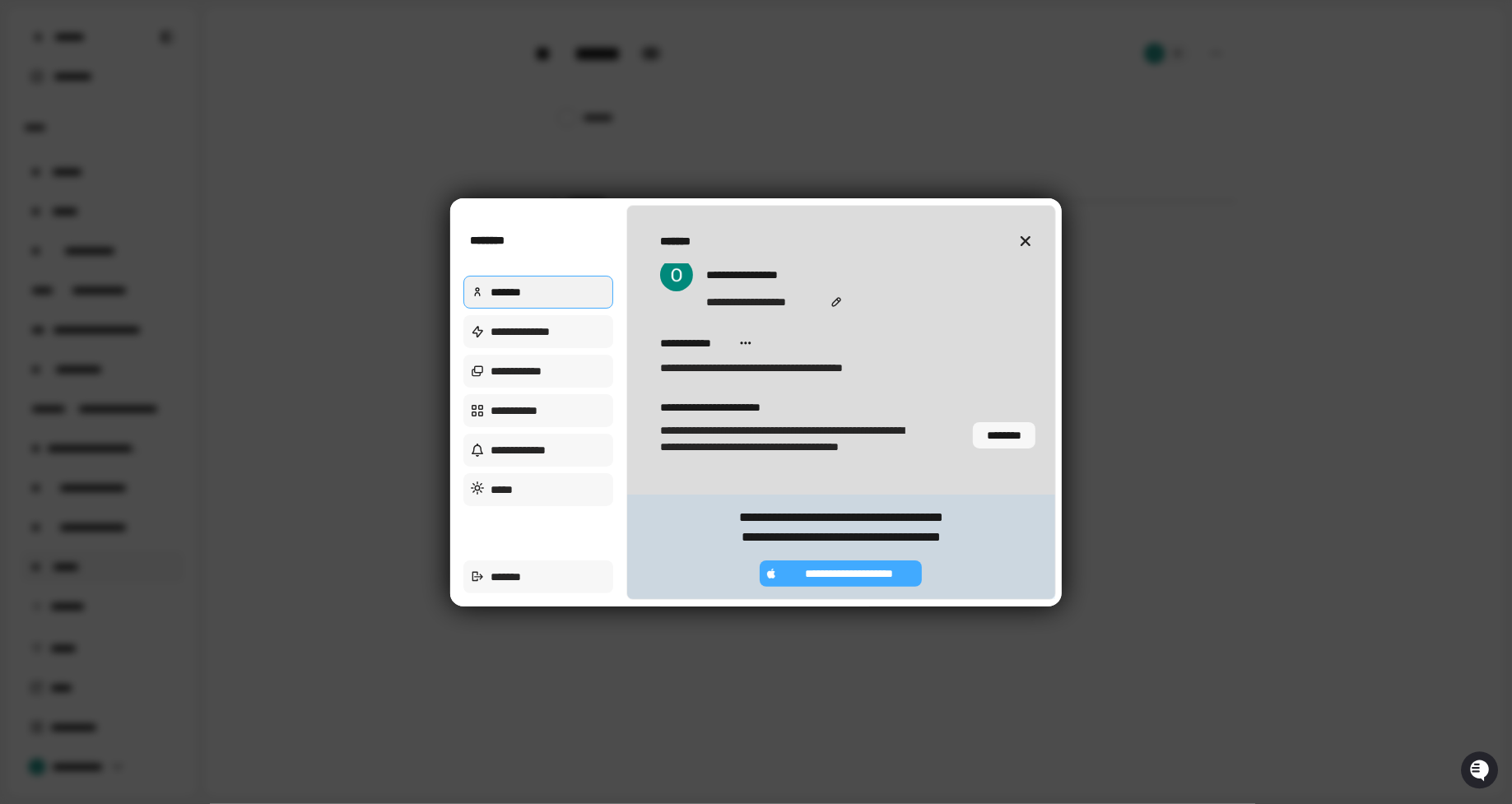 scroll, scrollTop: 0, scrollLeft: 0, axis: both 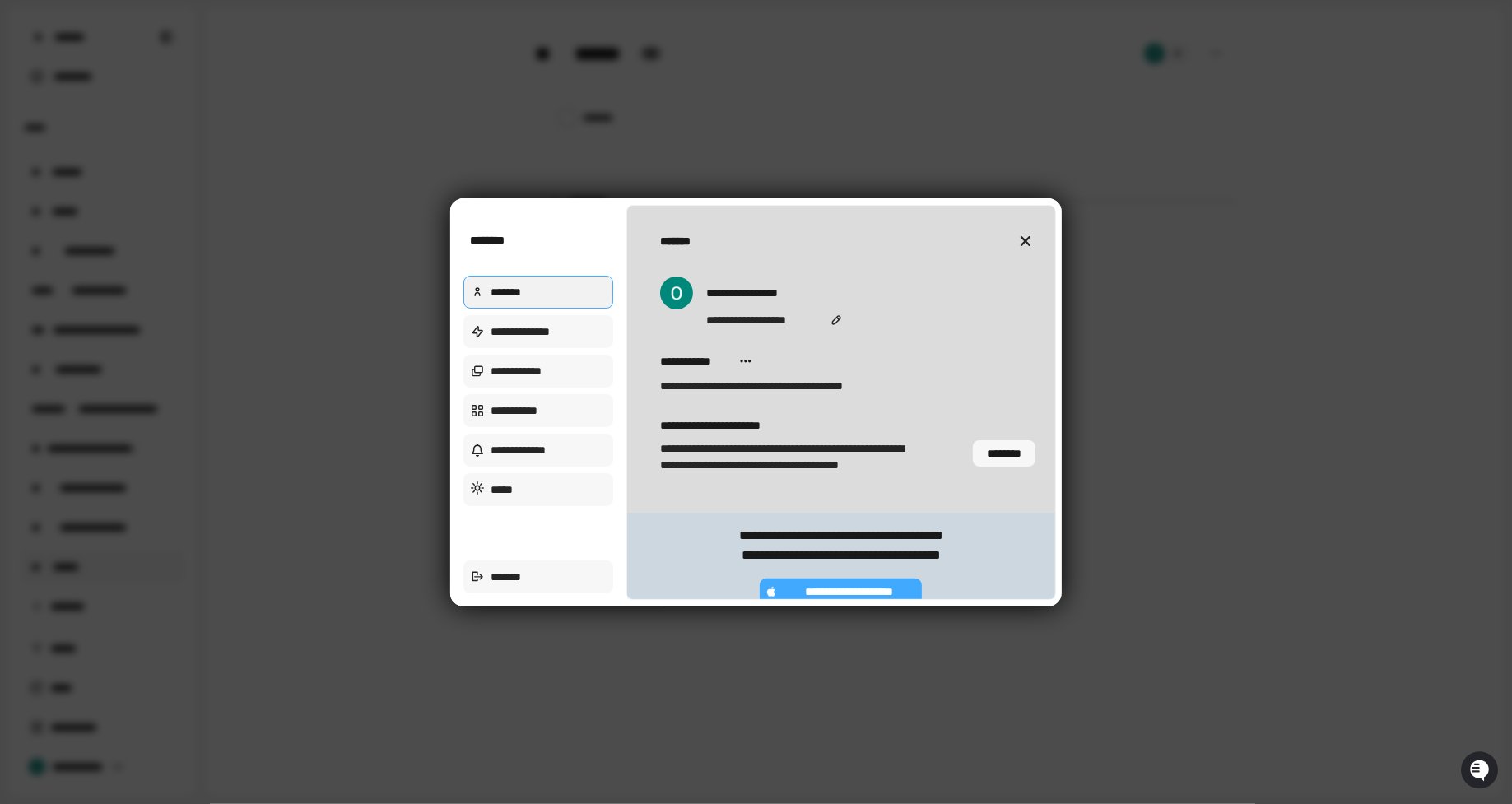 click on "**********" at bounding box center [538, 391] 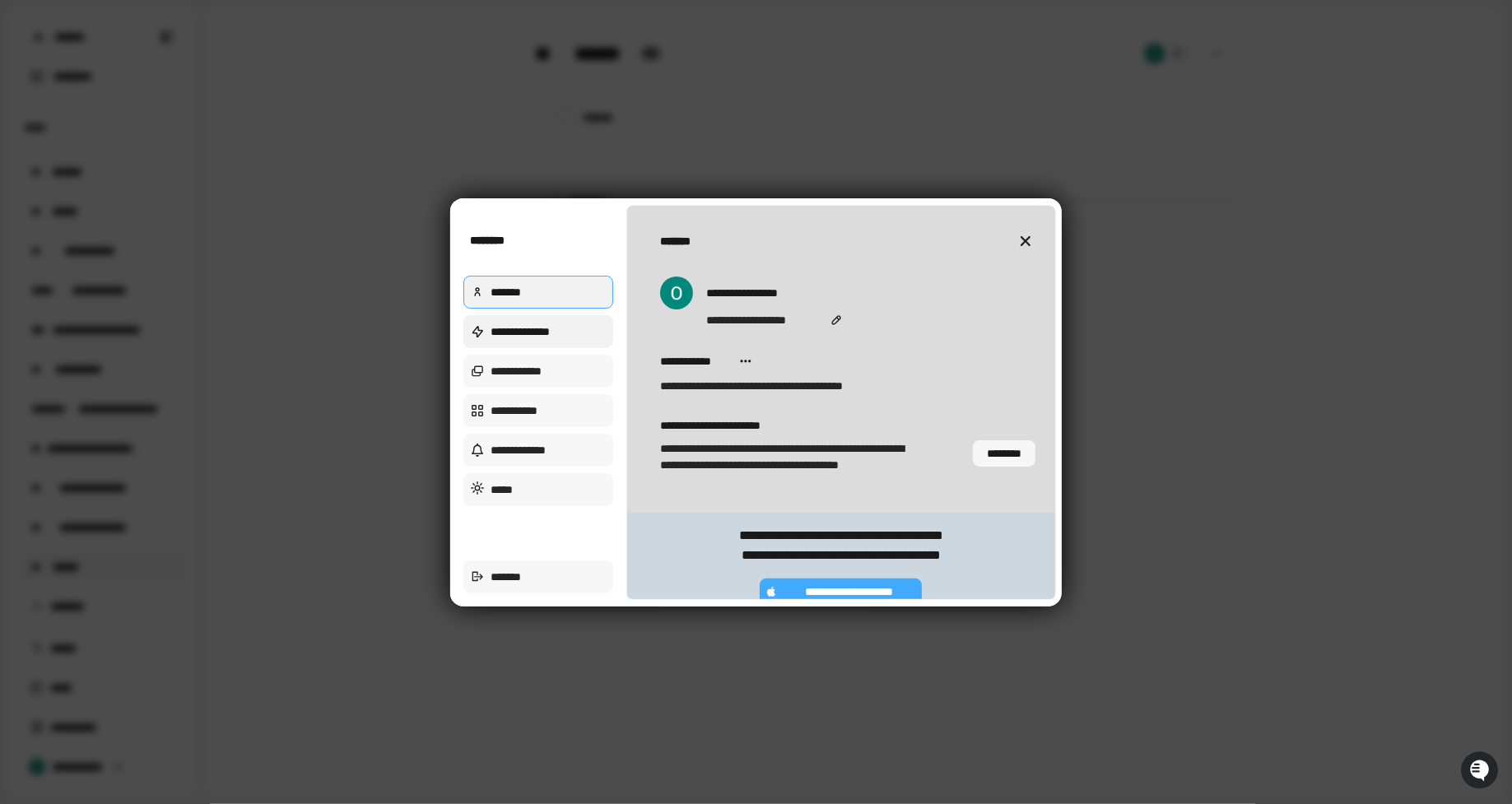 click on "**********" at bounding box center (538, 332) 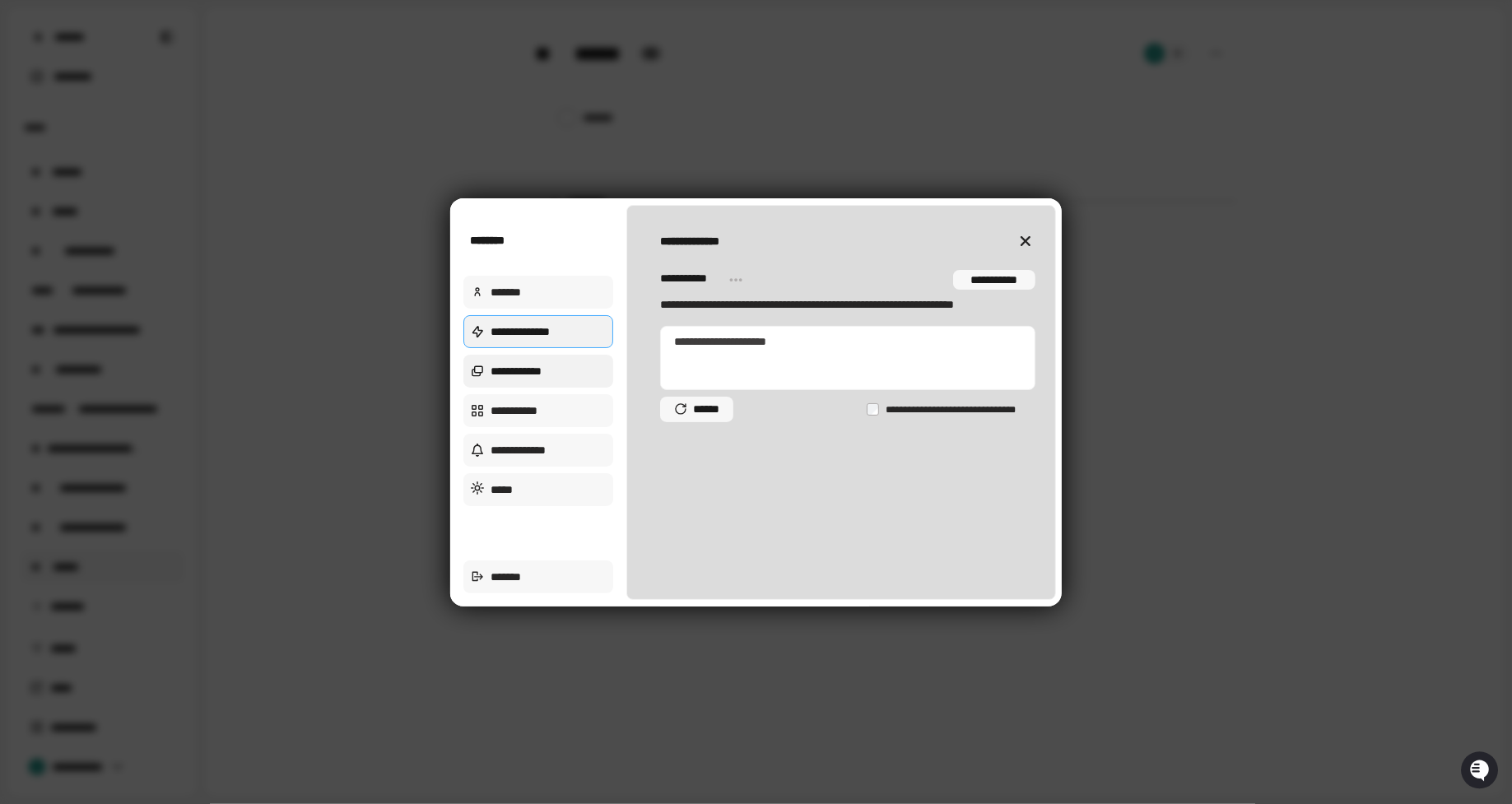 click on "**********" at bounding box center [538, 371] 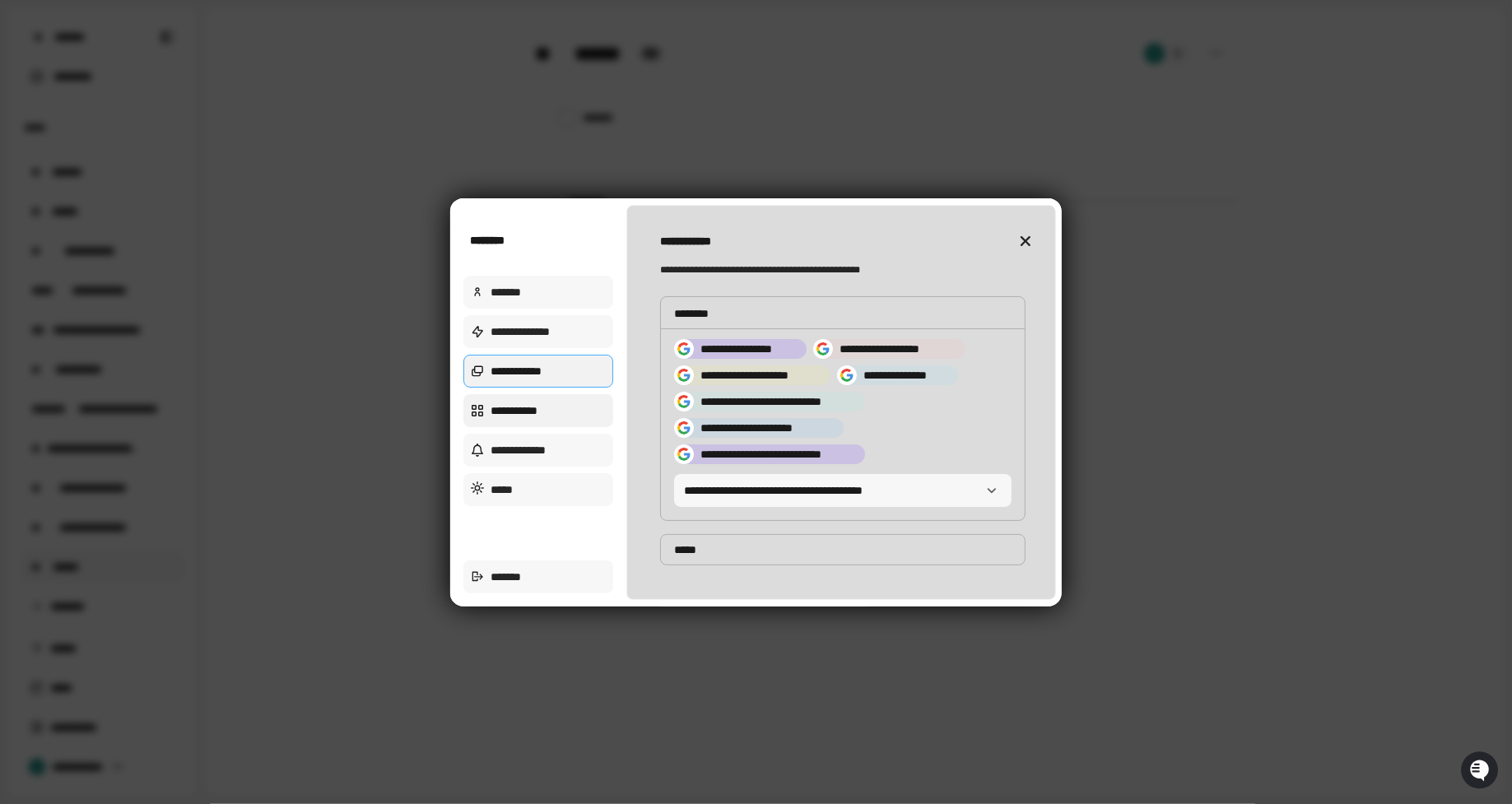 click on "**********" at bounding box center [538, 411] 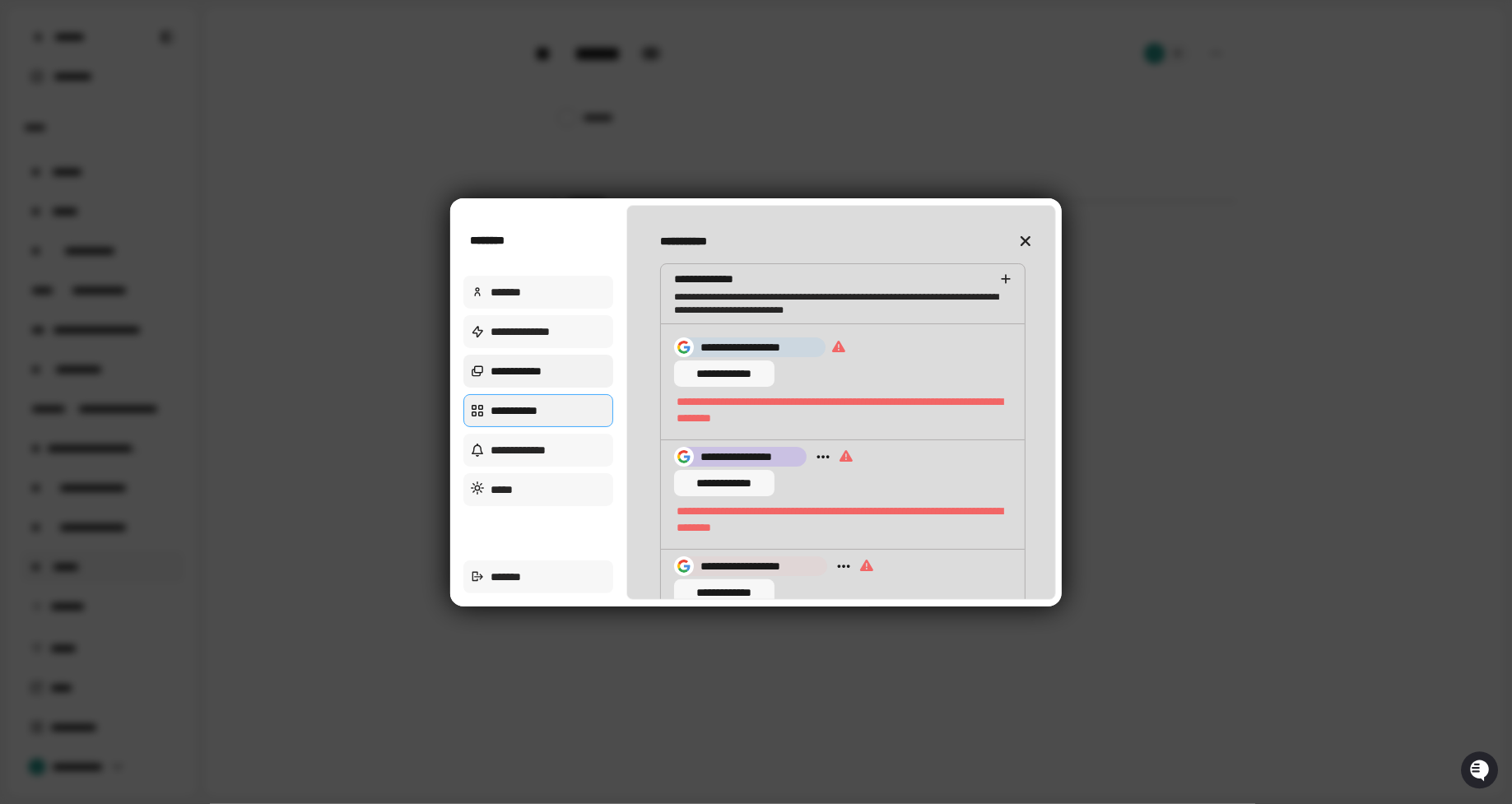 click on "**********" at bounding box center (538, 371) 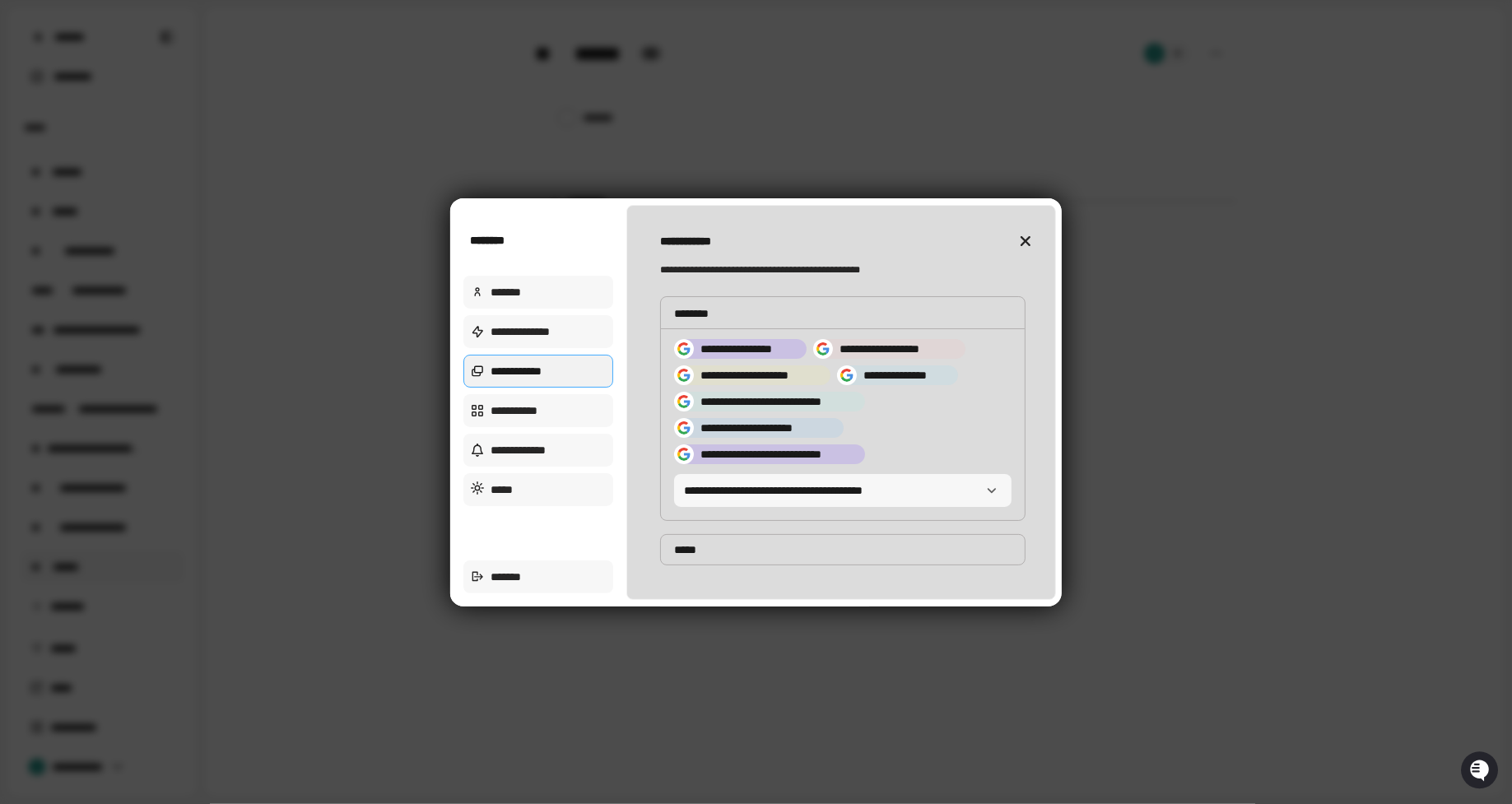 click on "**********" at bounding box center (843, 402) 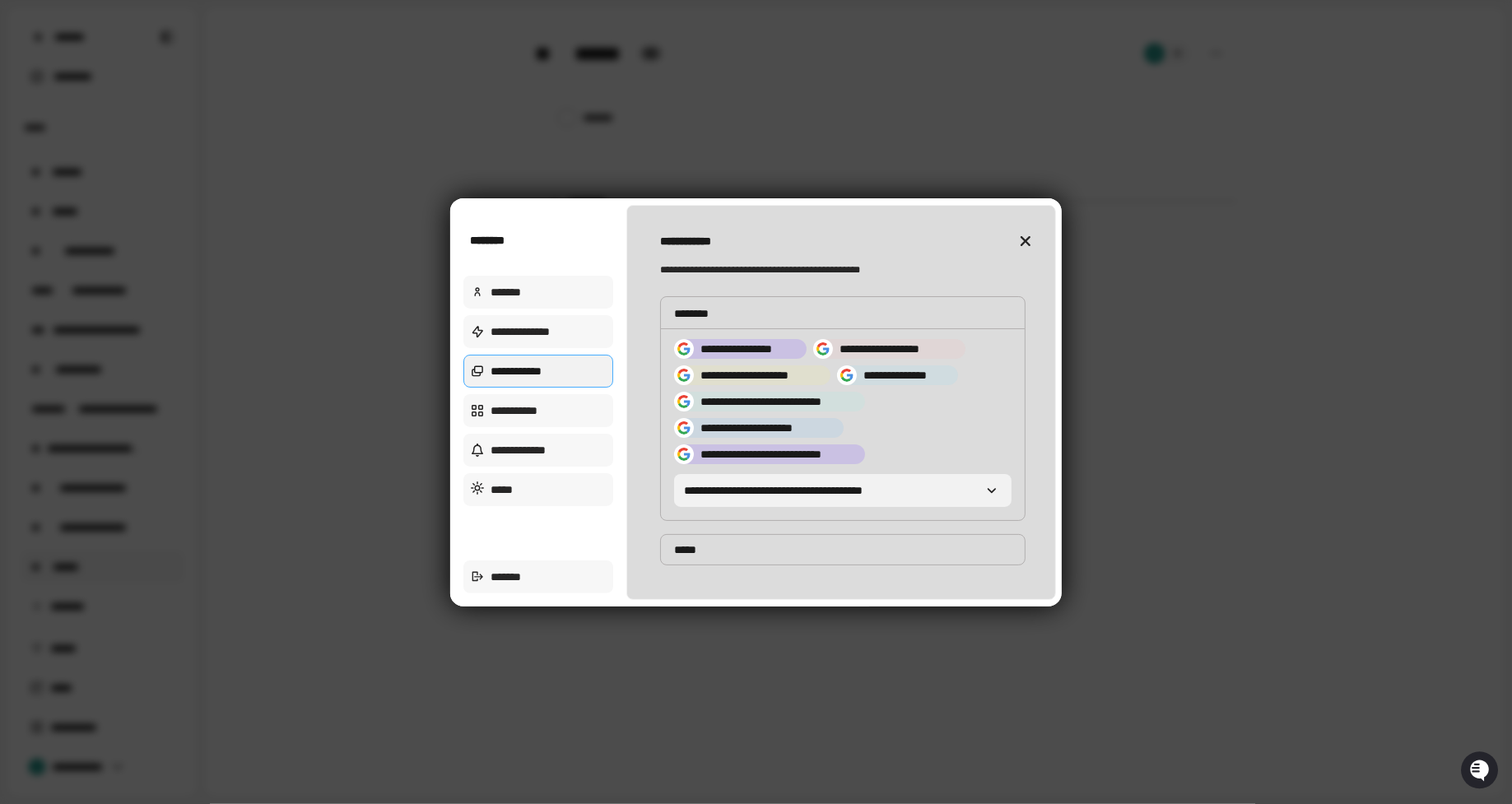 click on "**********" at bounding box center (807, 490) 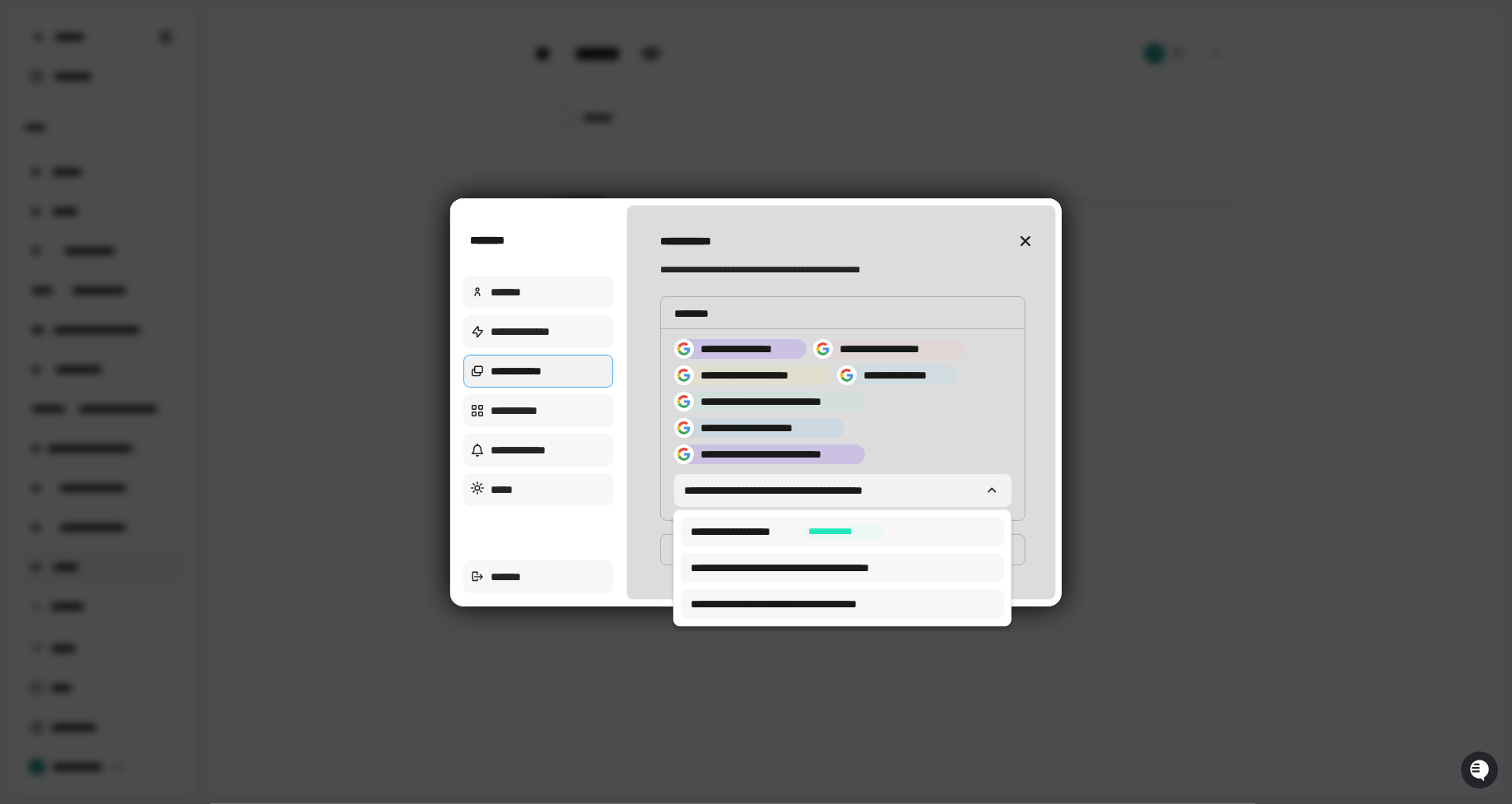 click at bounding box center [756, 402] 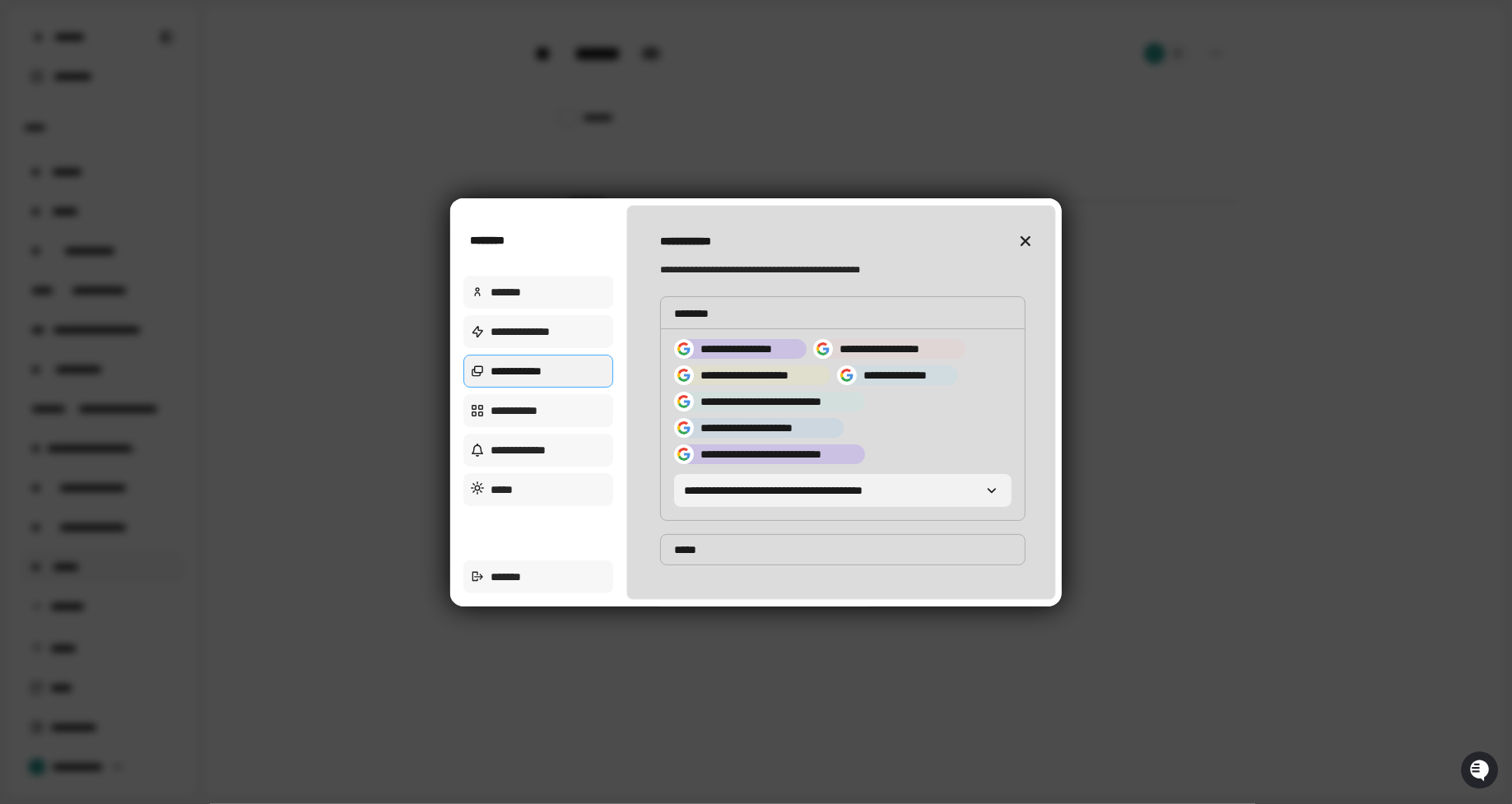 click on "**********" at bounding box center (807, 490) 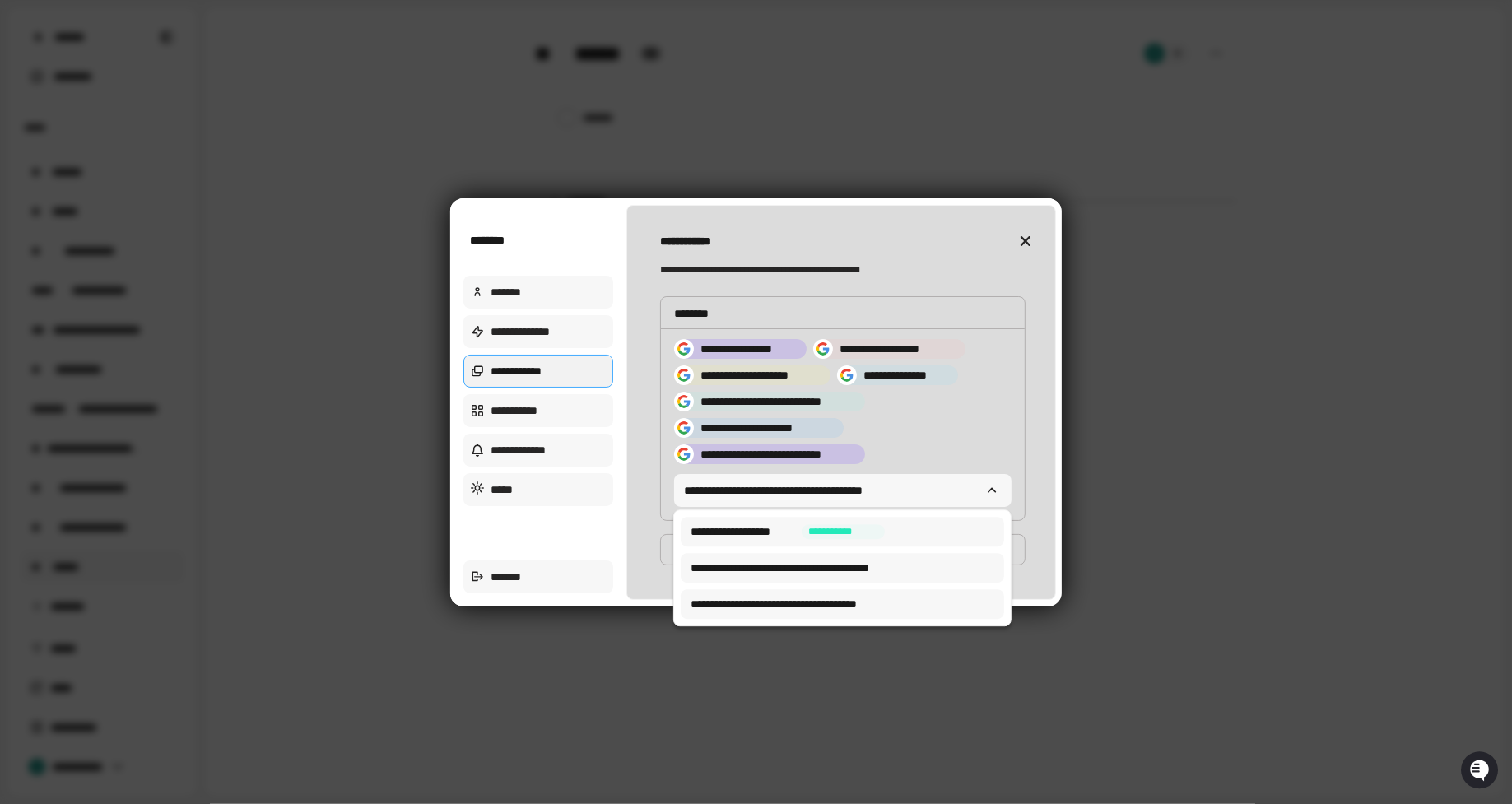 click at bounding box center (756, 402) 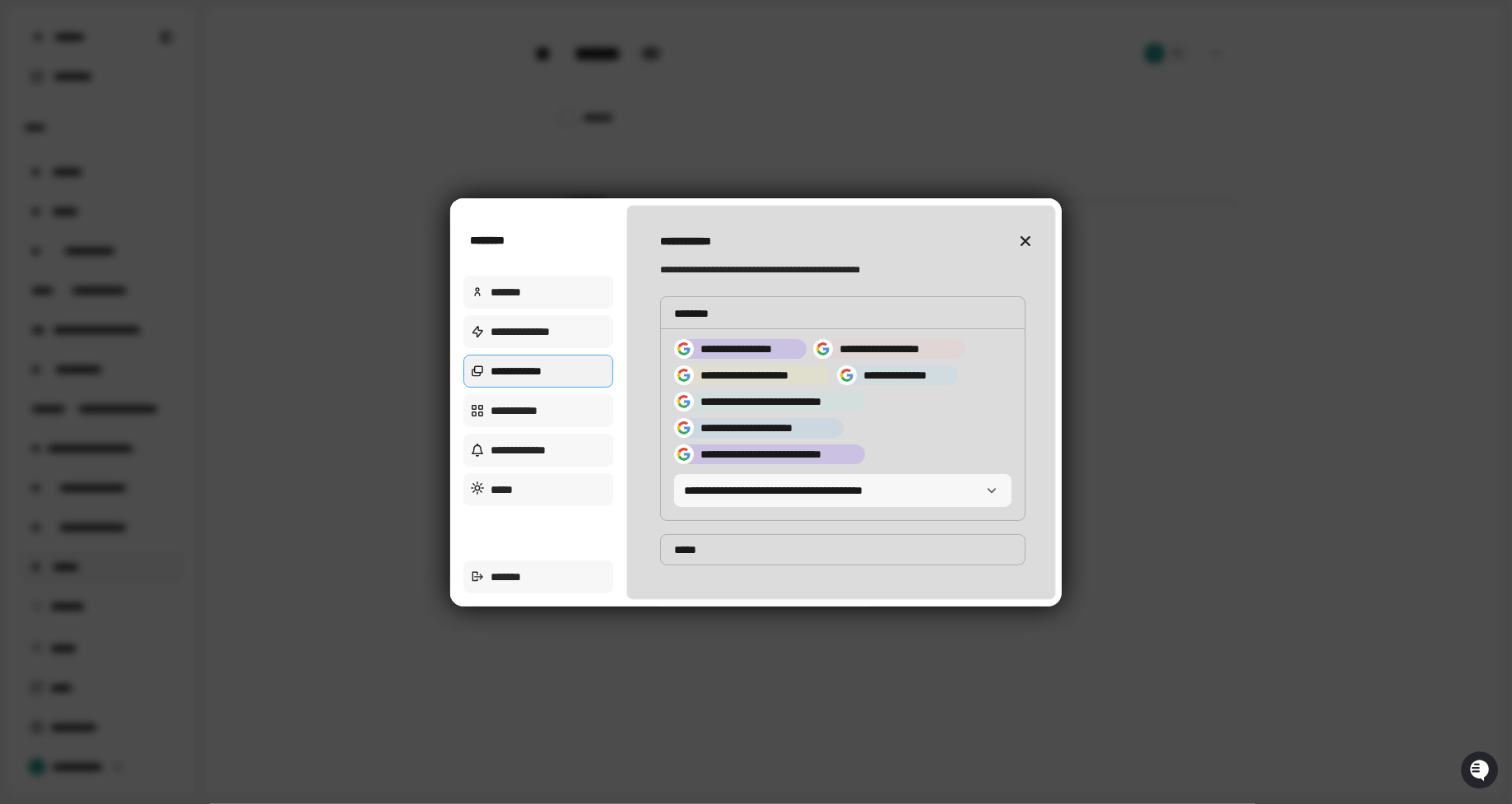 click on "**********" at bounding box center [770, 454] 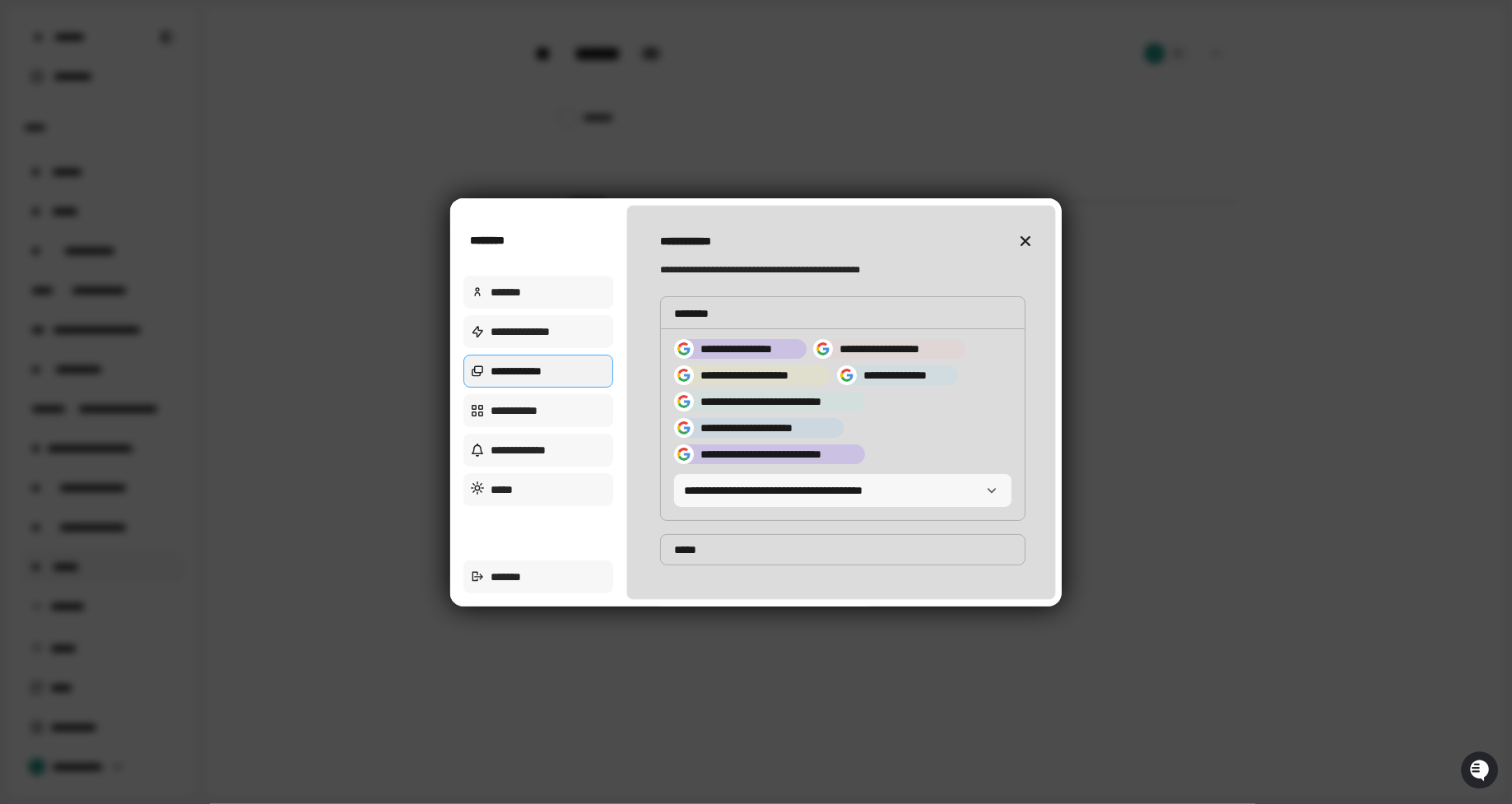 click on "**********" at bounding box center (779, 454) 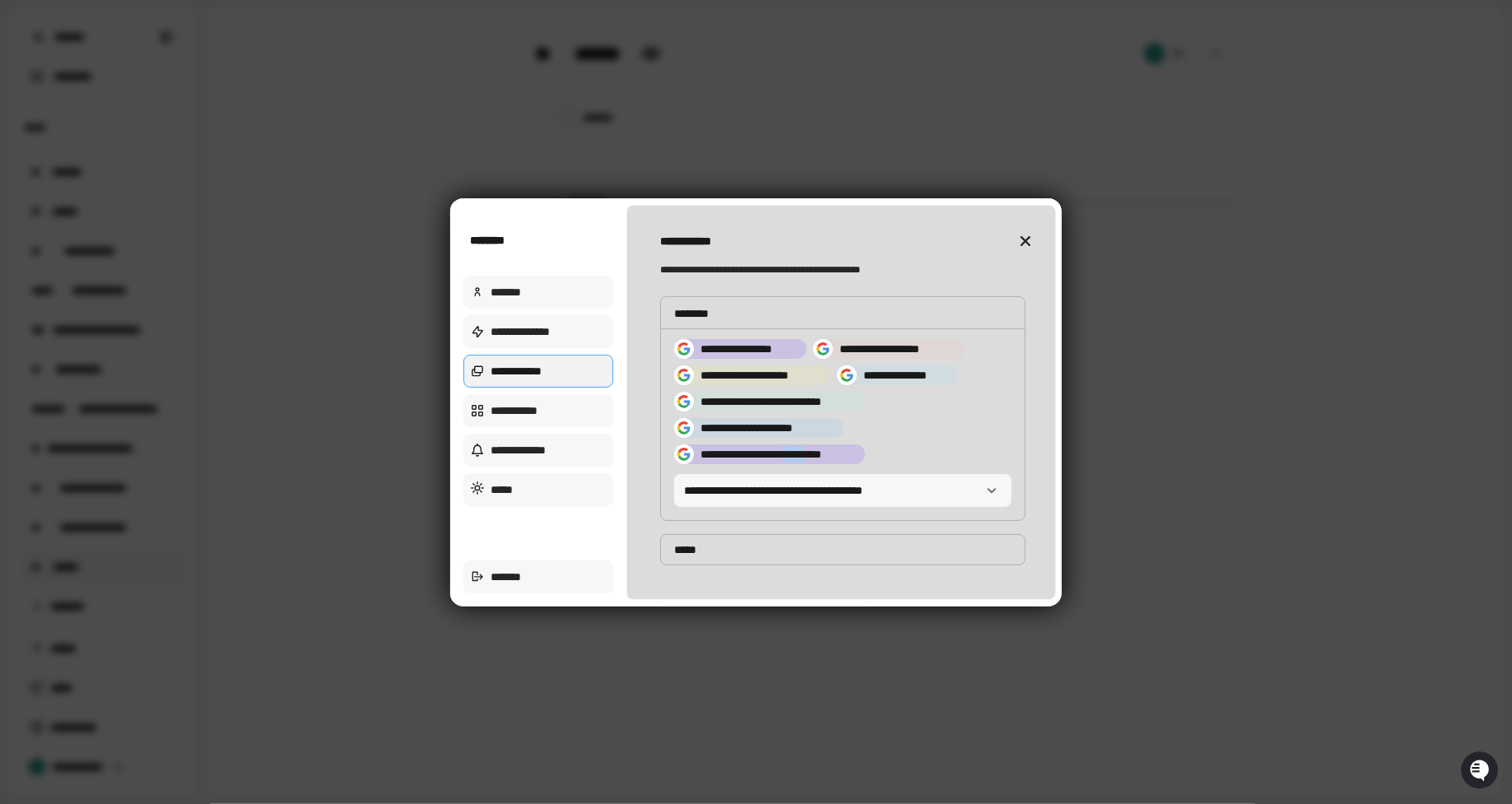 click on "**********" at bounding box center (779, 454) 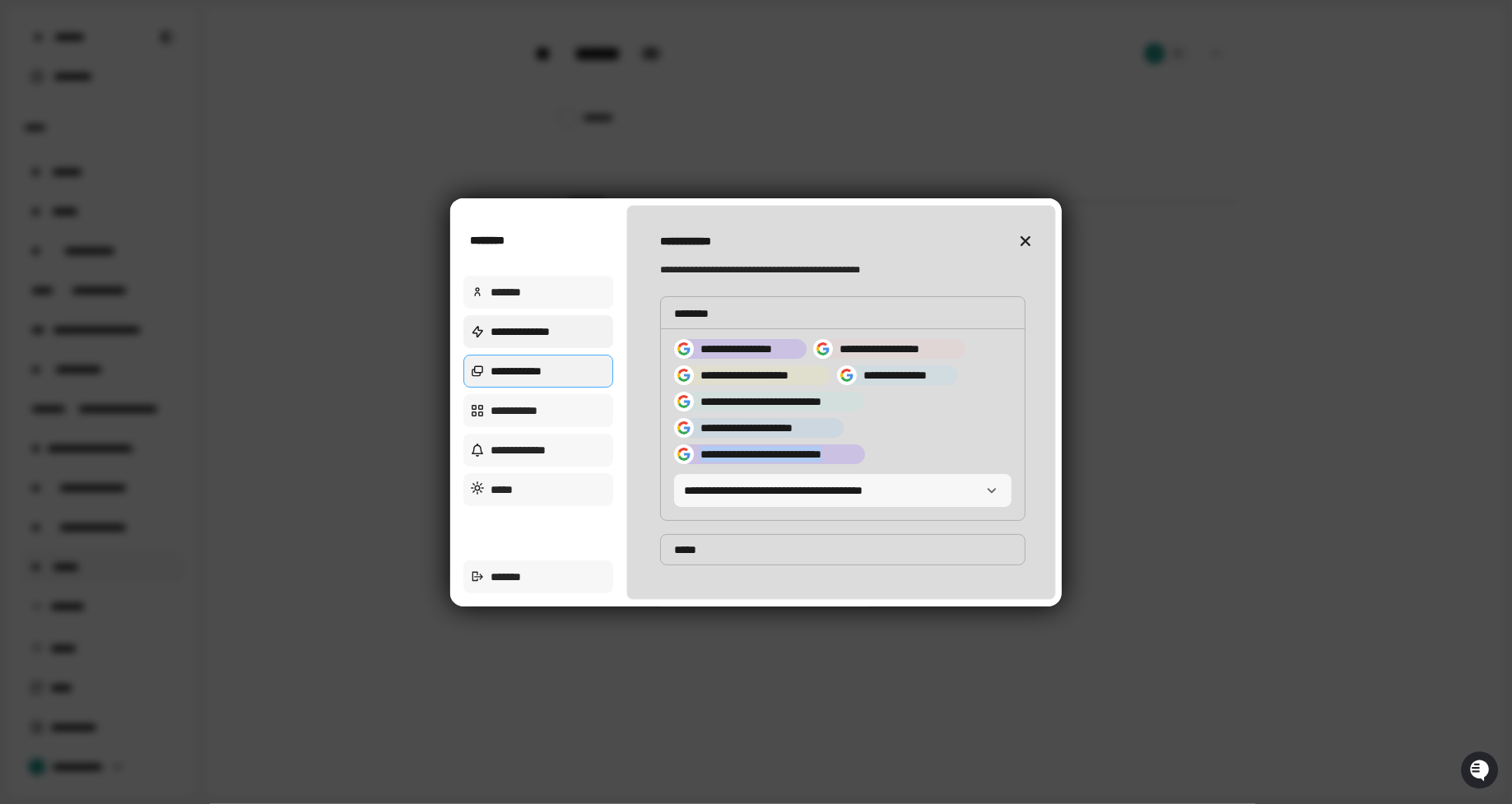 click on "**********" at bounding box center (538, 332) 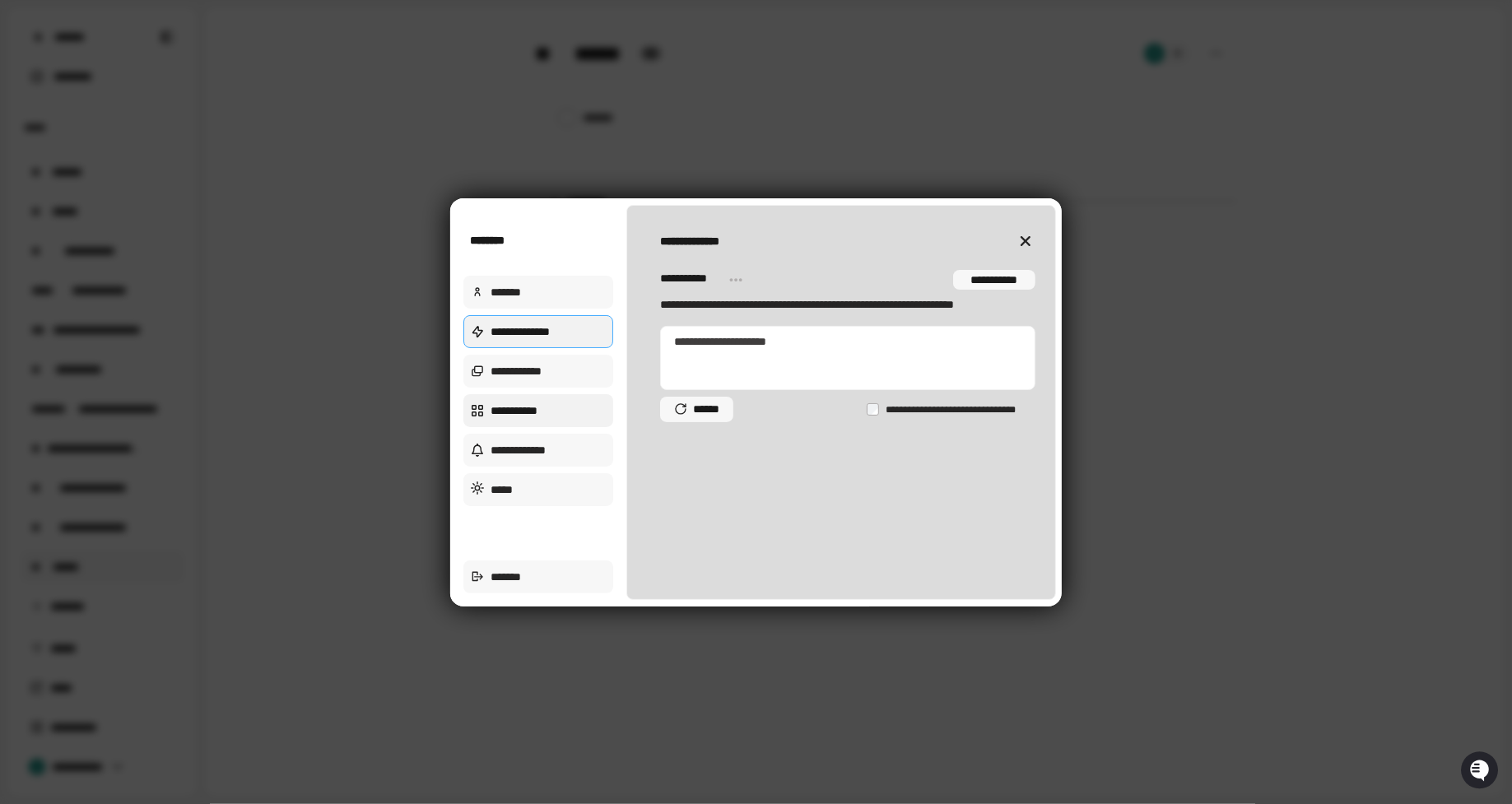 click on "**********" at bounding box center [538, 411] 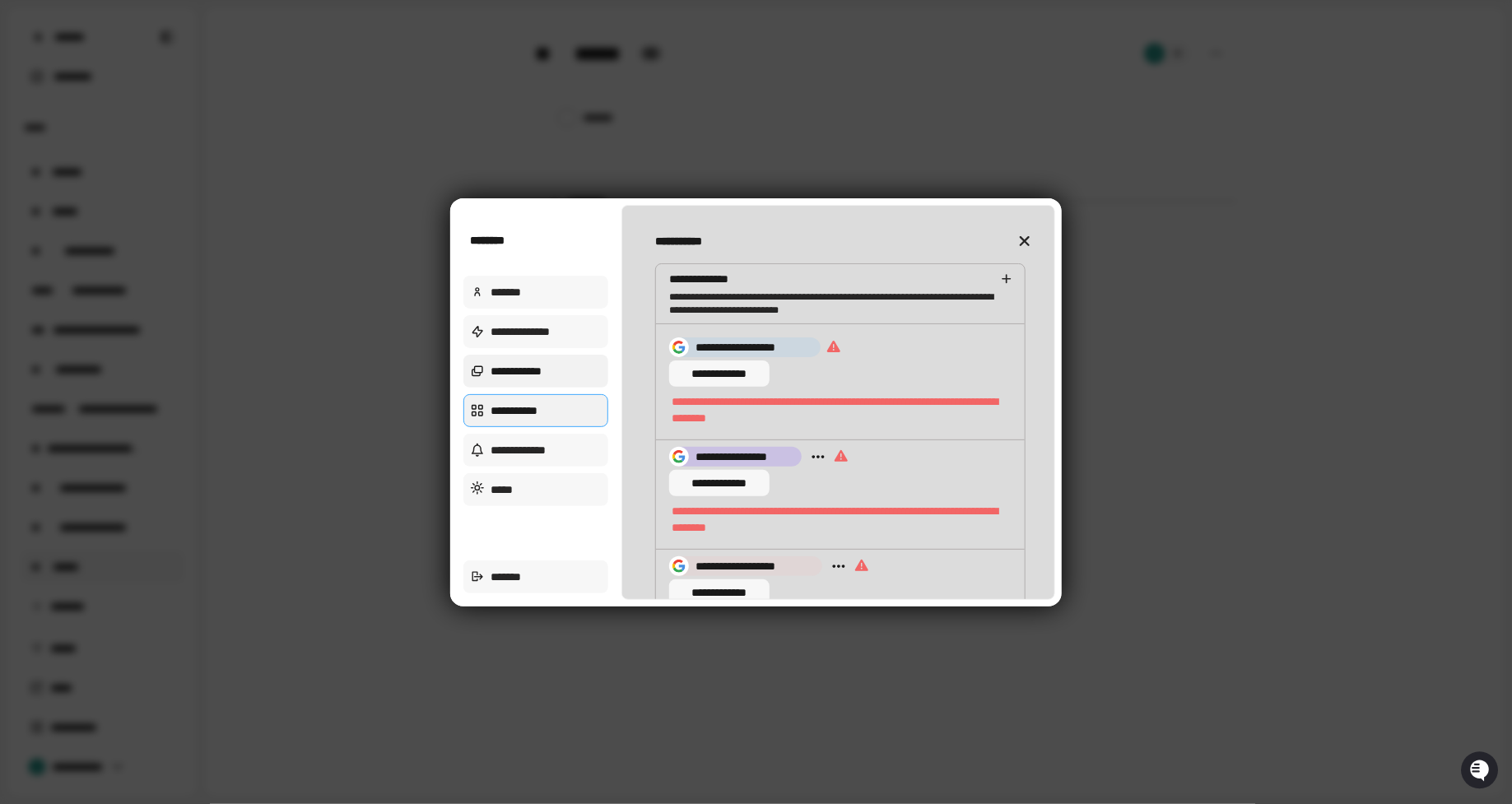 click on "**********" at bounding box center [536, 371] 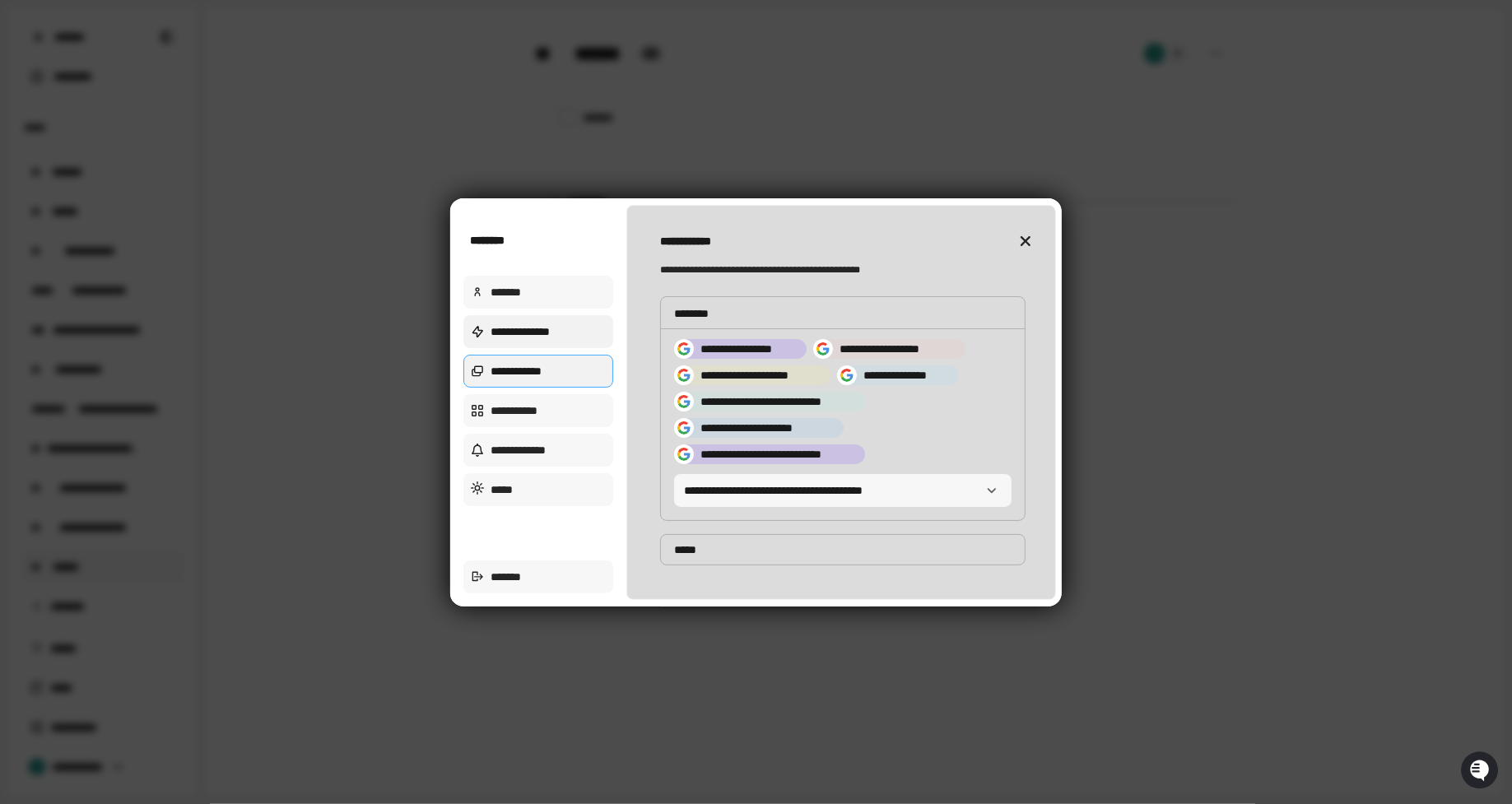 click on "**********" at bounding box center (538, 332) 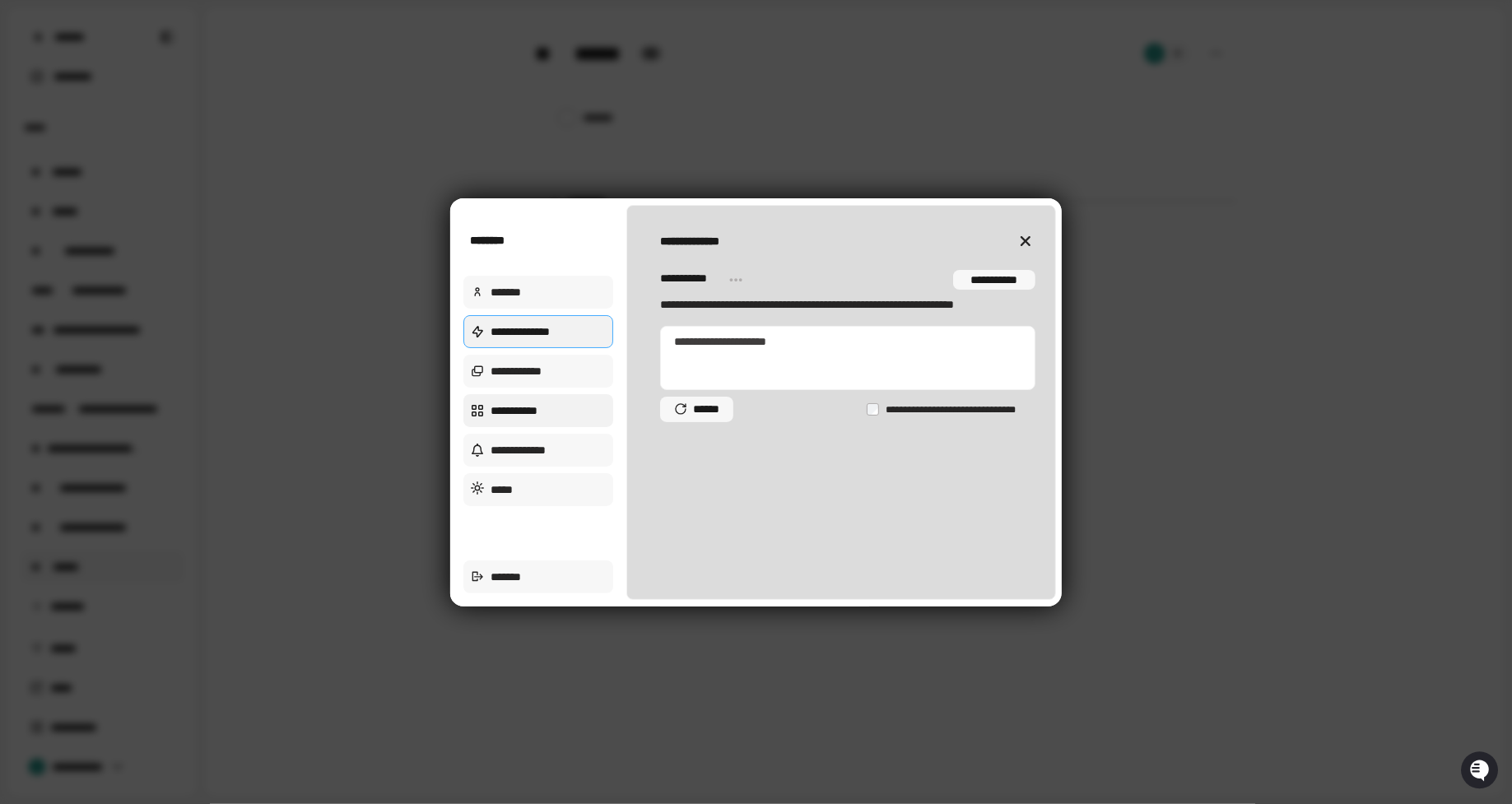 click on "**********" at bounding box center (538, 411) 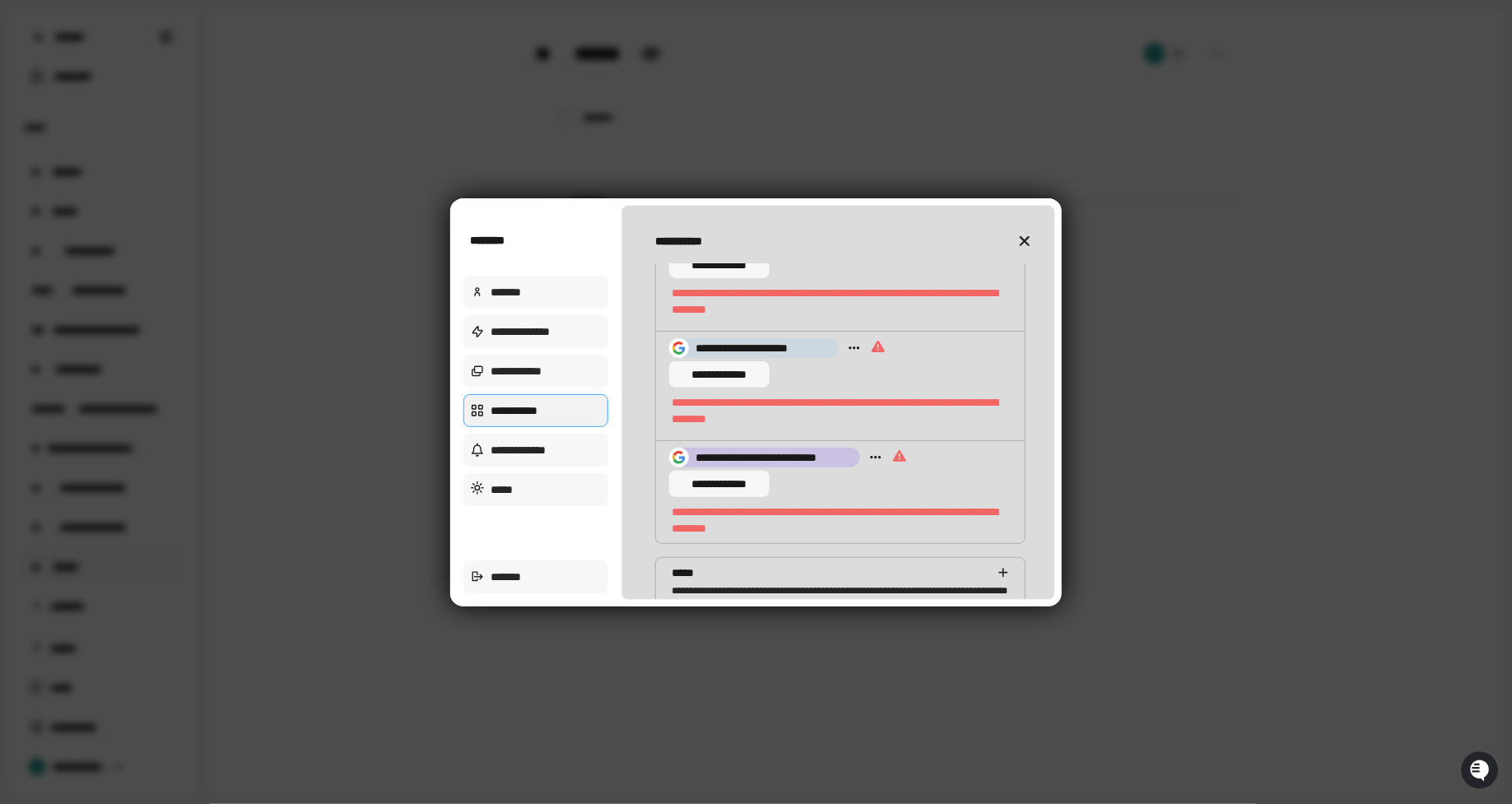 scroll, scrollTop: 655, scrollLeft: 0, axis: vertical 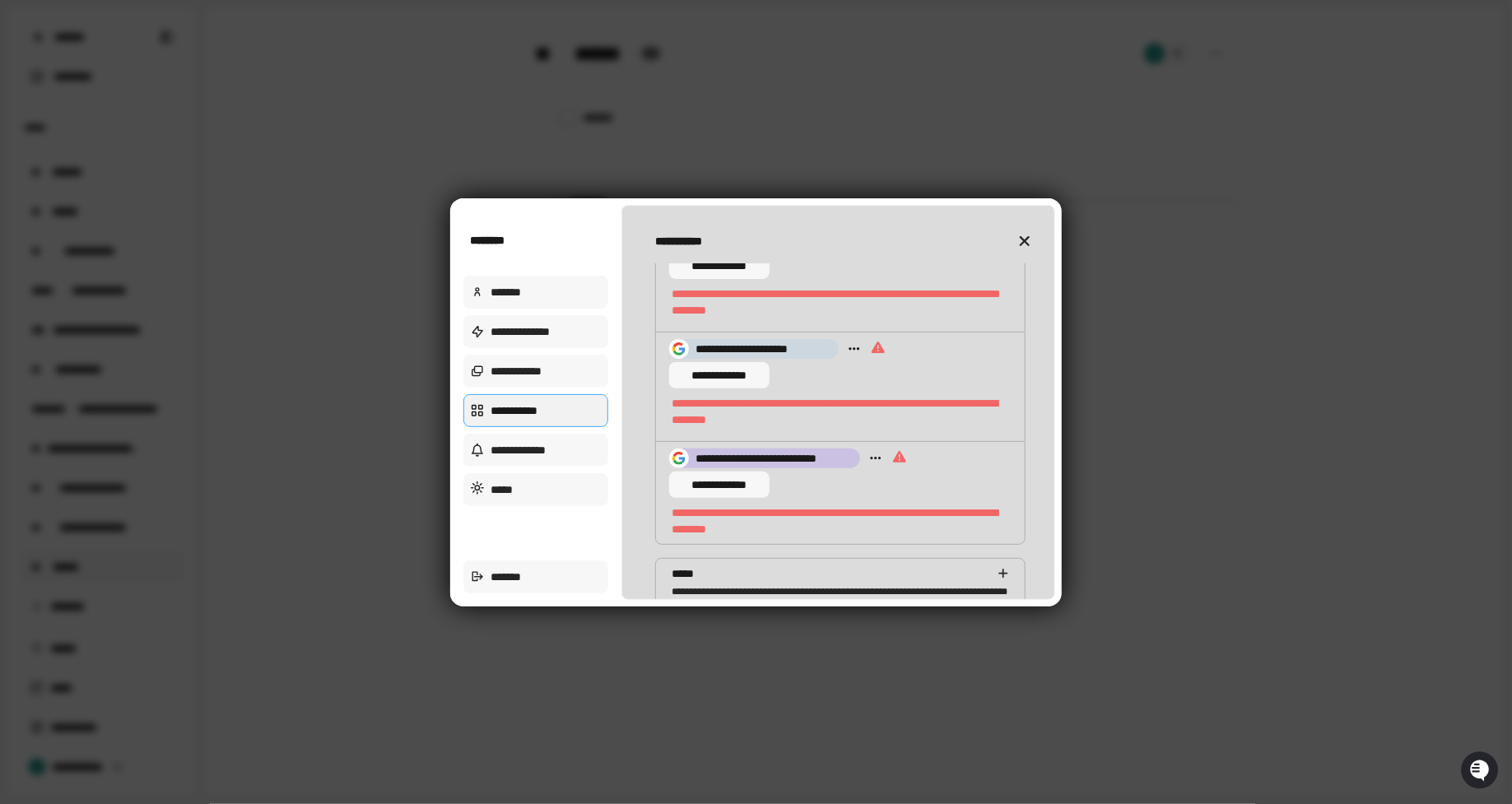 click 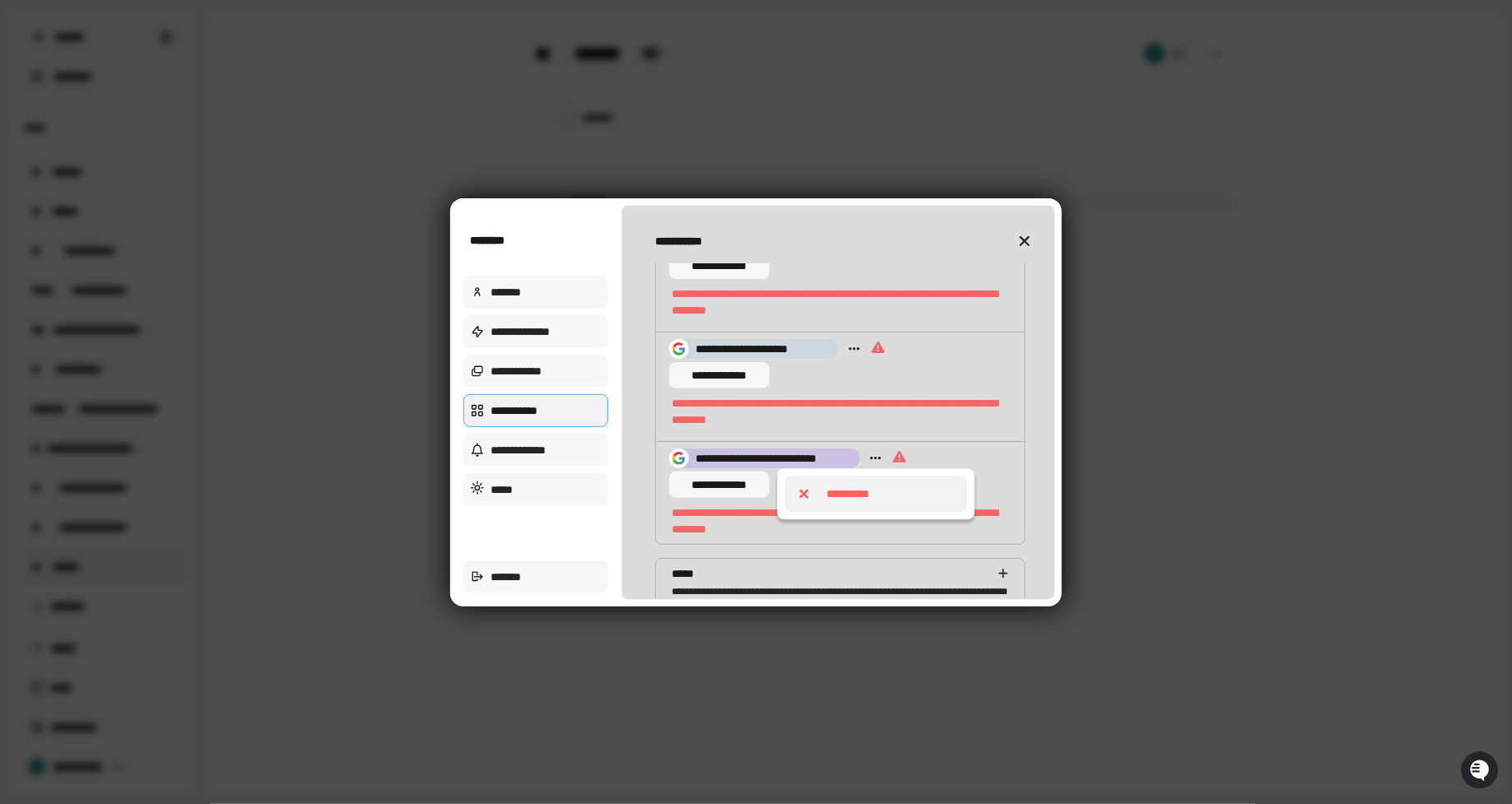 click on "**********" at bounding box center [848, 494] 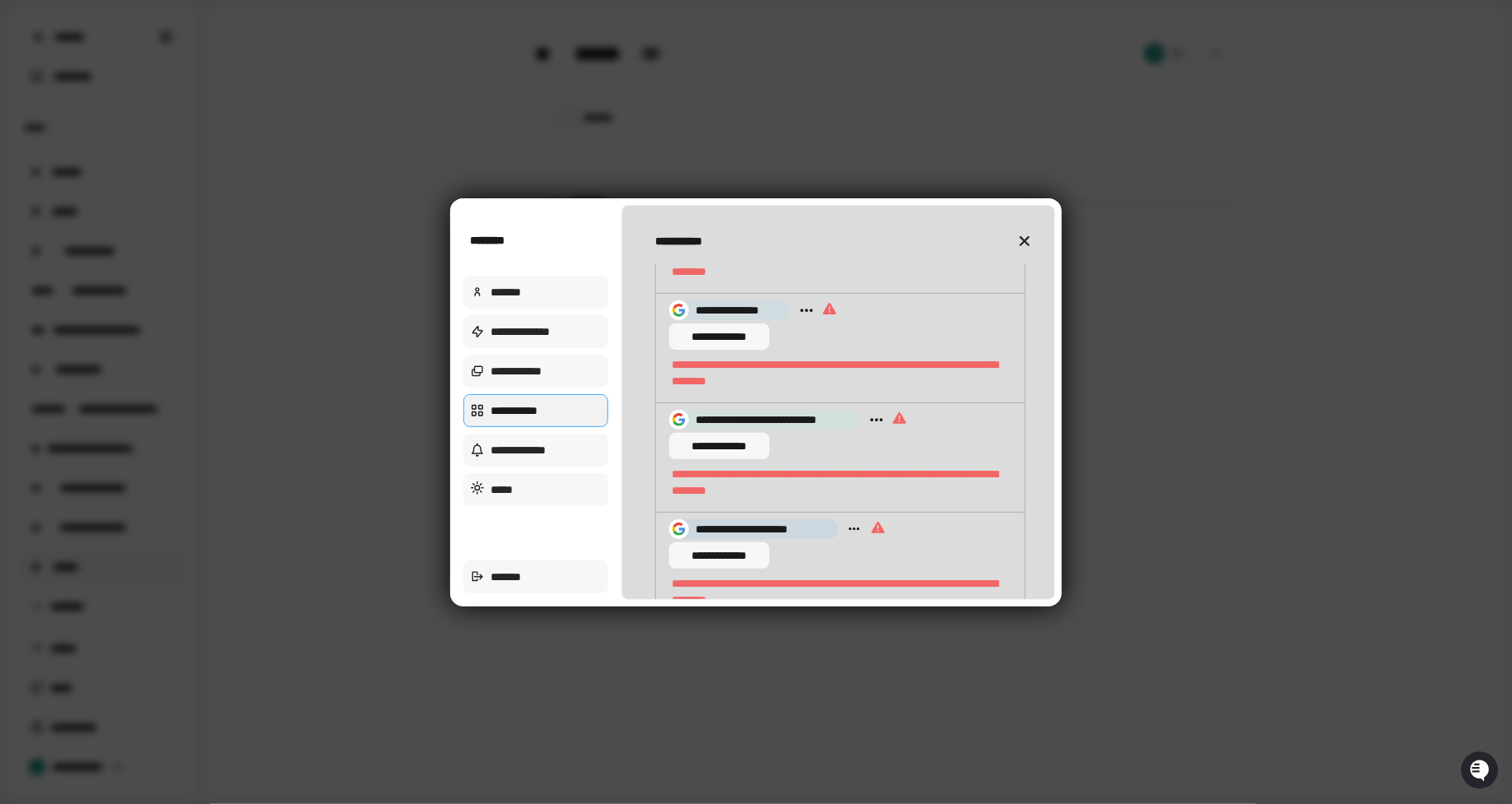 scroll, scrollTop: 463, scrollLeft: 0, axis: vertical 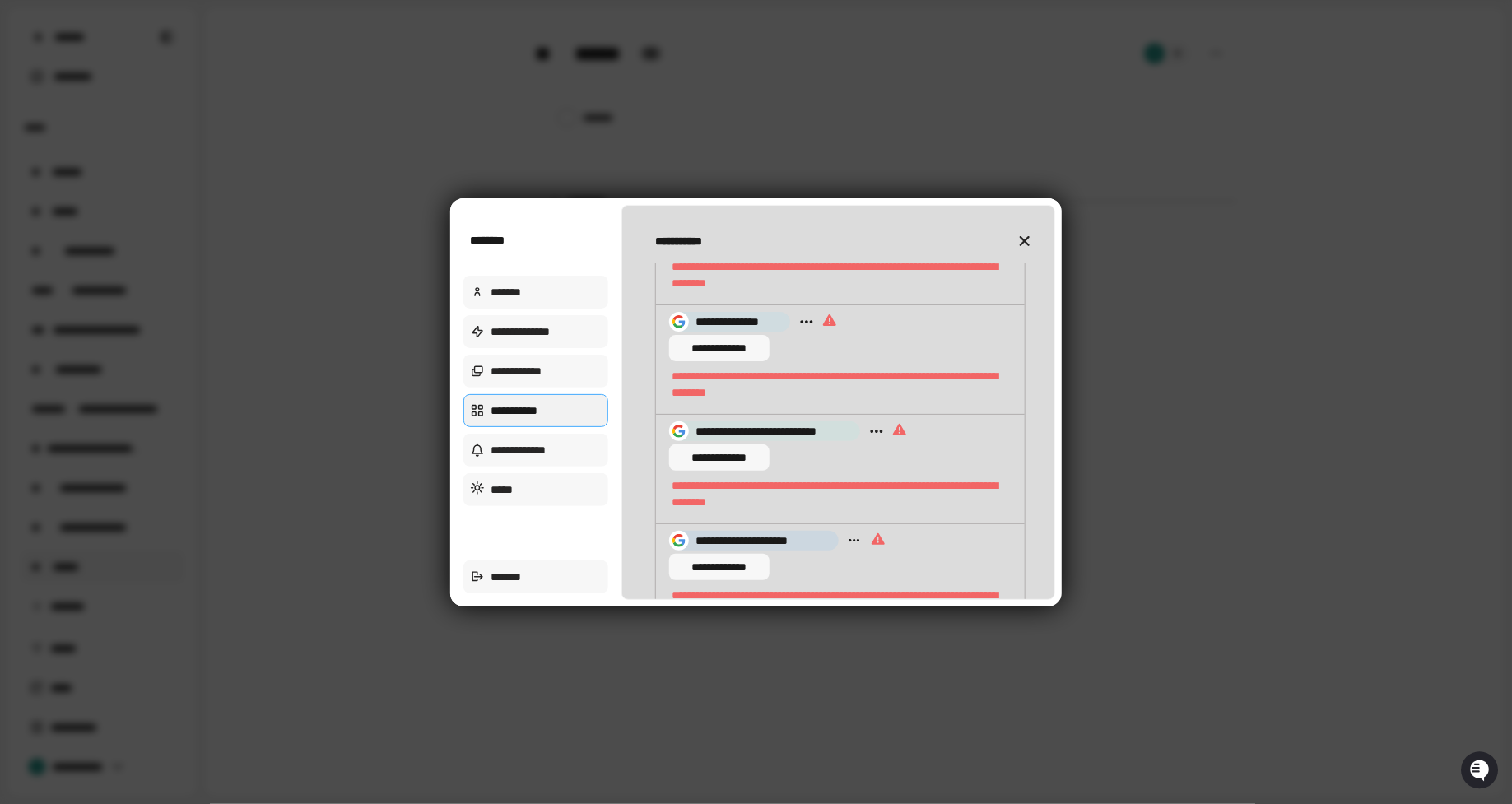 click at bounding box center [877, 431] 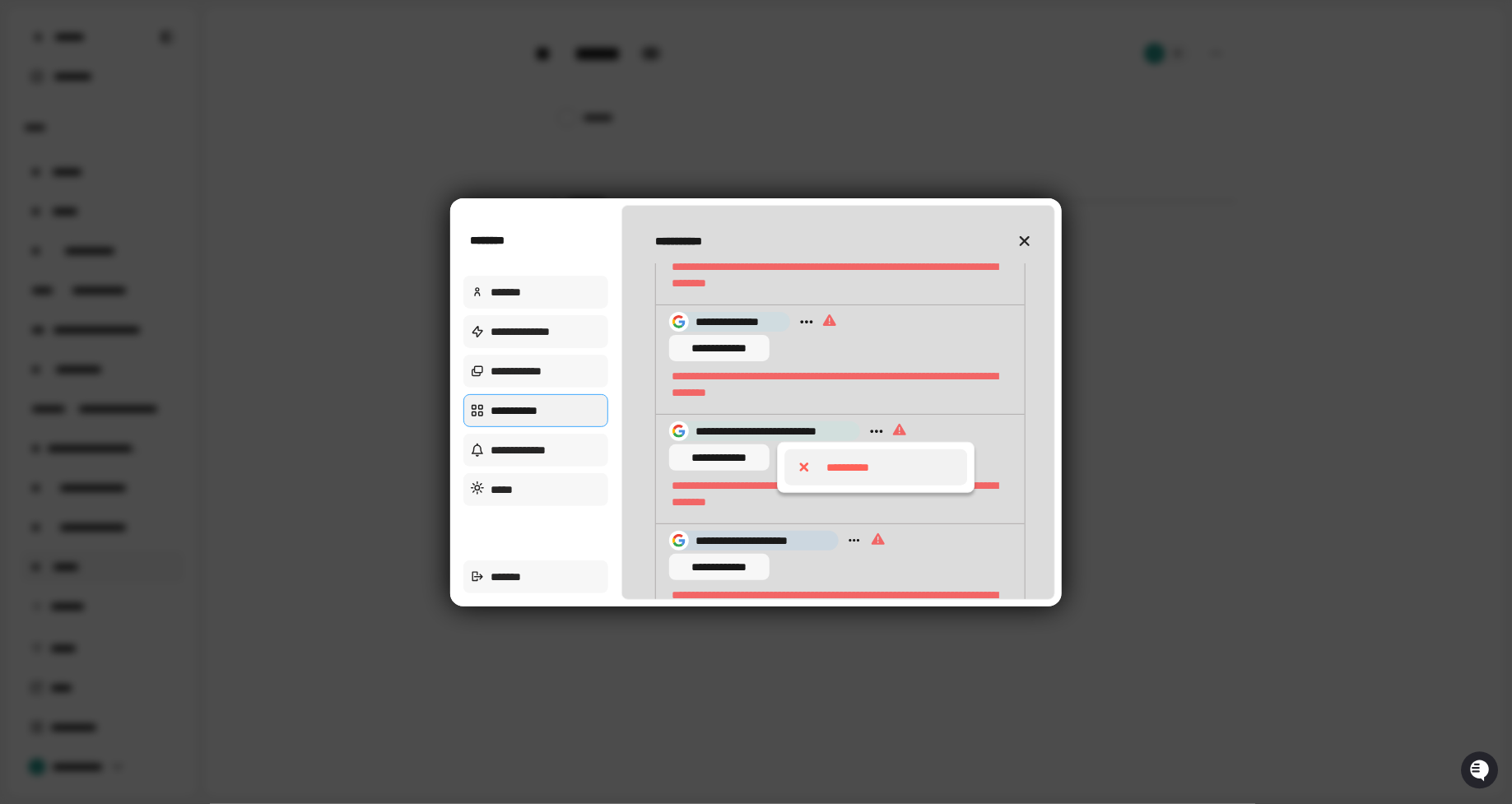 click on "**********" at bounding box center [848, 467] 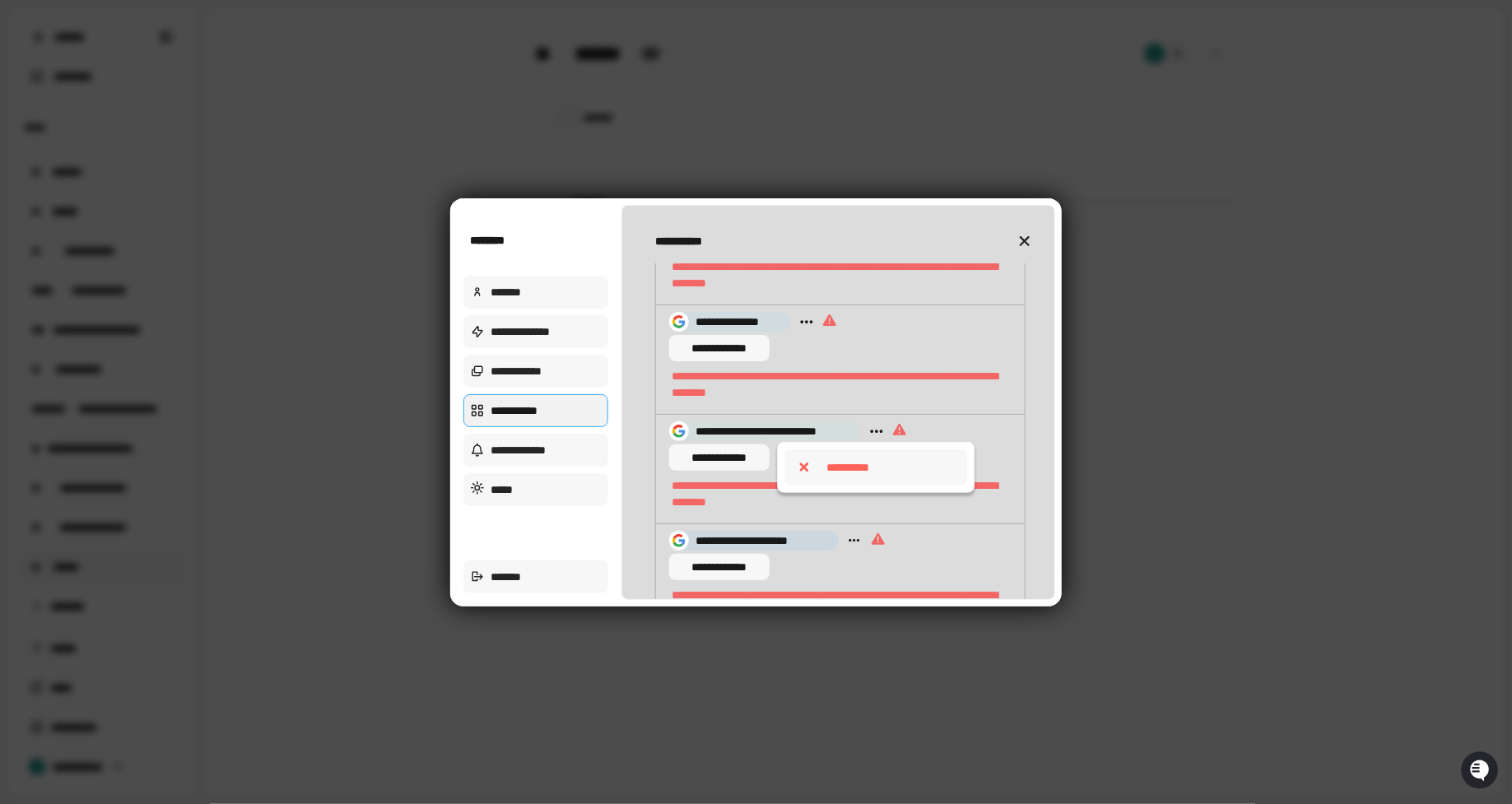 type on "*" 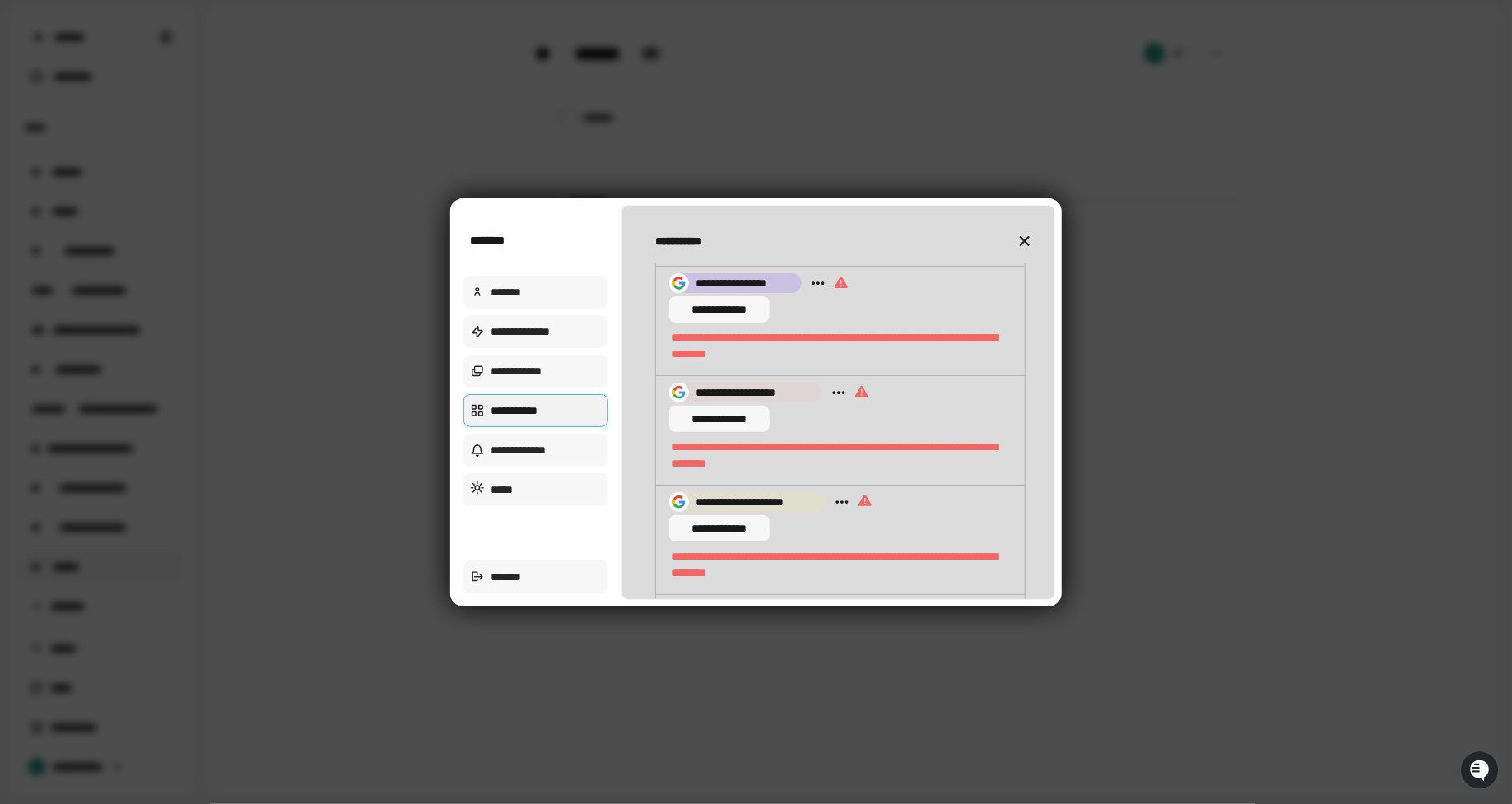 scroll, scrollTop: 0, scrollLeft: 0, axis: both 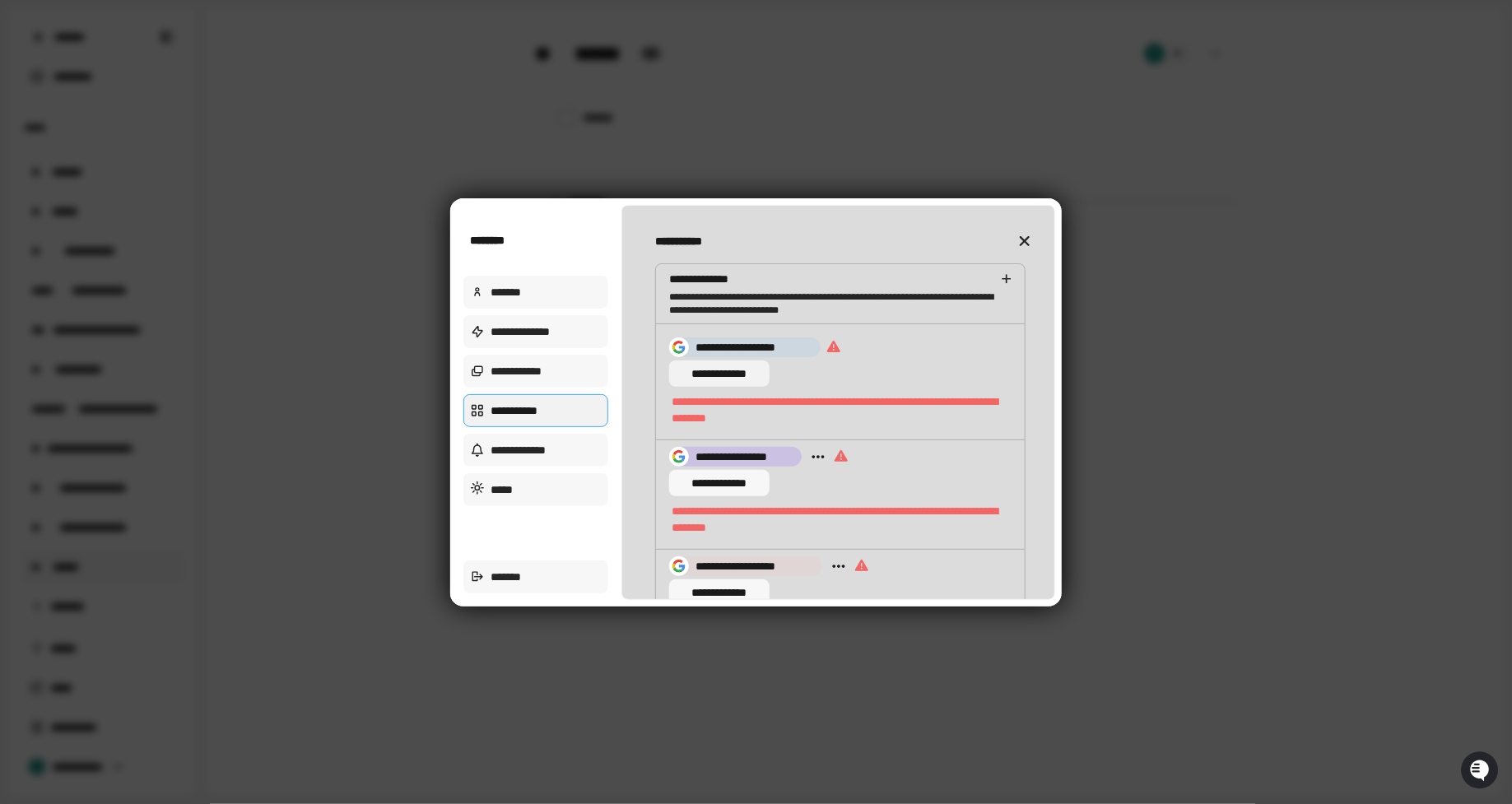 click on "**********" at bounding box center [719, 374] 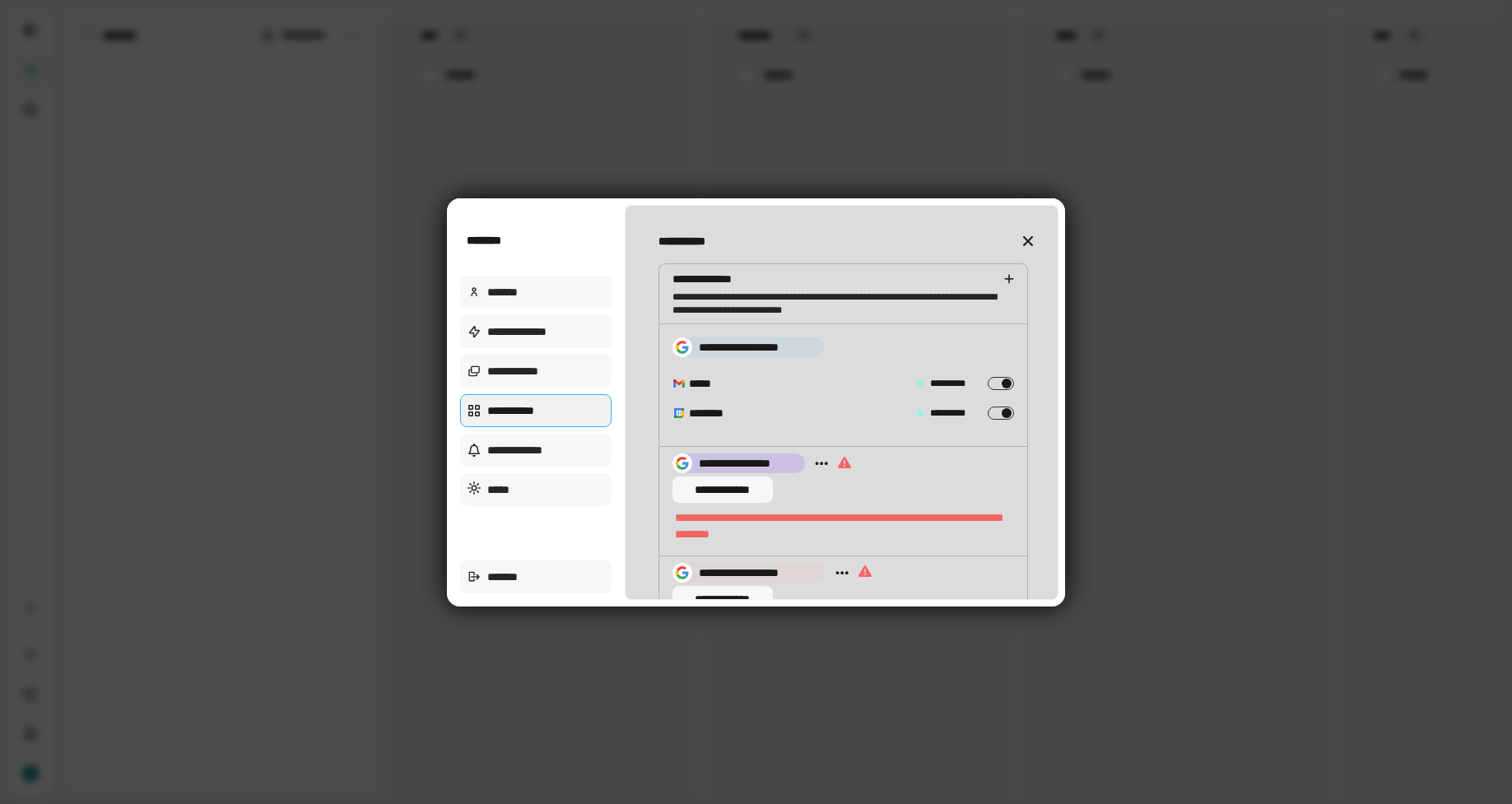 scroll, scrollTop: 0, scrollLeft: 0, axis: both 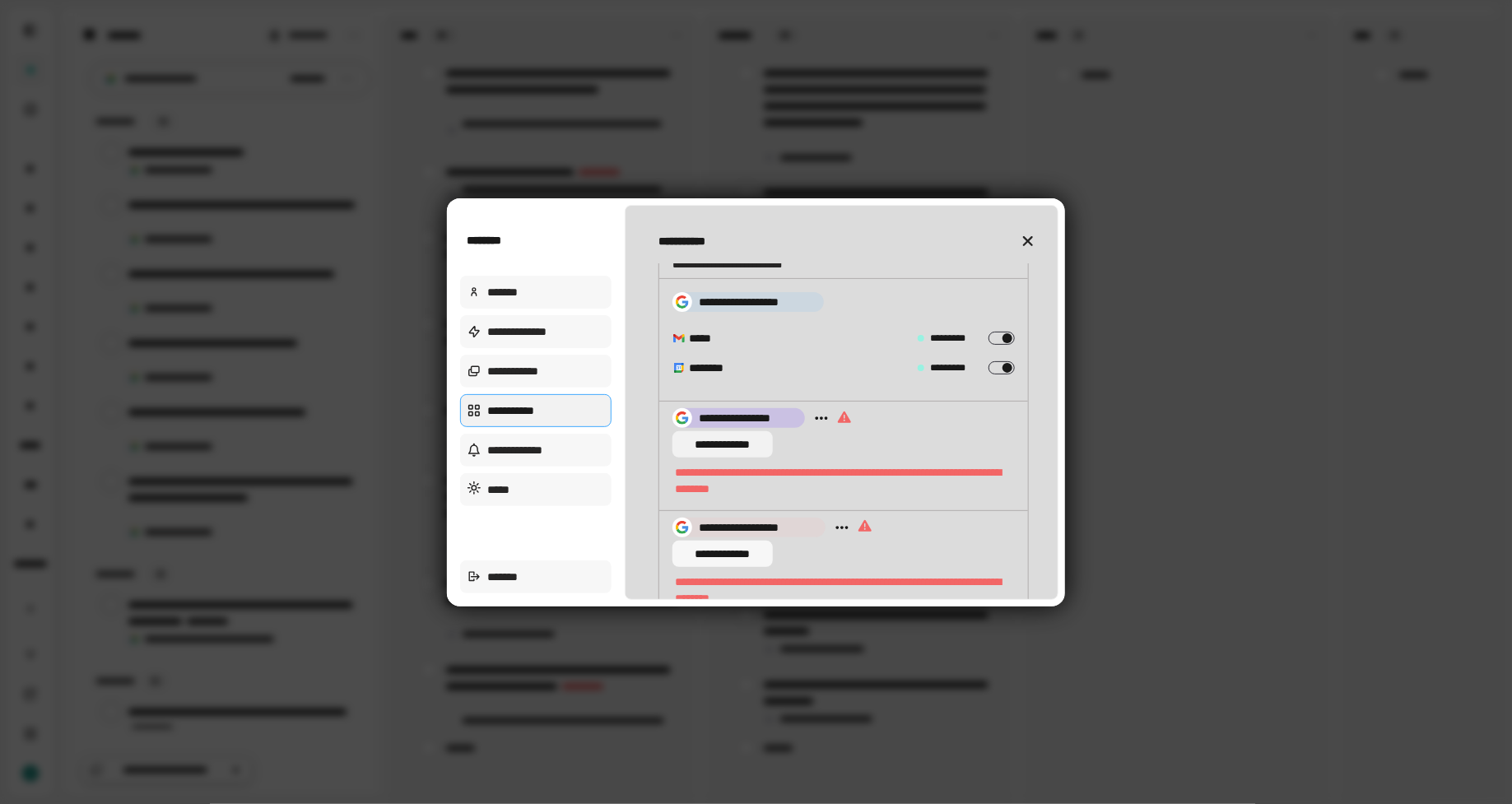 click on "**********" at bounding box center (723, 444) 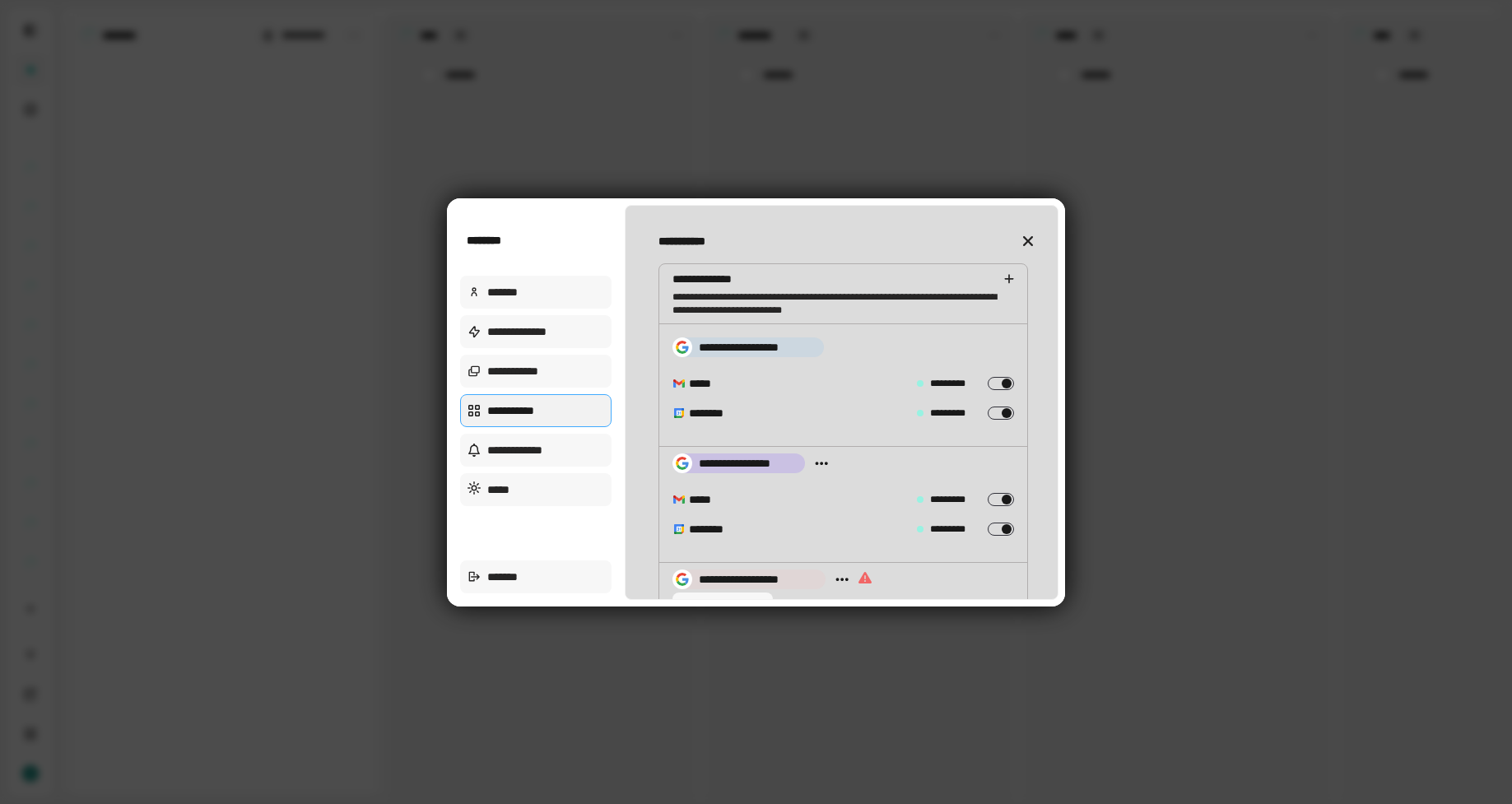 scroll, scrollTop: 0, scrollLeft: 0, axis: both 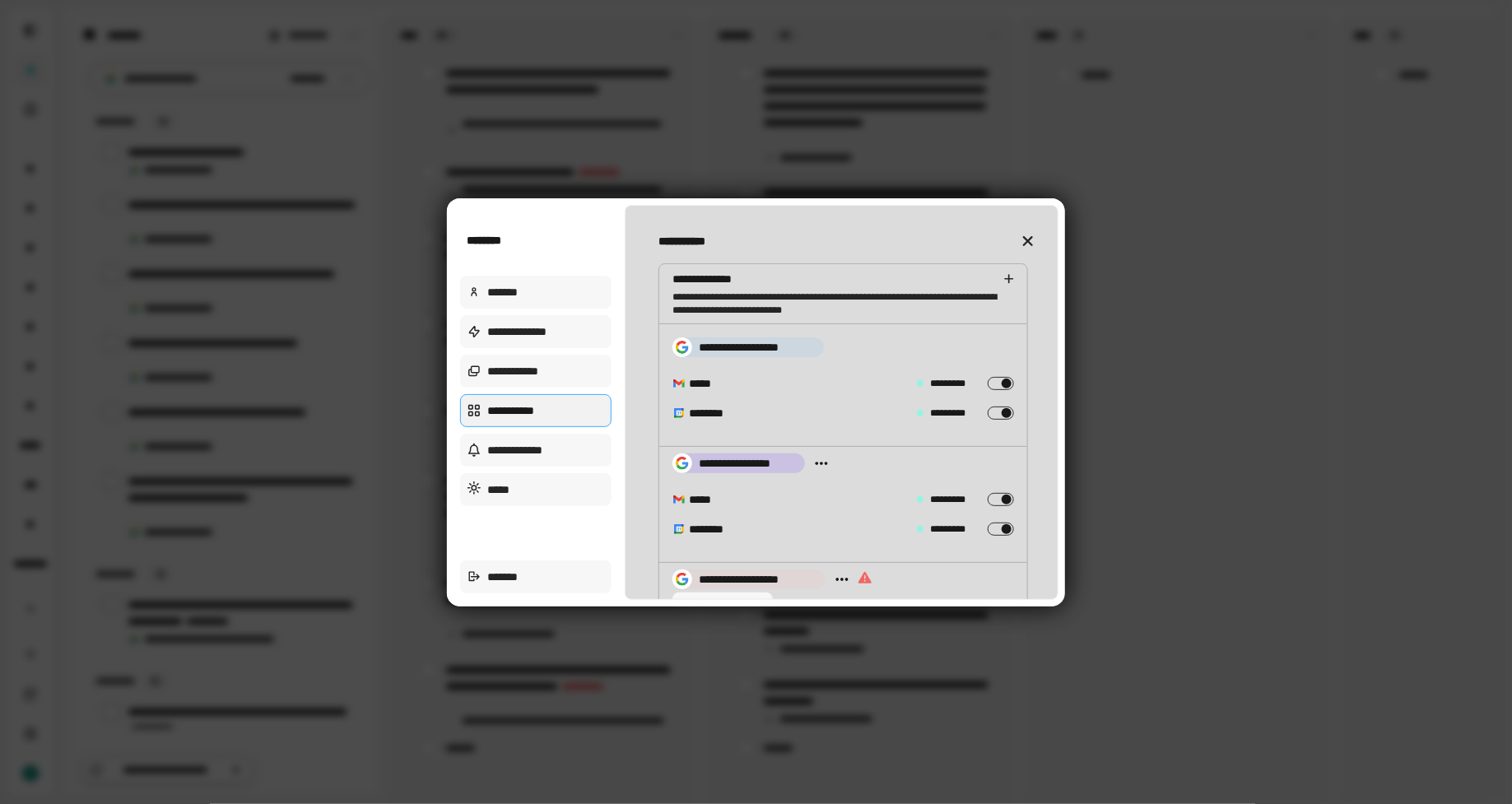 type on "*" 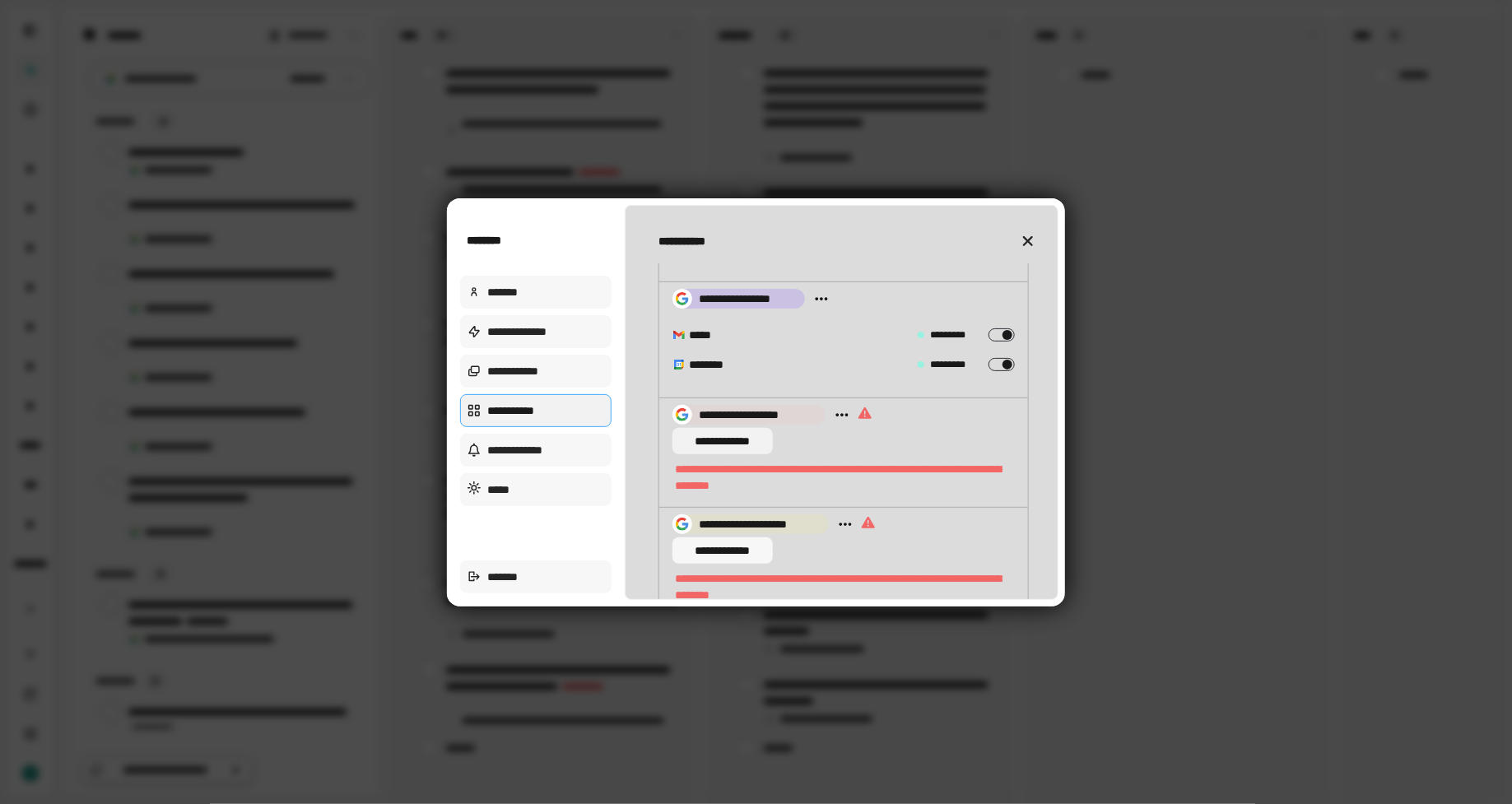 click on "**********" at bounding box center (723, 441) 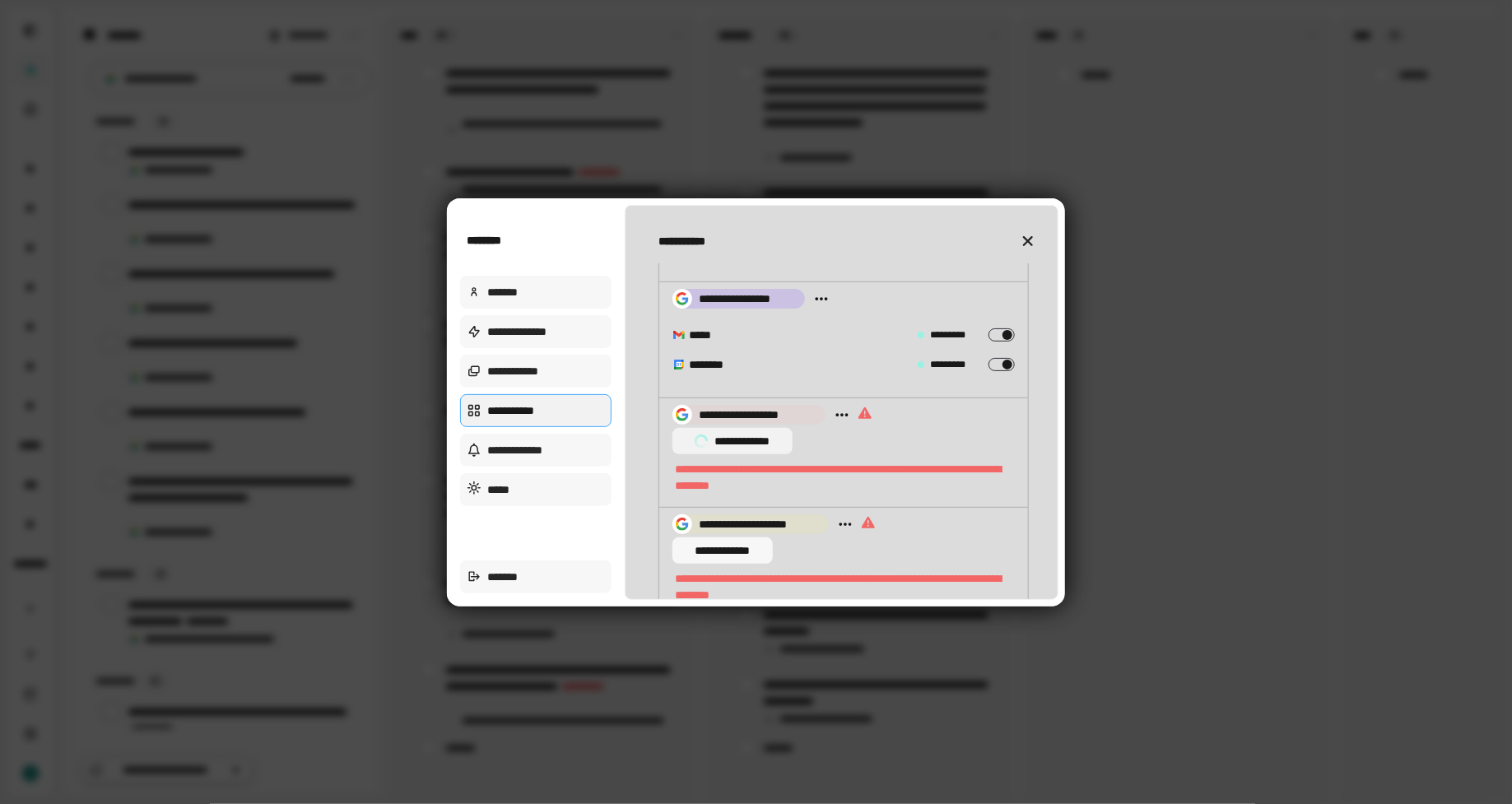 scroll, scrollTop: 0, scrollLeft: 0, axis: both 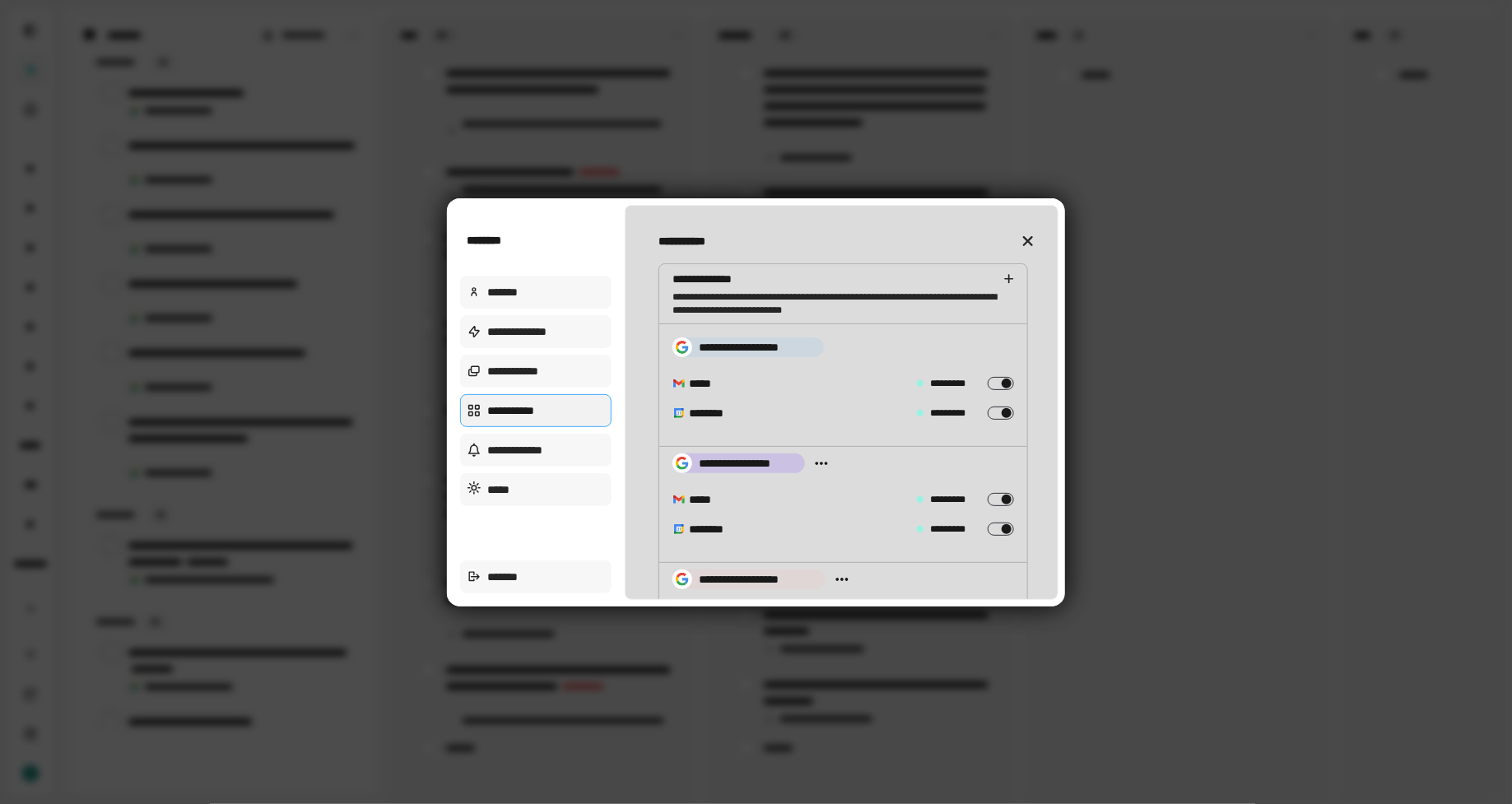 type on "*" 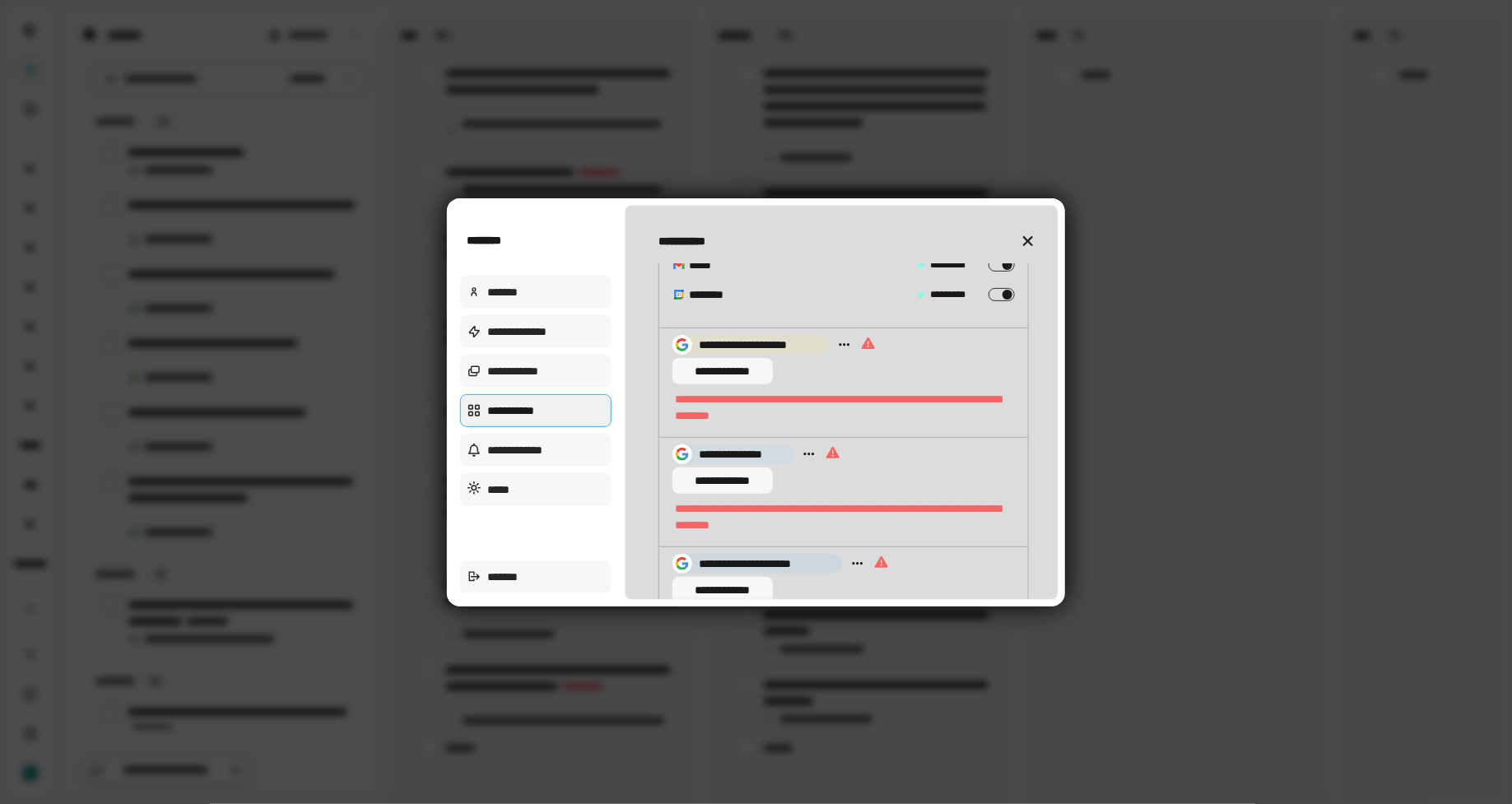 scroll, scrollTop: 332, scrollLeft: 0, axis: vertical 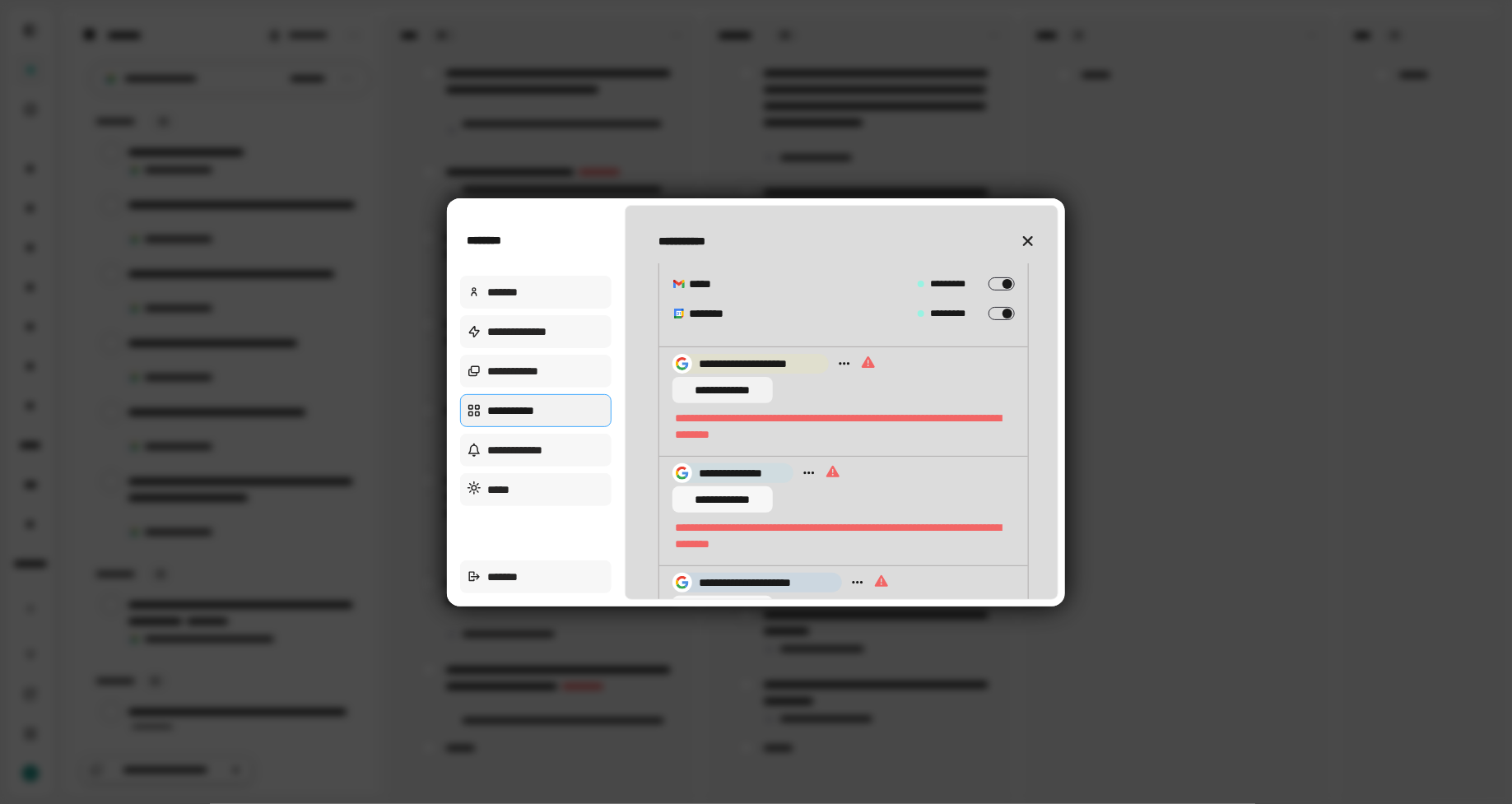 click on "**********" at bounding box center [723, 390] 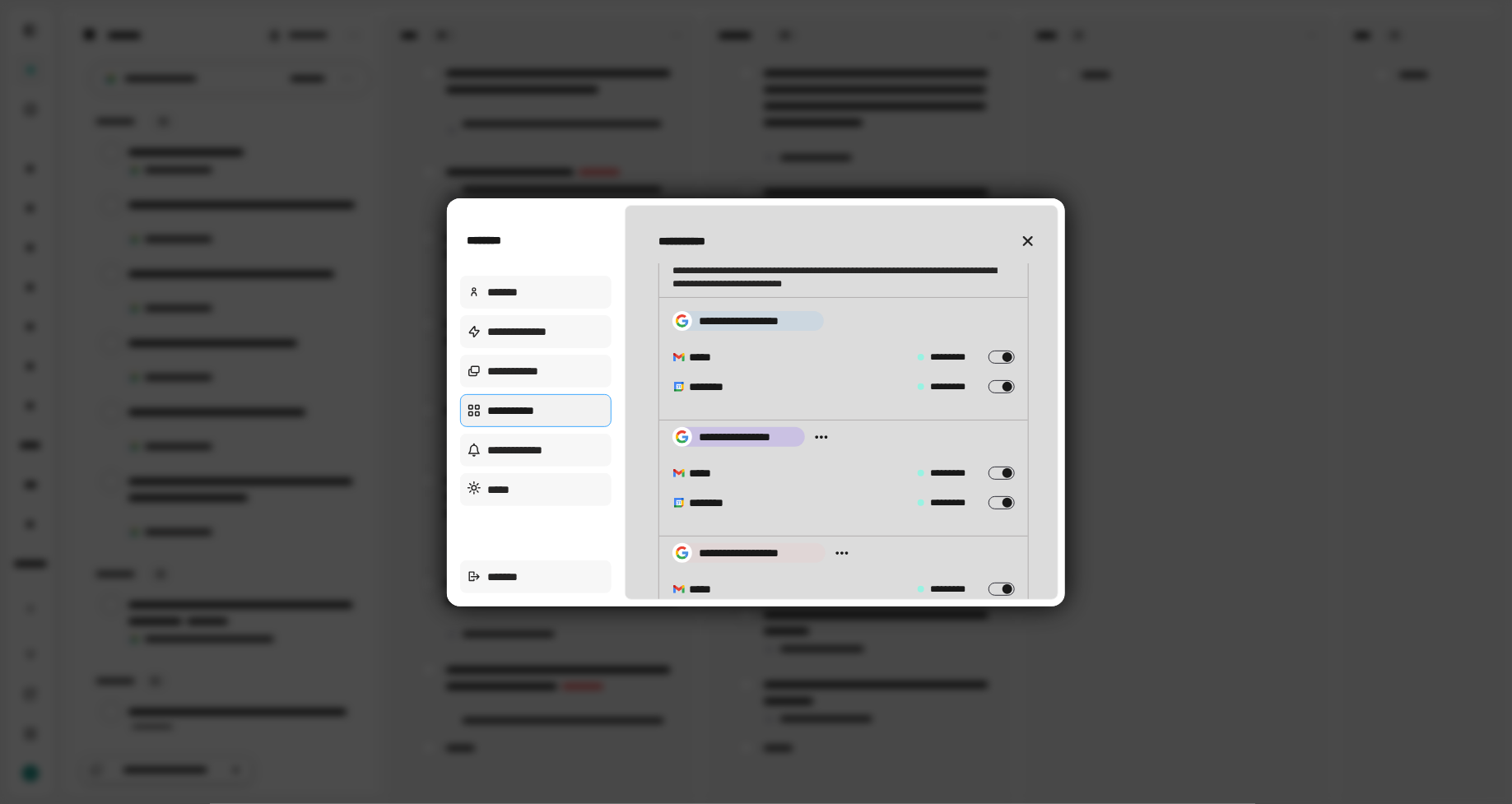 scroll, scrollTop: 0, scrollLeft: 0, axis: both 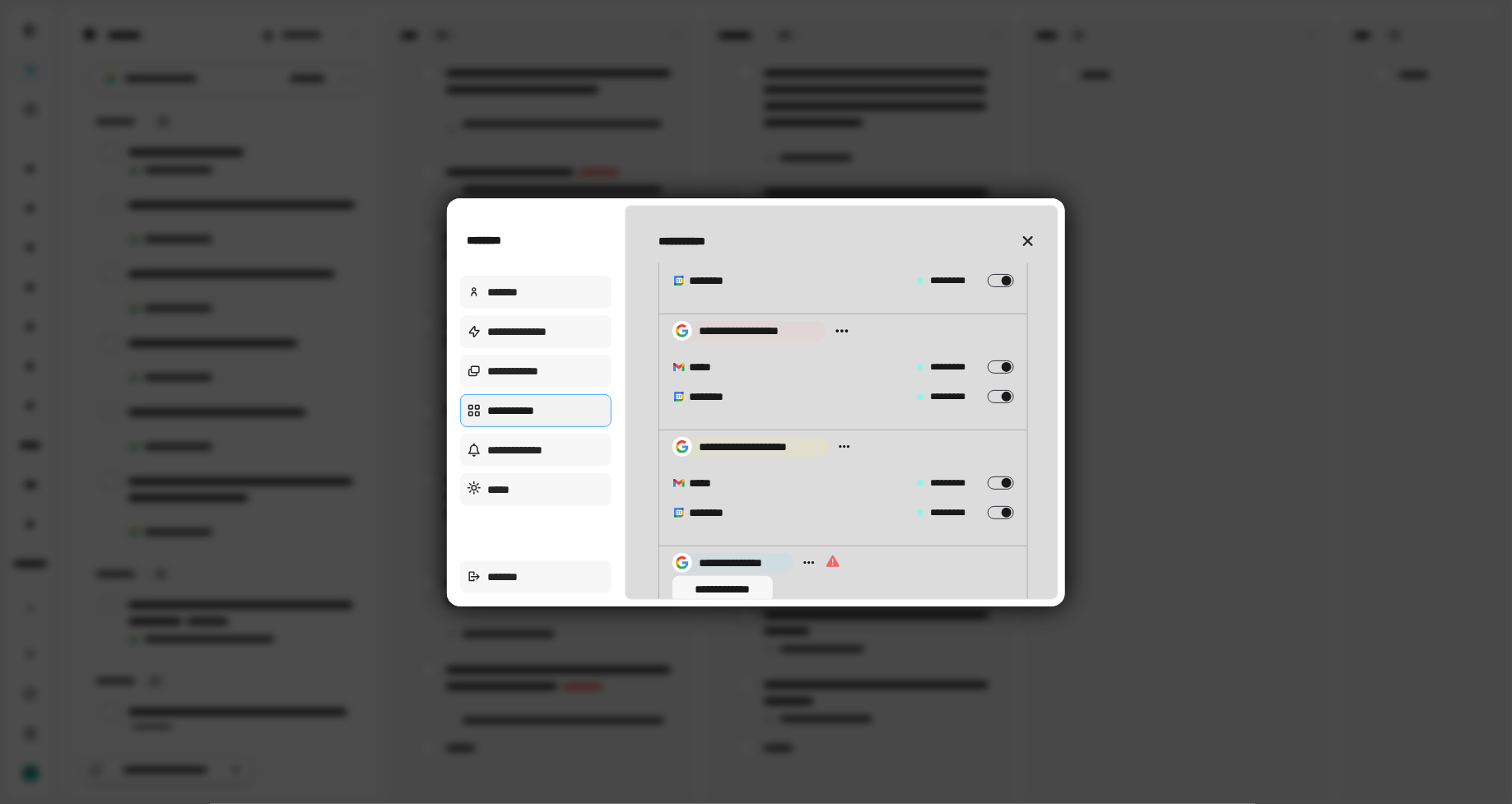type on "*" 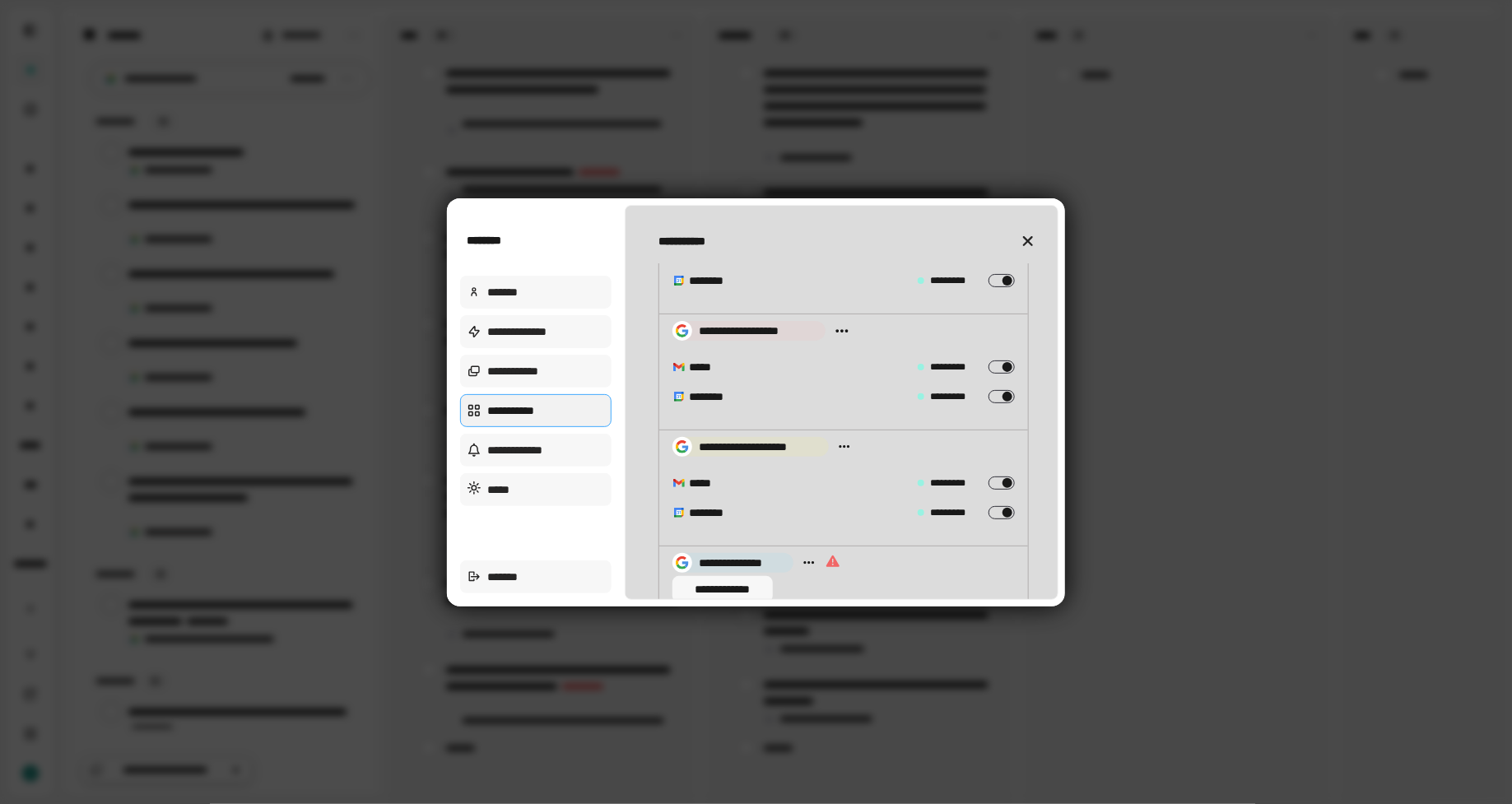 scroll, scrollTop: 379, scrollLeft: 0, axis: vertical 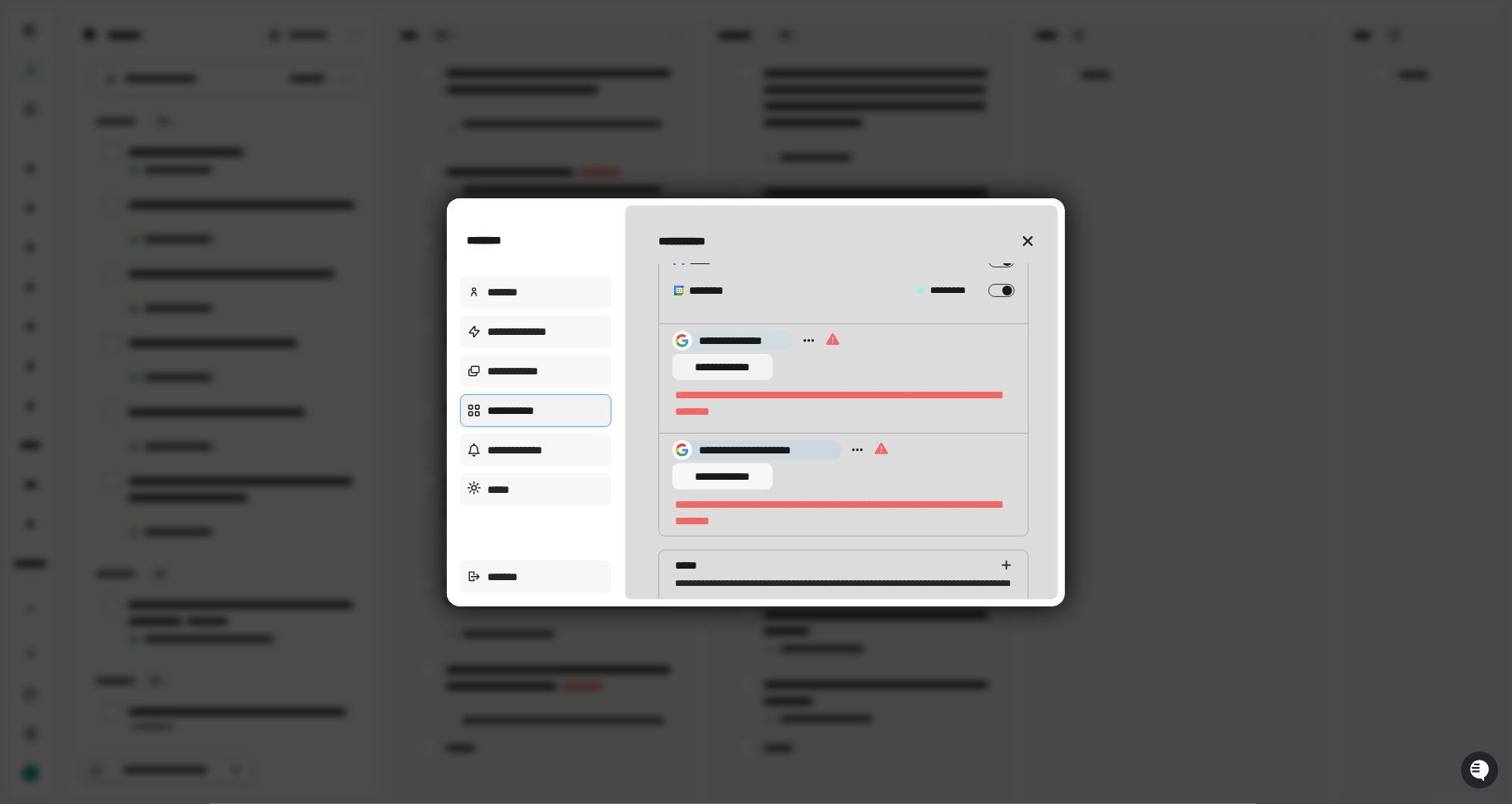 click on "**********" at bounding box center (723, 367) 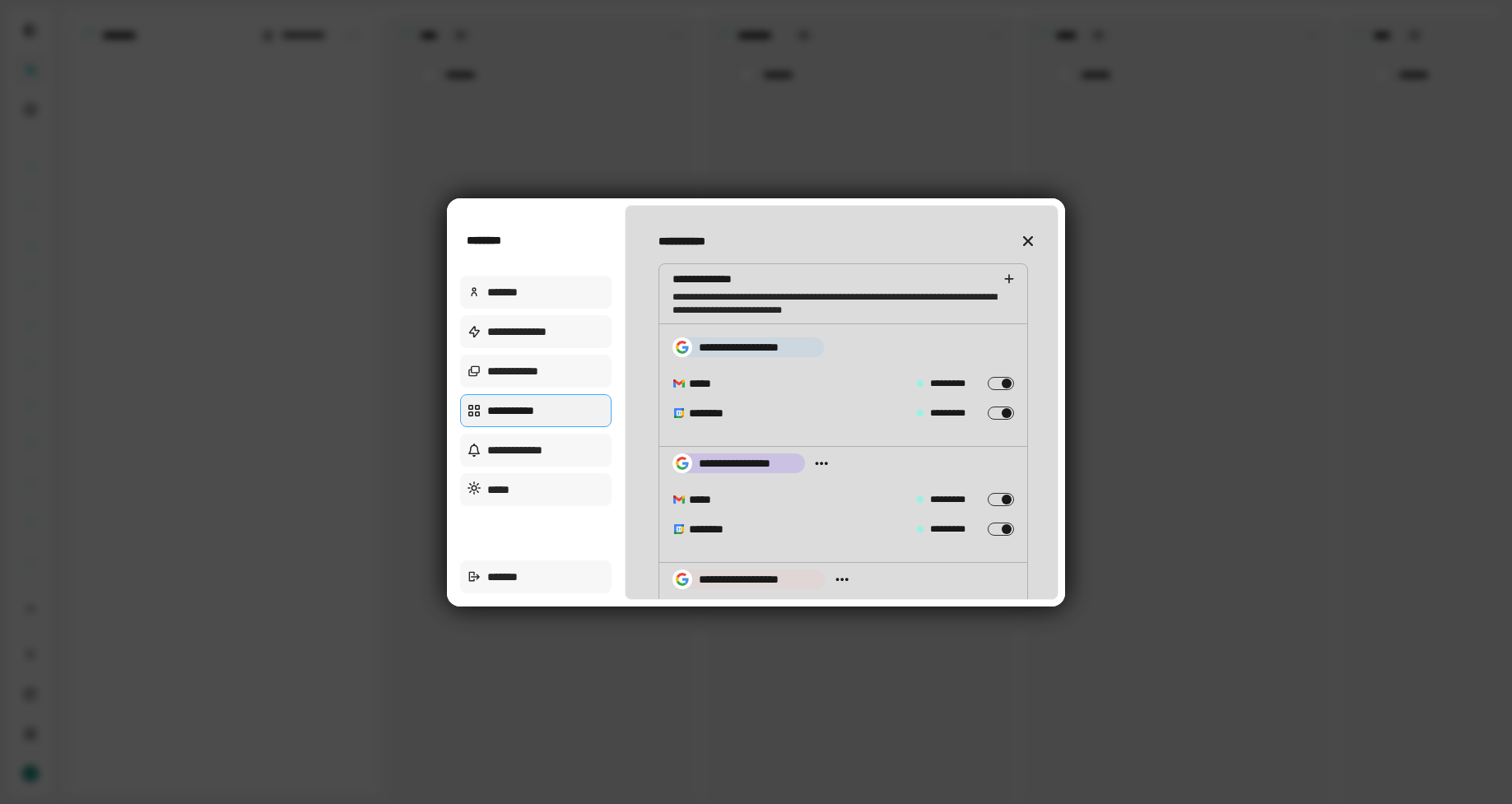 scroll, scrollTop: 0, scrollLeft: 0, axis: both 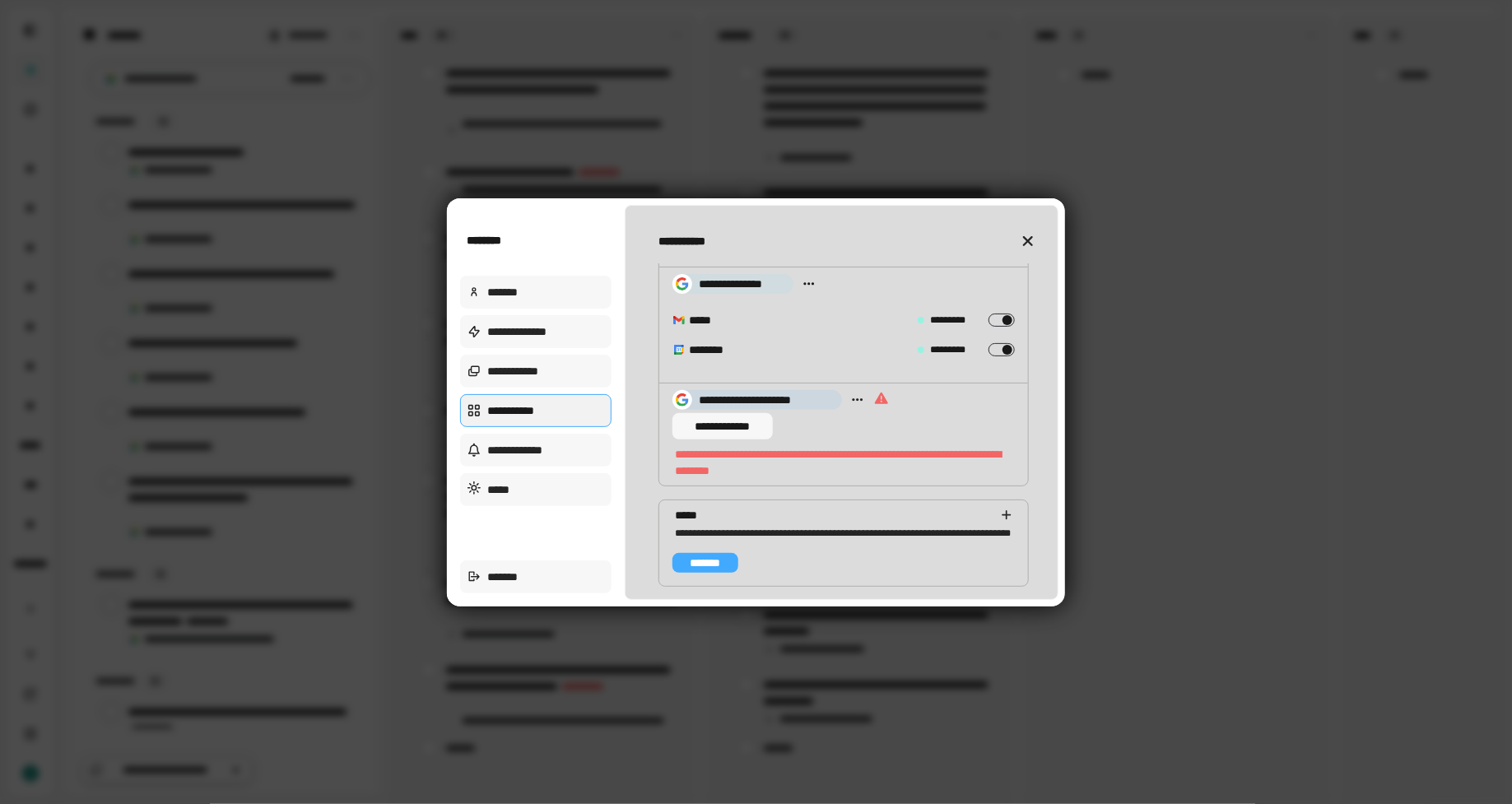 click 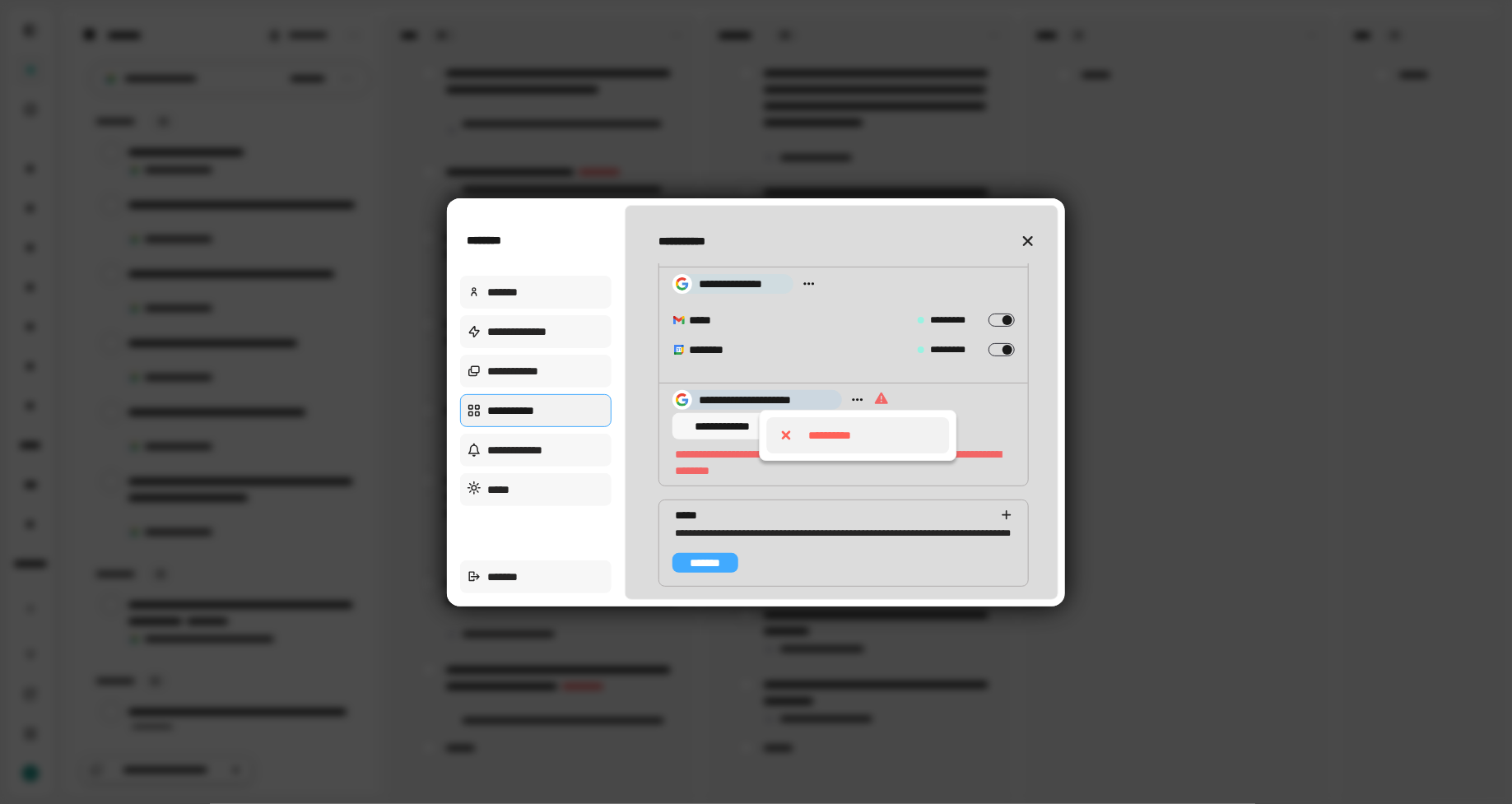 scroll, scrollTop: 0, scrollLeft: 0, axis: both 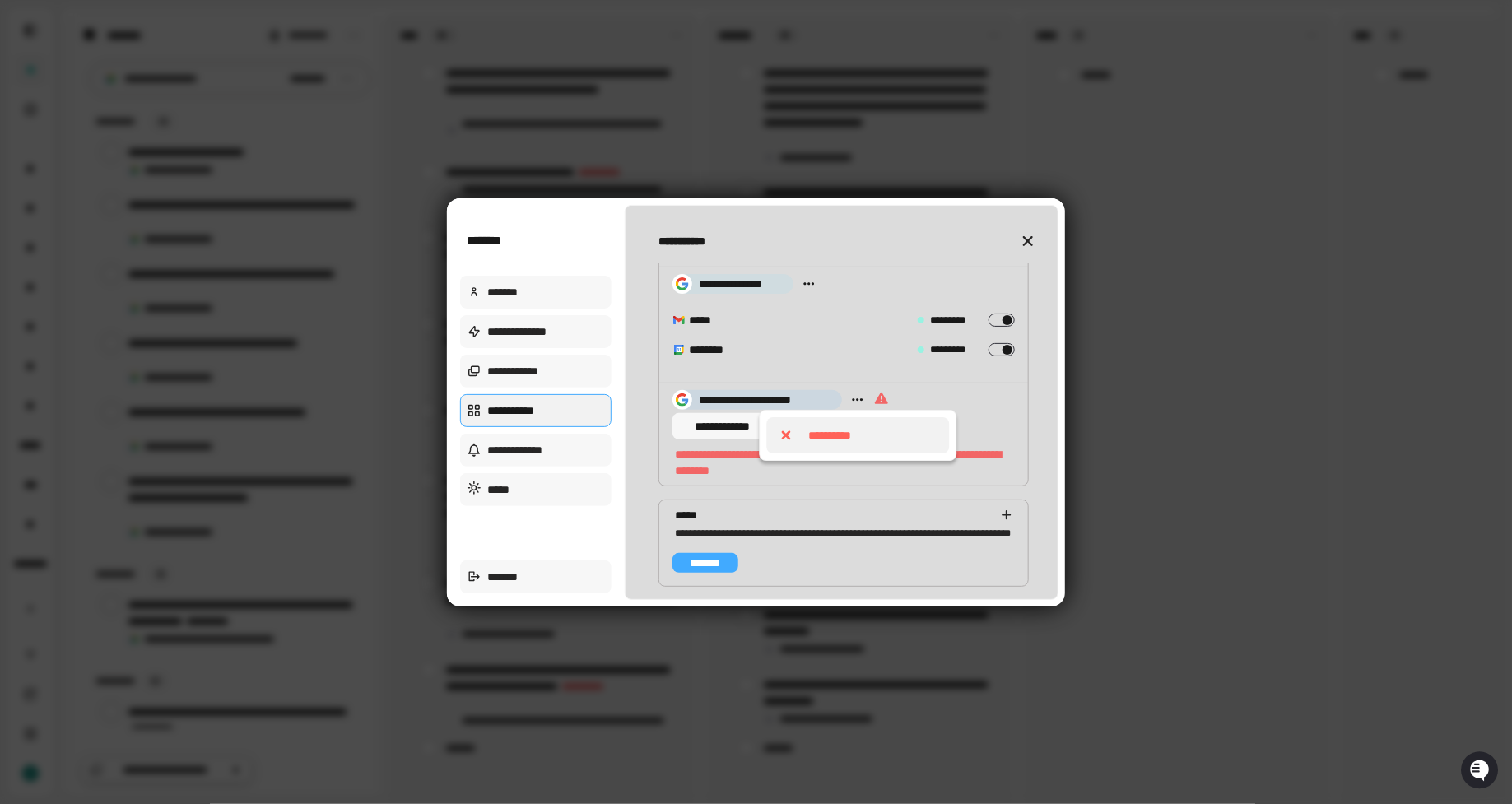 click on "**********" at bounding box center [830, 435] 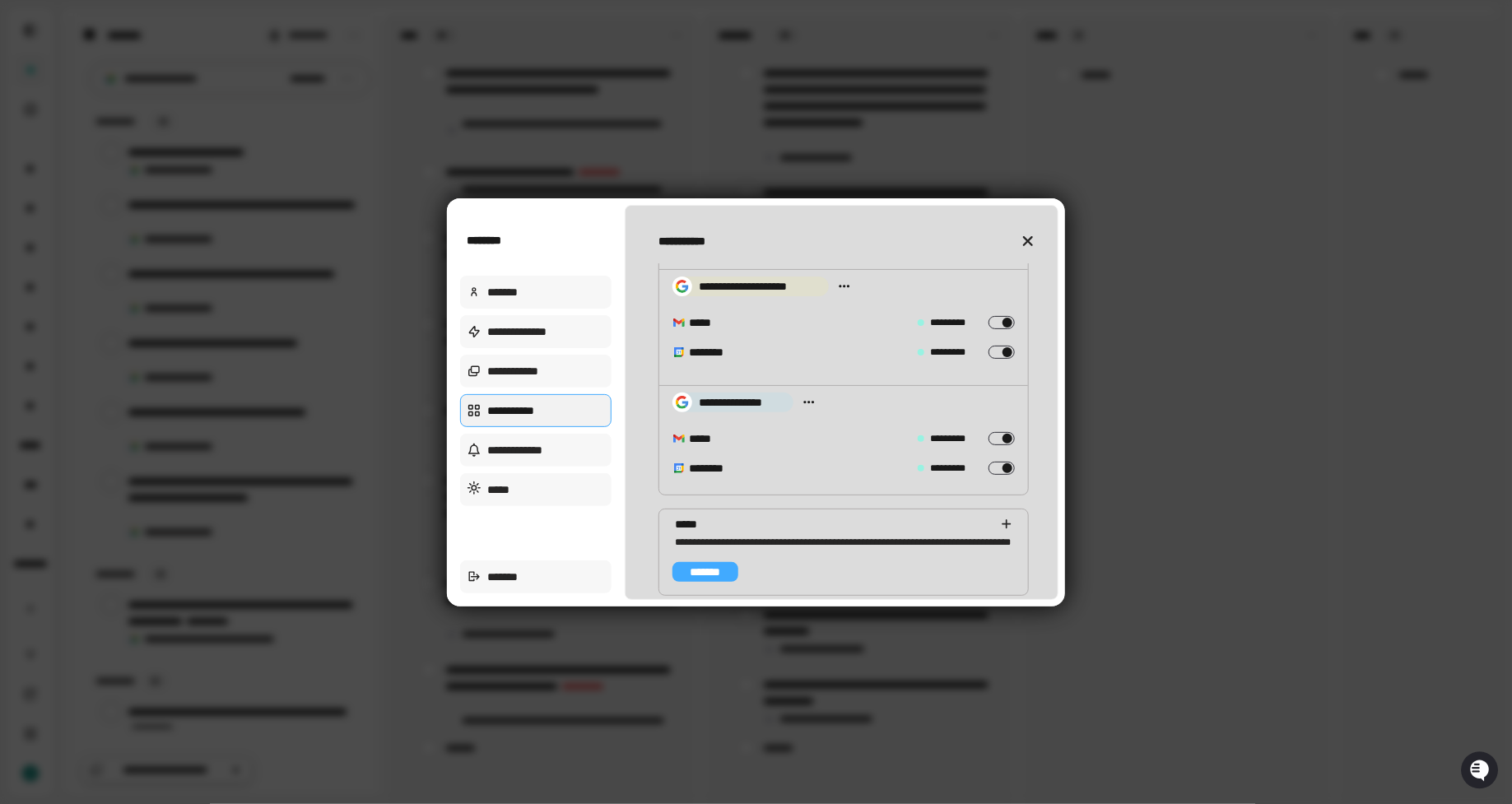 scroll, scrollTop: 480, scrollLeft: 0, axis: vertical 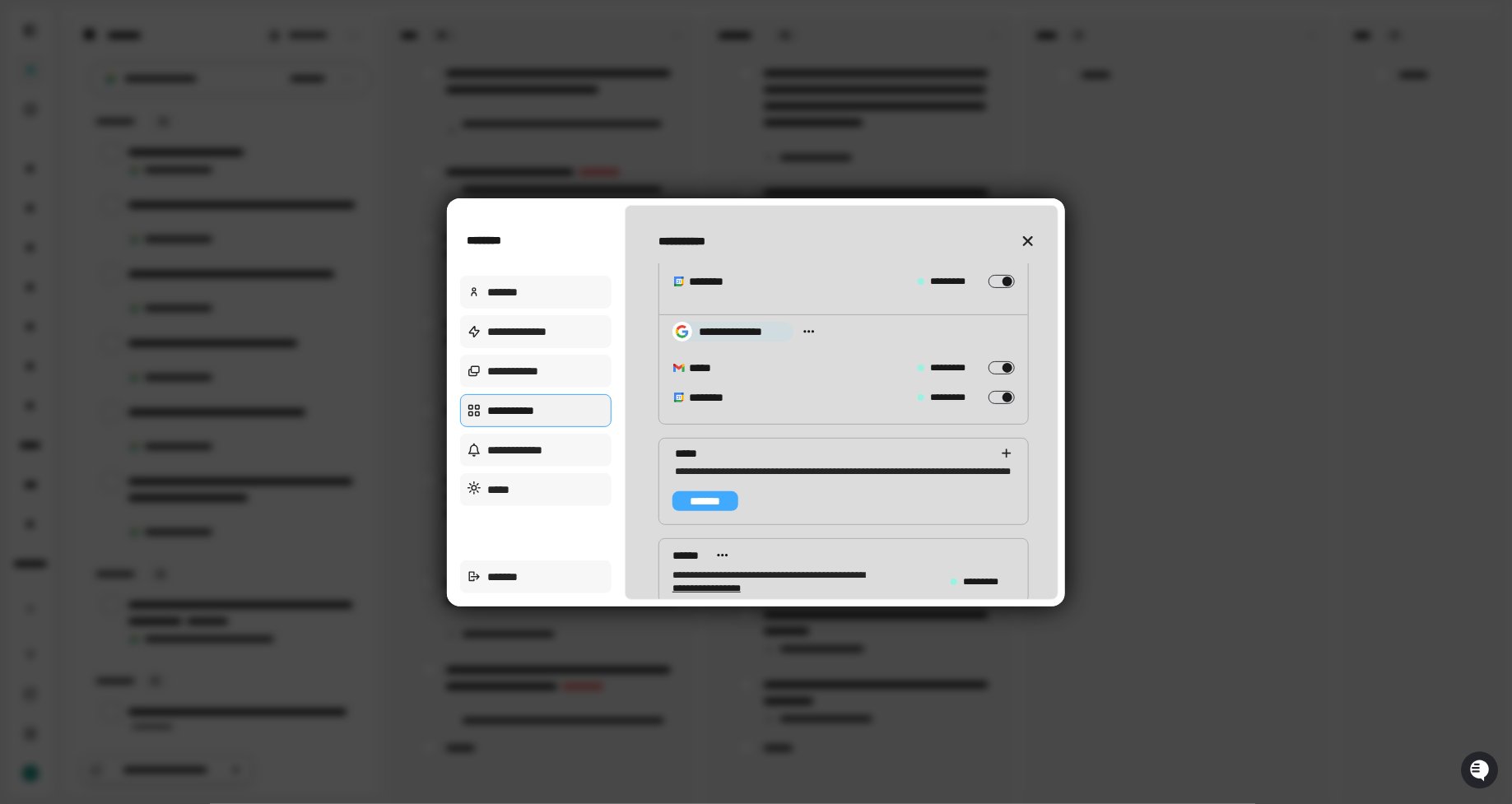 click on "**********" at bounding box center (539, 402) 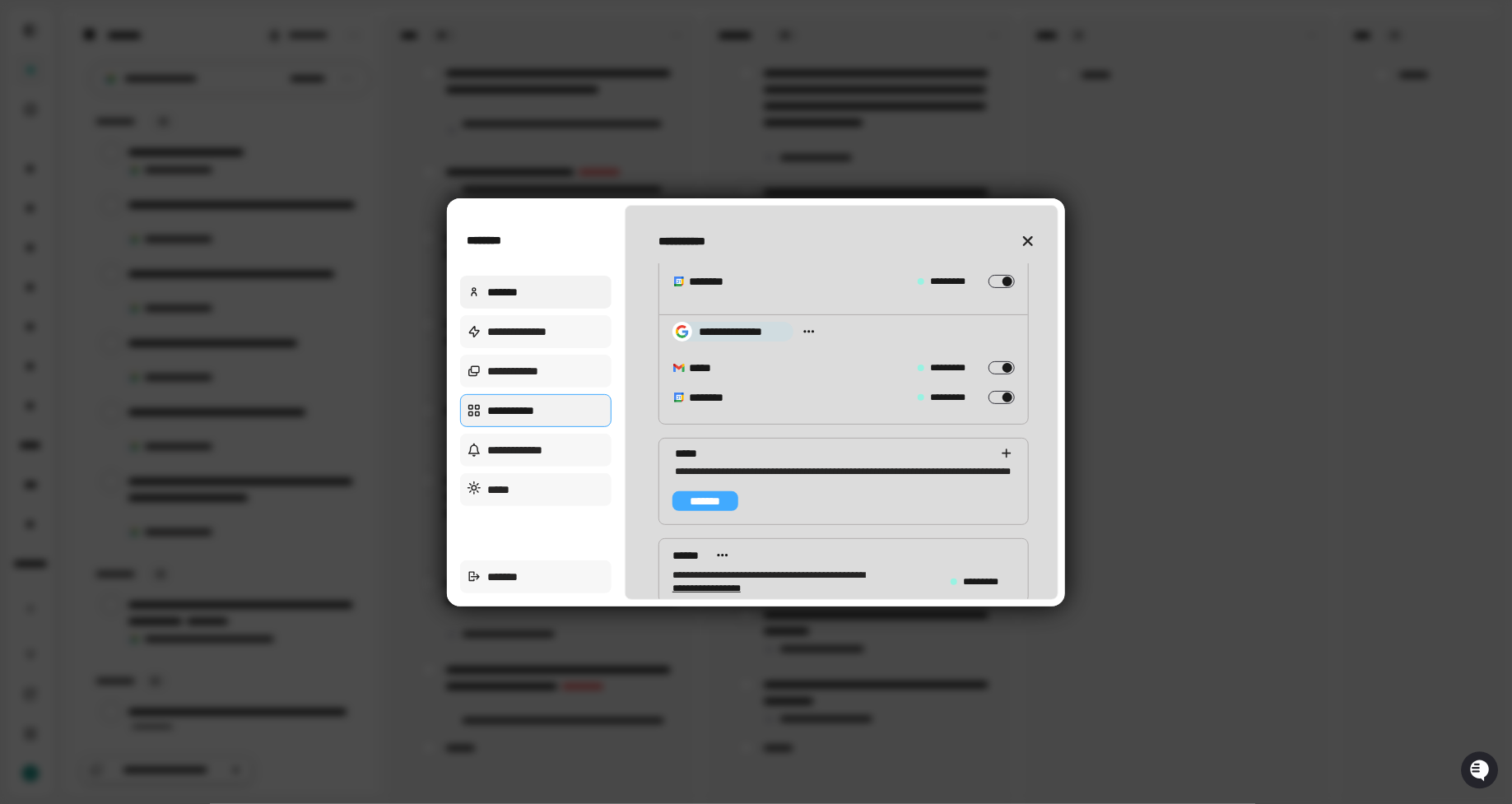 click on "*******" at bounding box center [536, 292] 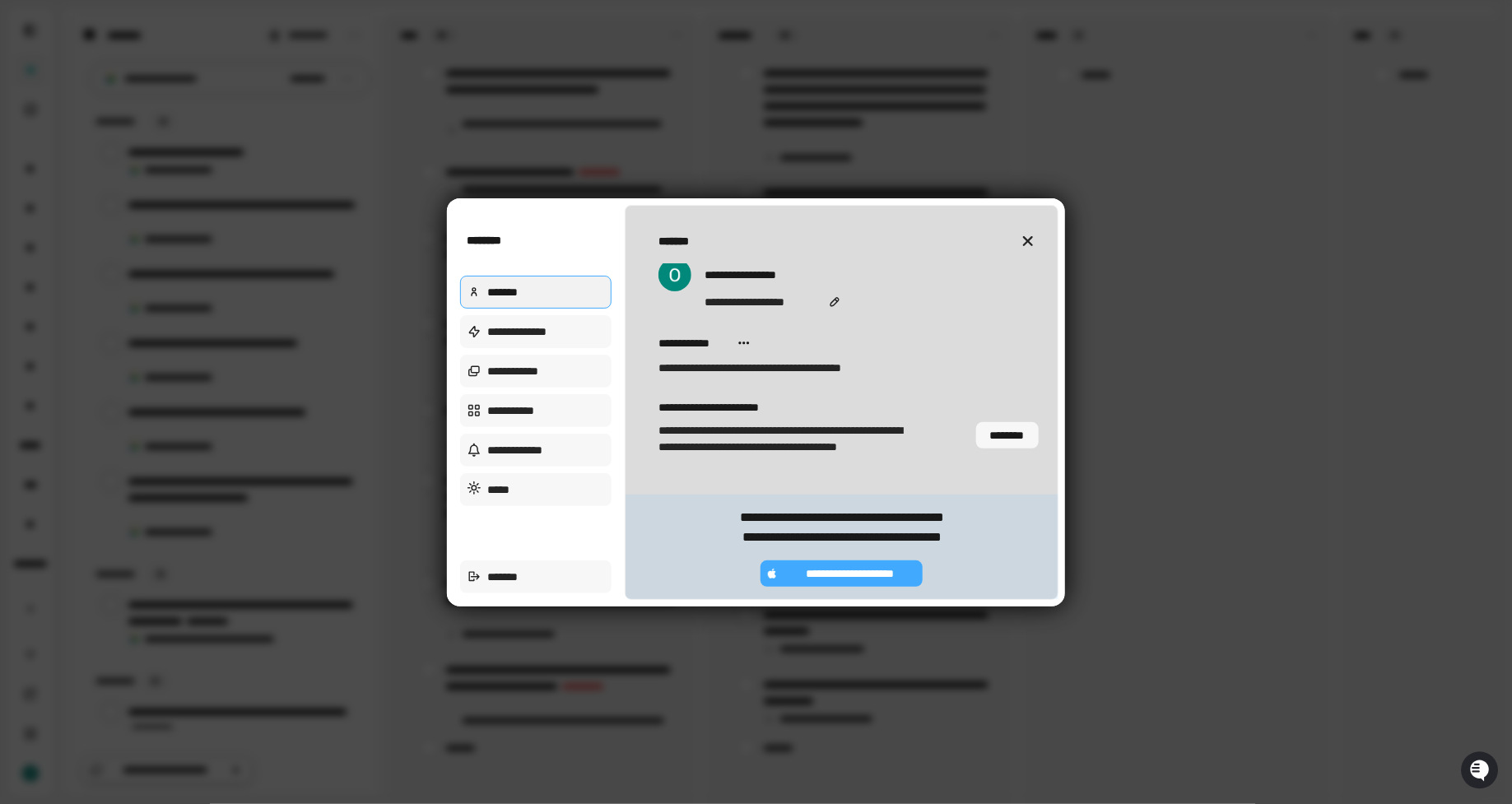 scroll, scrollTop: 0, scrollLeft: 0, axis: both 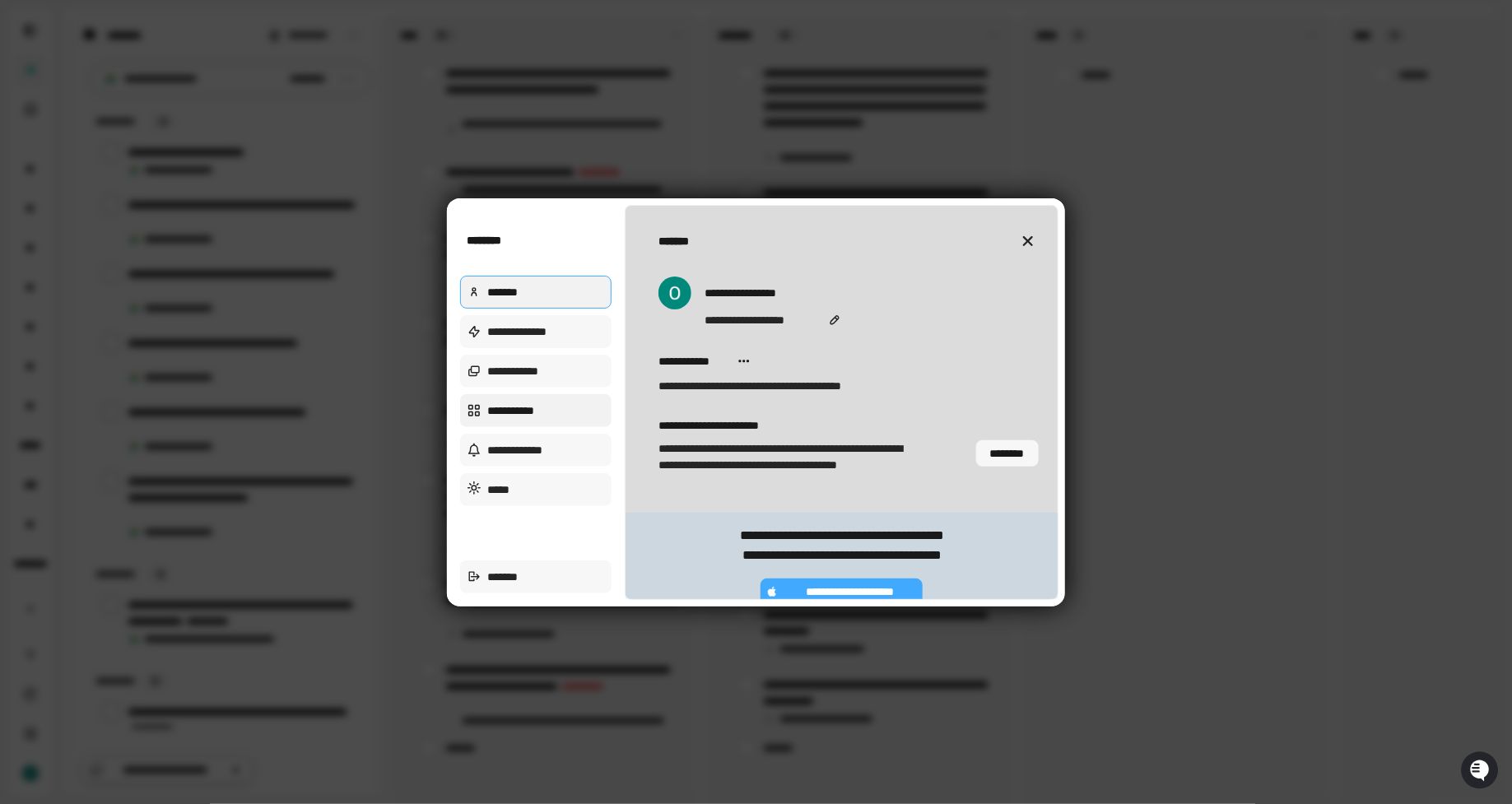 click on "**********" at bounding box center (536, 411) 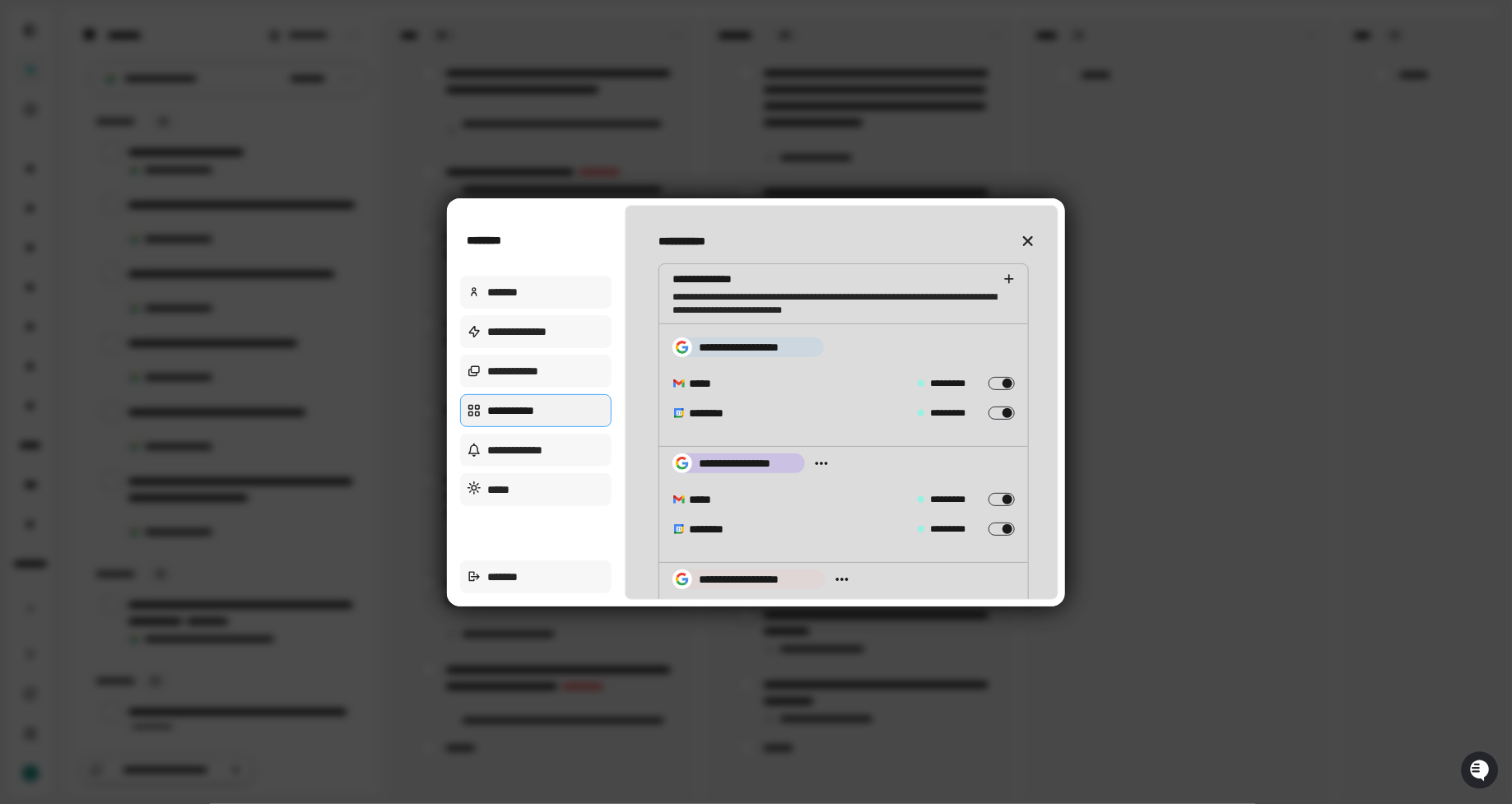 type on "*" 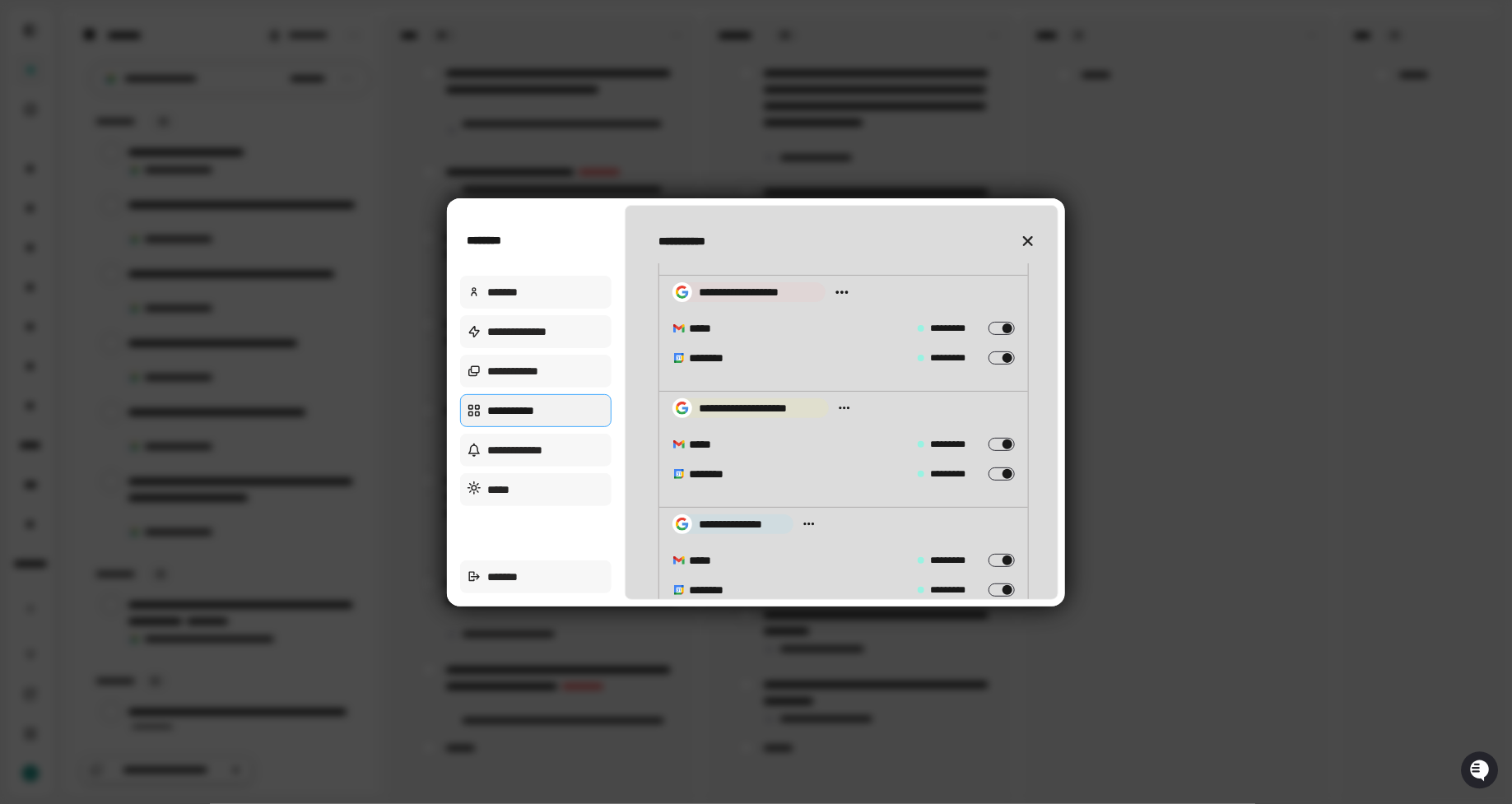 scroll, scrollTop: 0, scrollLeft: 0, axis: both 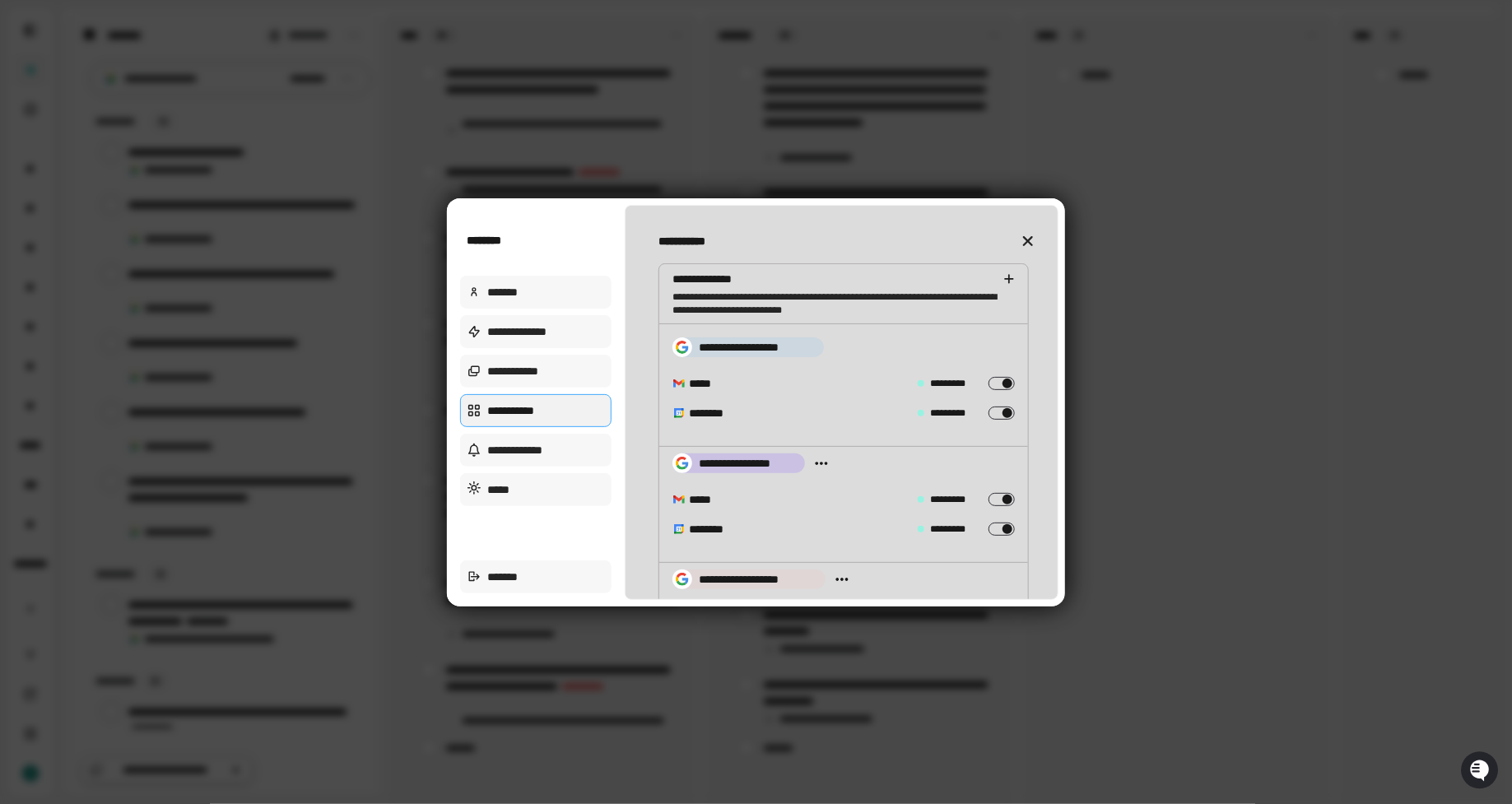 click 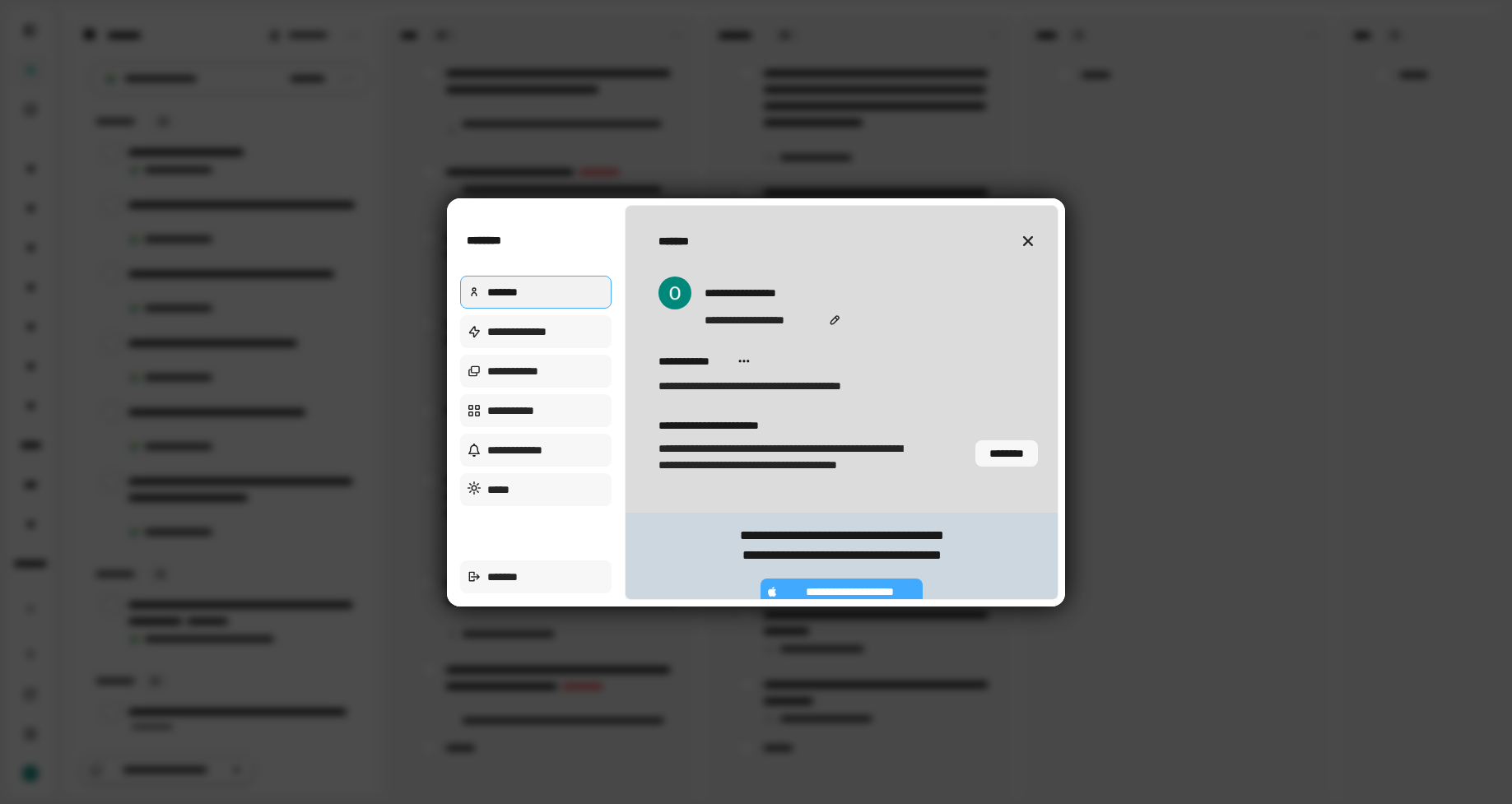scroll, scrollTop: 0, scrollLeft: 0, axis: both 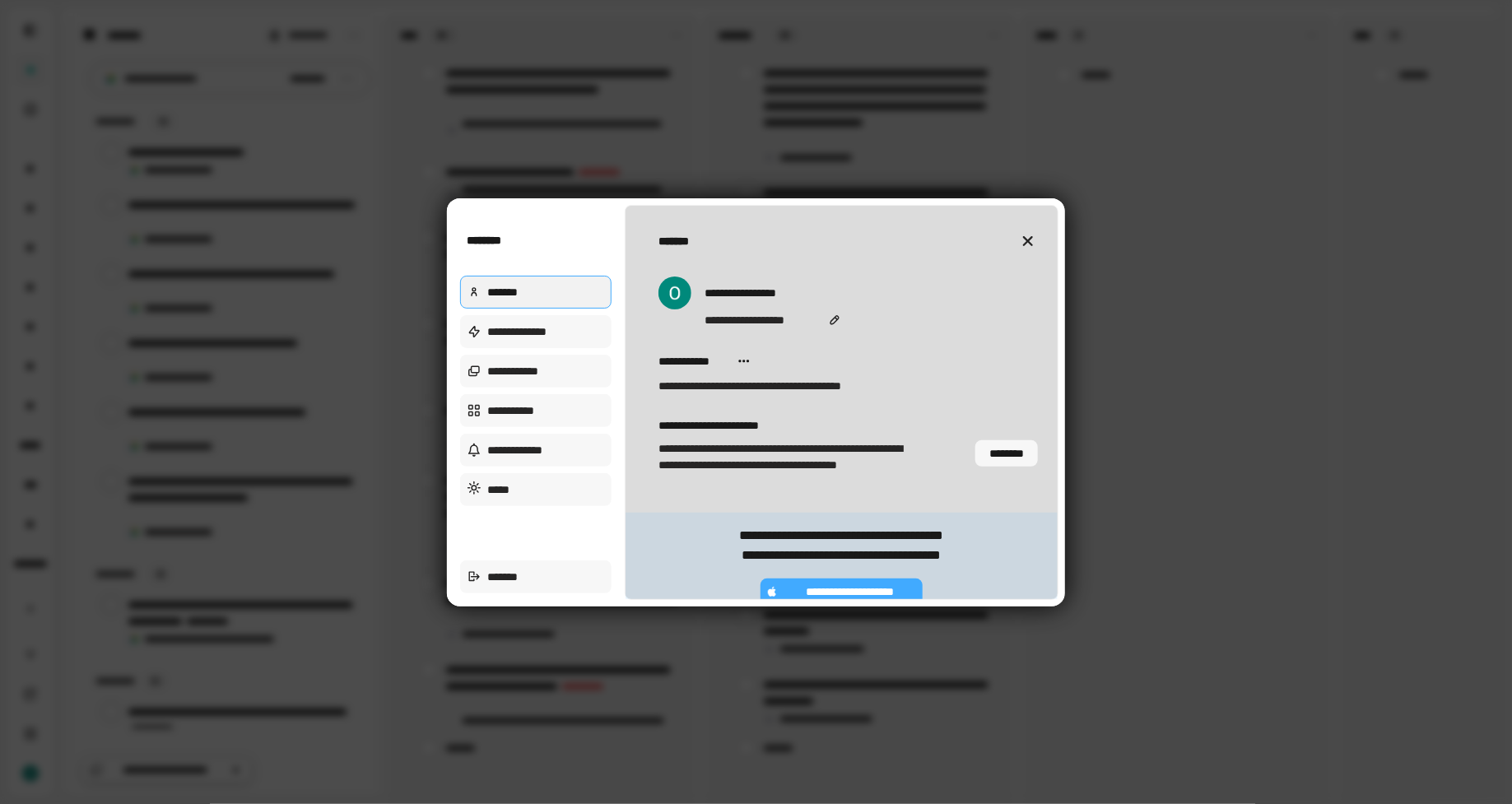 type 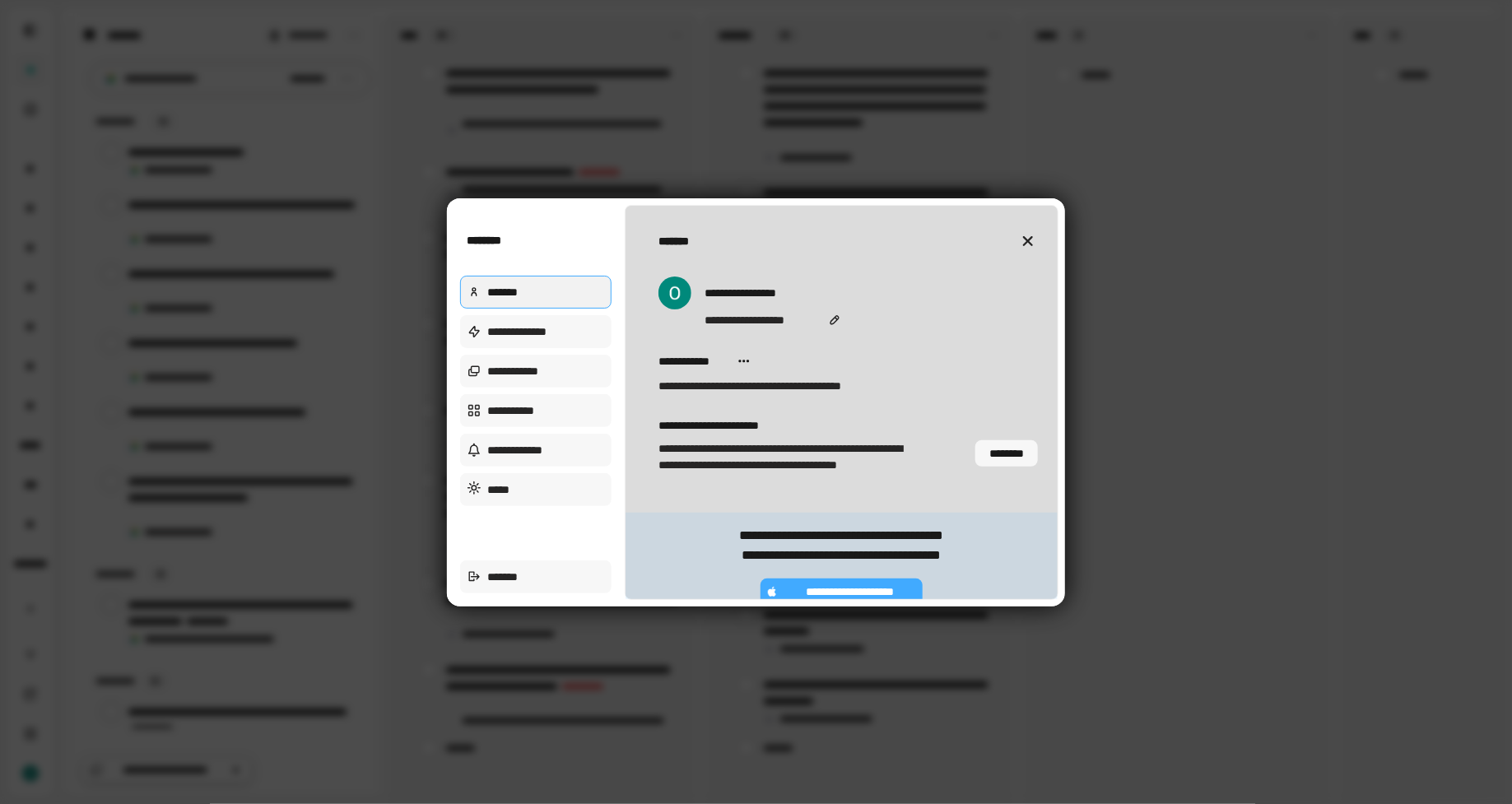 scroll, scrollTop: 0, scrollLeft: 0, axis: both 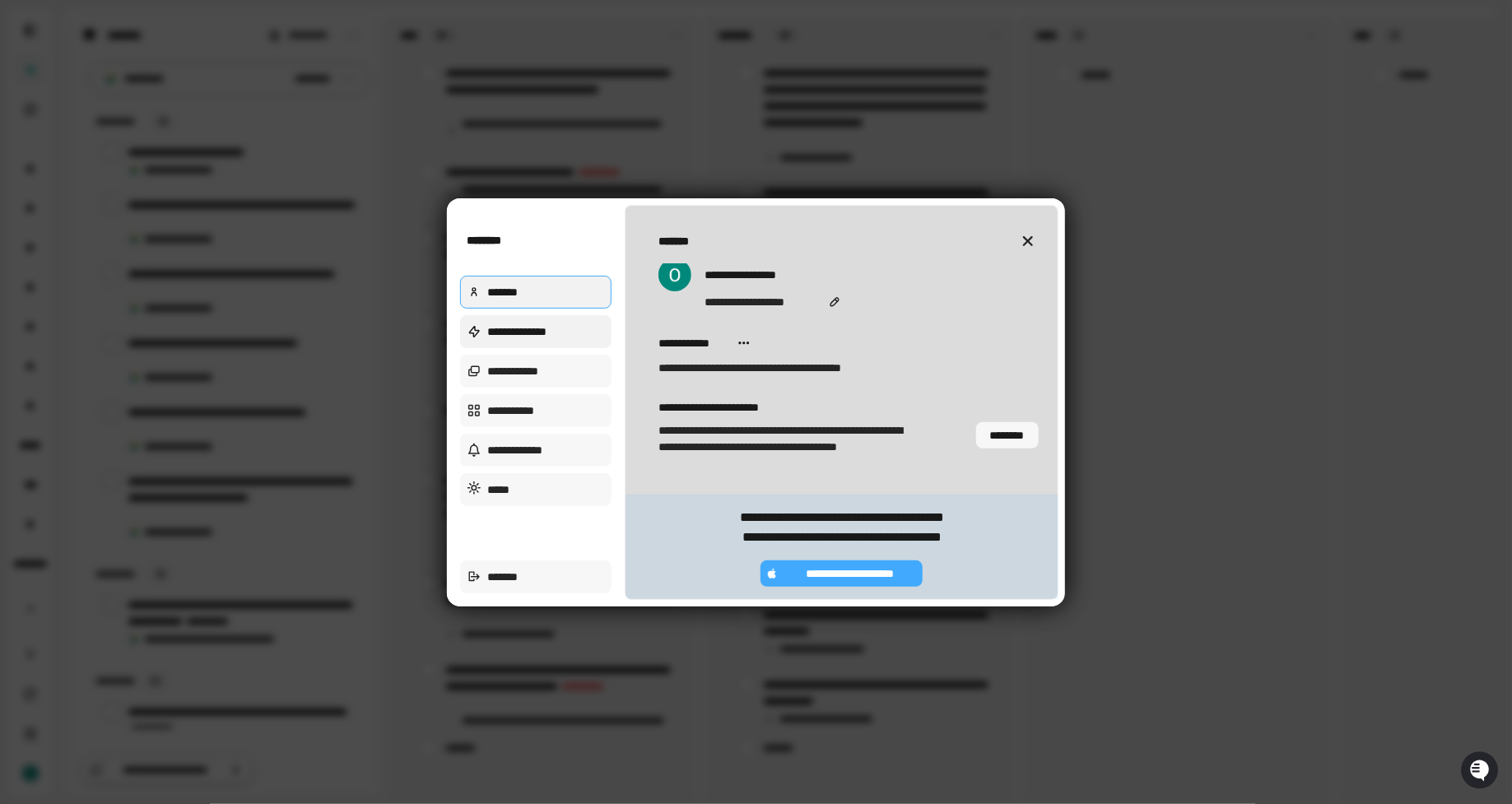 click on "**********" at bounding box center [536, 332] 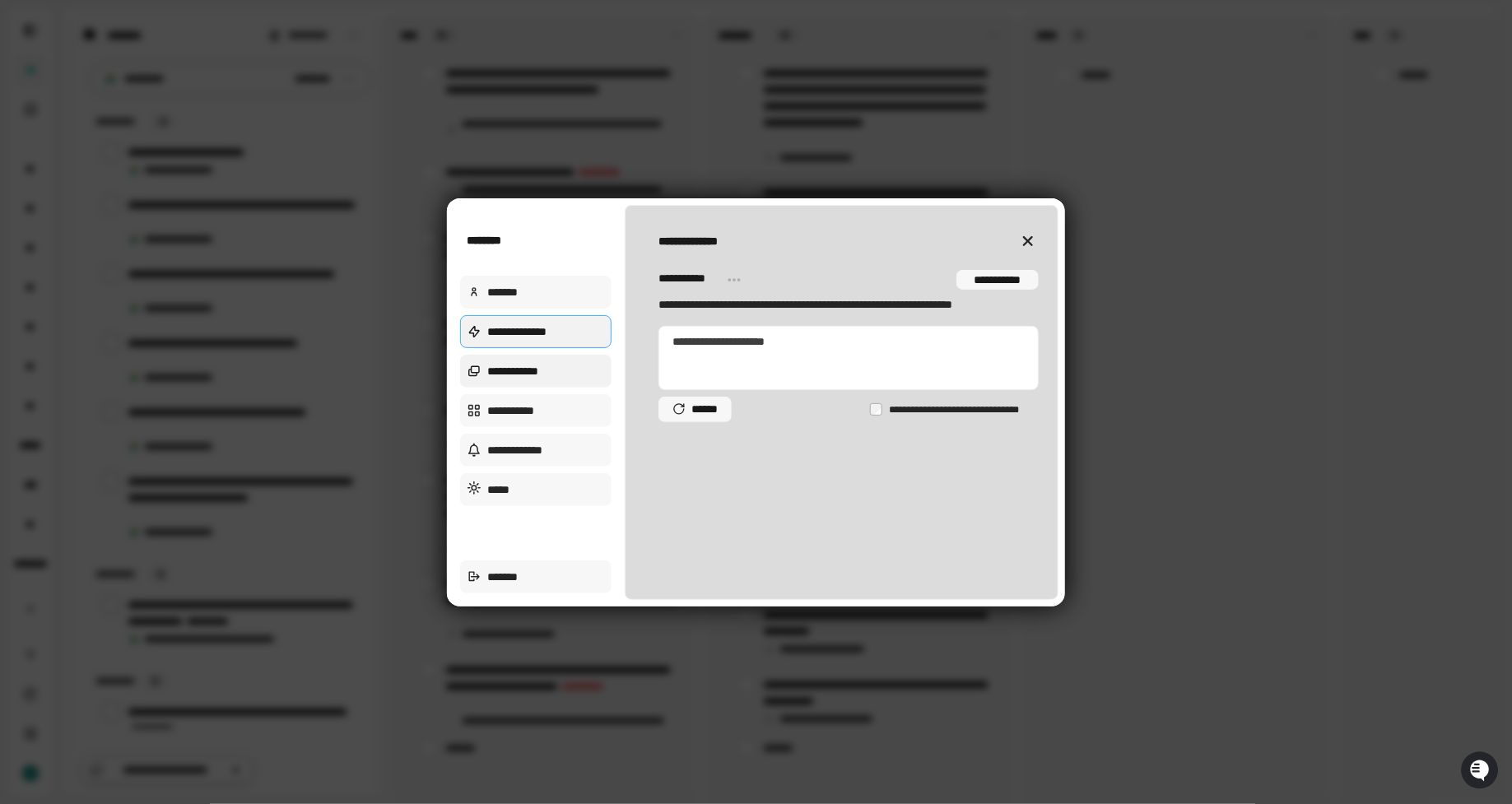 click on "**********" at bounding box center (536, 371) 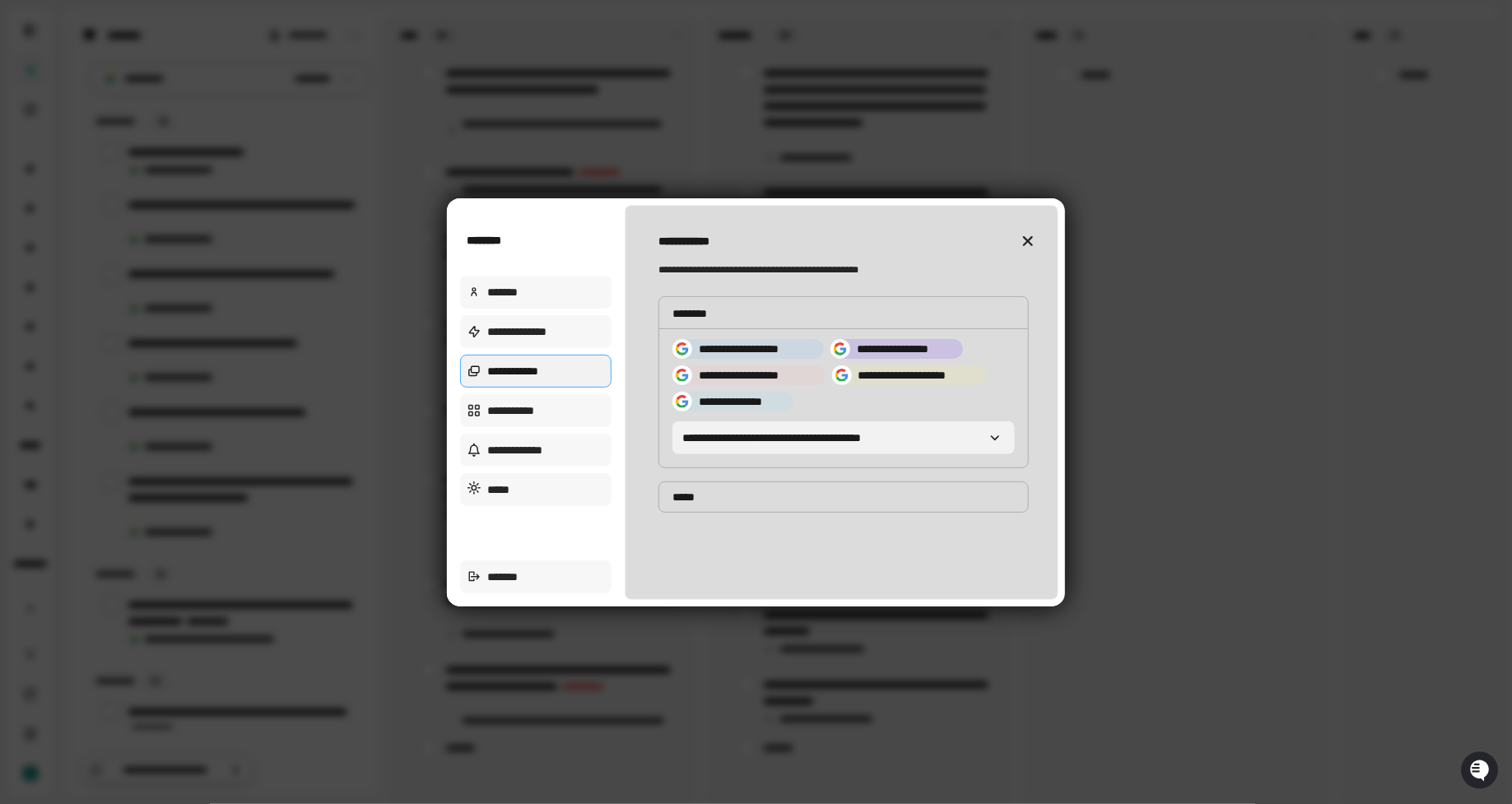 click on "**********" at bounding box center [805, 438] 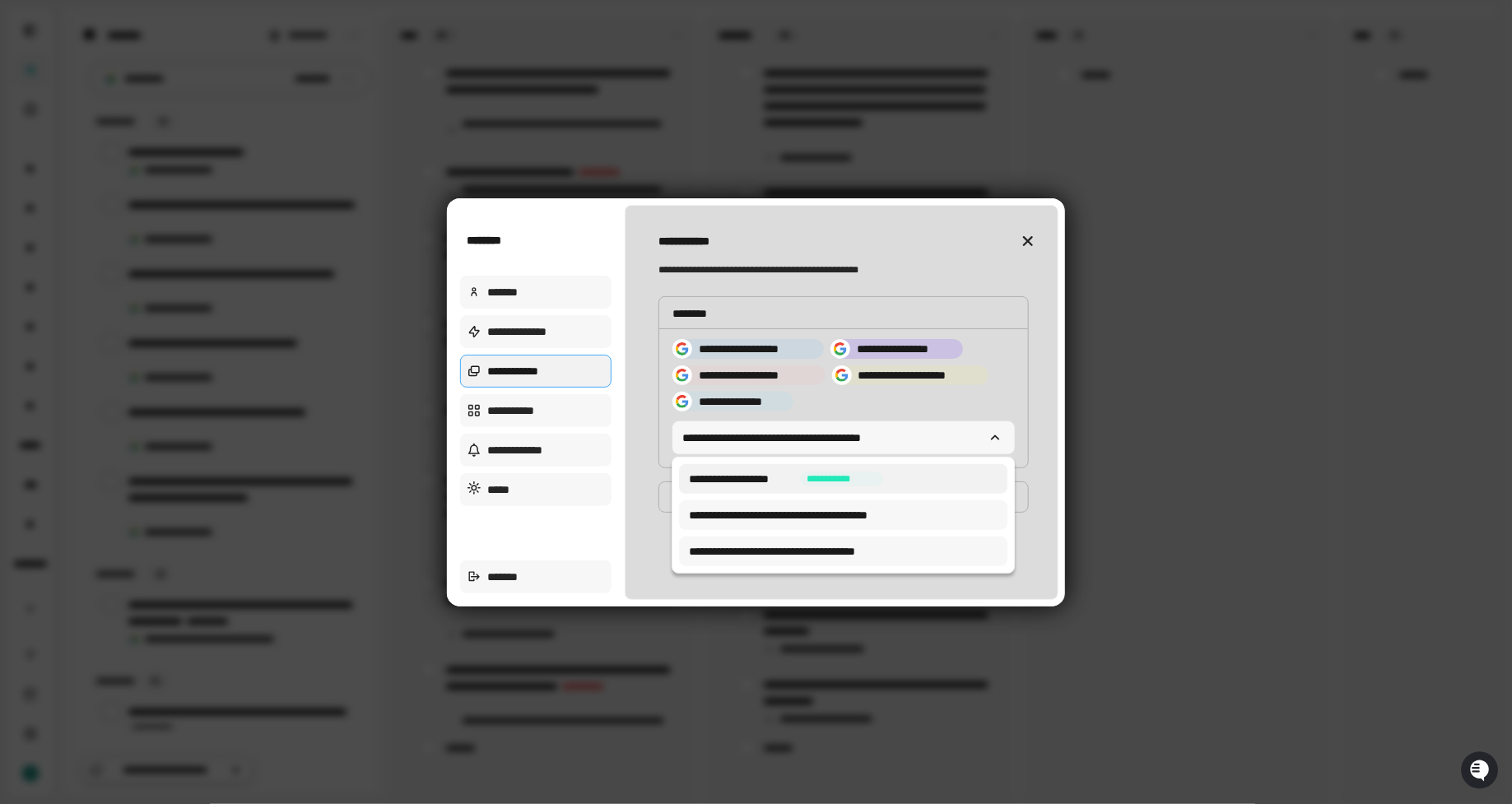 click on "**********" at bounding box center [741, 479] 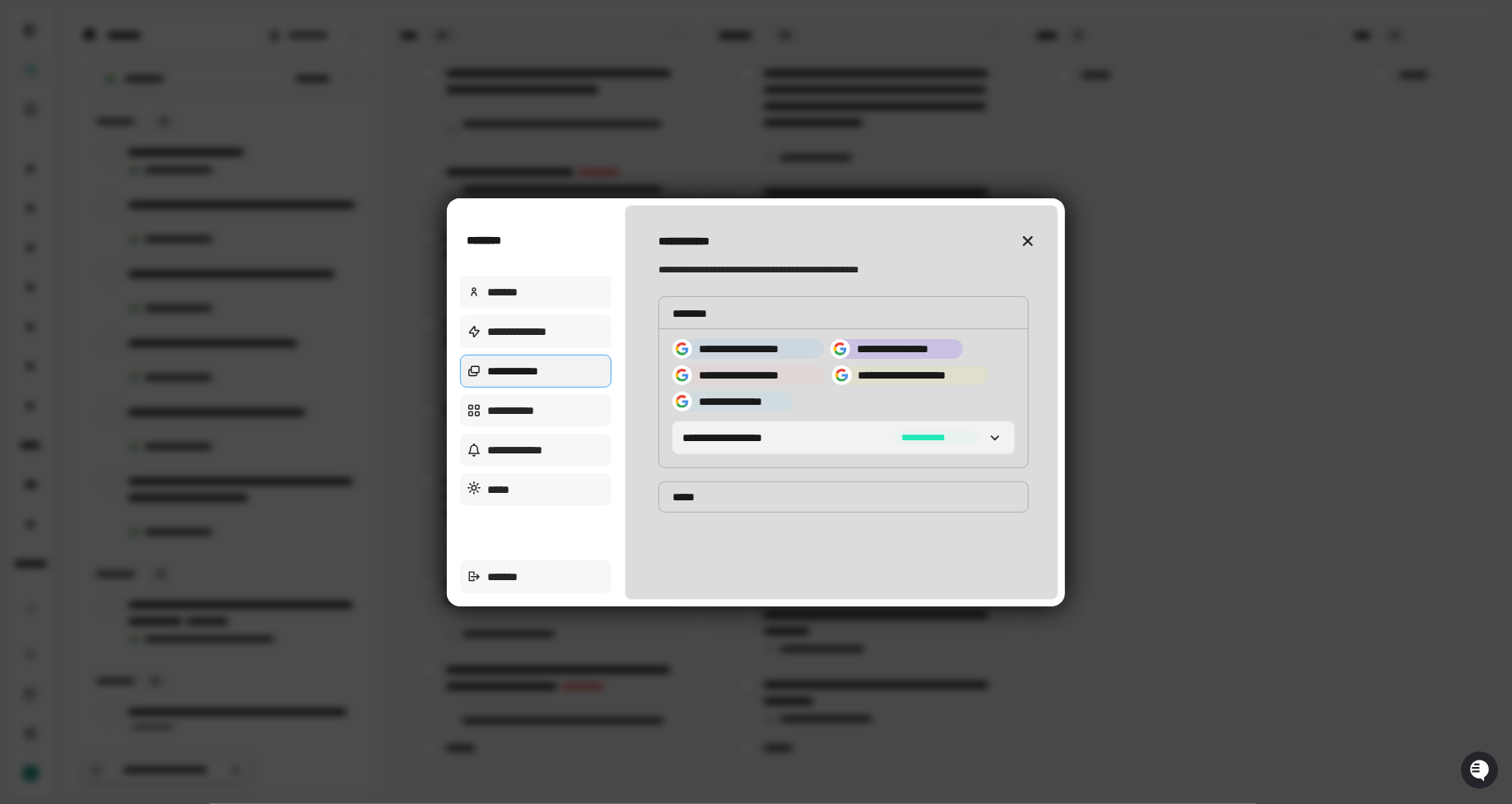 click on "**********" at bounding box center (844, 438) 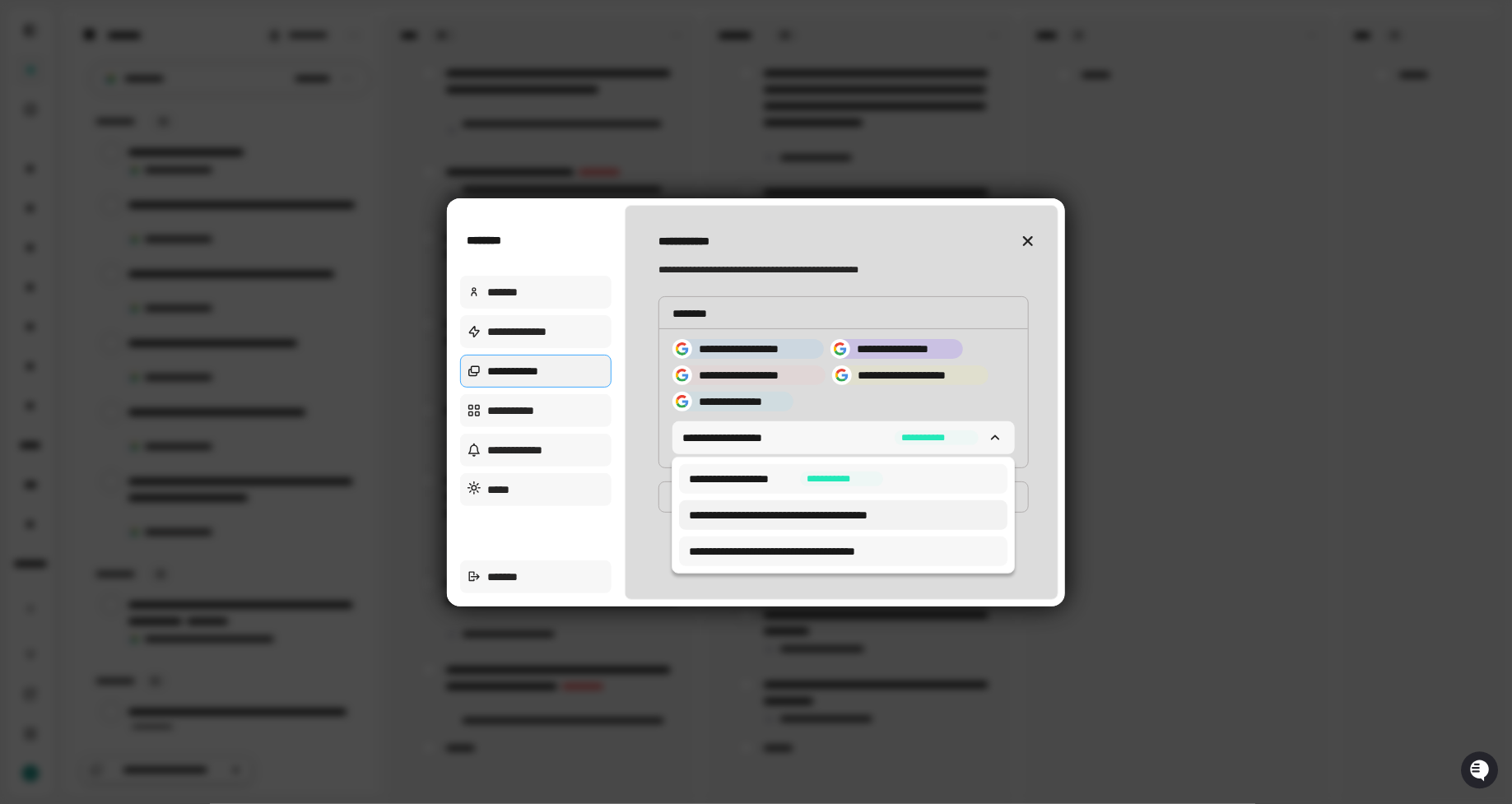 click on "**********" at bounding box center [812, 515] 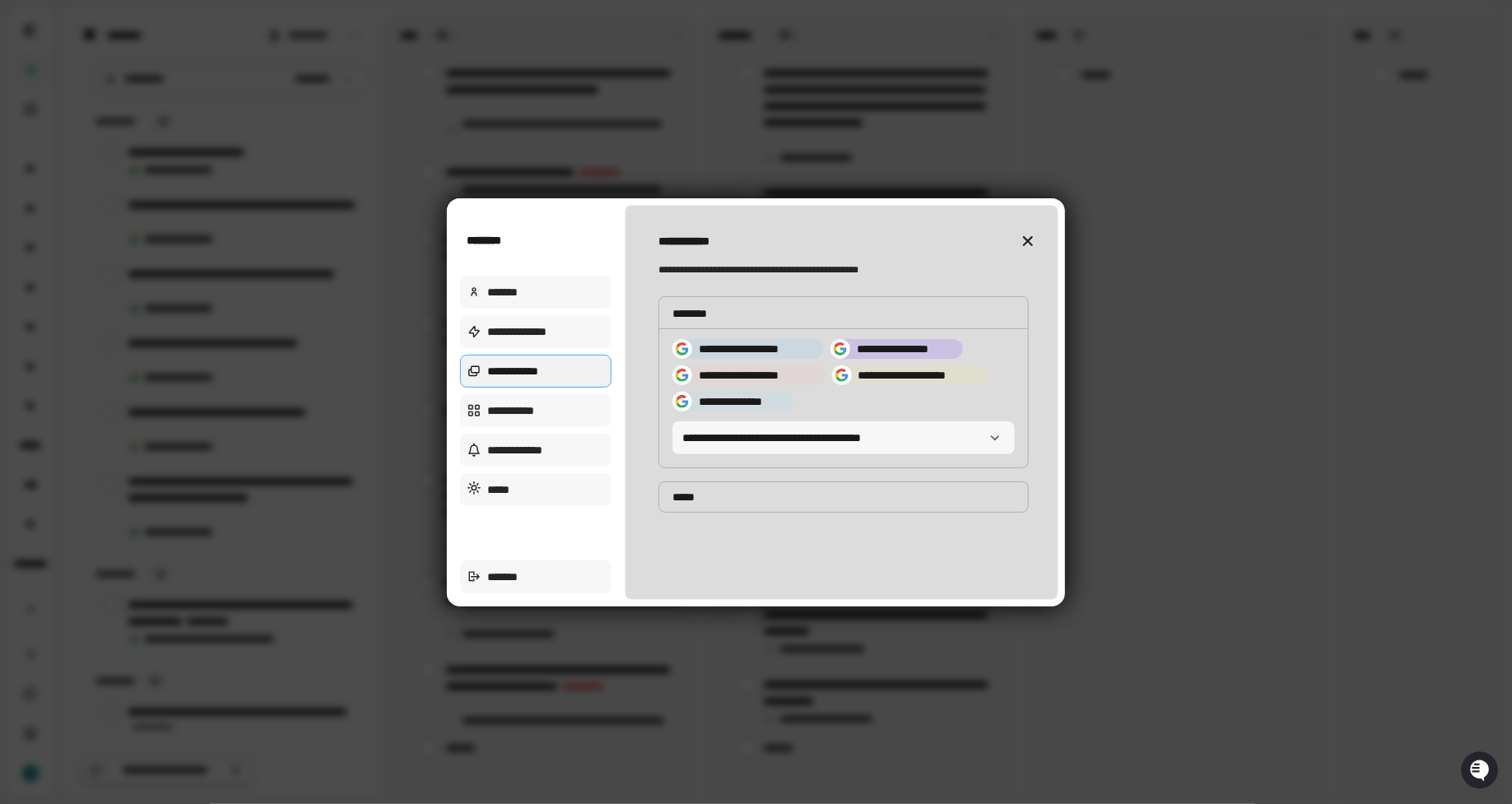 click on "*****" at bounding box center [844, 497] 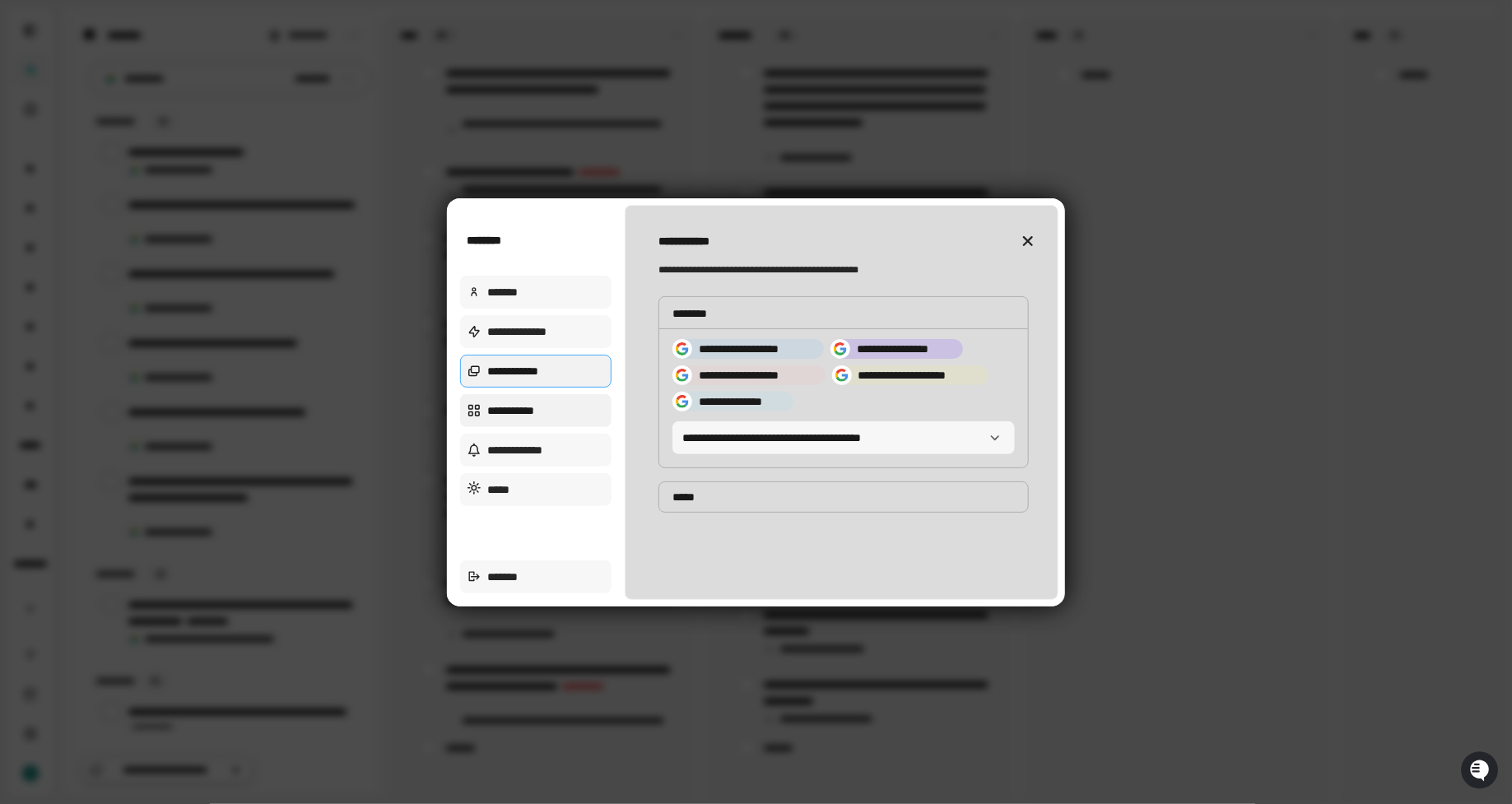 click on "**********" at bounding box center [536, 411] 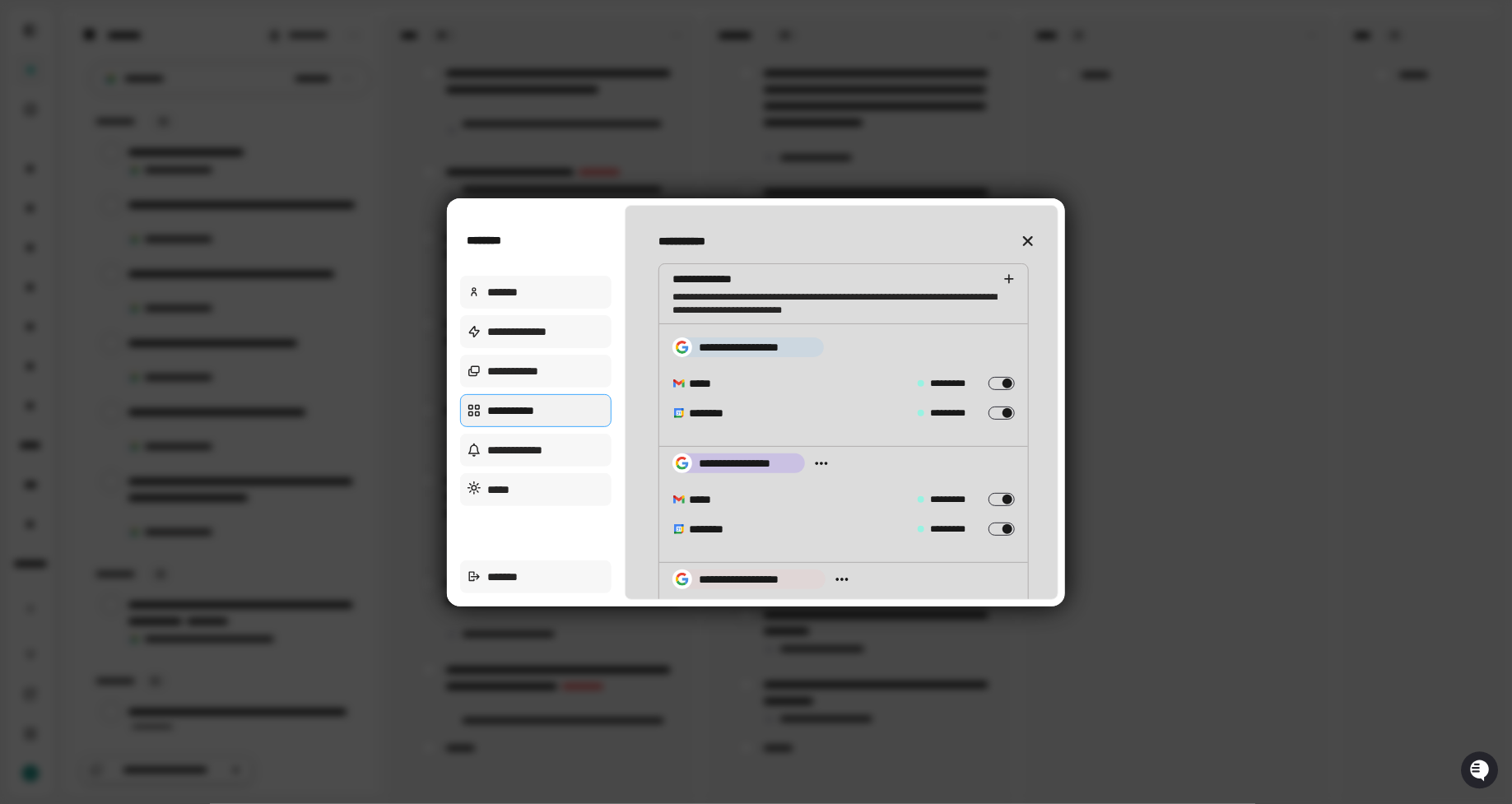 type on "*" 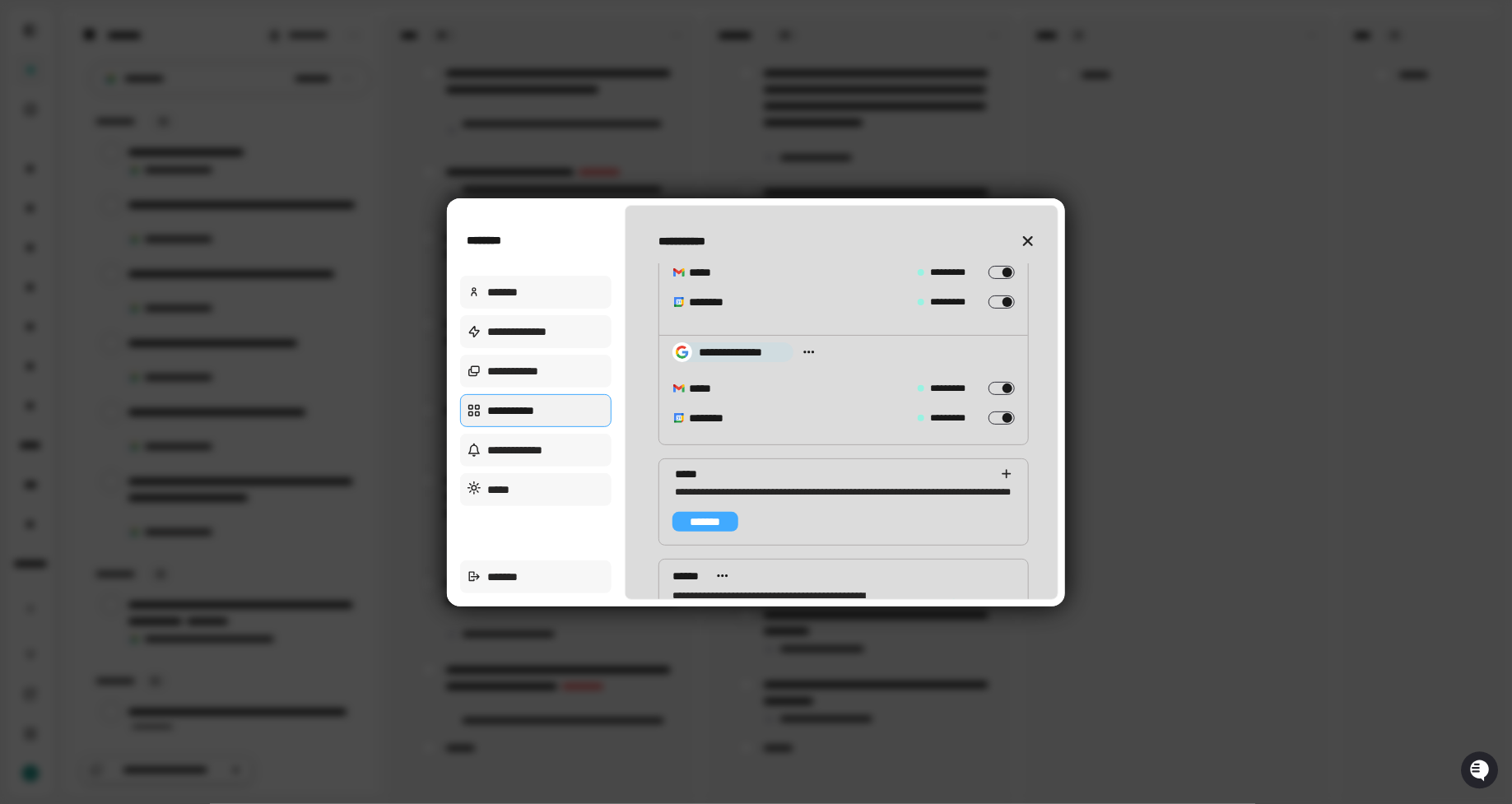 scroll, scrollTop: 480, scrollLeft: 0, axis: vertical 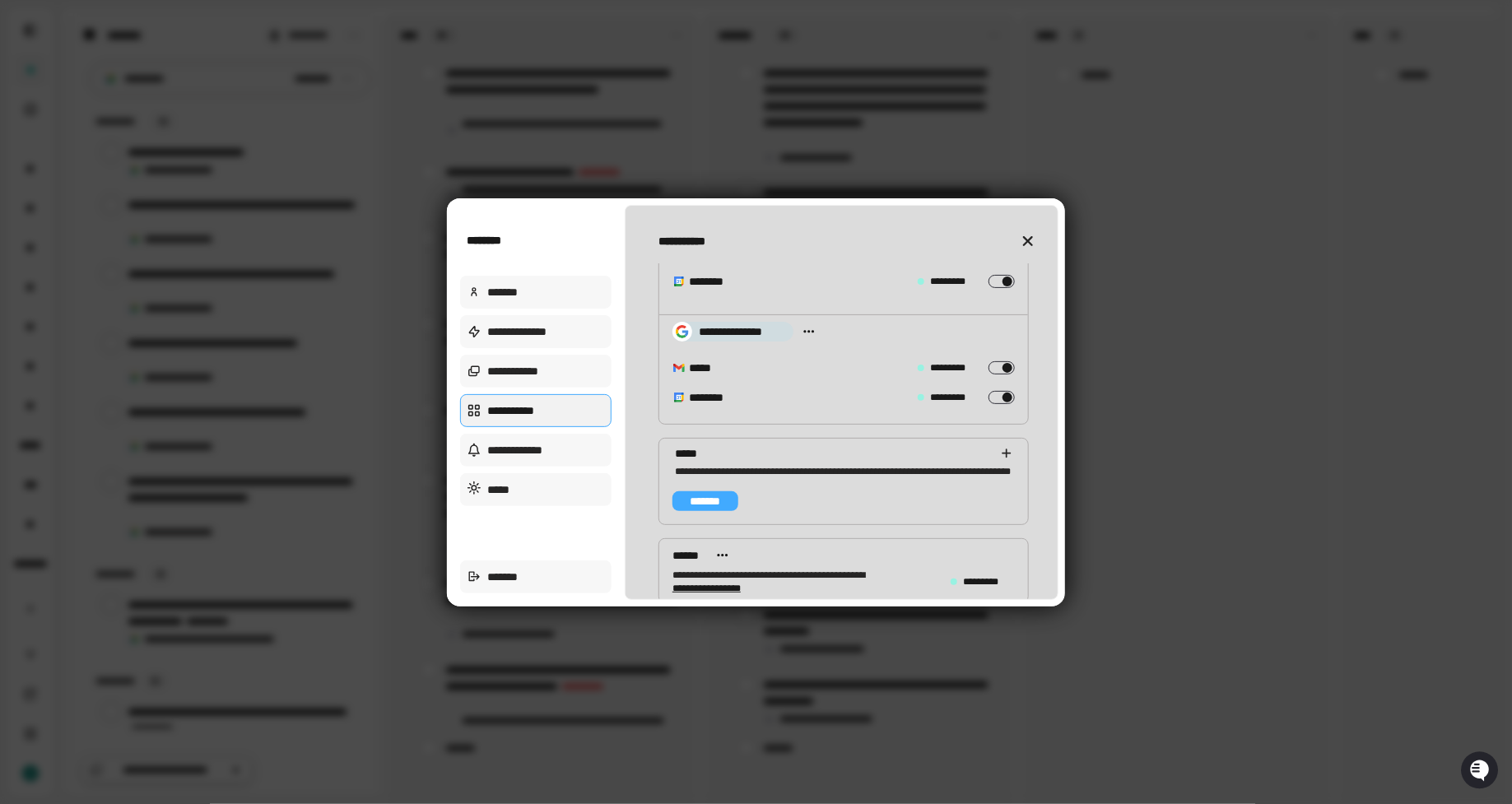 type 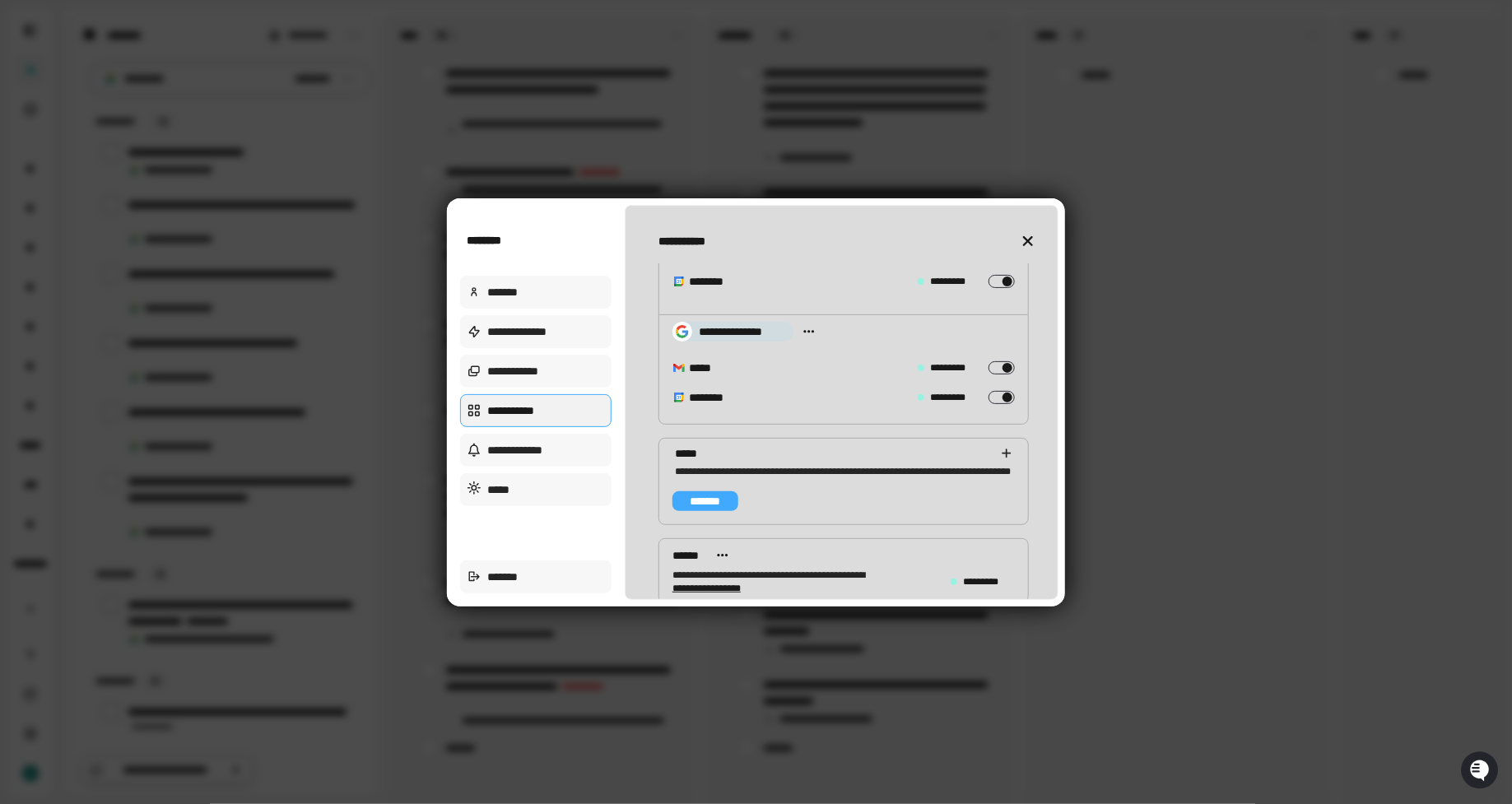 click 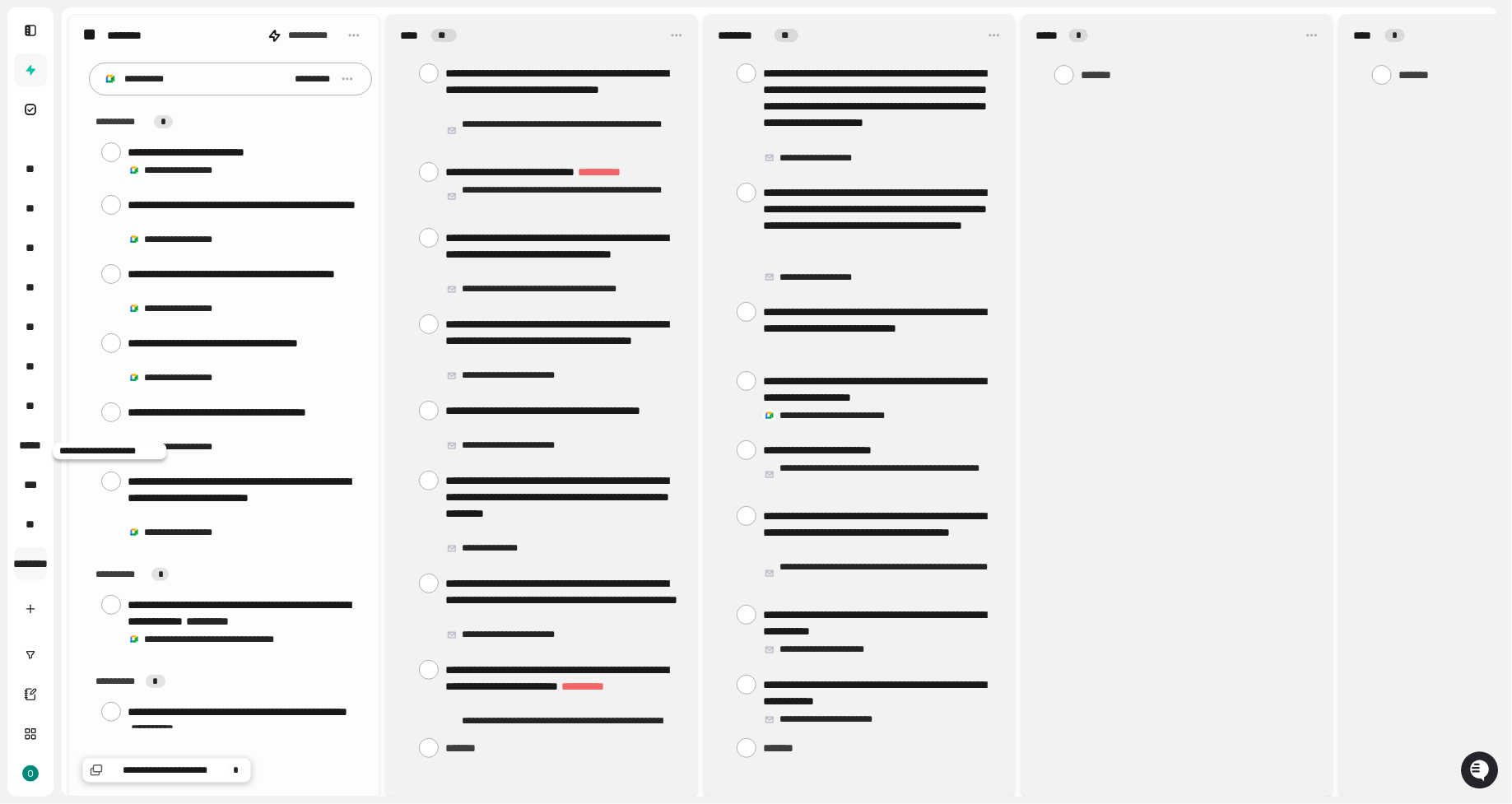scroll, scrollTop: 112, scrollLeft: 0, axis: vertical 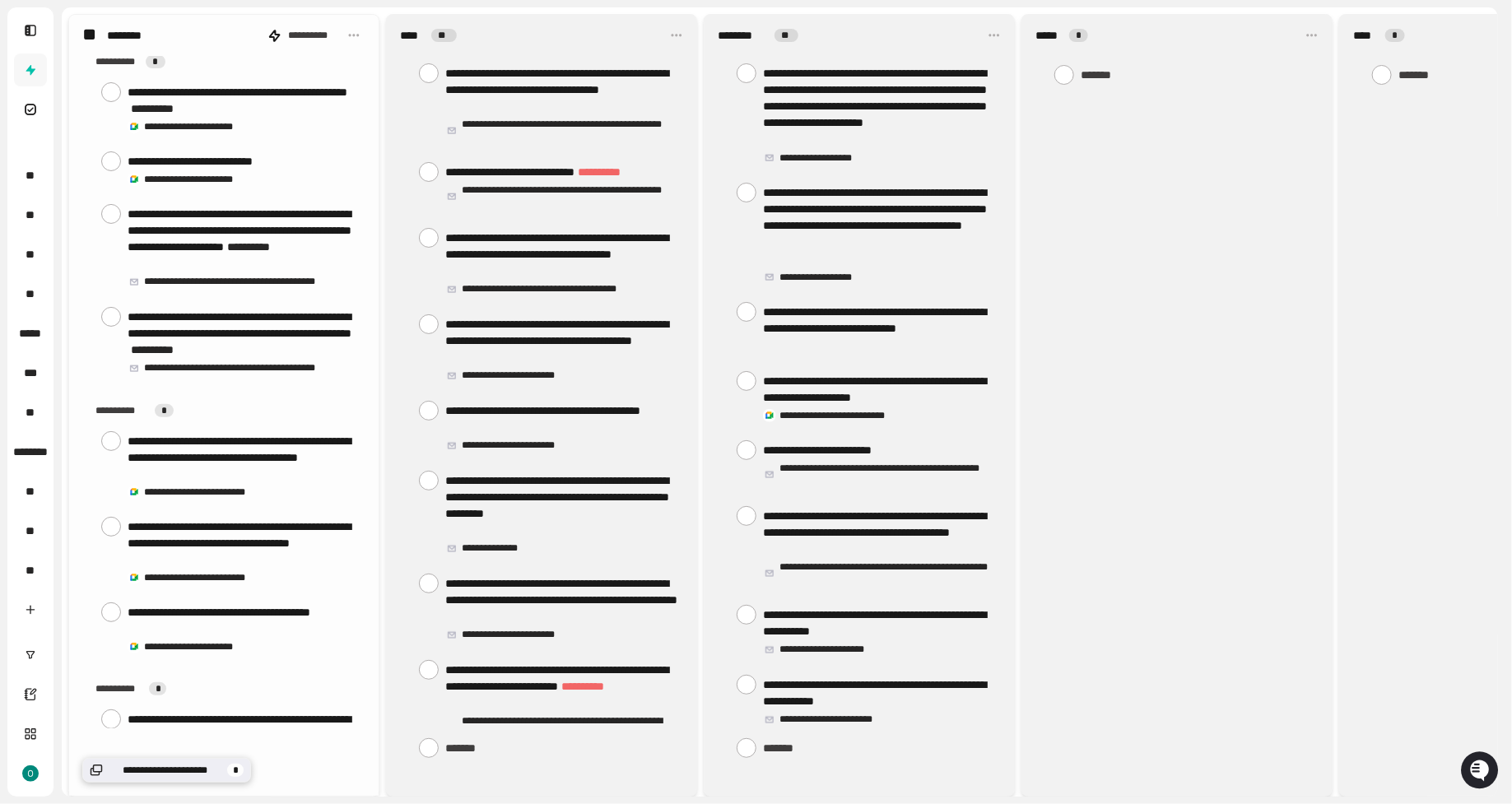 click on "**********" at bounding box center (165, 770) 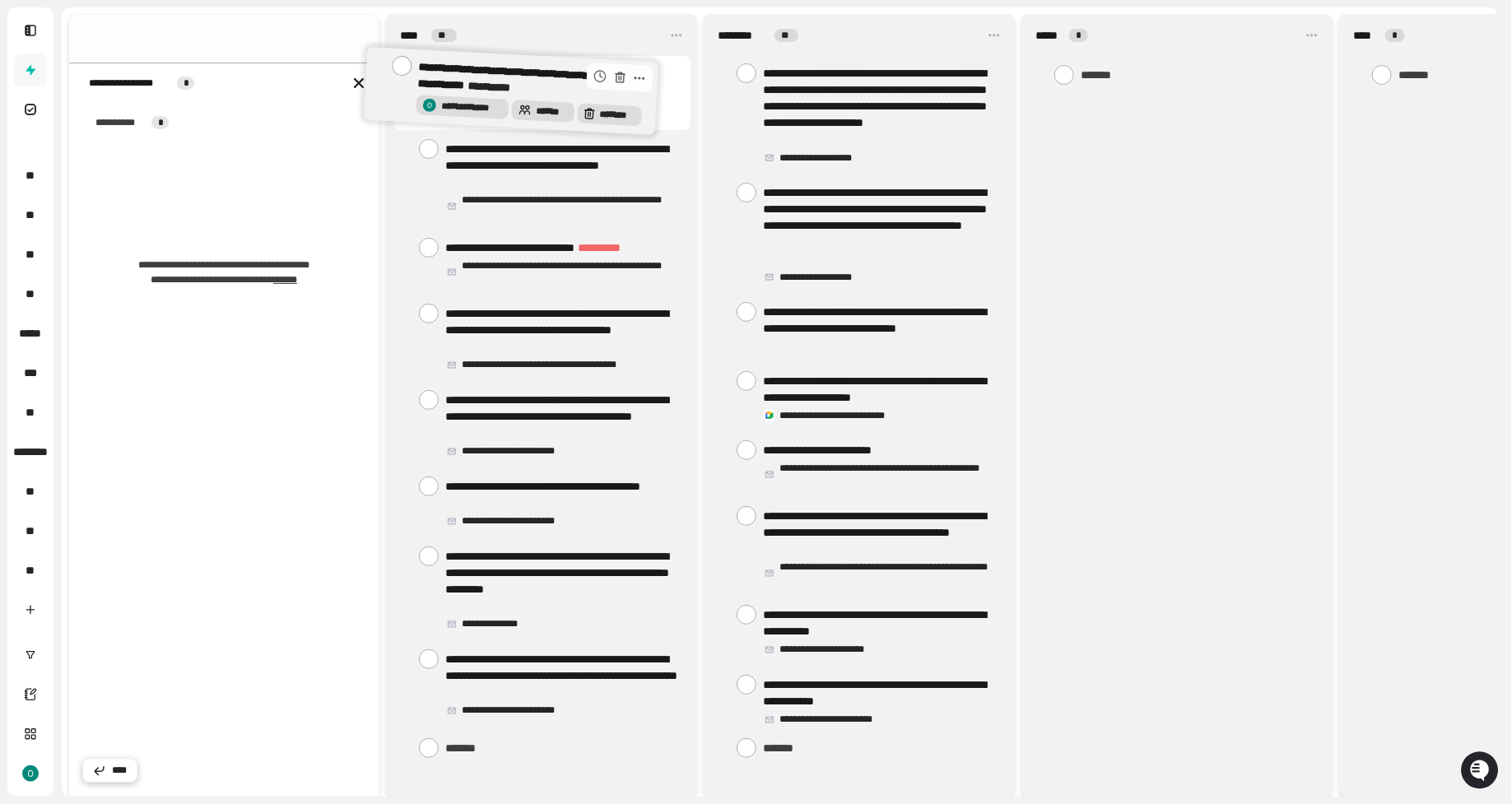 drag, startPoint x: 200, startPoint y: 160, endPoint x: 492, endPoint y: 78, distance: 303.29524 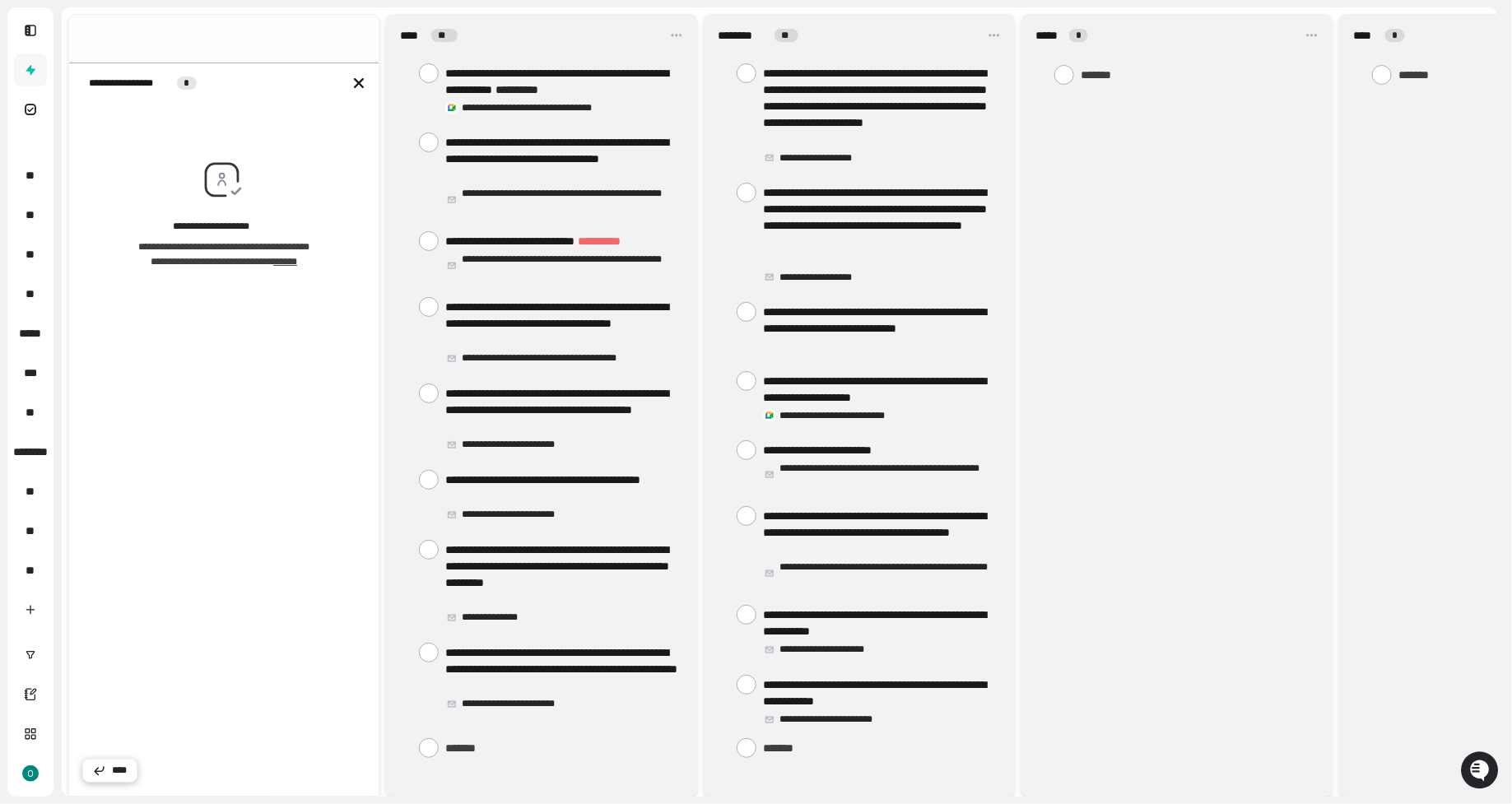 click 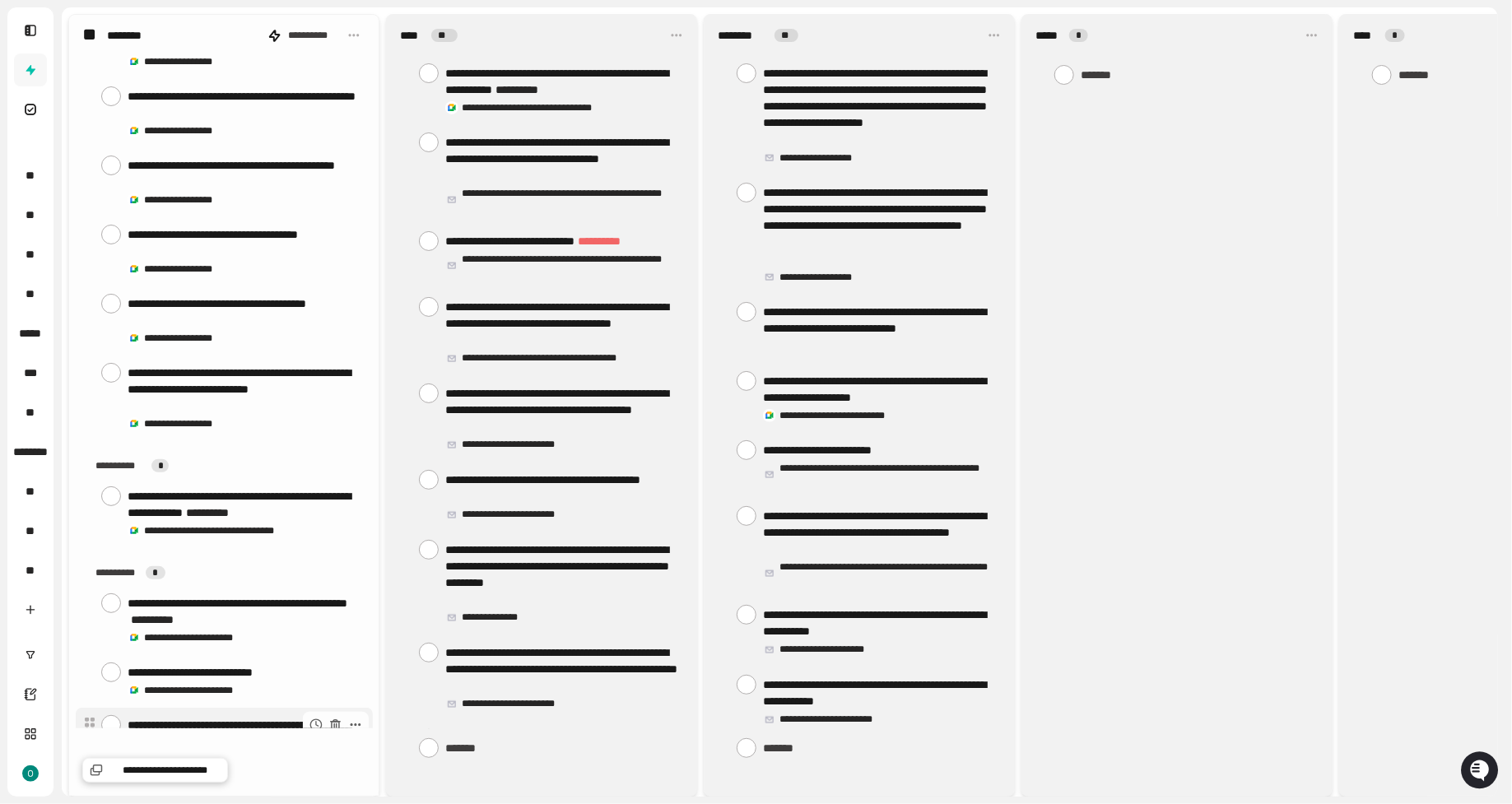 scroll, scrollTop: 0, scrollLeft: 0, axis: both 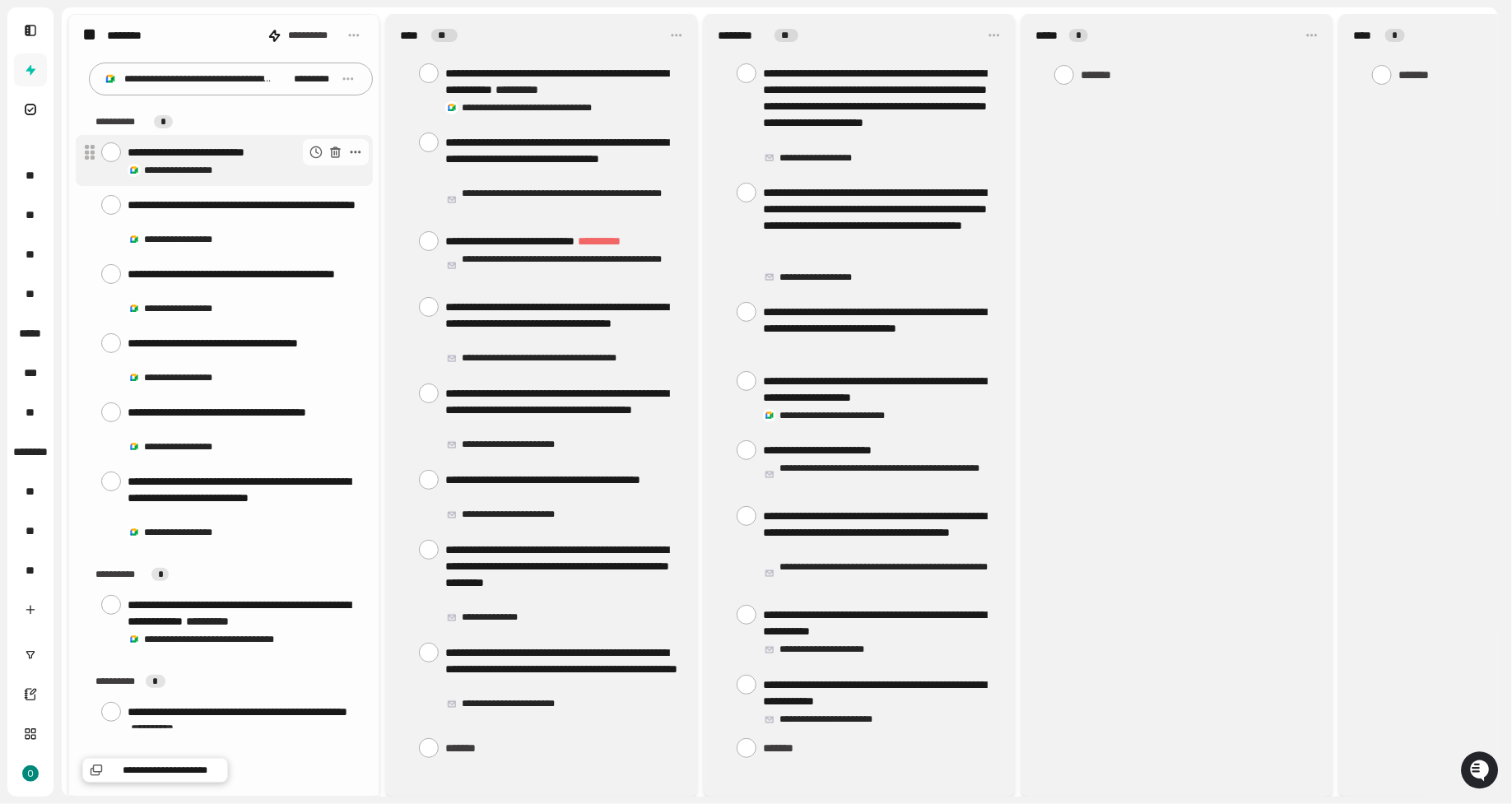 click at bounding box center (111, 152) 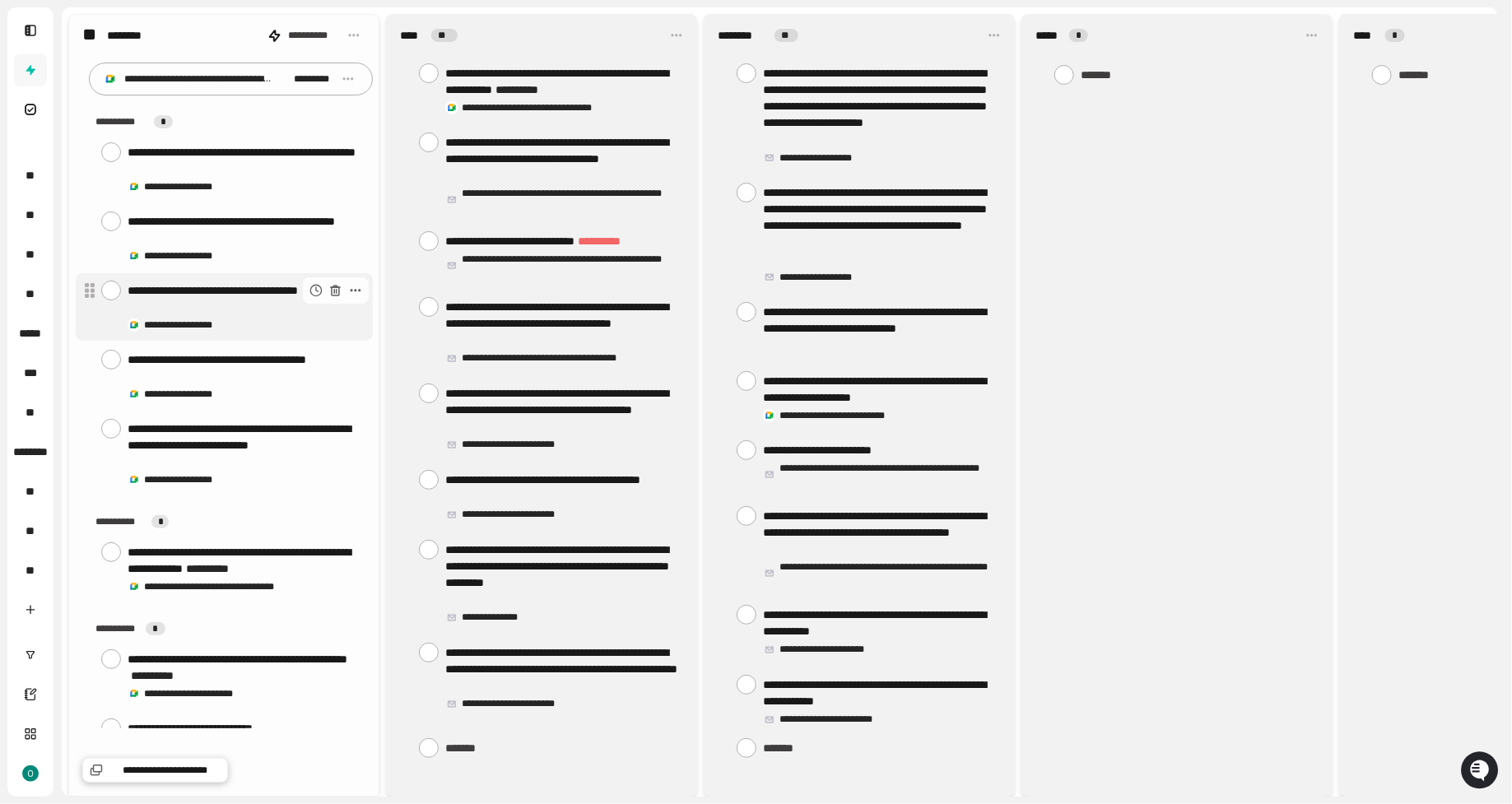click at bounding box center [111, 290] 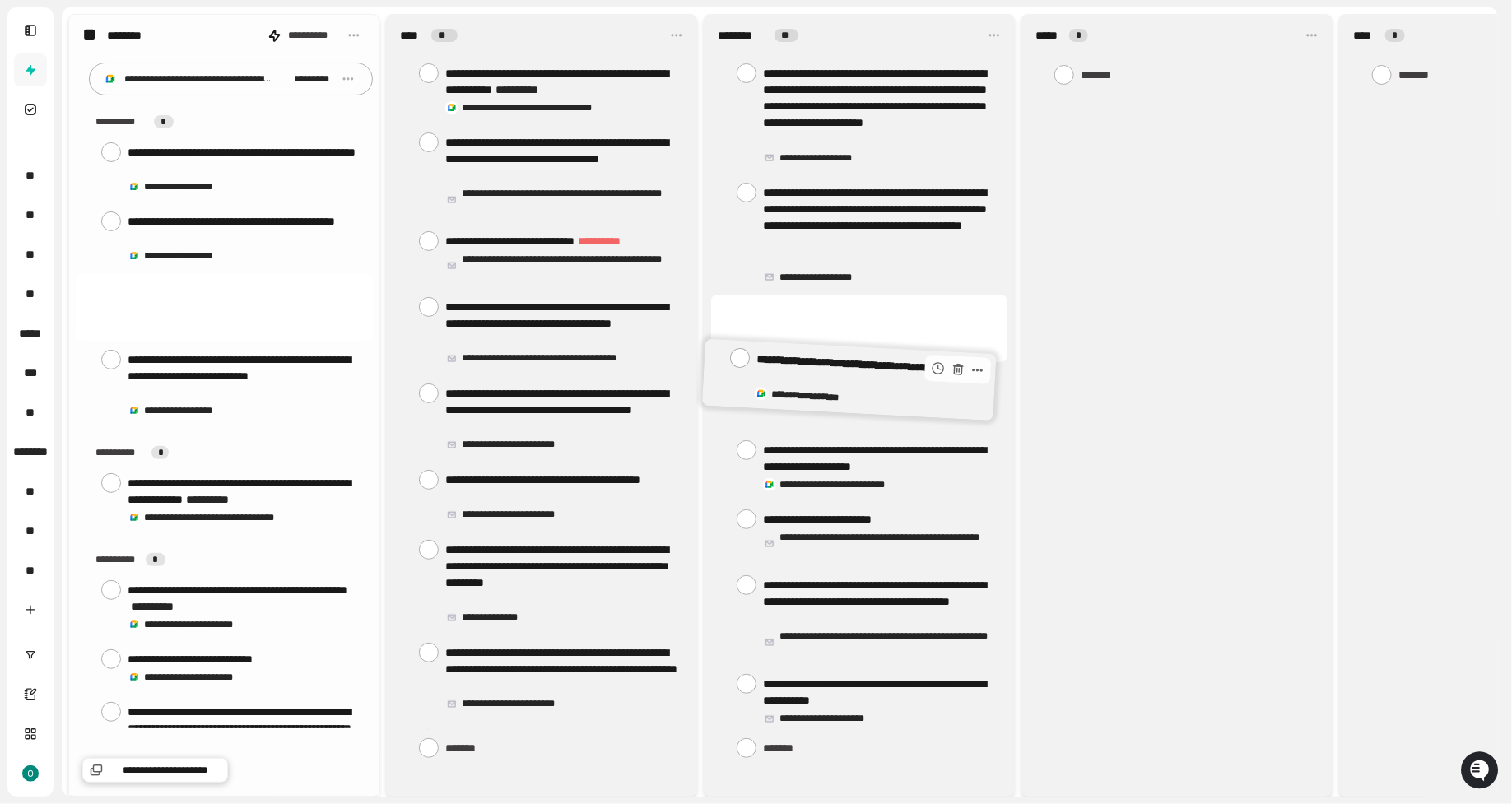 drag, startPoint x: 193, startPoint y: 308, endPoint x: 825, endPoint y: 383, distance: 636.4346 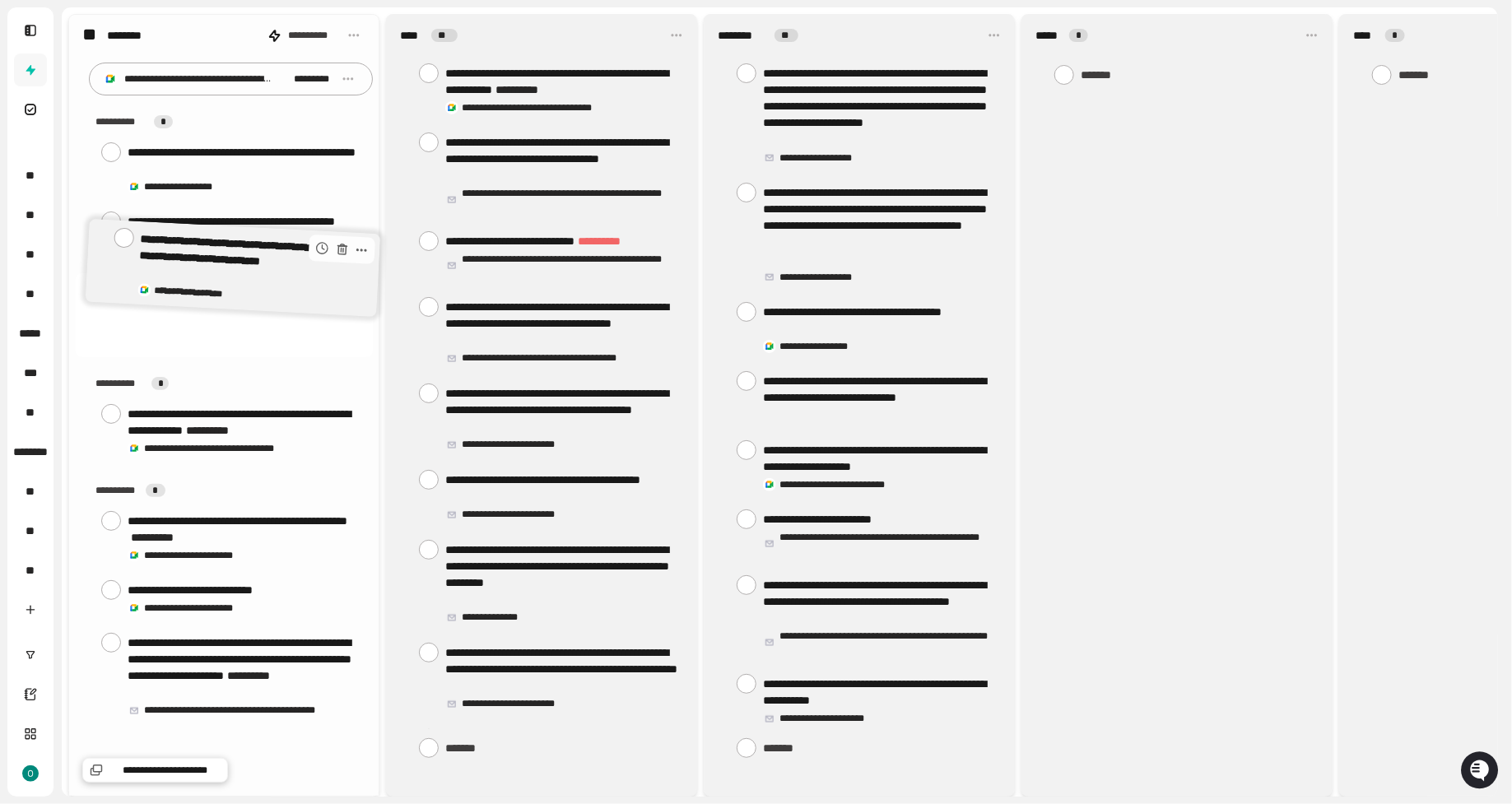 drag, startPoint x: 207, startPoint y: 306, endPoint x: 220, endPoint y: 261, distance: 46.84015 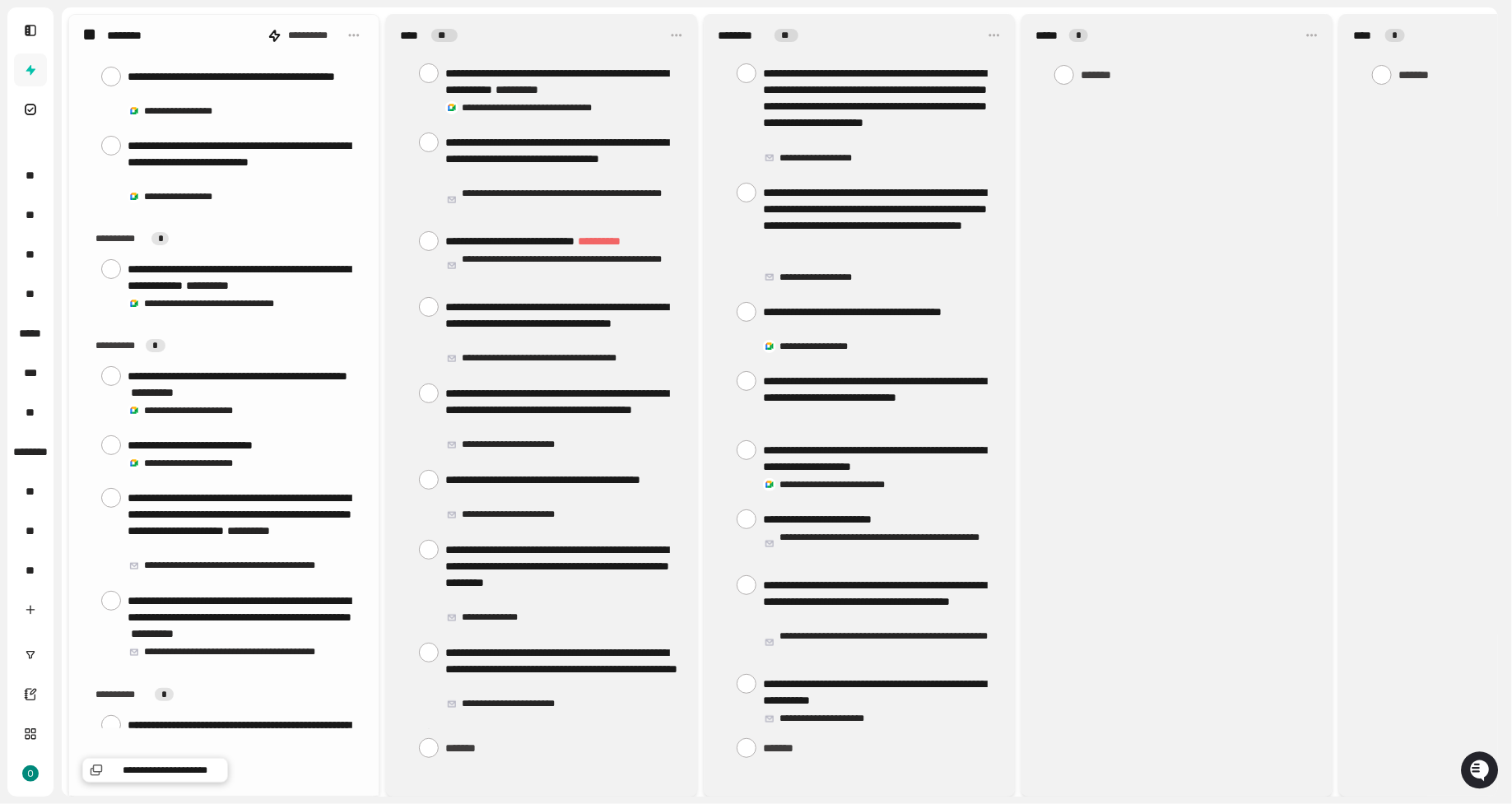 scroll, scrollTop: 146, scrollLeft: 0, axis: vertical 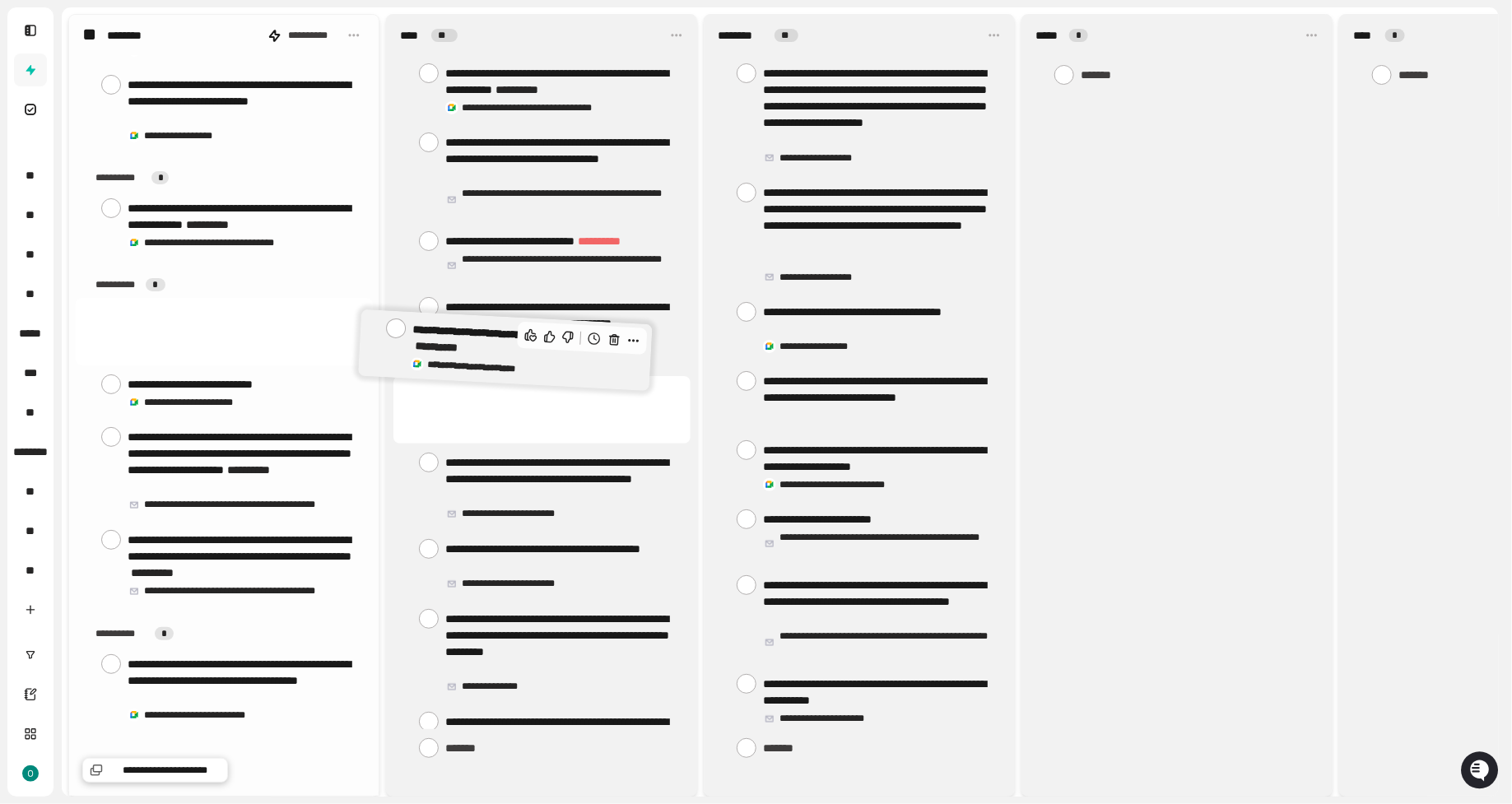 drag, startPoint x: 223, startPoint y: 323, endPoint x: 517, endPoint y: 348, distance: 295.061 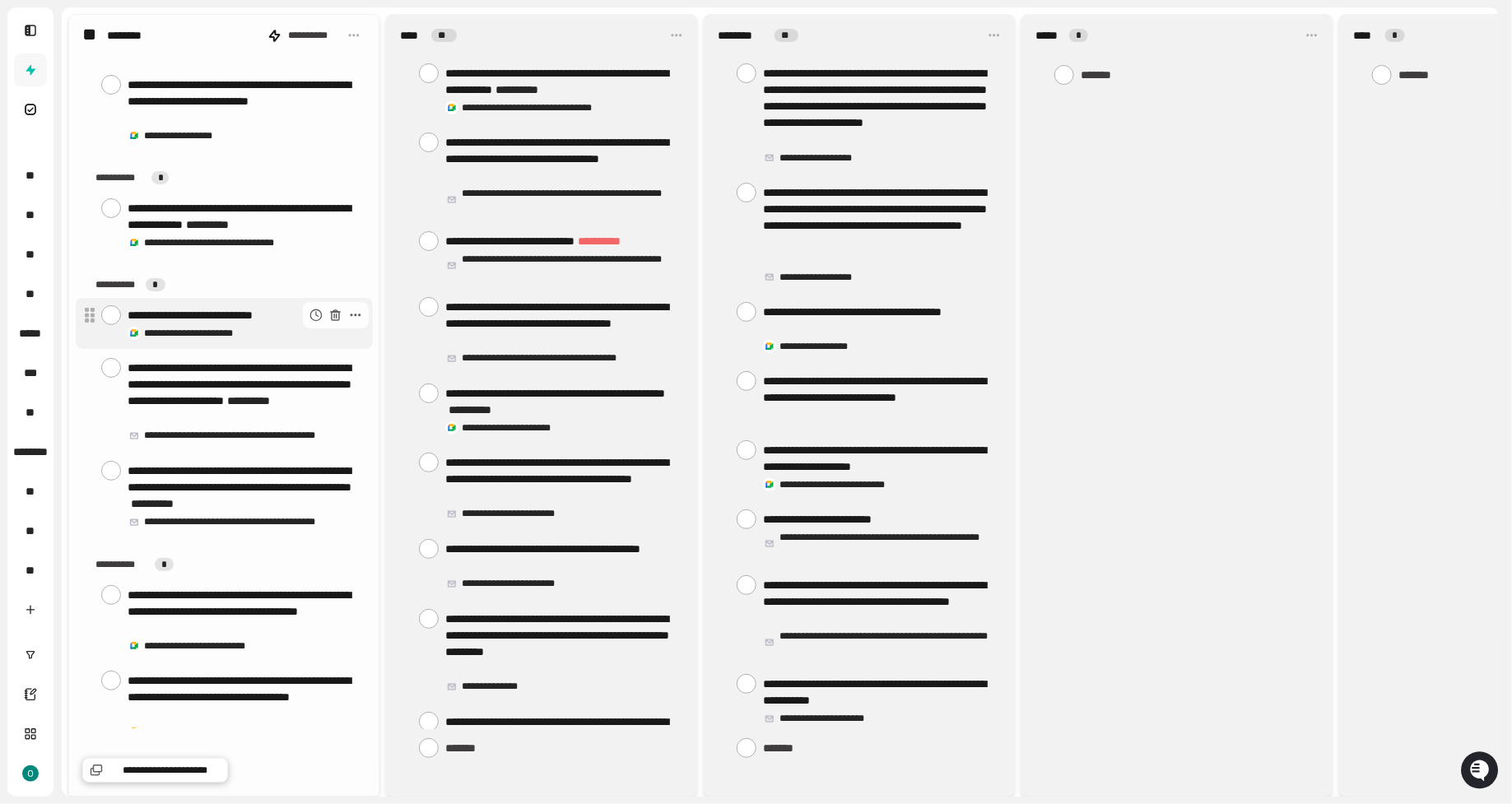 click on "**********" at bounding box center [202, 333] 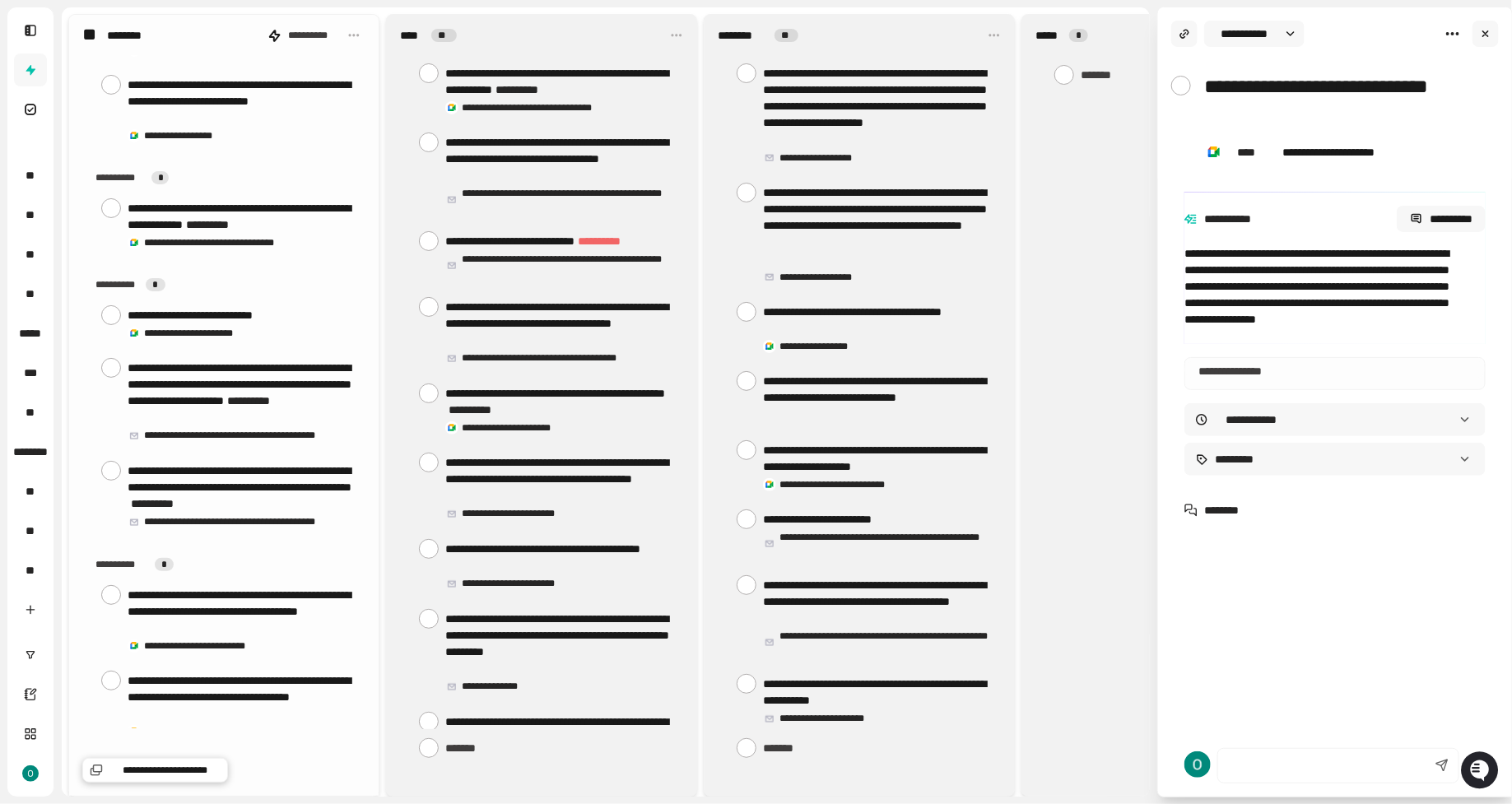 click on "**********" at bounding box center [1342, 100] 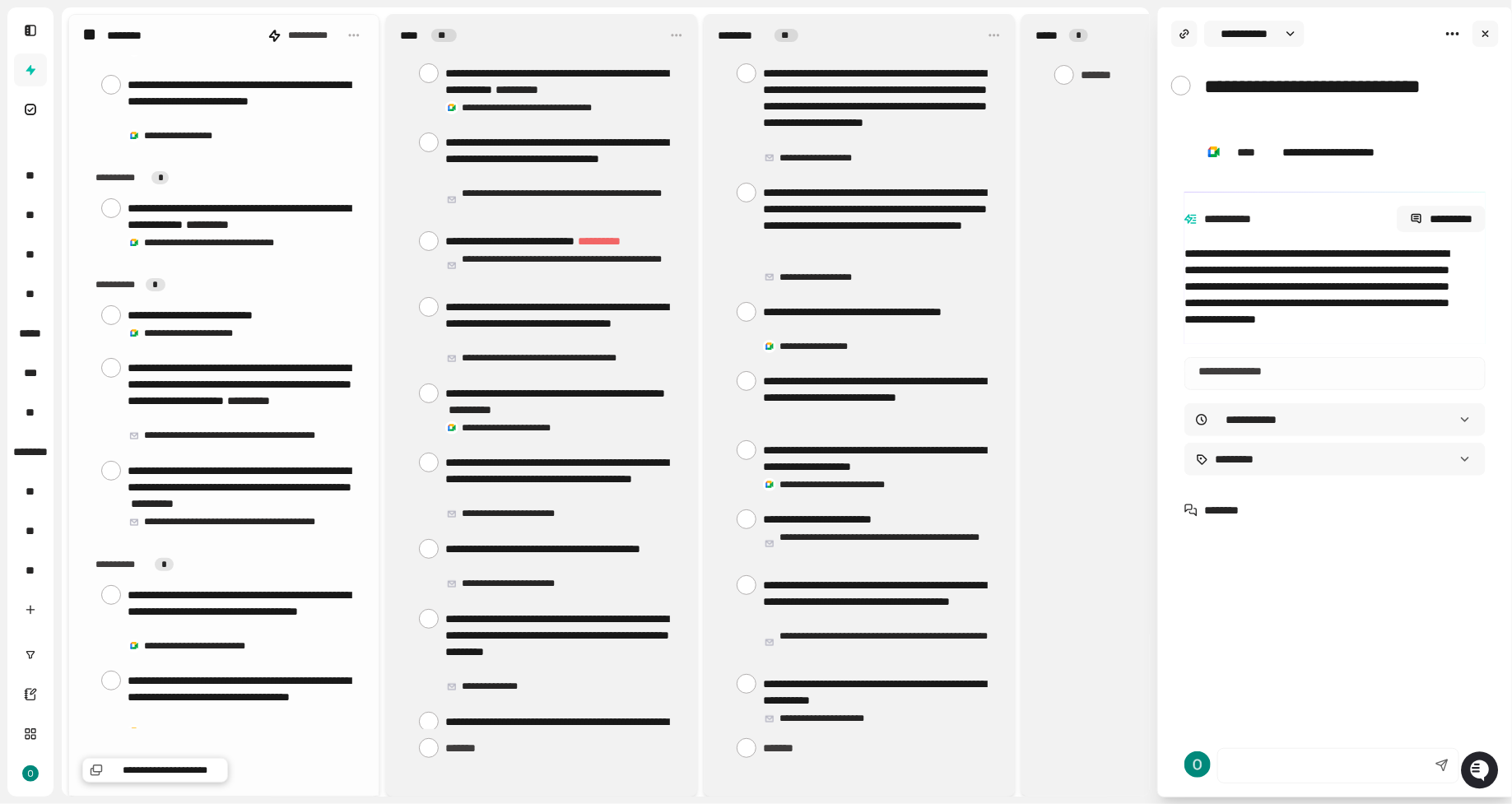 type on "**********" 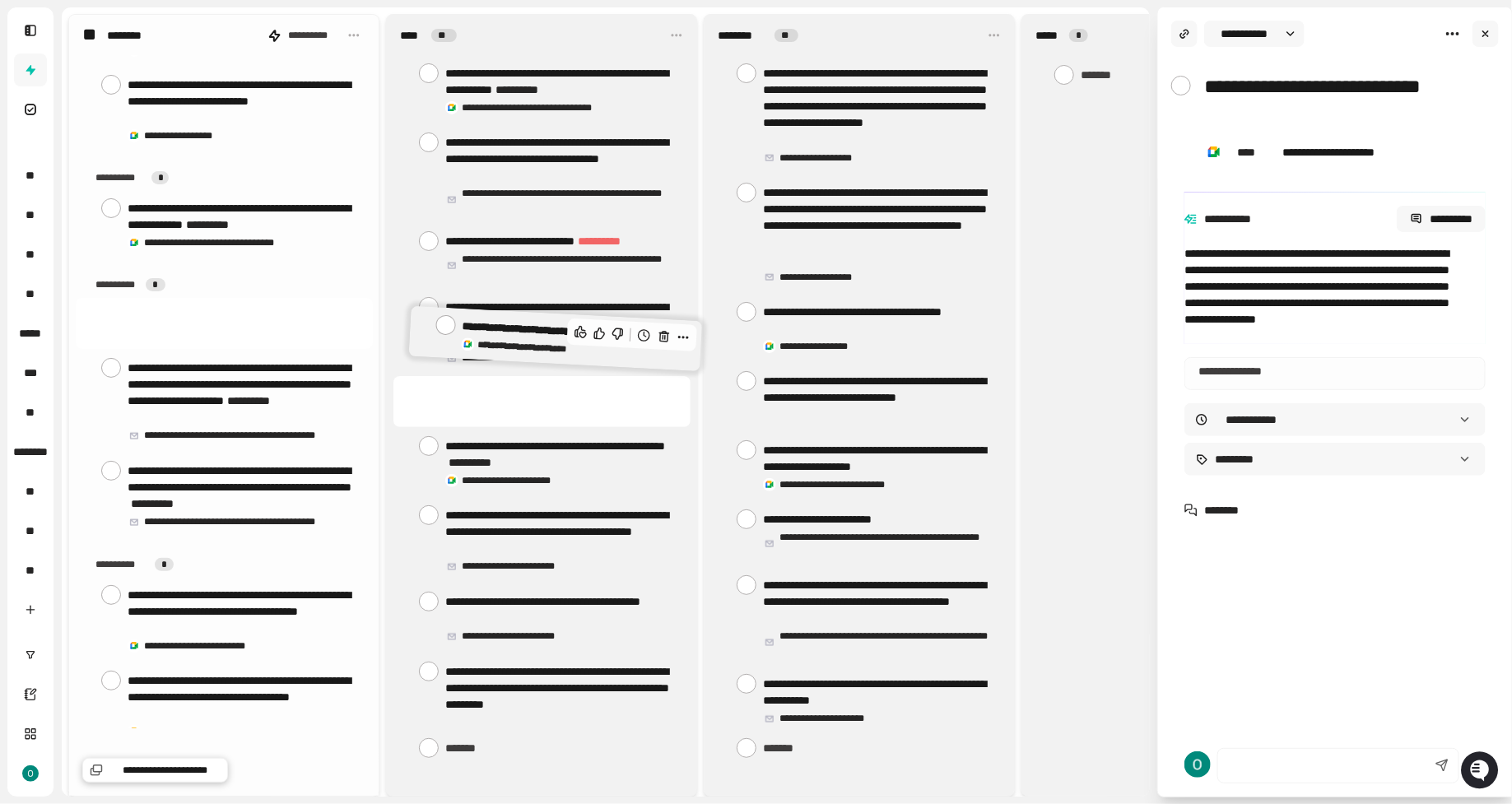 drag, startPoint x: 214, startPoint y: 312, endPoint x: 550, endPoint y: 331, distance: 336.53677 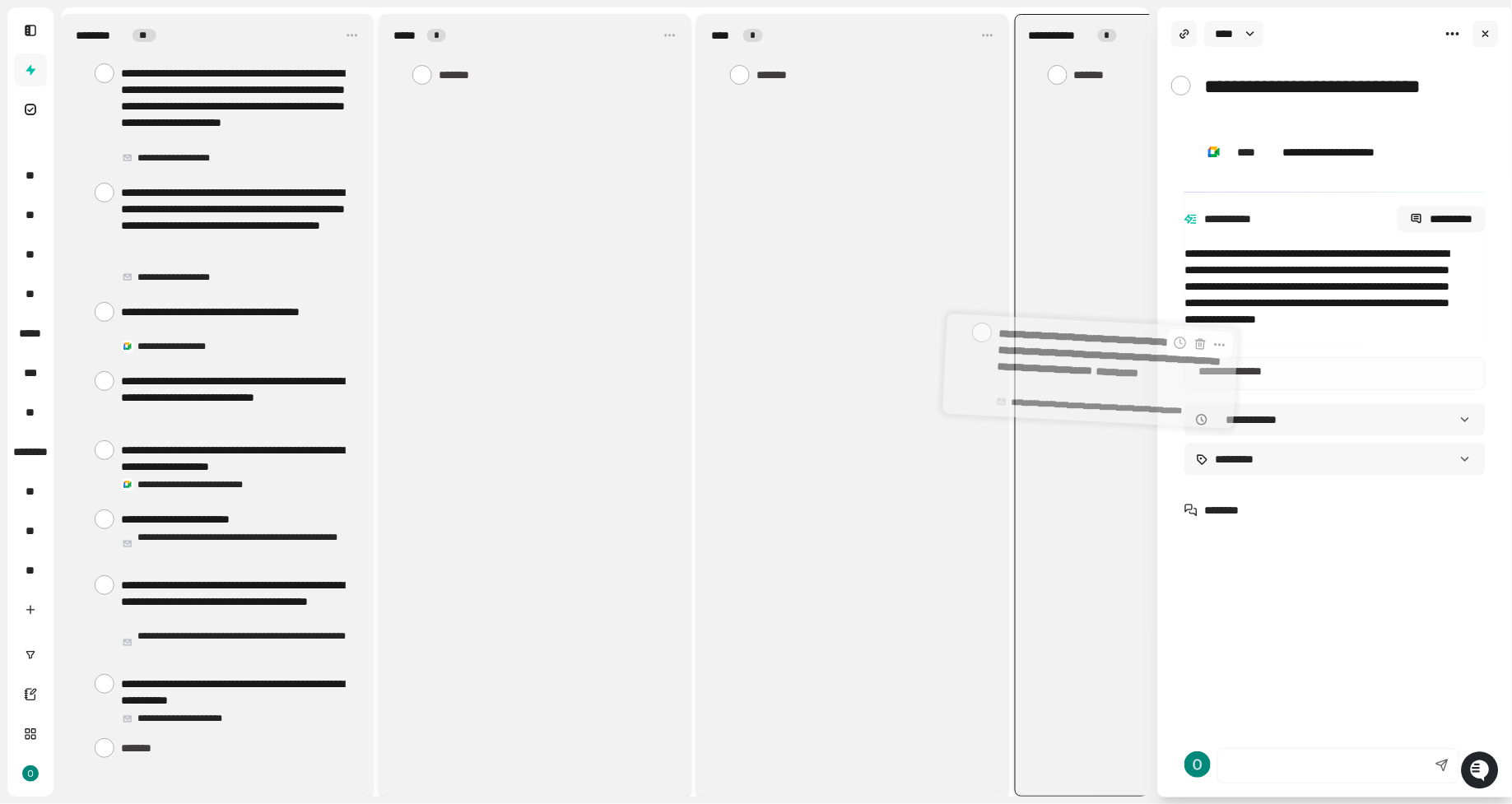 scroll, scrollTop: 0, scrollLeft: 790, axis: horizontal 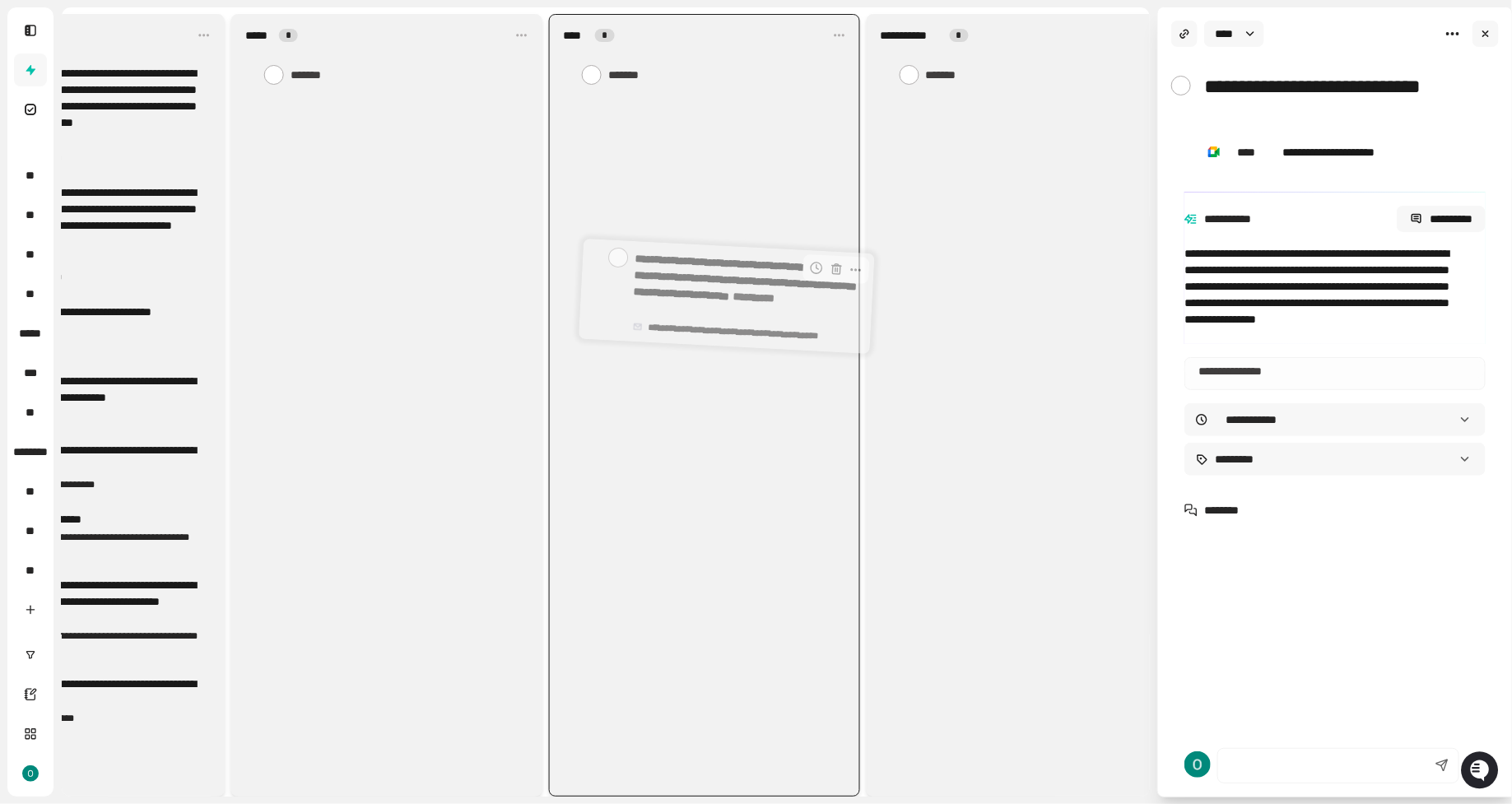 drag, startPoint x: 205, startPoint y: 332, endPoint x: 696, endPoint y: 261, distance: 496.1068 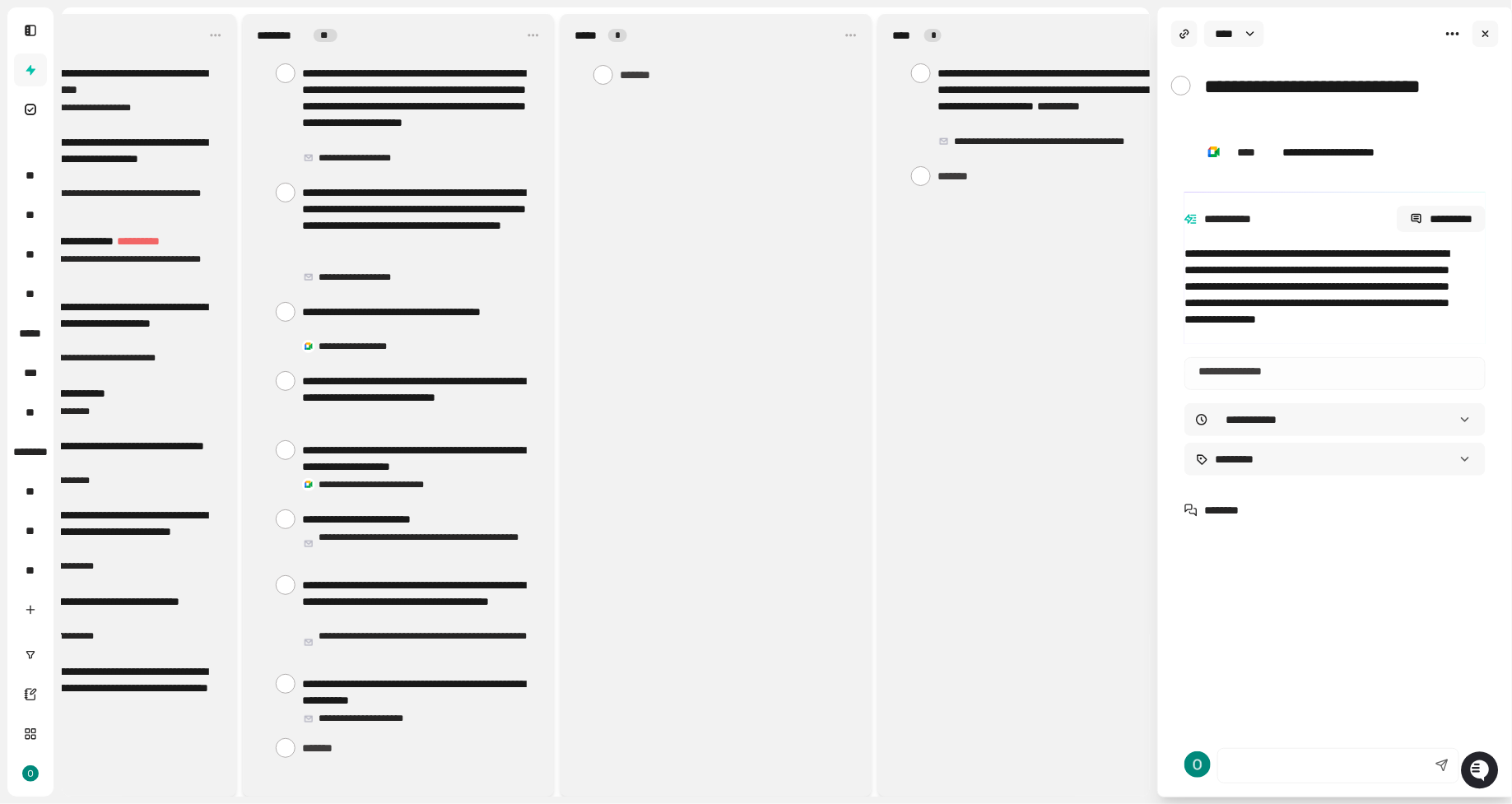 scroll, scrollTop: 0, scrollLeft: 796, axis: horizontal 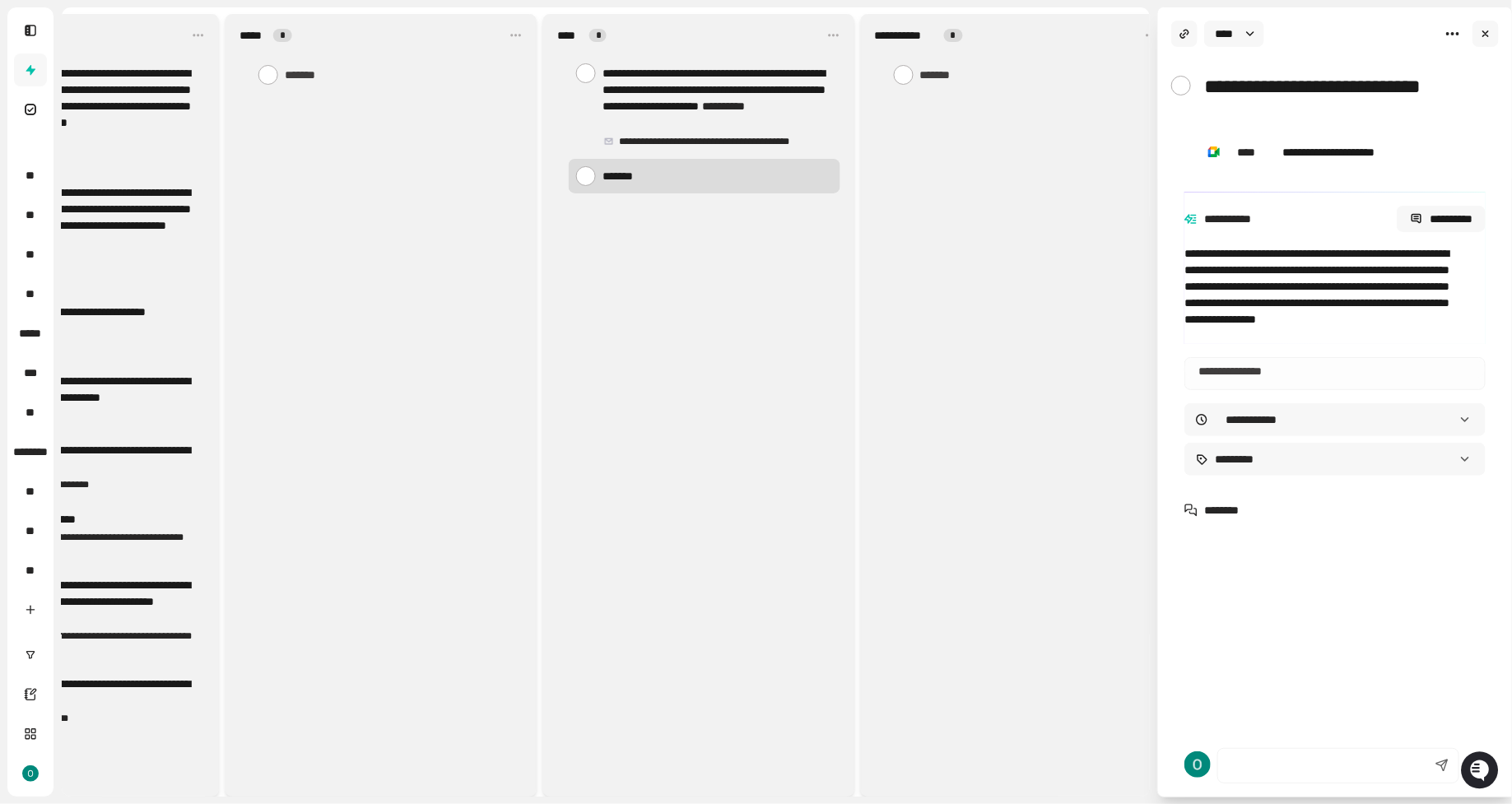 click at bounding box center (705, 176) 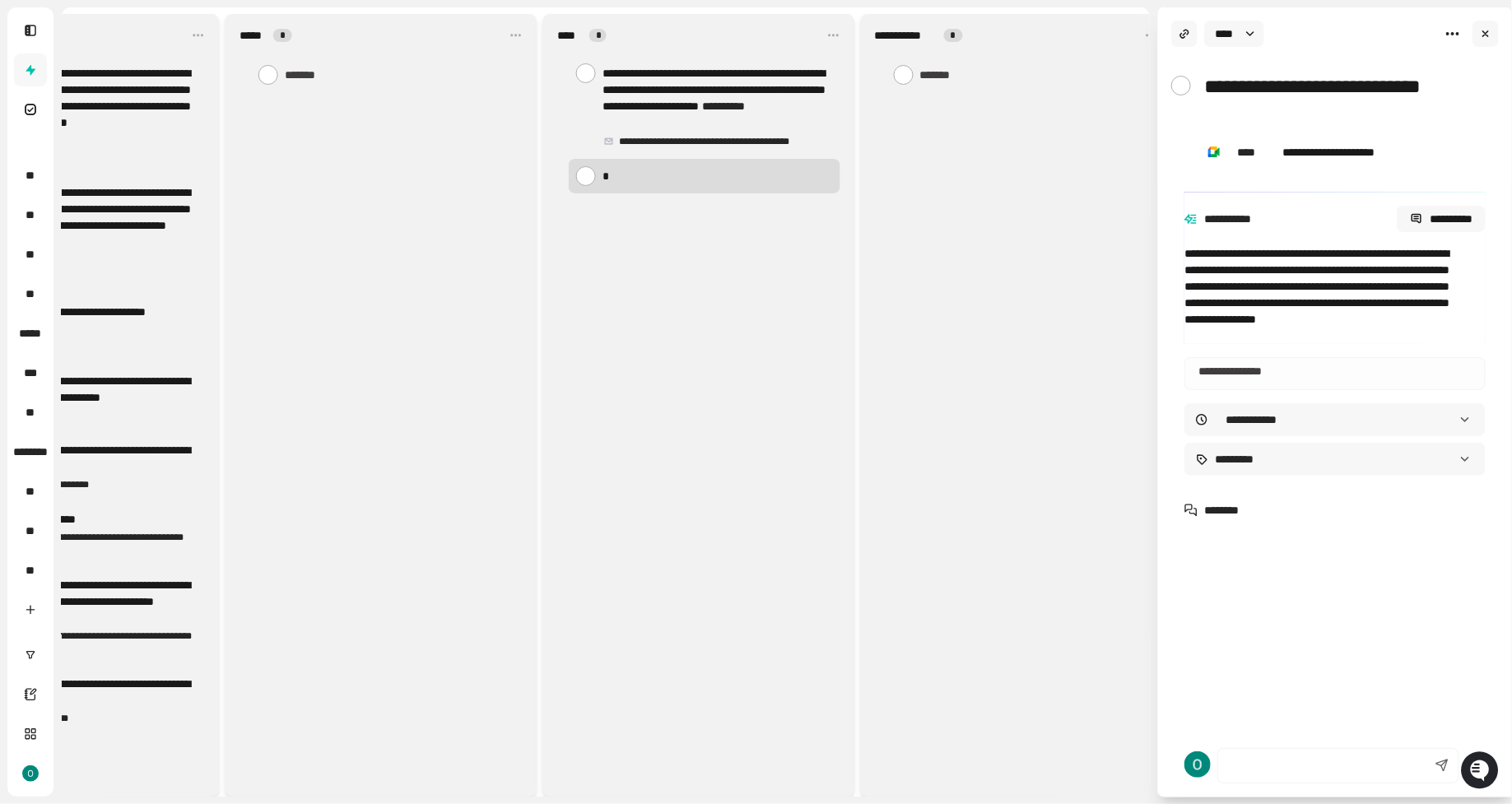 type on "**" 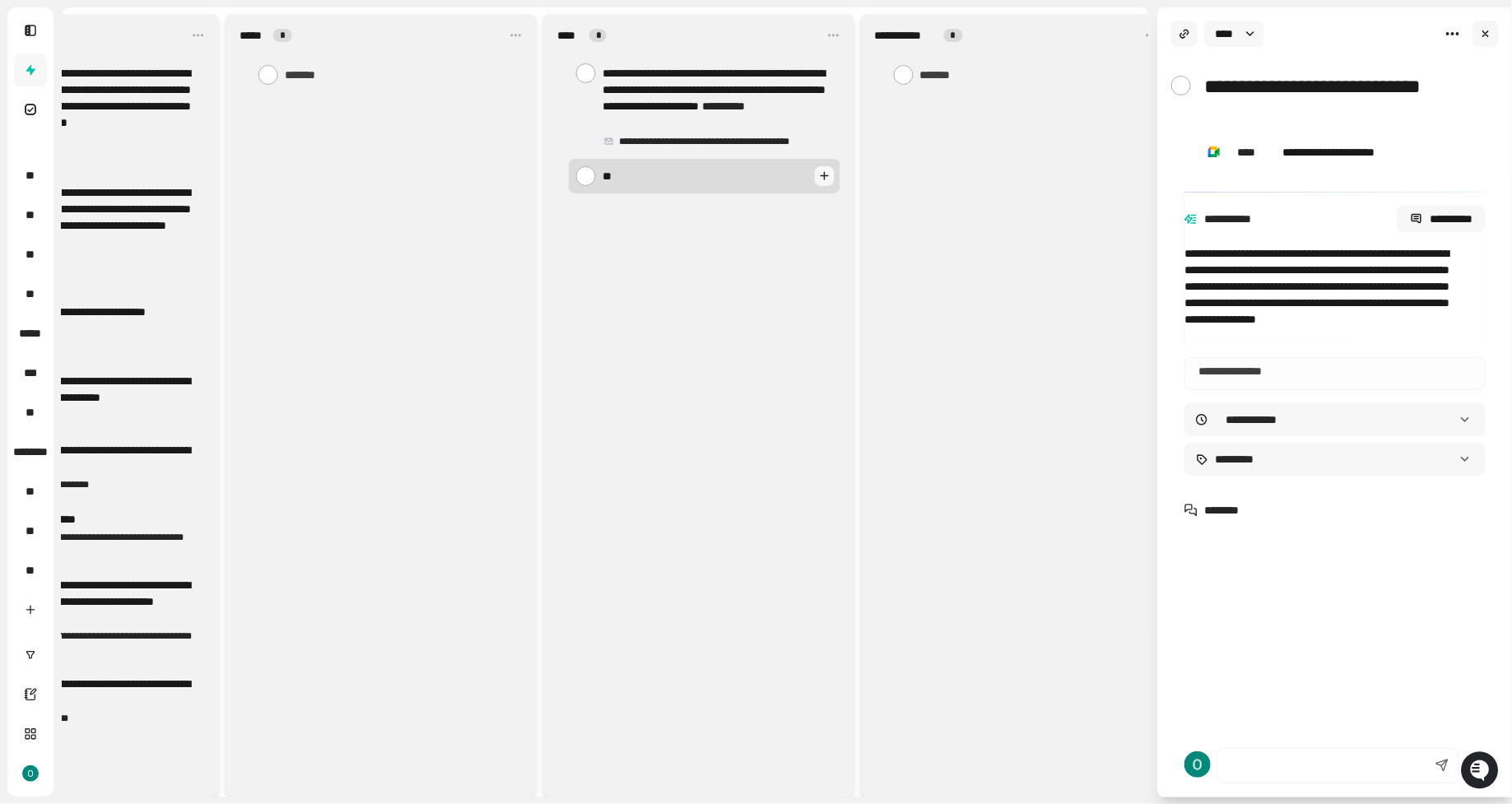 type on "***" 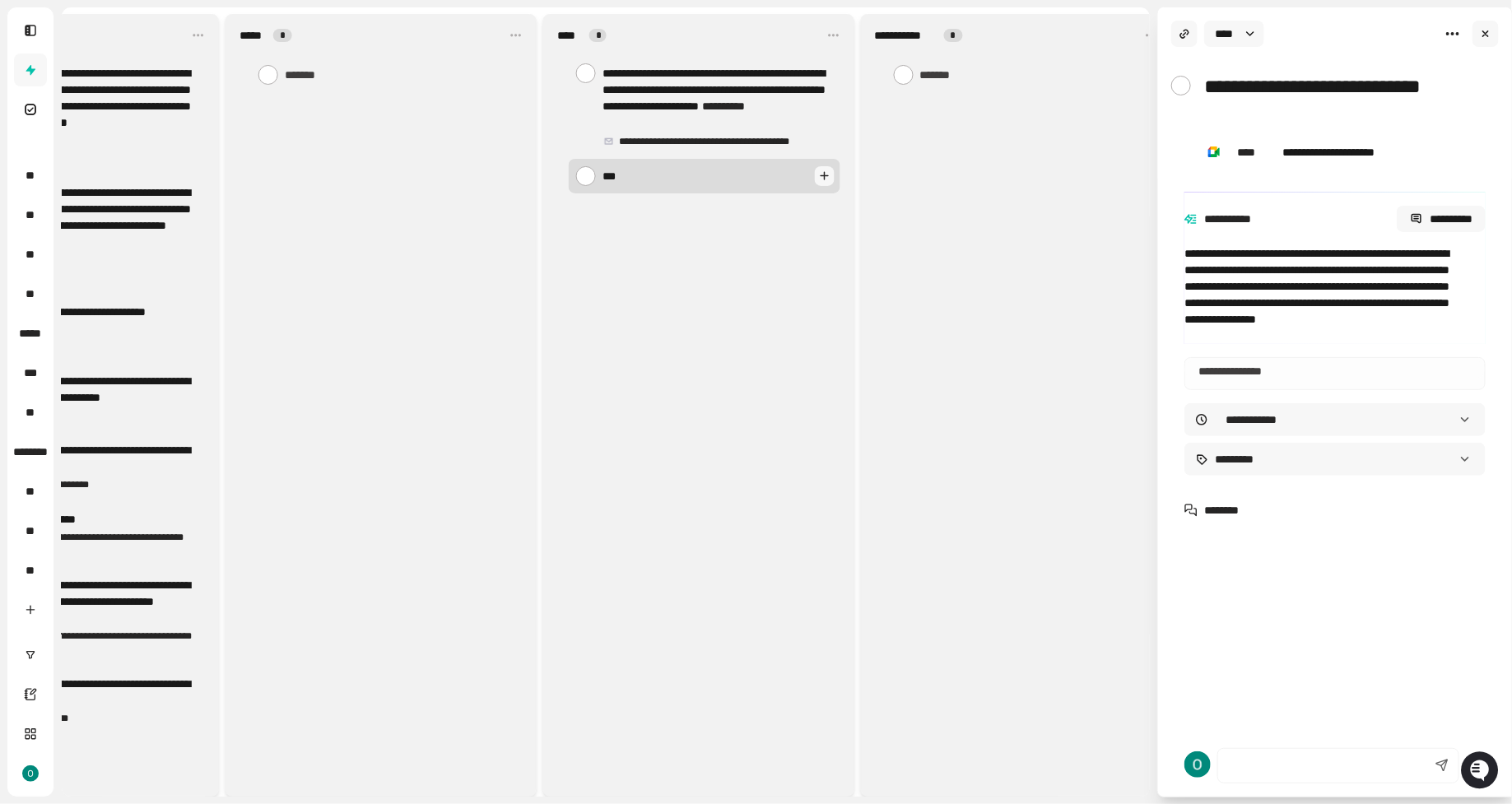 type on "*" 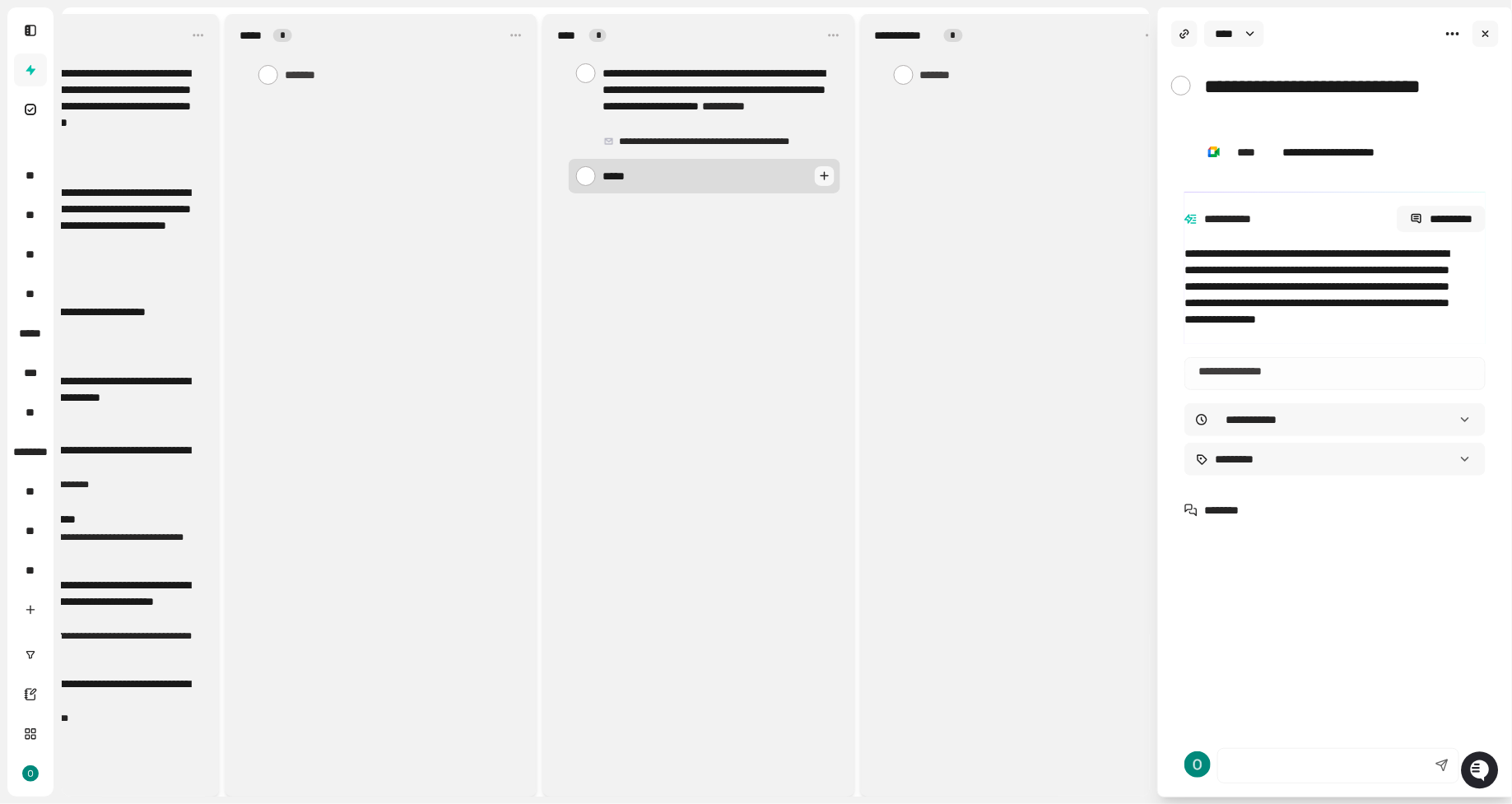 type on "******" 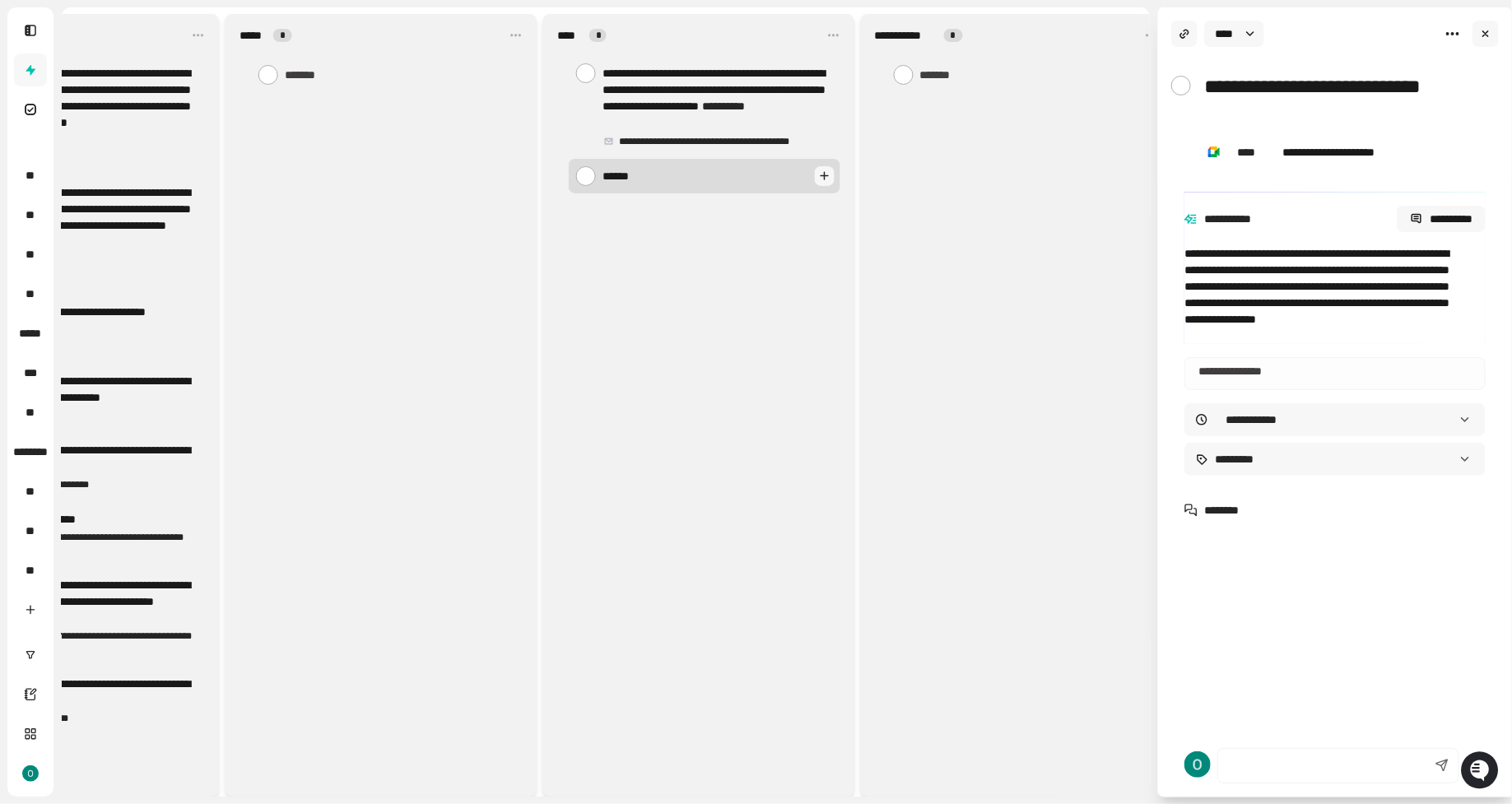 type on "*****" 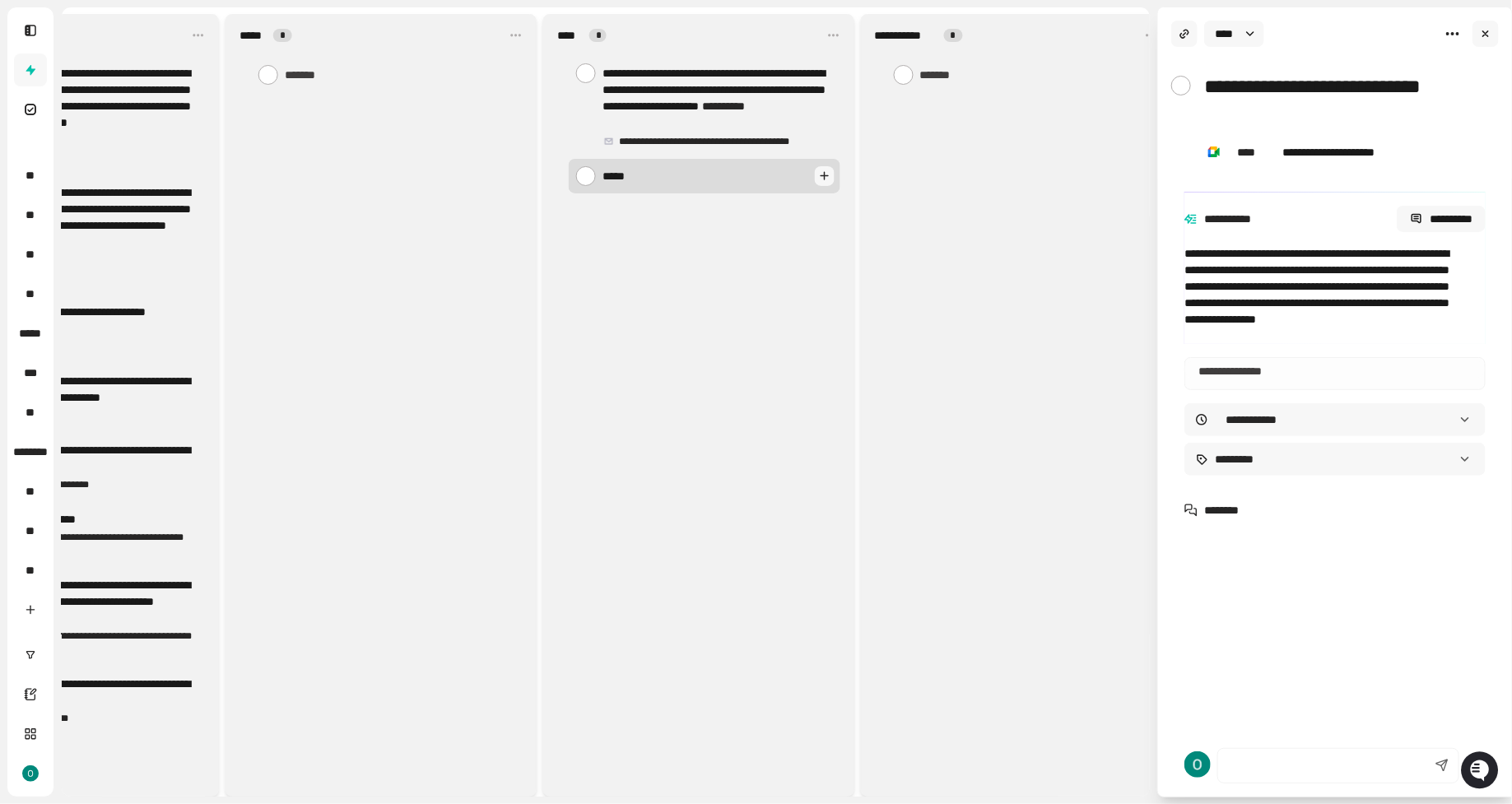 type on "****" 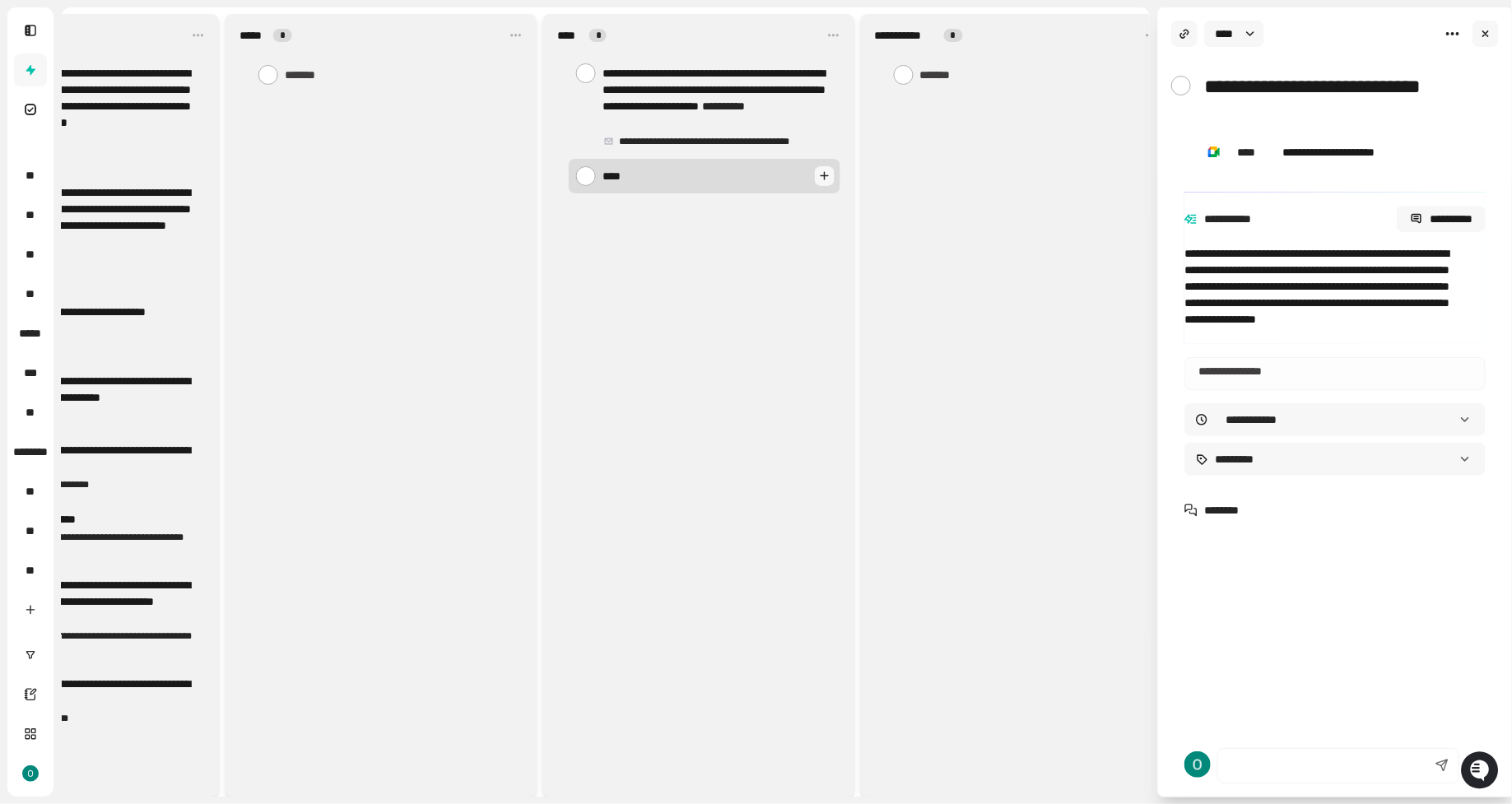 type on "*****" 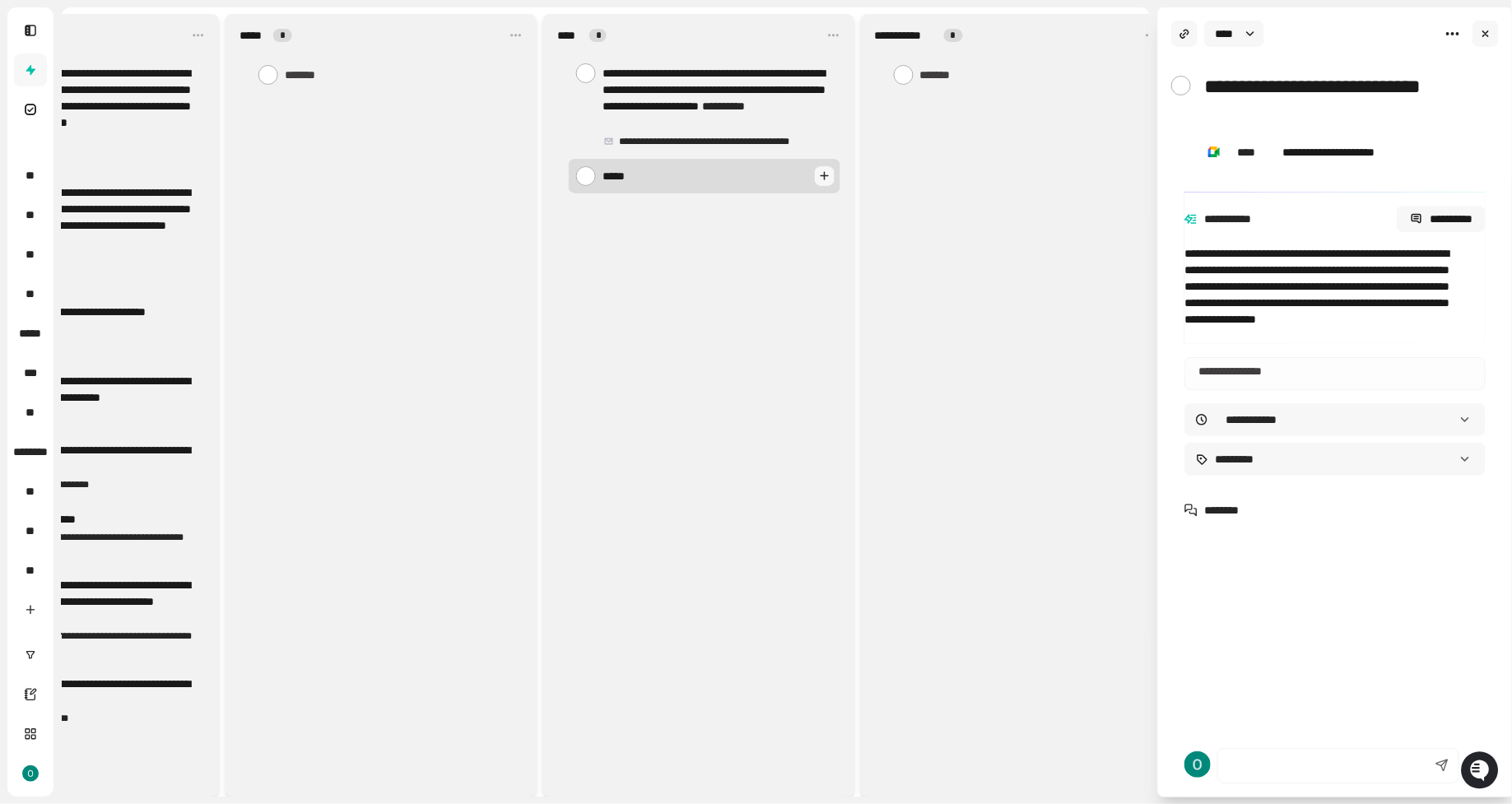 type on "******" 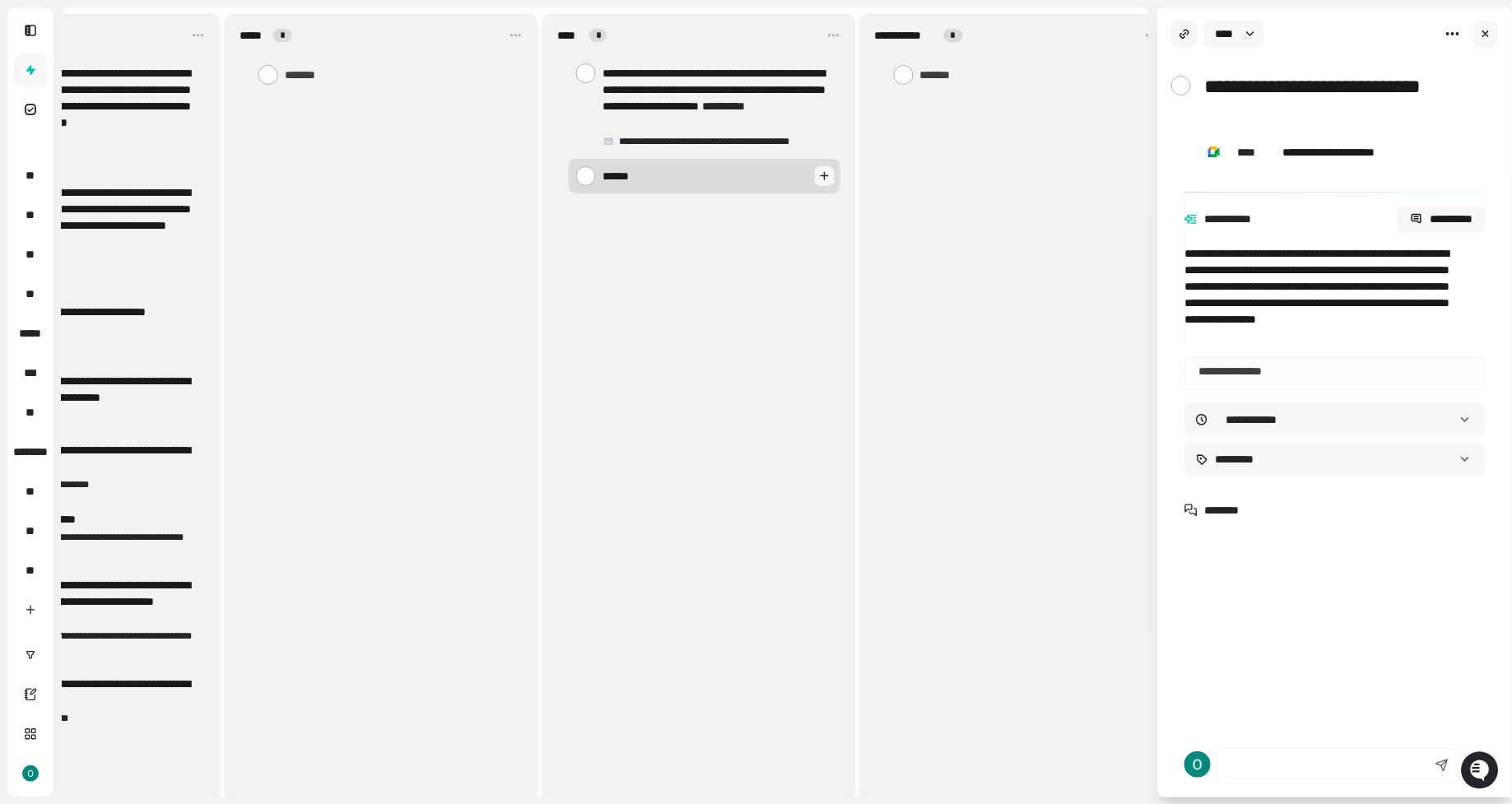 type on "******" 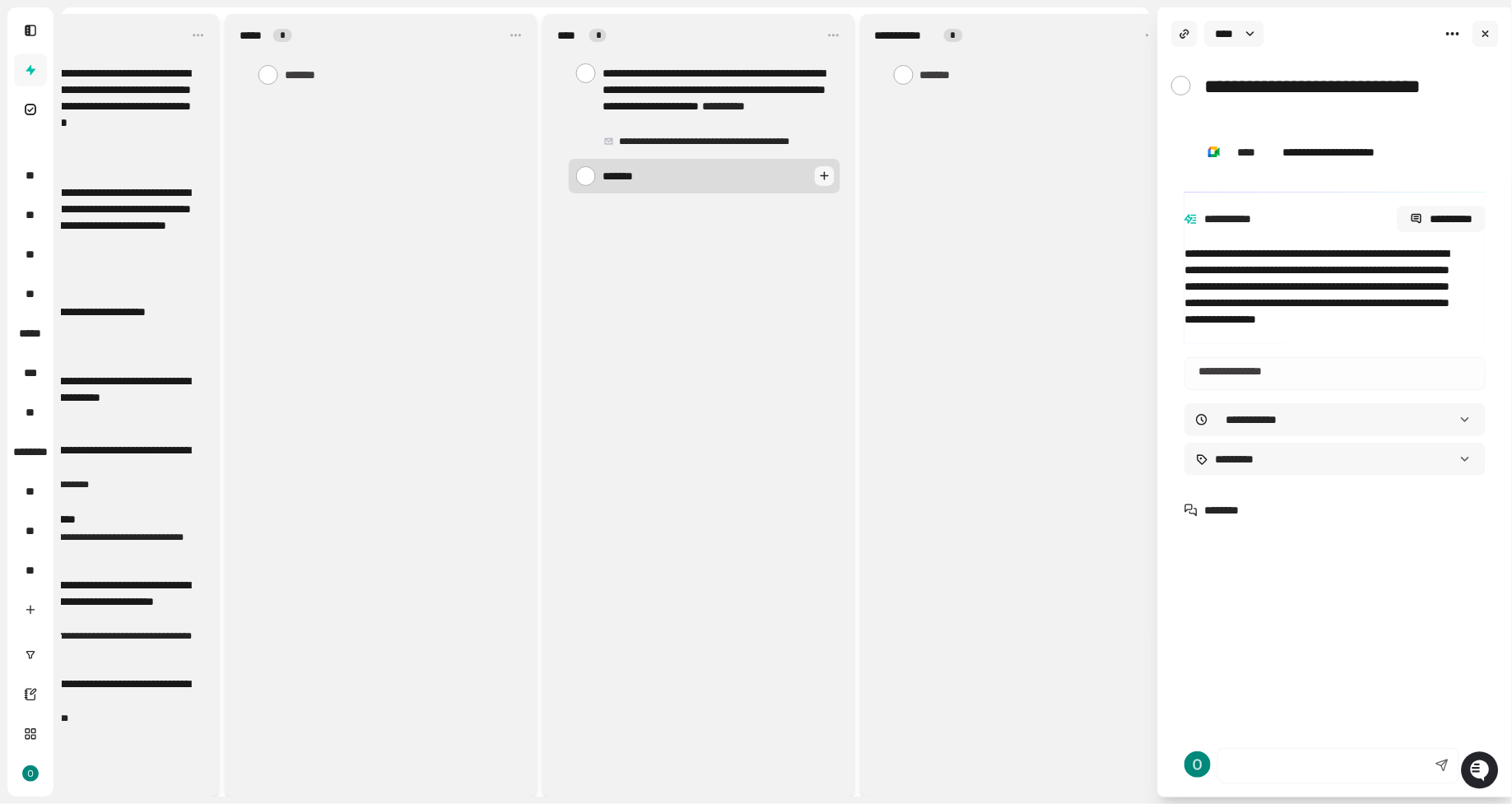 type on "*" 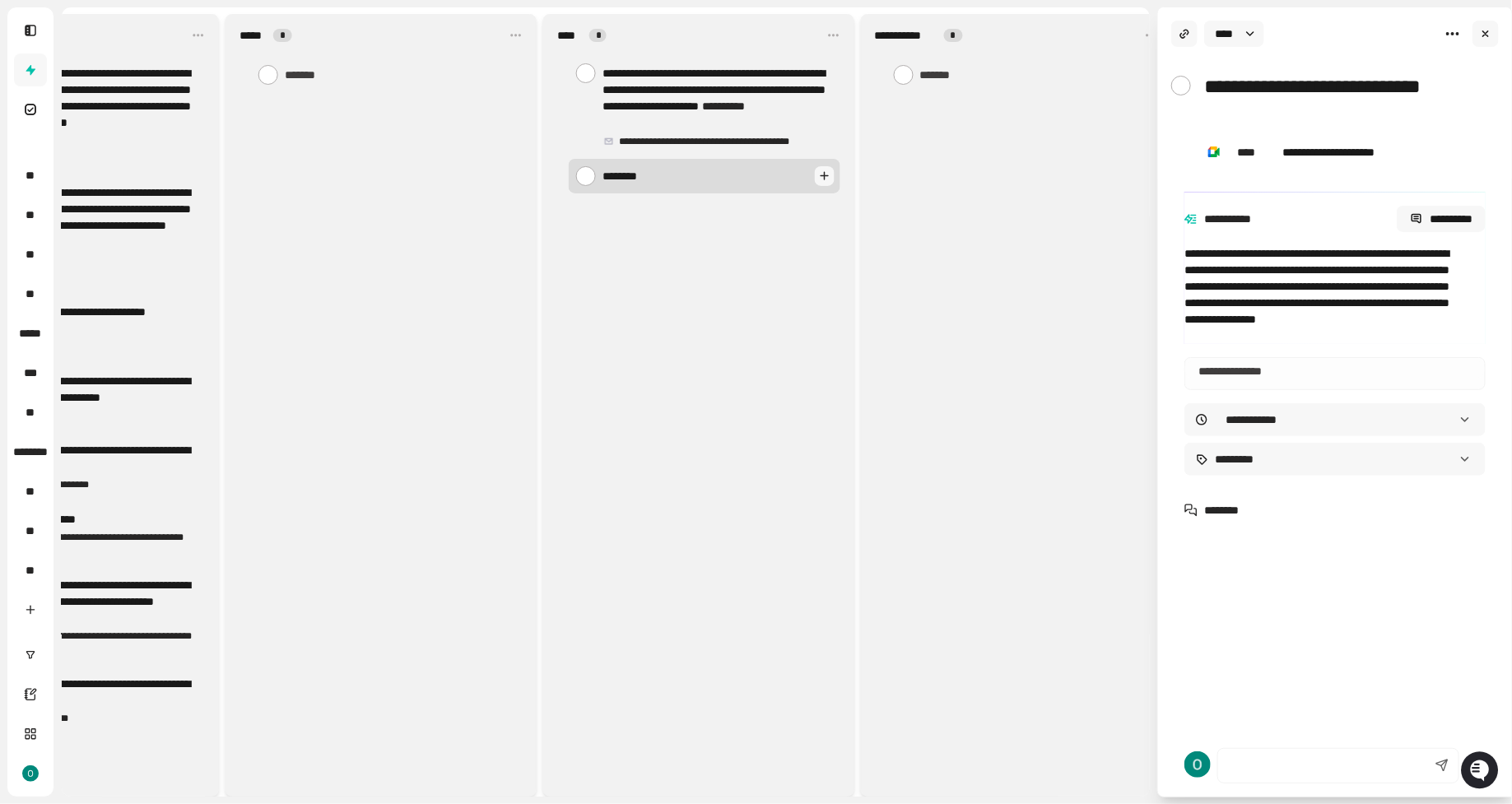 type on "*********" 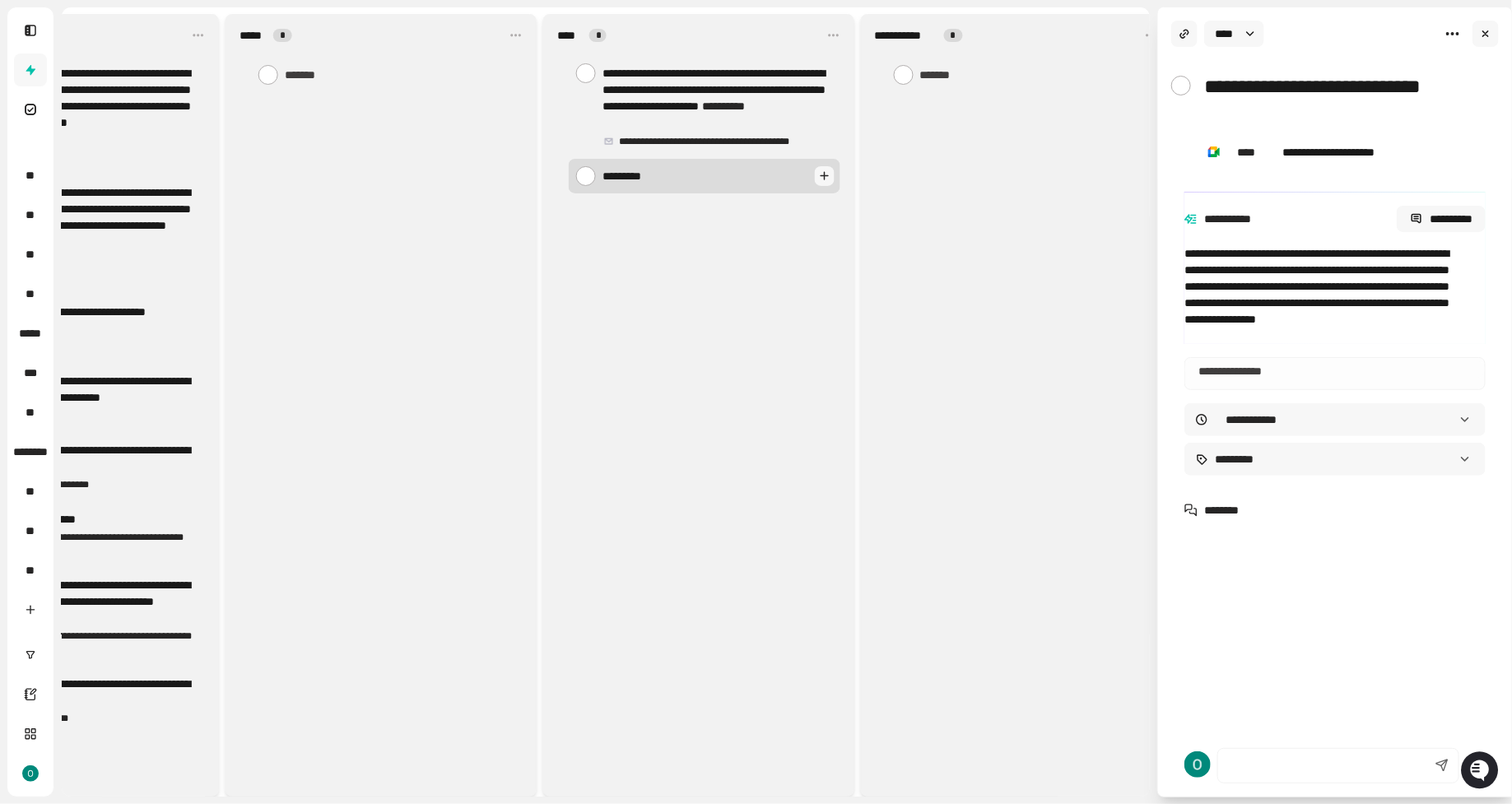 type on "********" 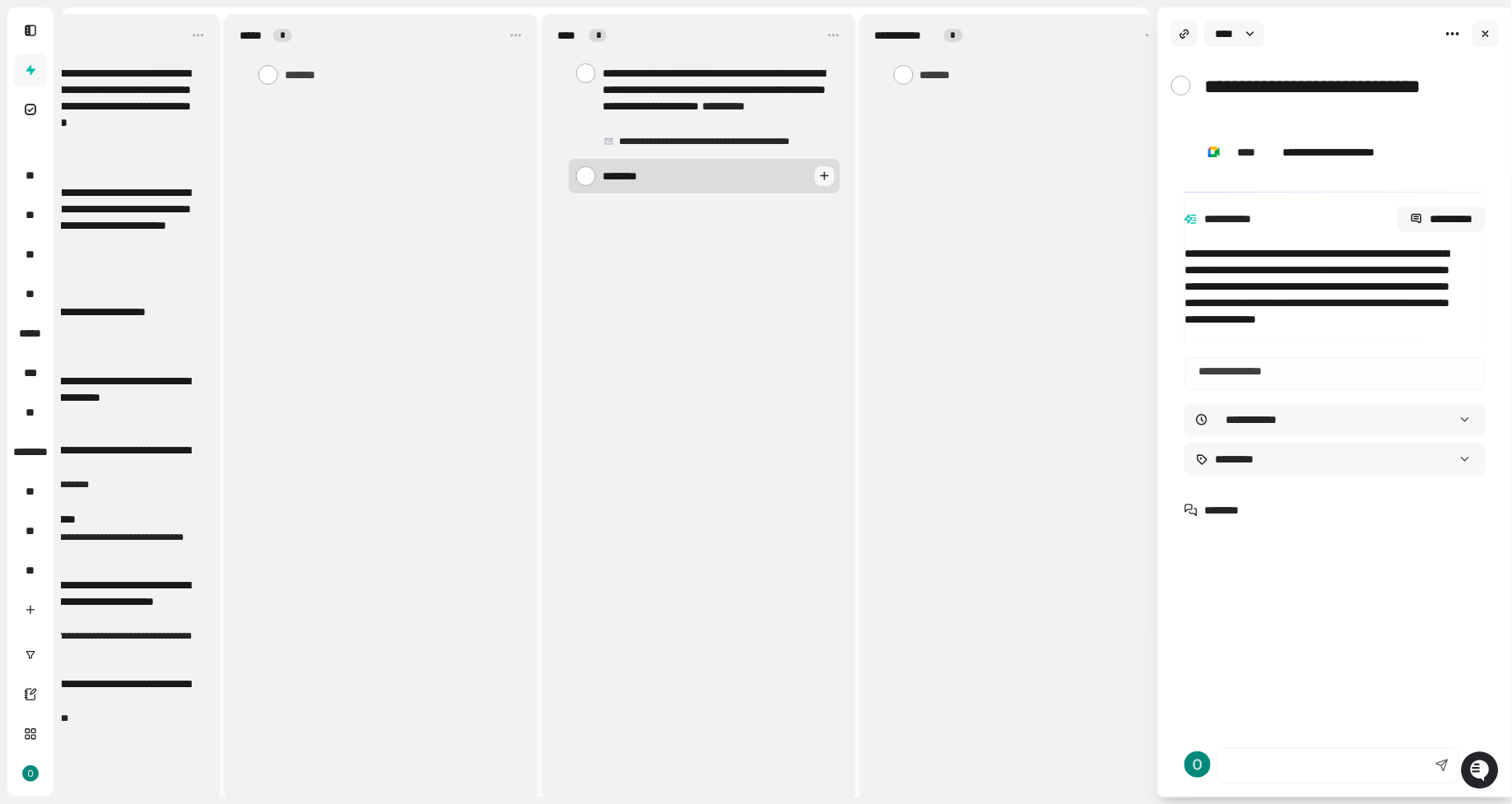 type on "******" 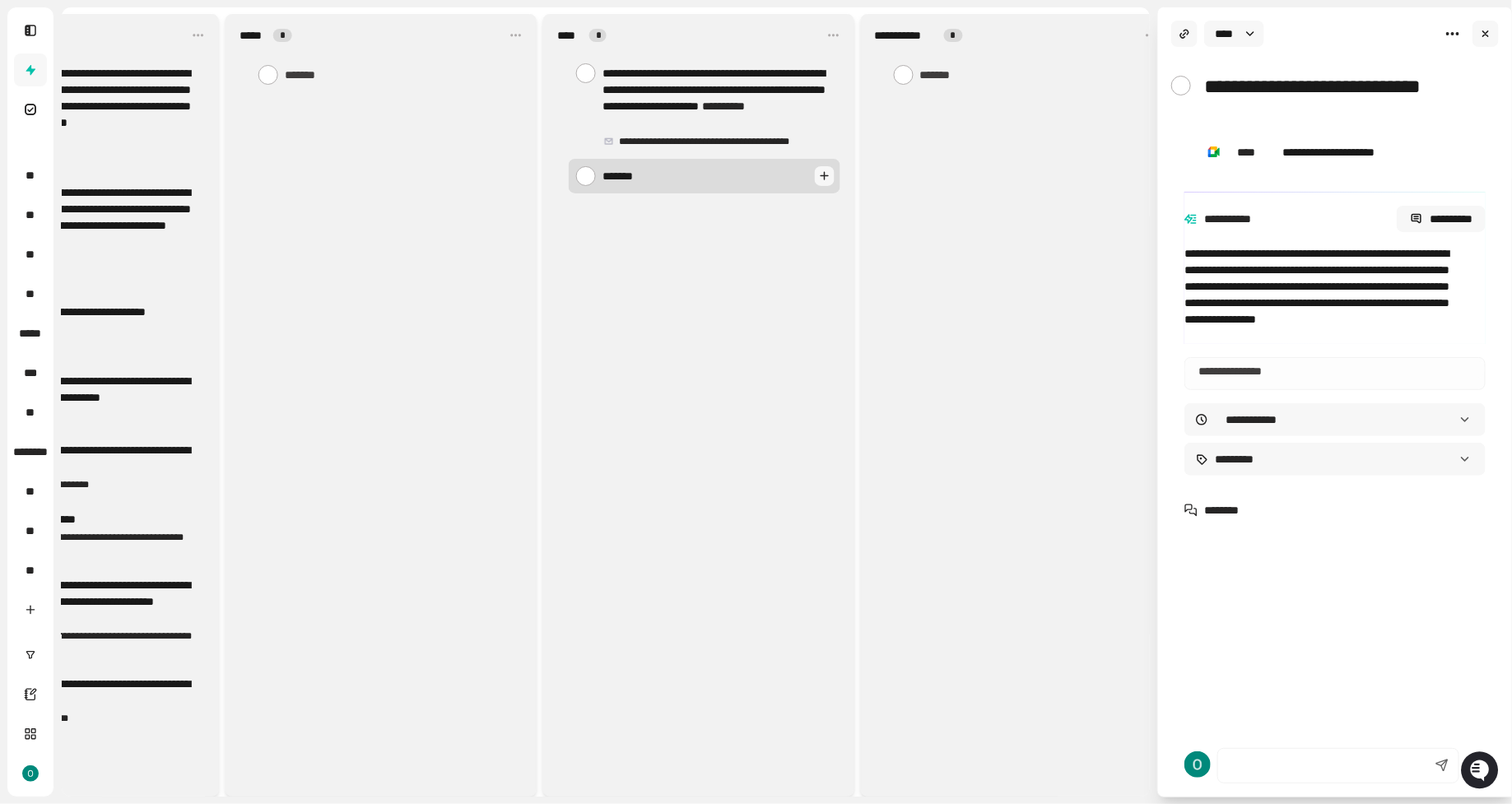 type on "********" 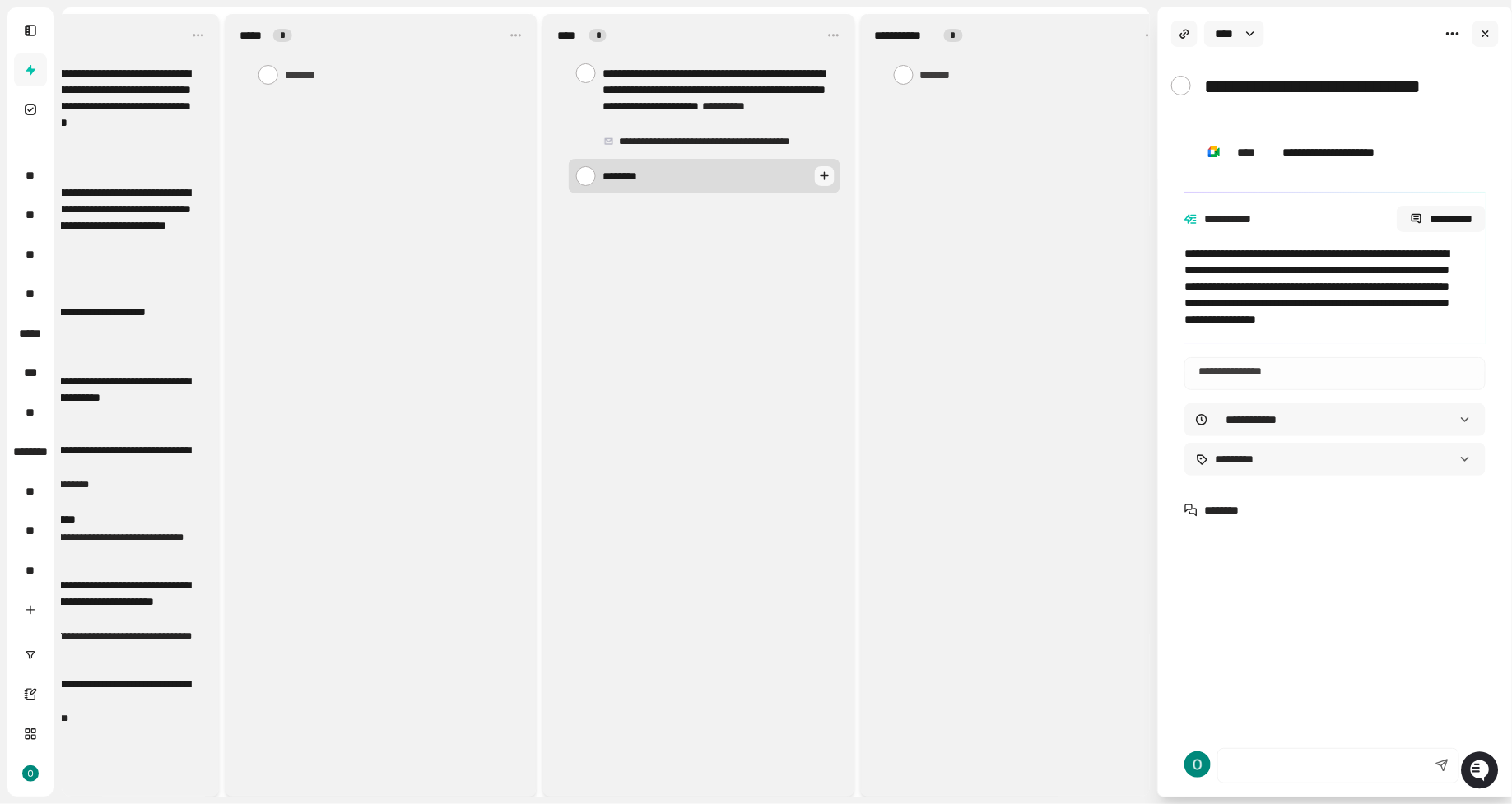 type on "*" 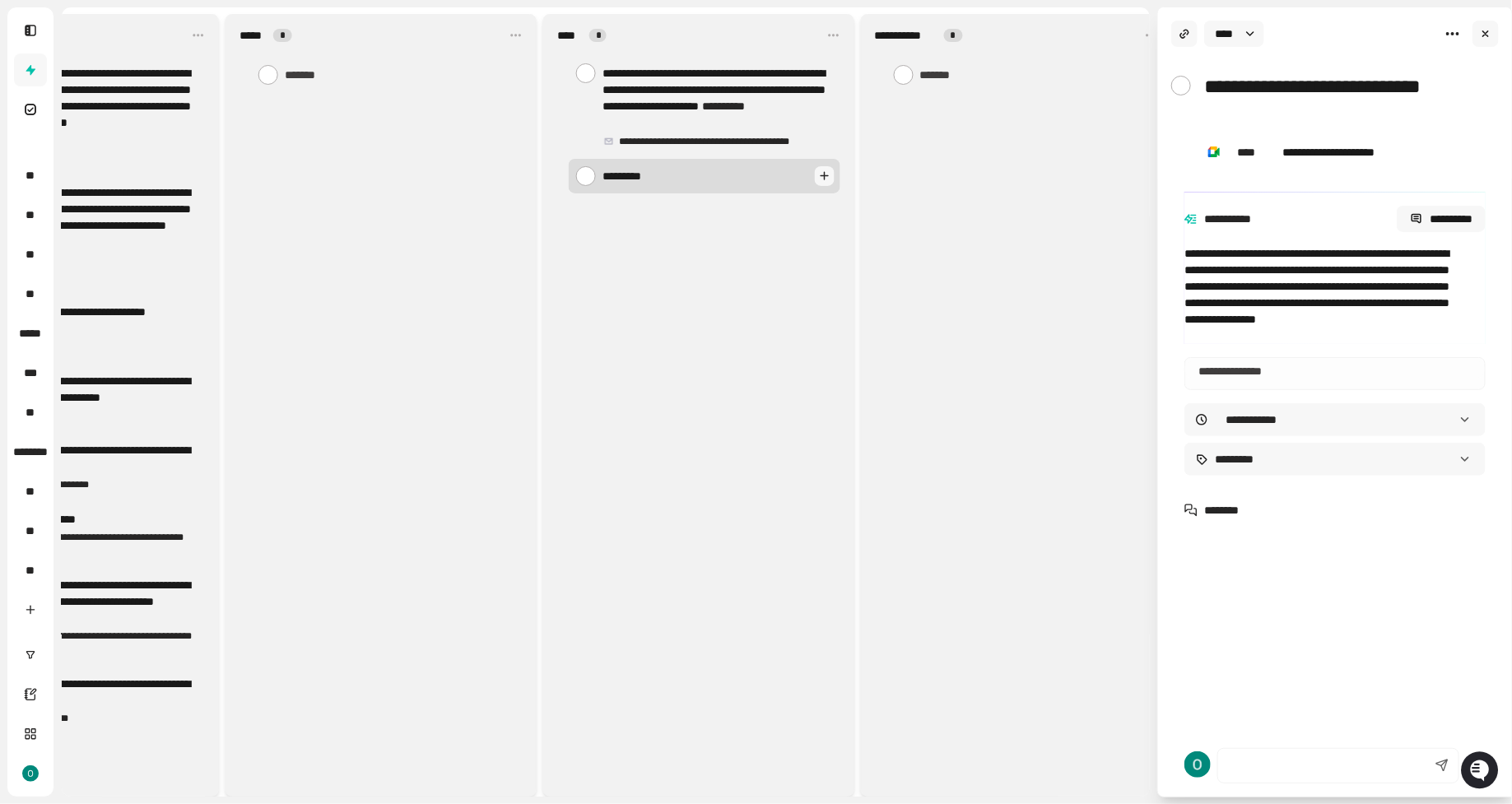 type on "**********" 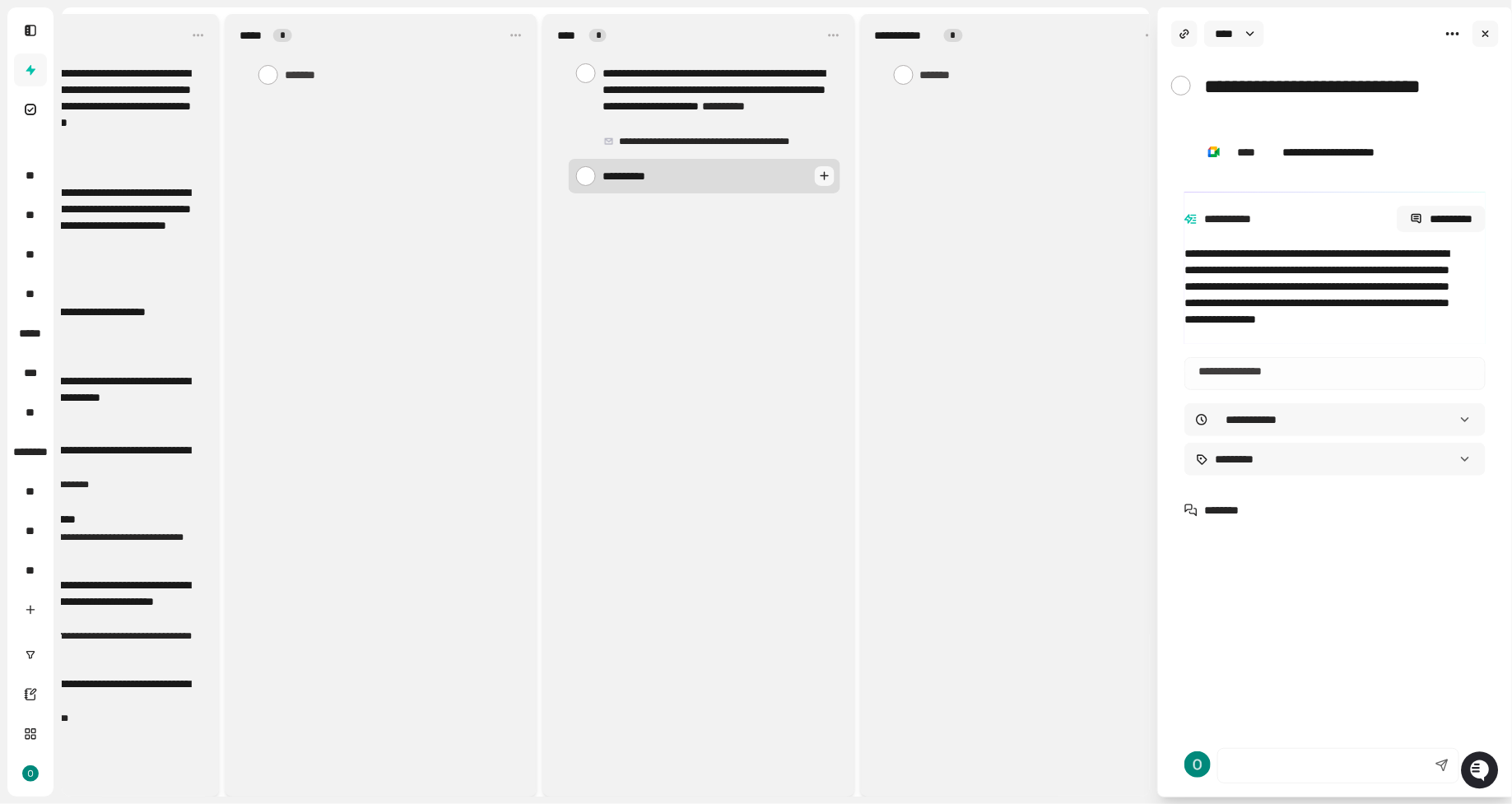 type on "**********" 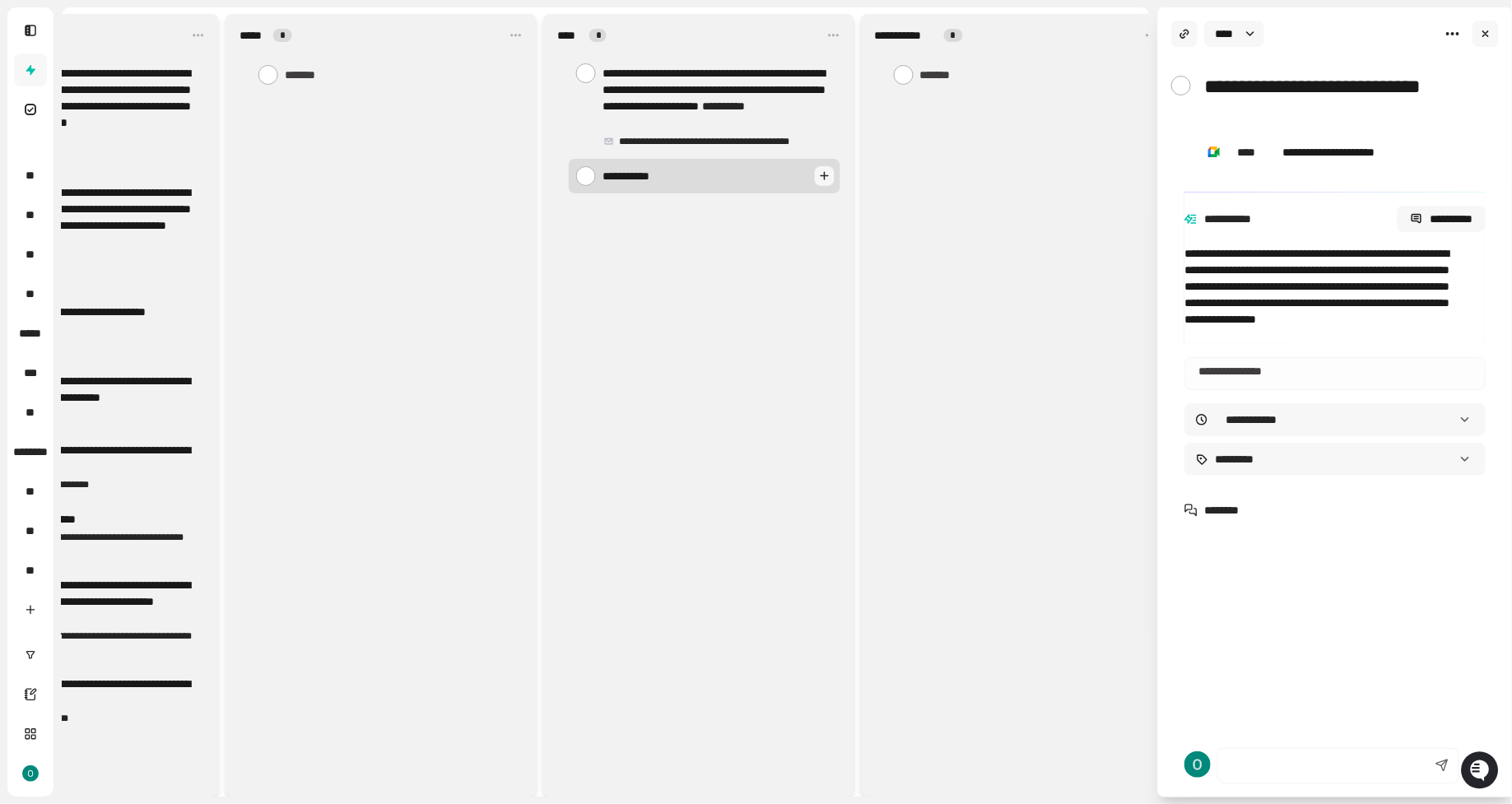 type on "**********" 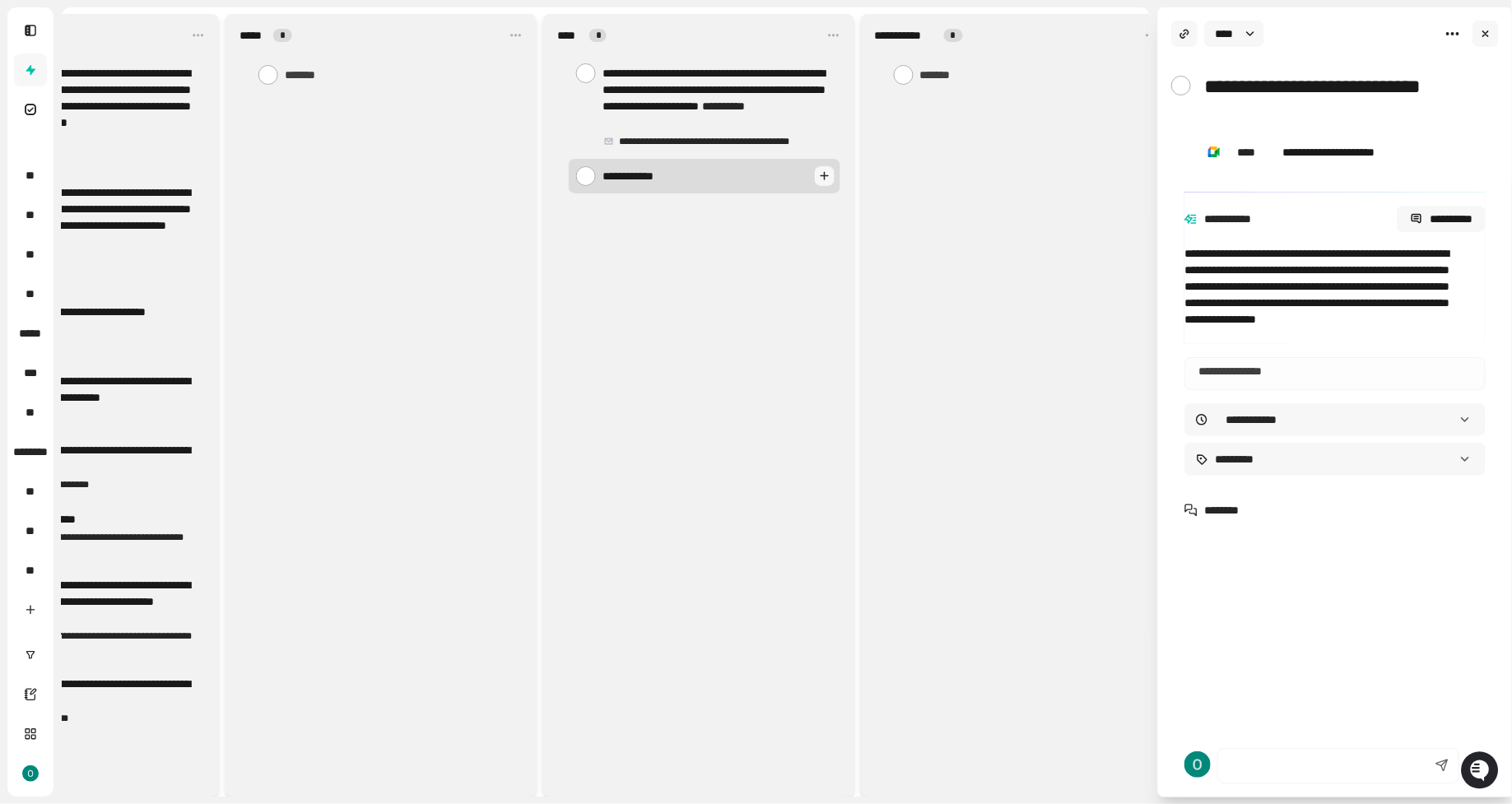 type on "**********" 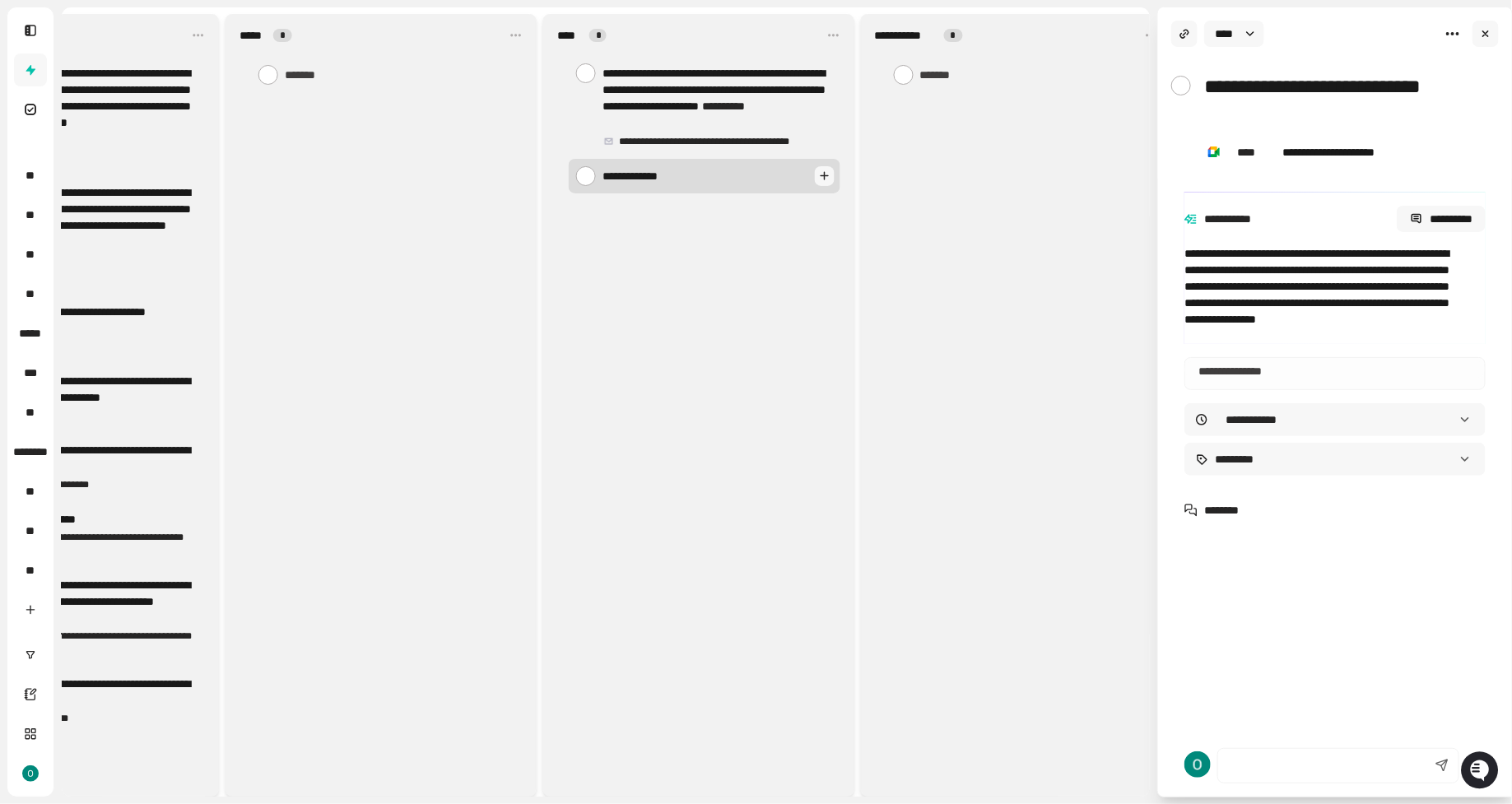 type on "**********" 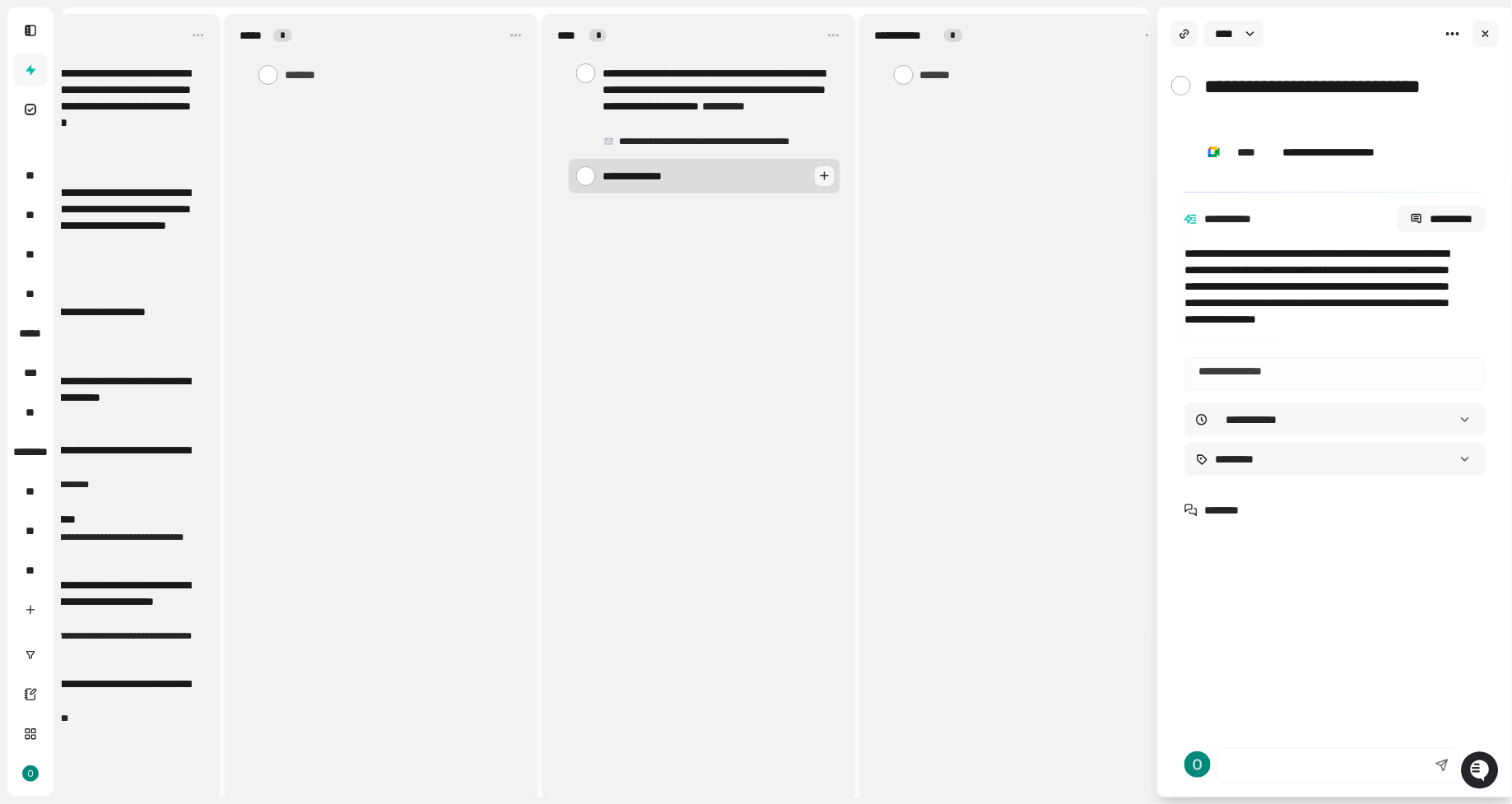 type on "*" 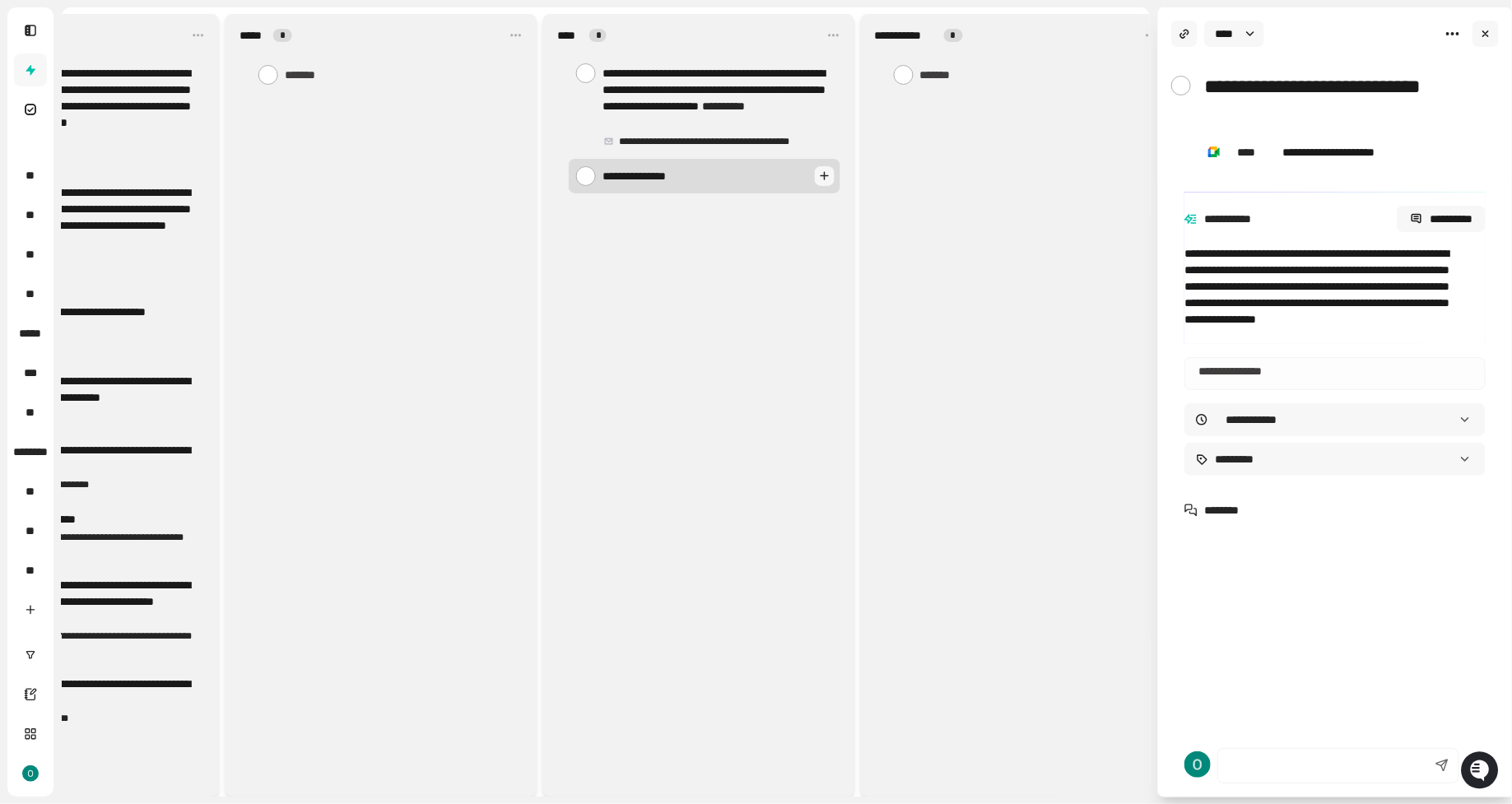 type on "**********" 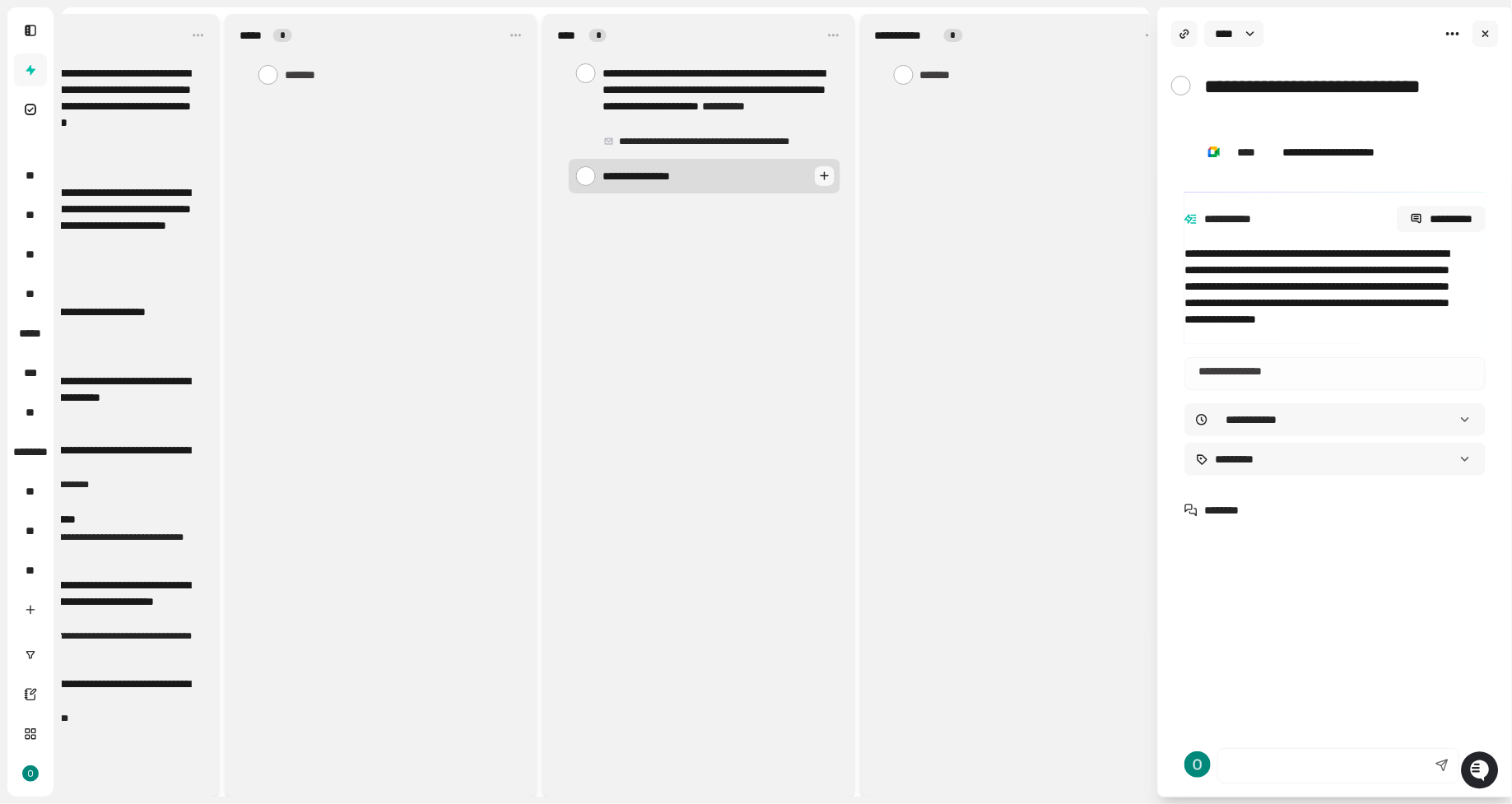 type on "**********" 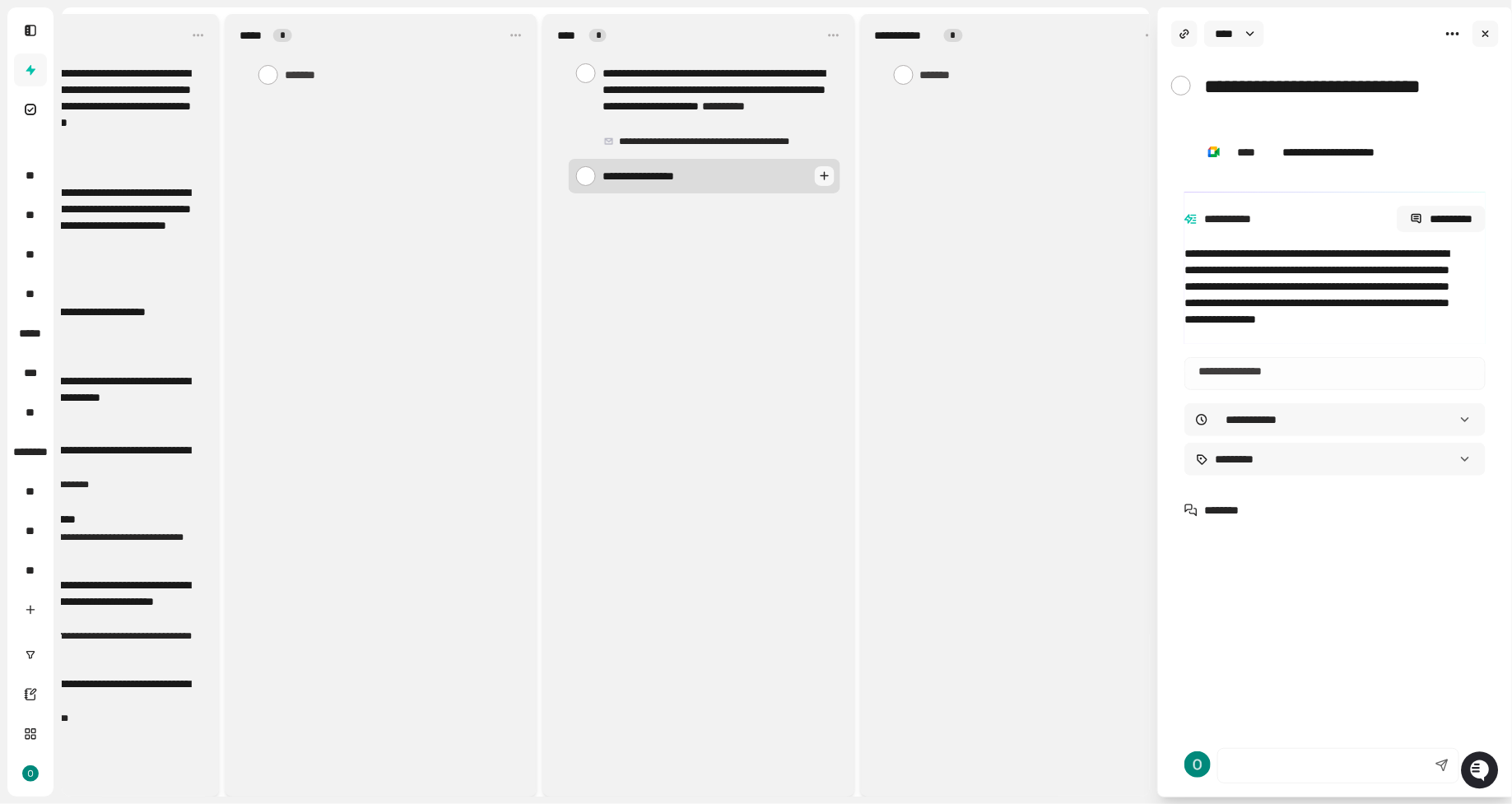 type on "**********" 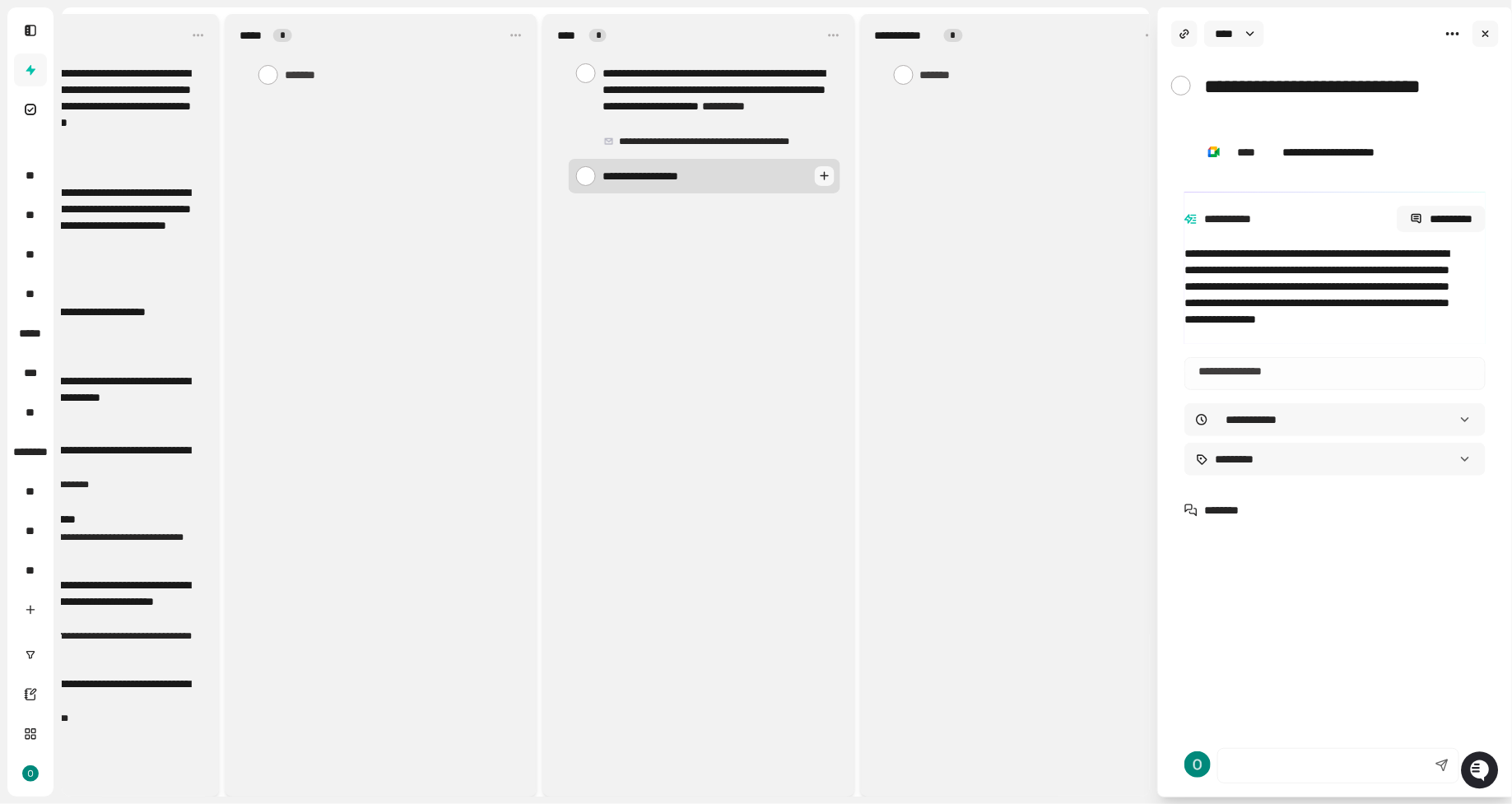 type on "**********" 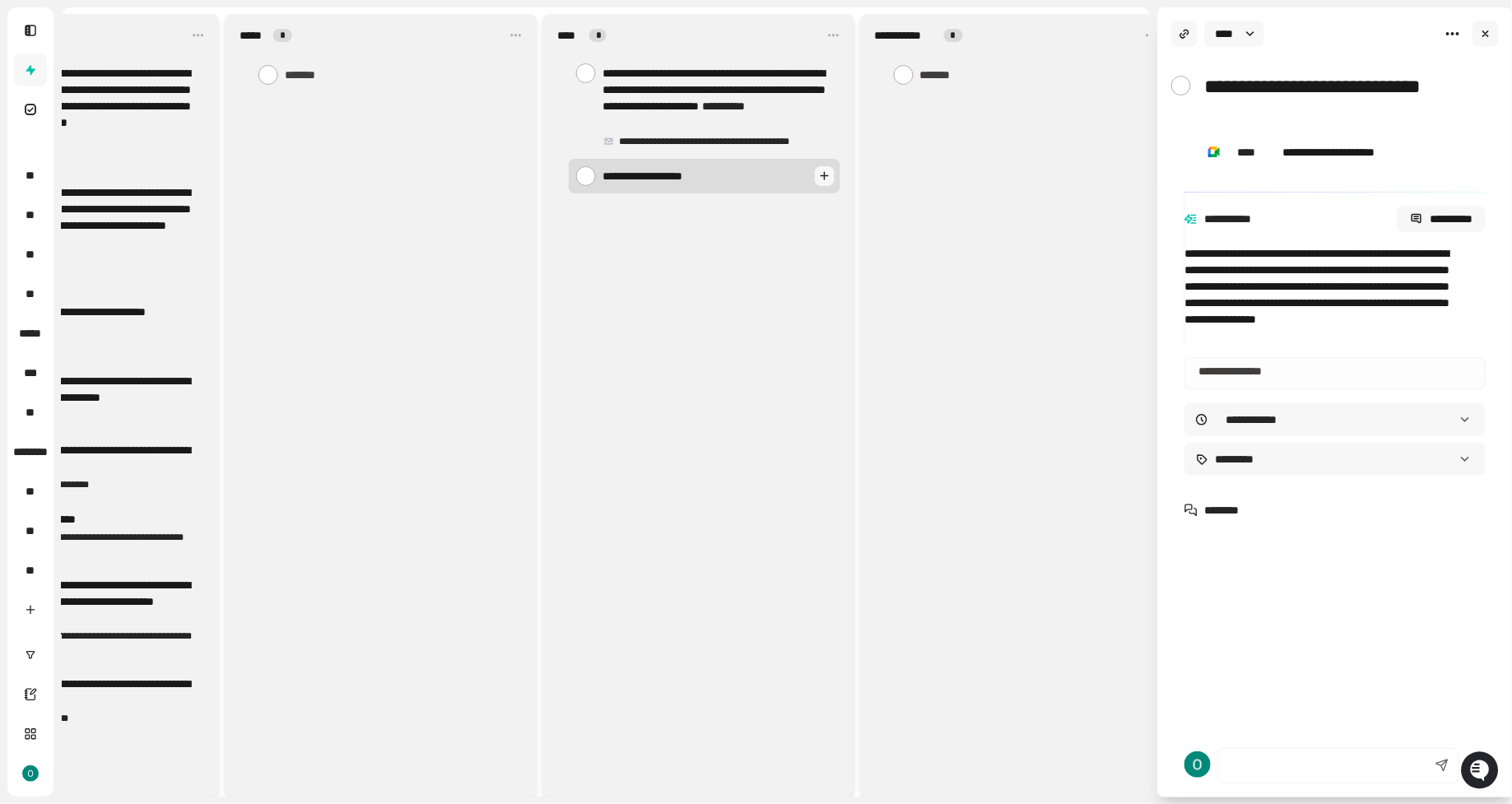 type on "**********" 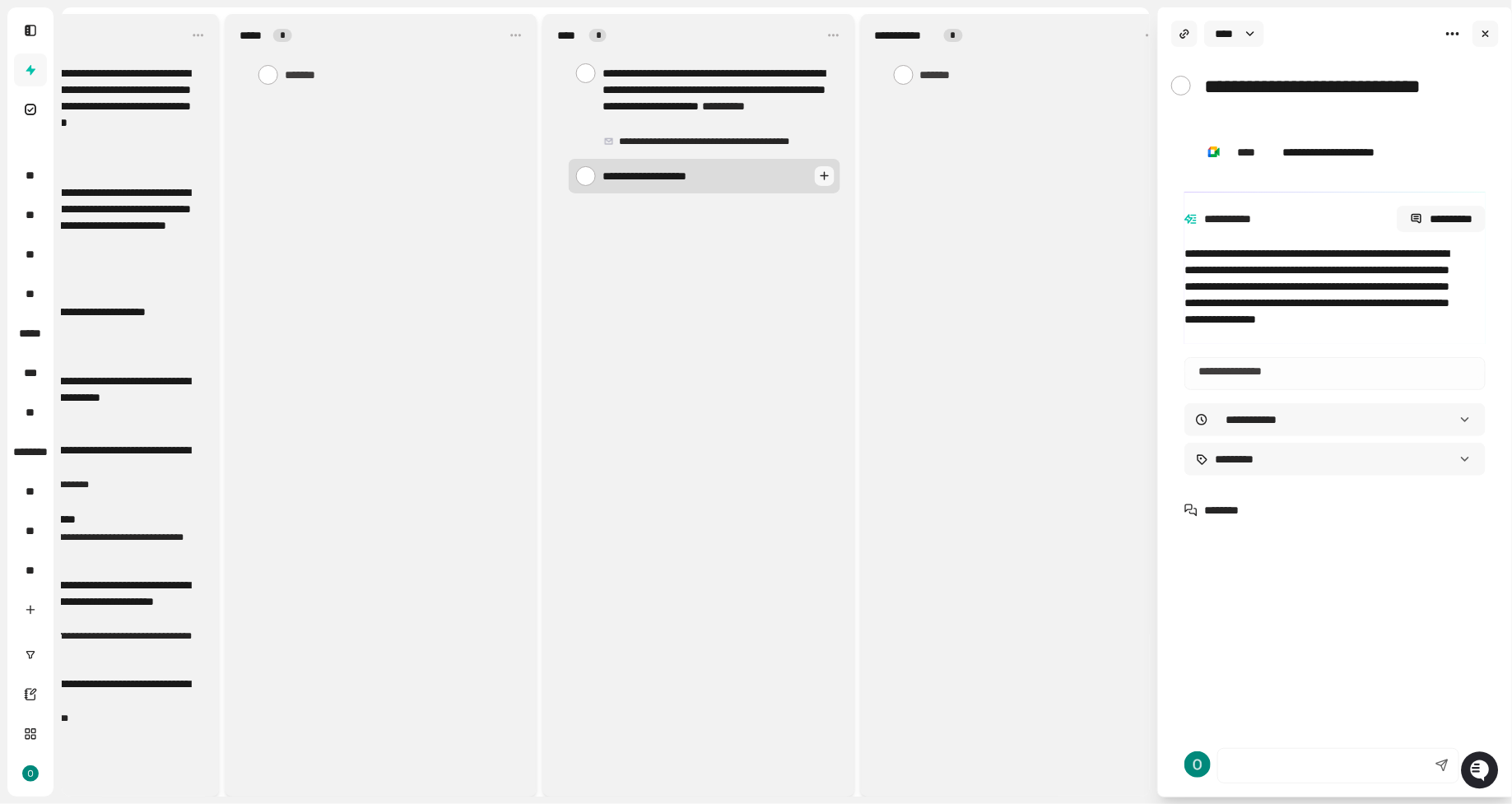 type on "**********" 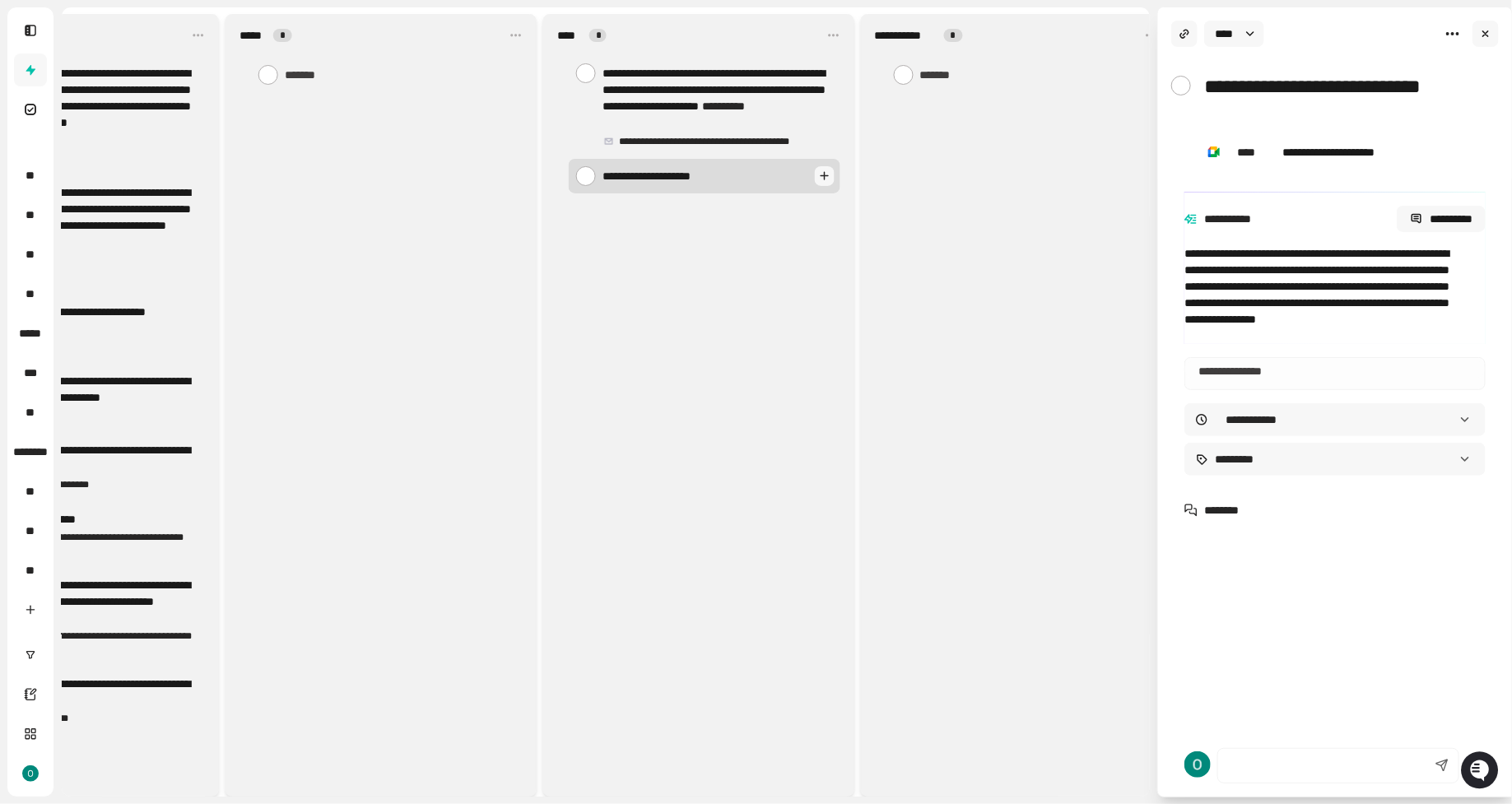 type on "**********" 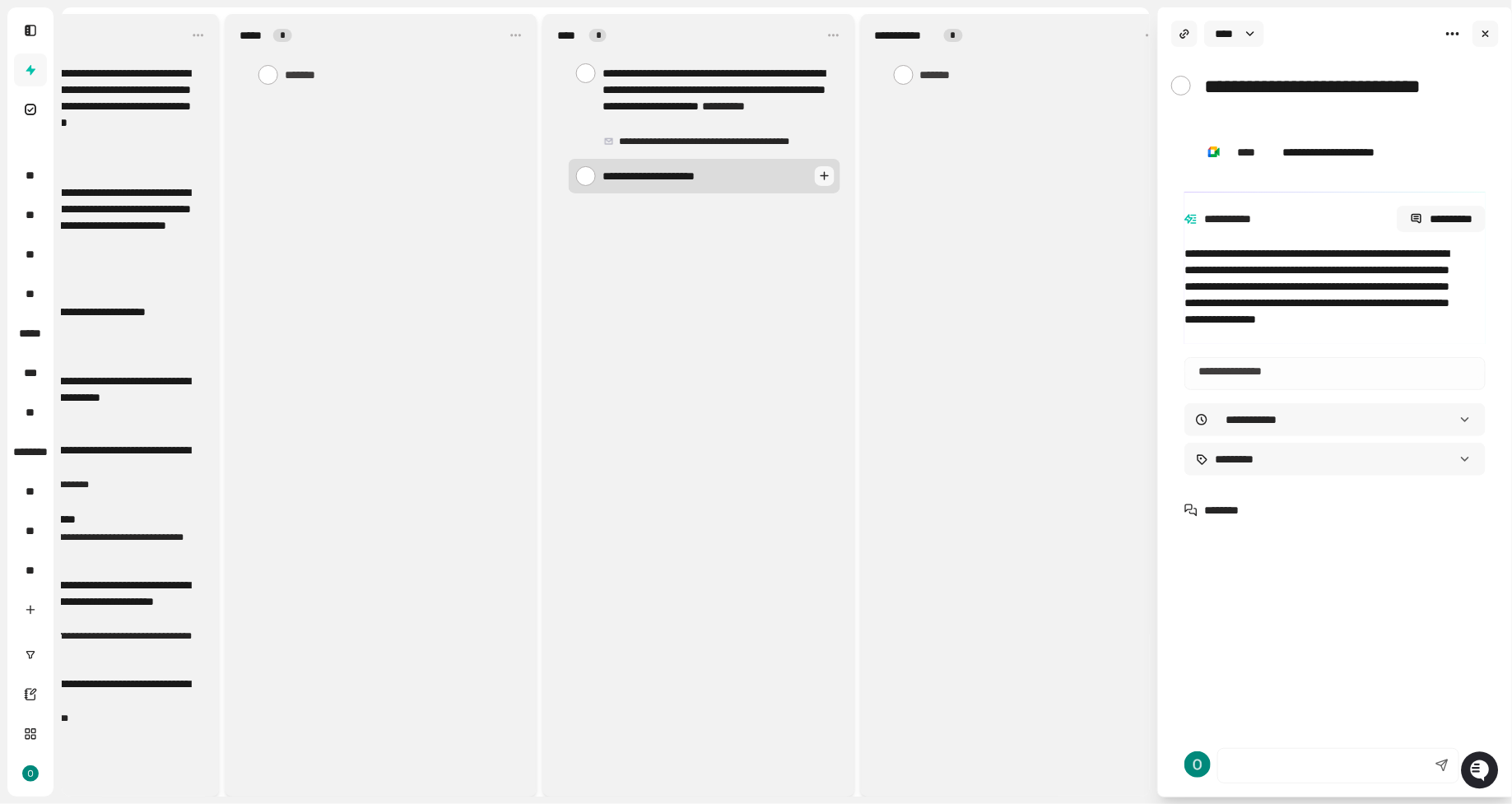 type on "*" 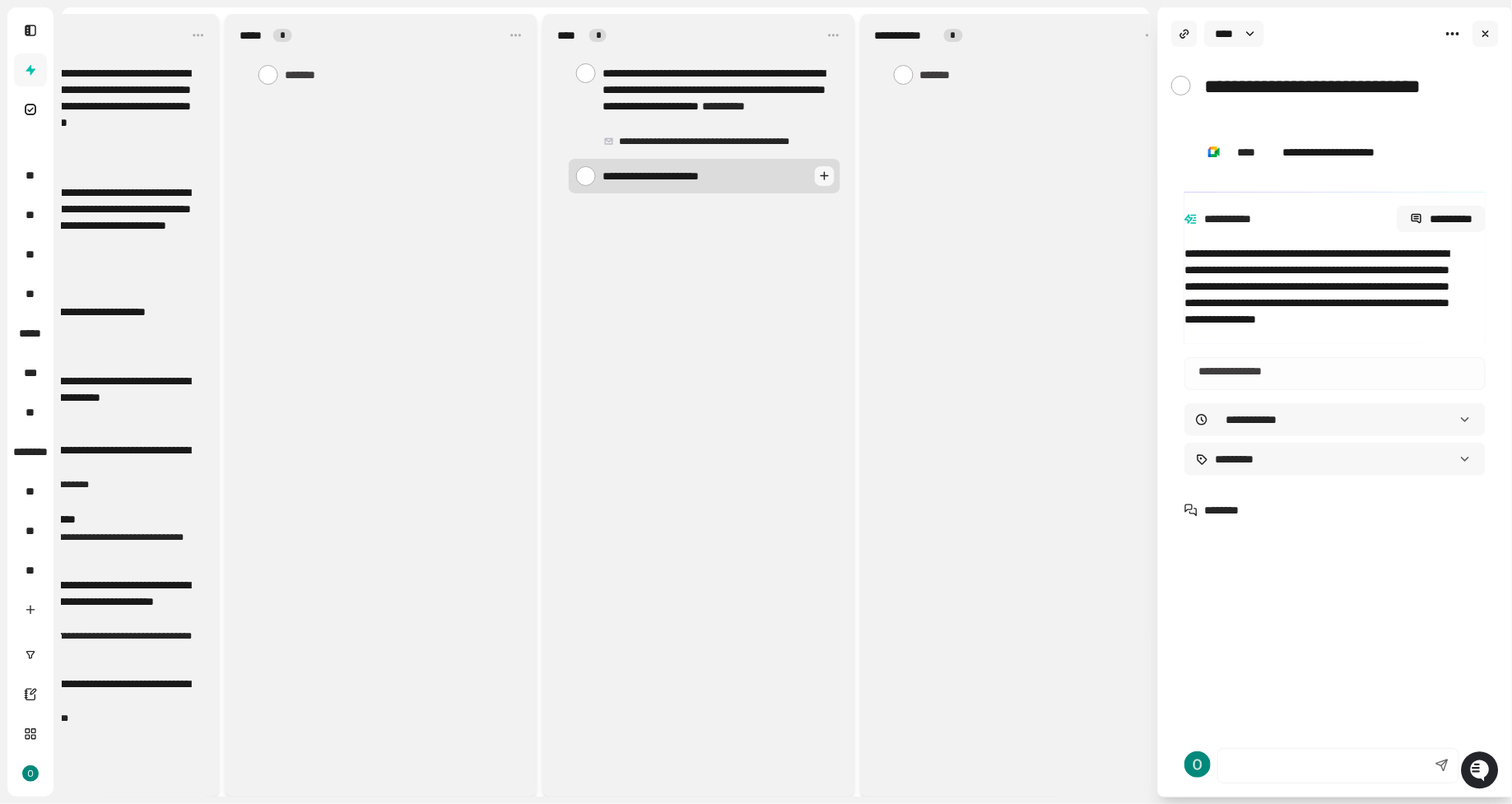type on "**********" 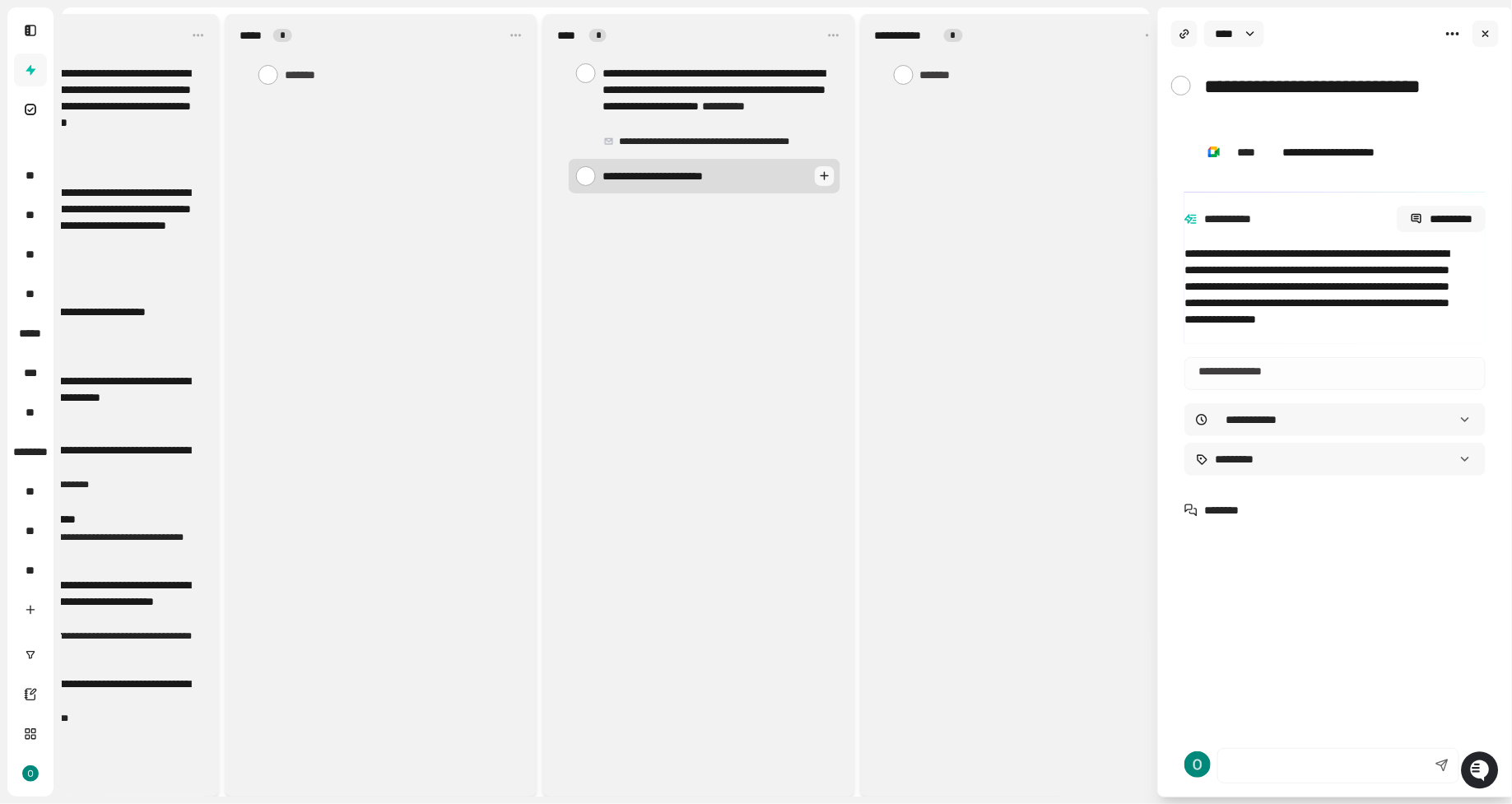 type on "**********" 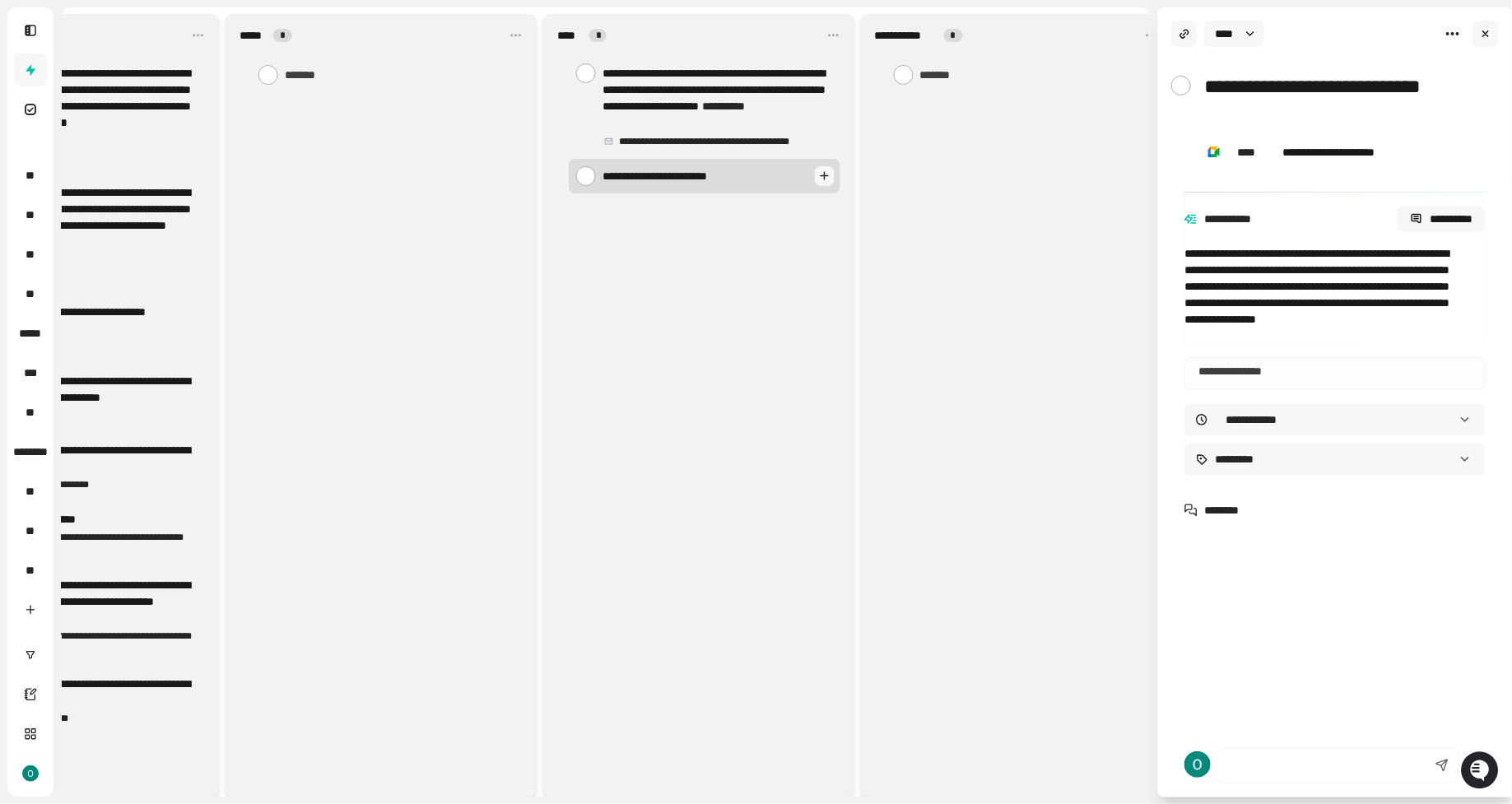 type on "**********" 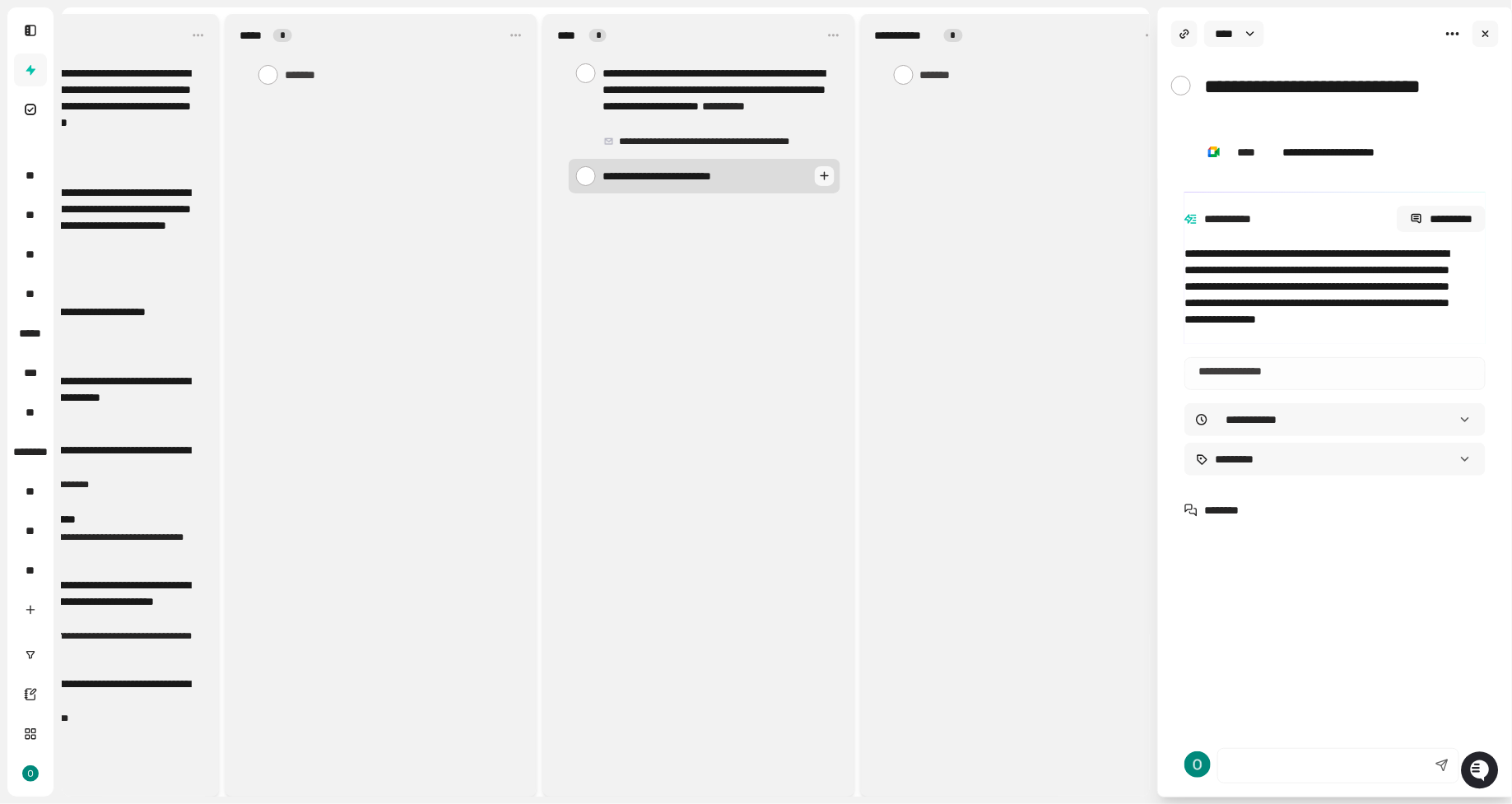 type on "**********" 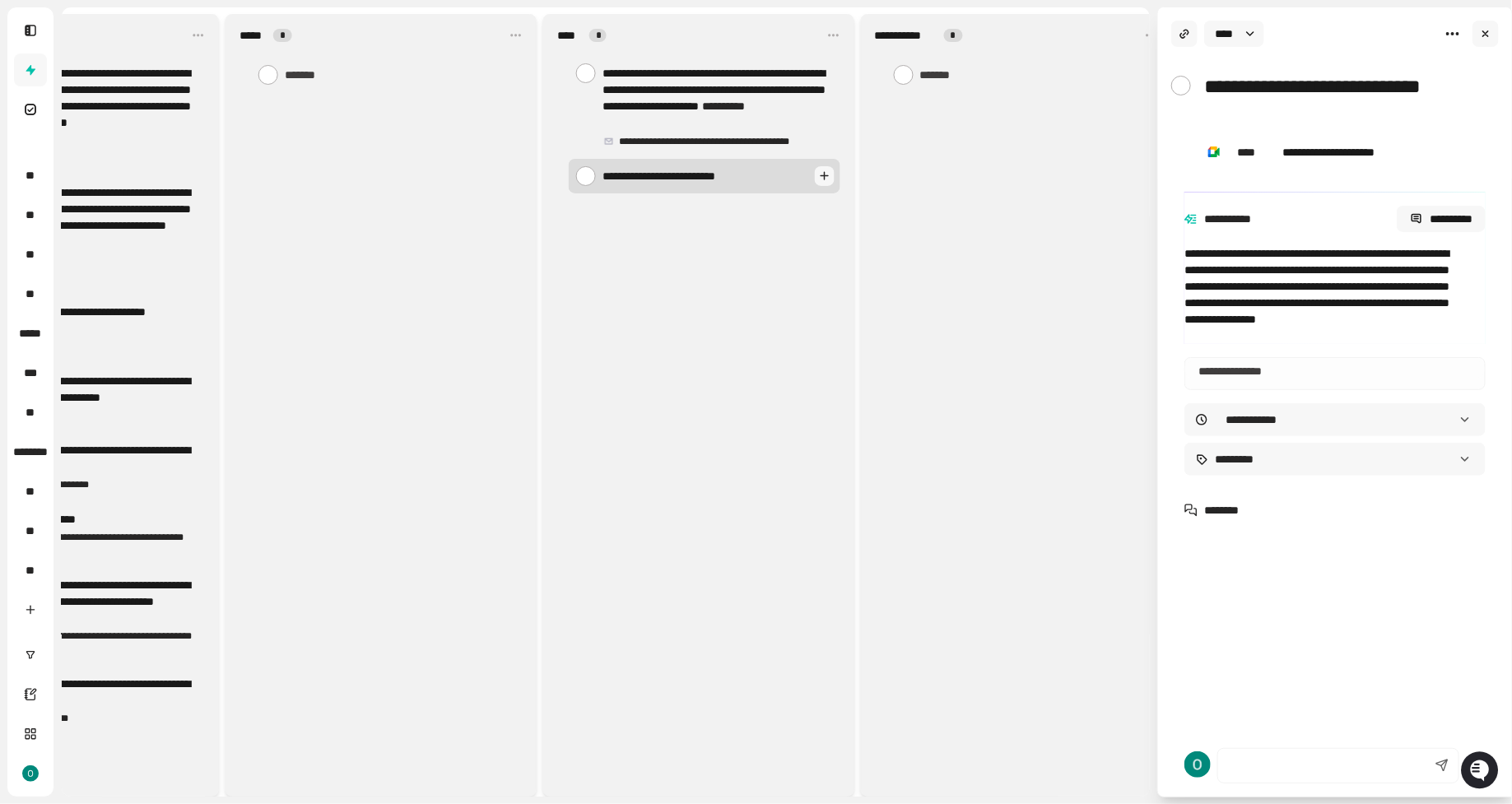 type on "**********" 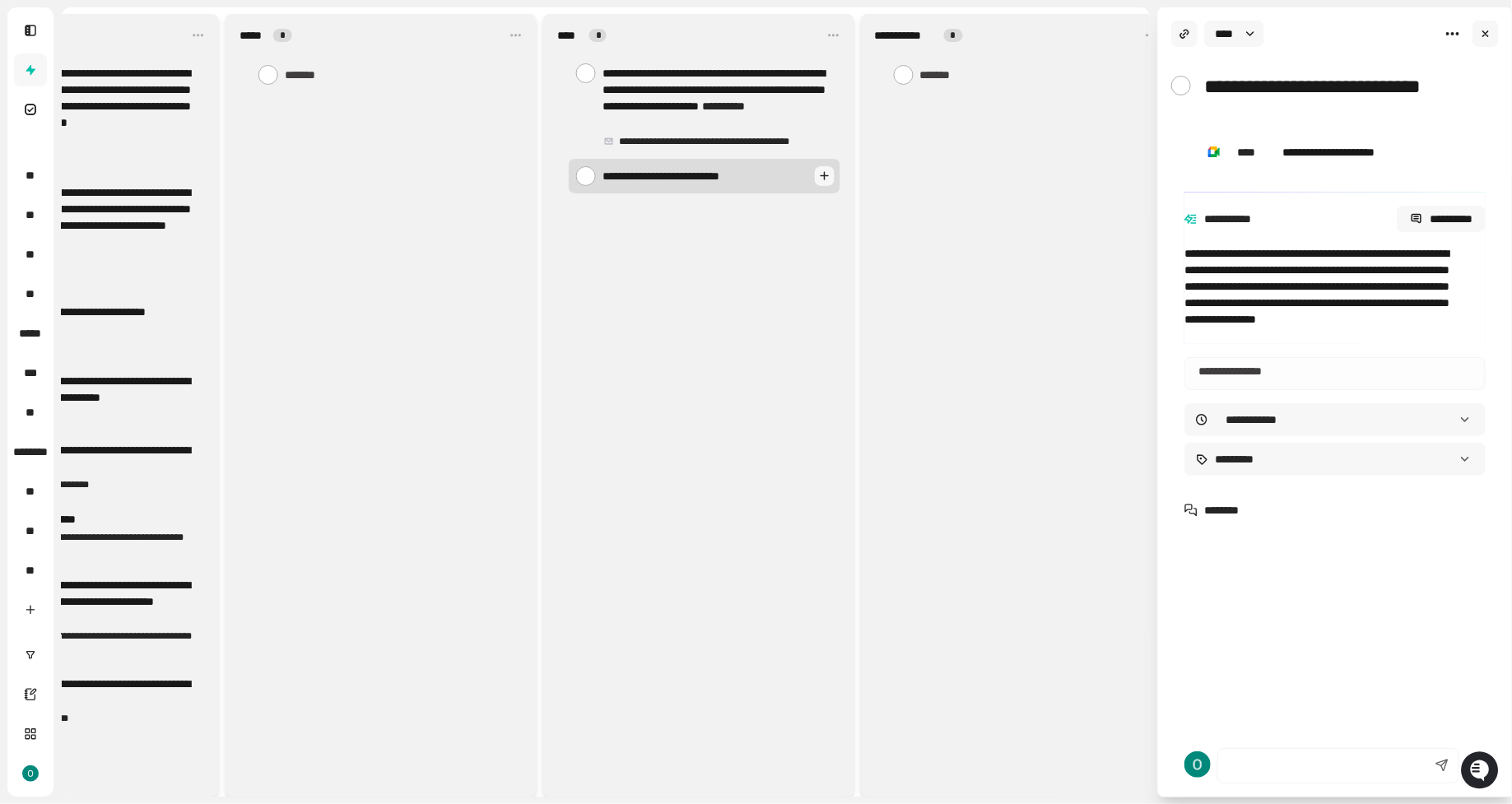 type on "**********" 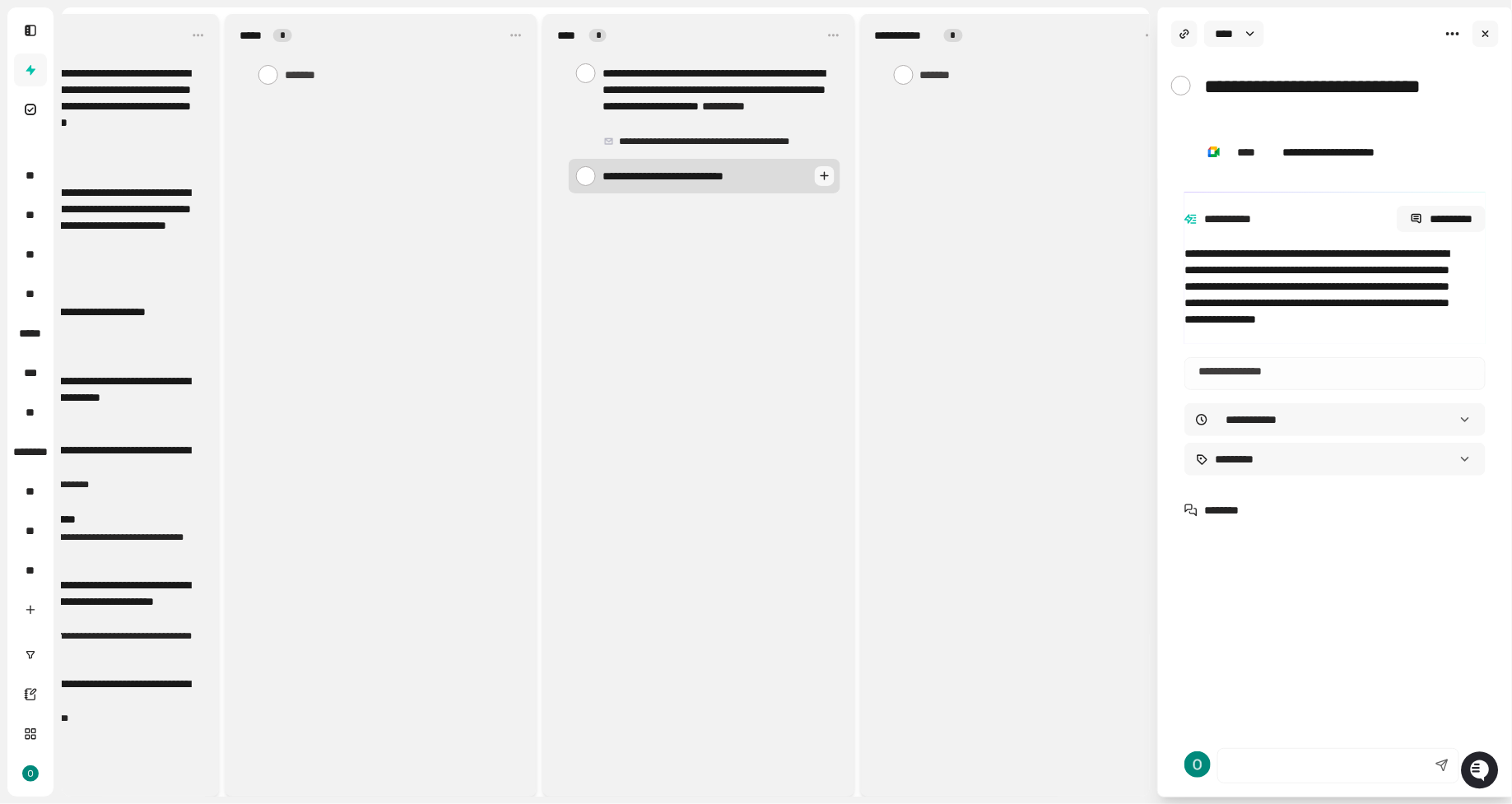 type on "**********" 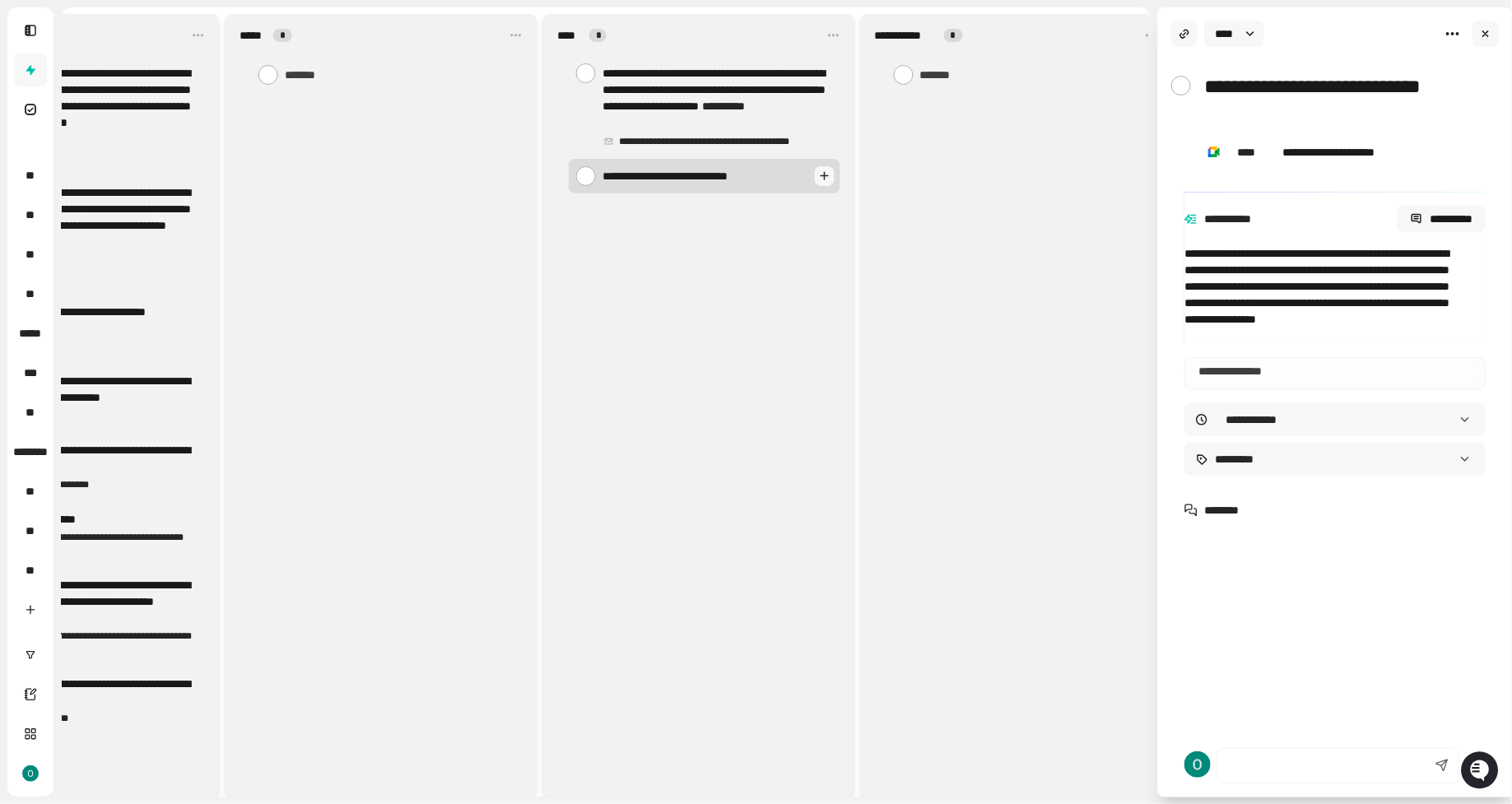 type on "**********" 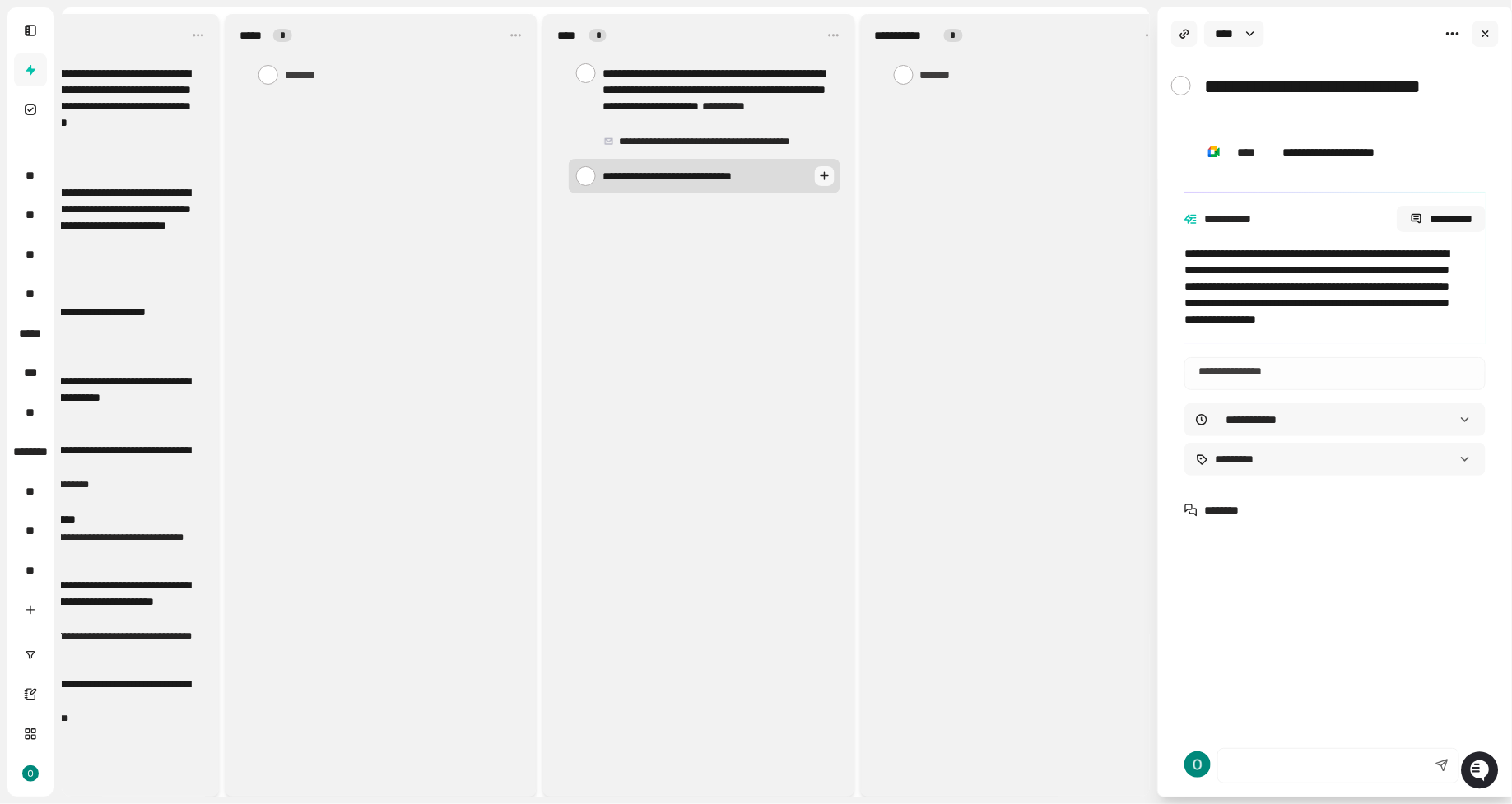 type on "**********" 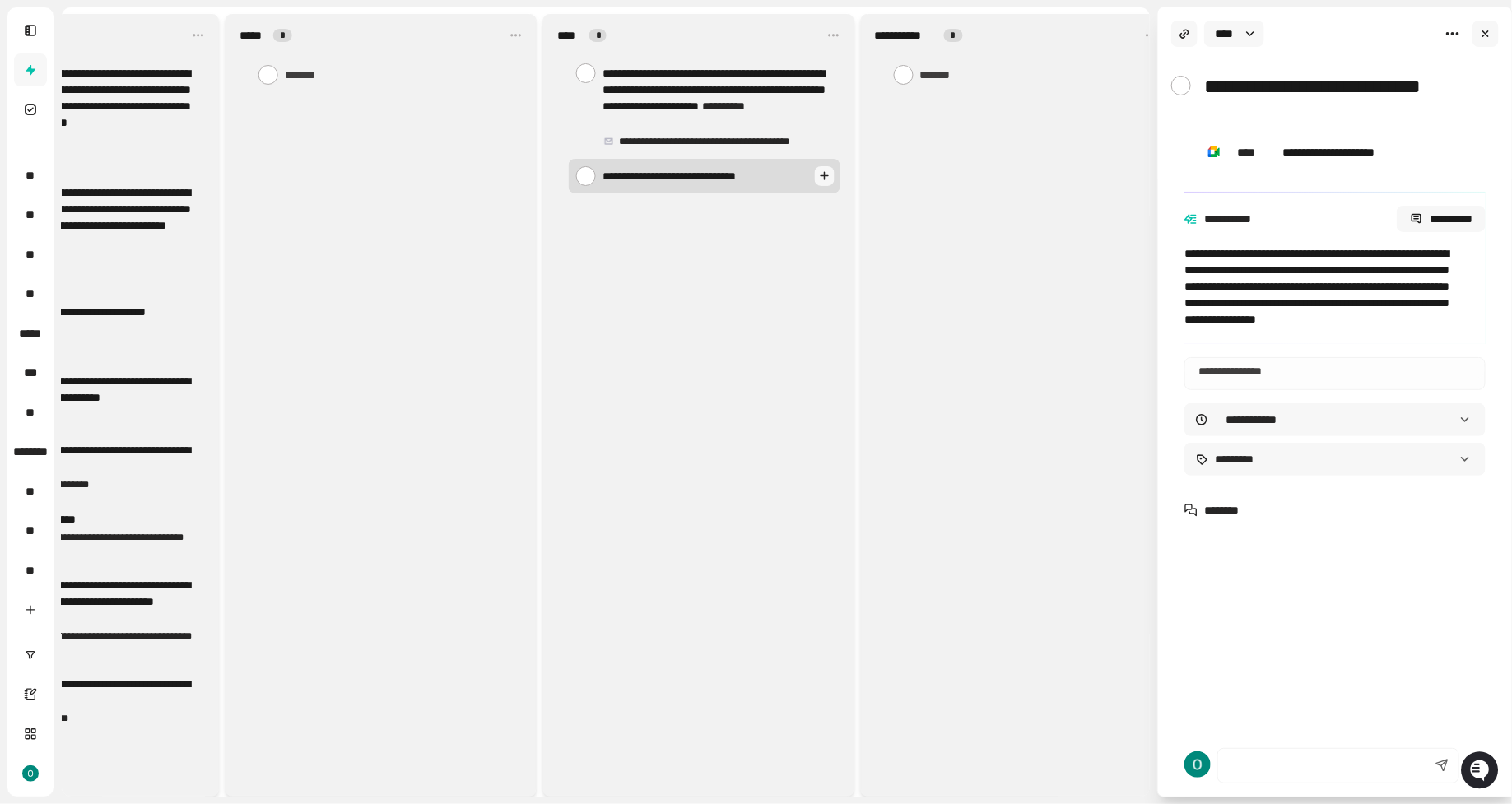 type on "**********" 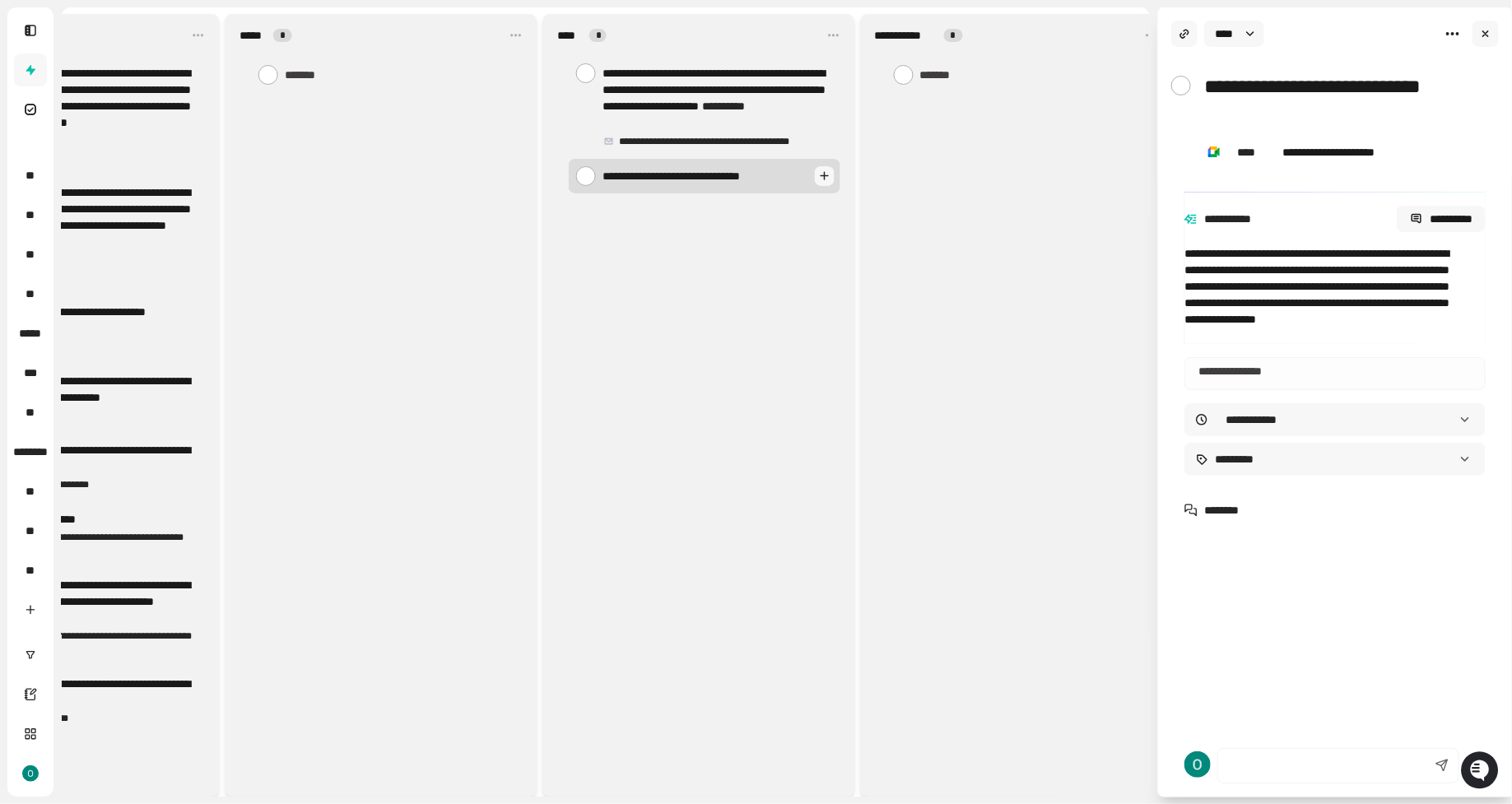 type on "**********" 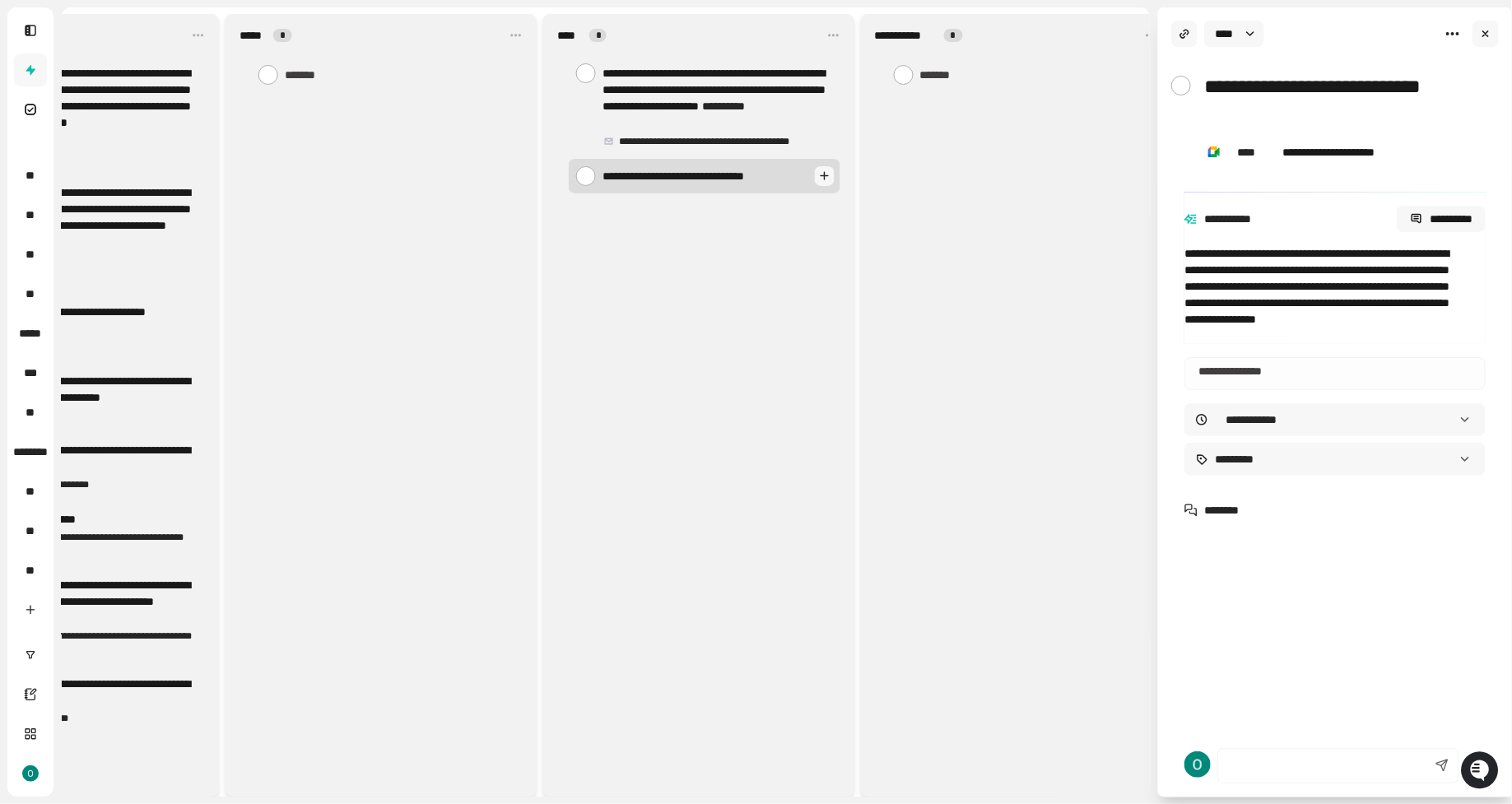 type on "**********" 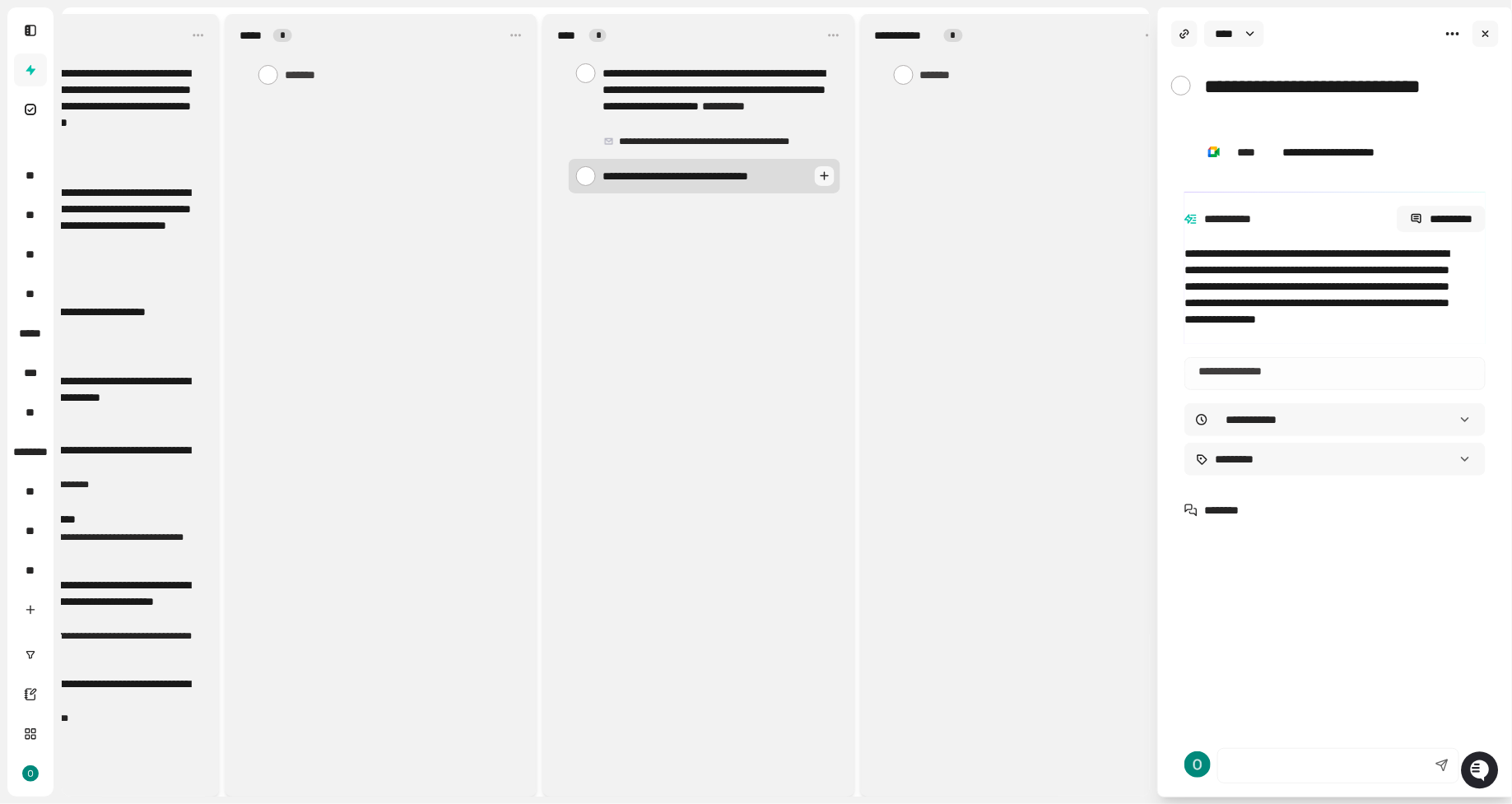 type on "**********" 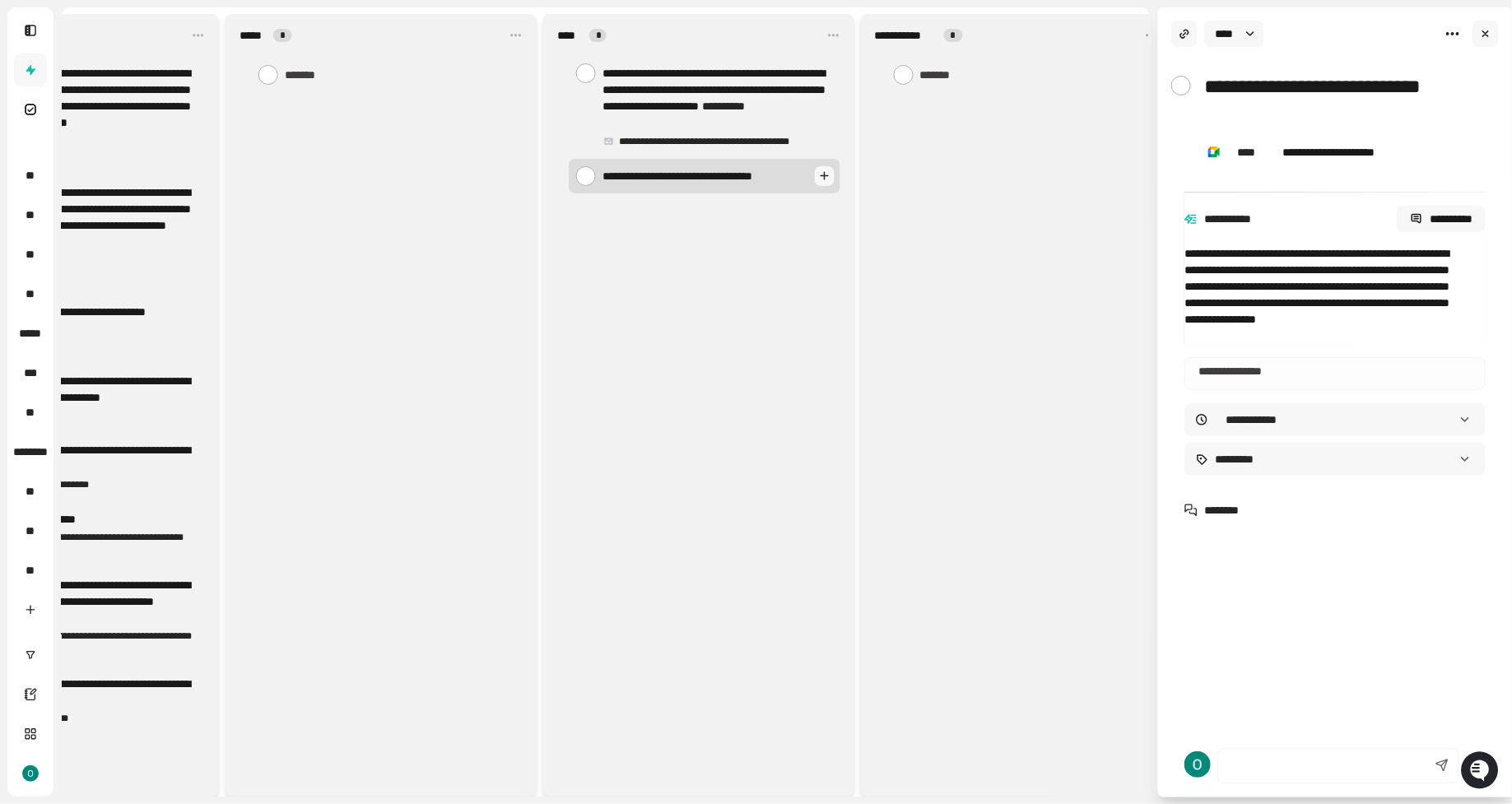 type on "**********" 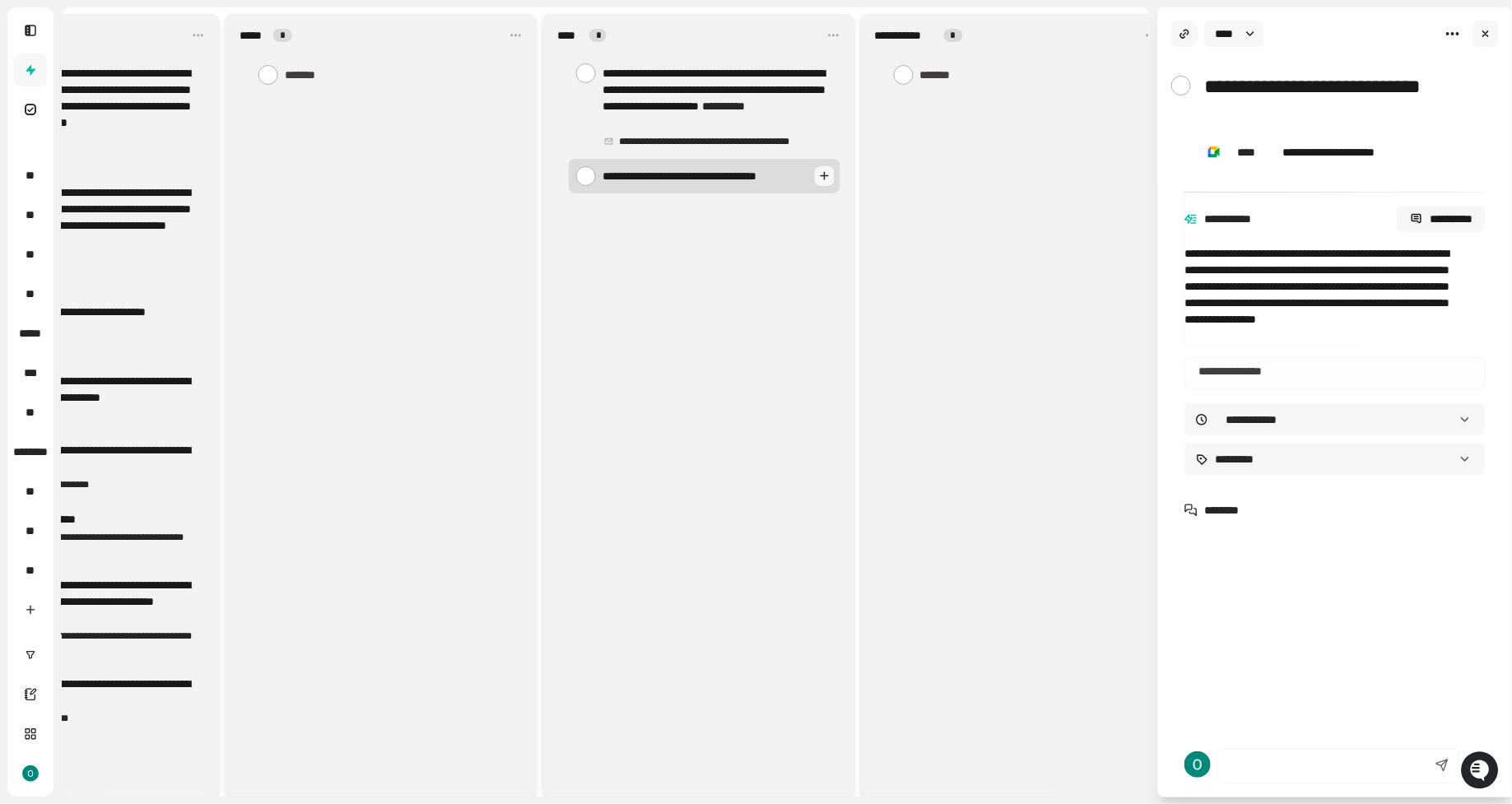 type on "**********" 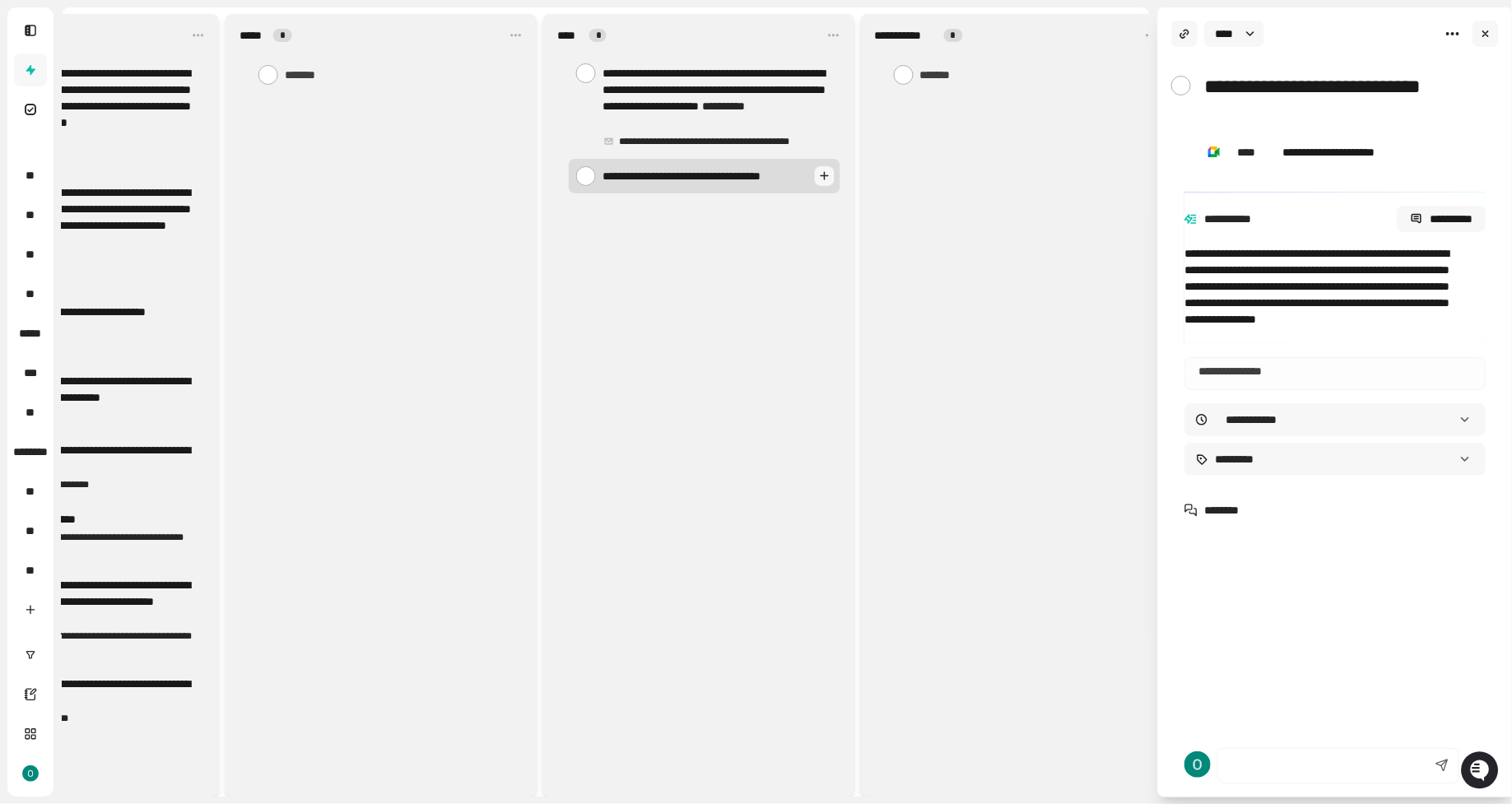 type on "**********" 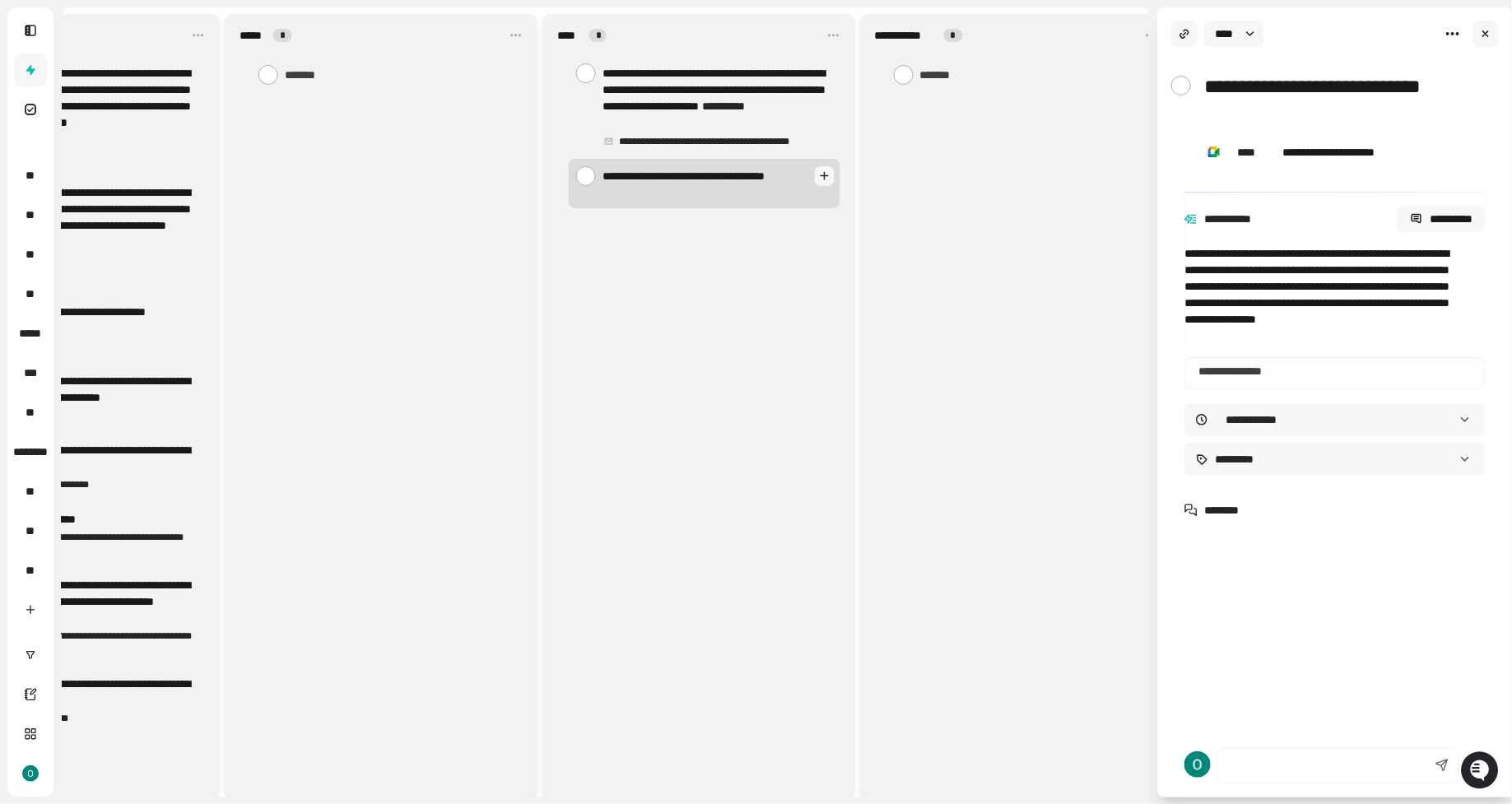 type on "**********" 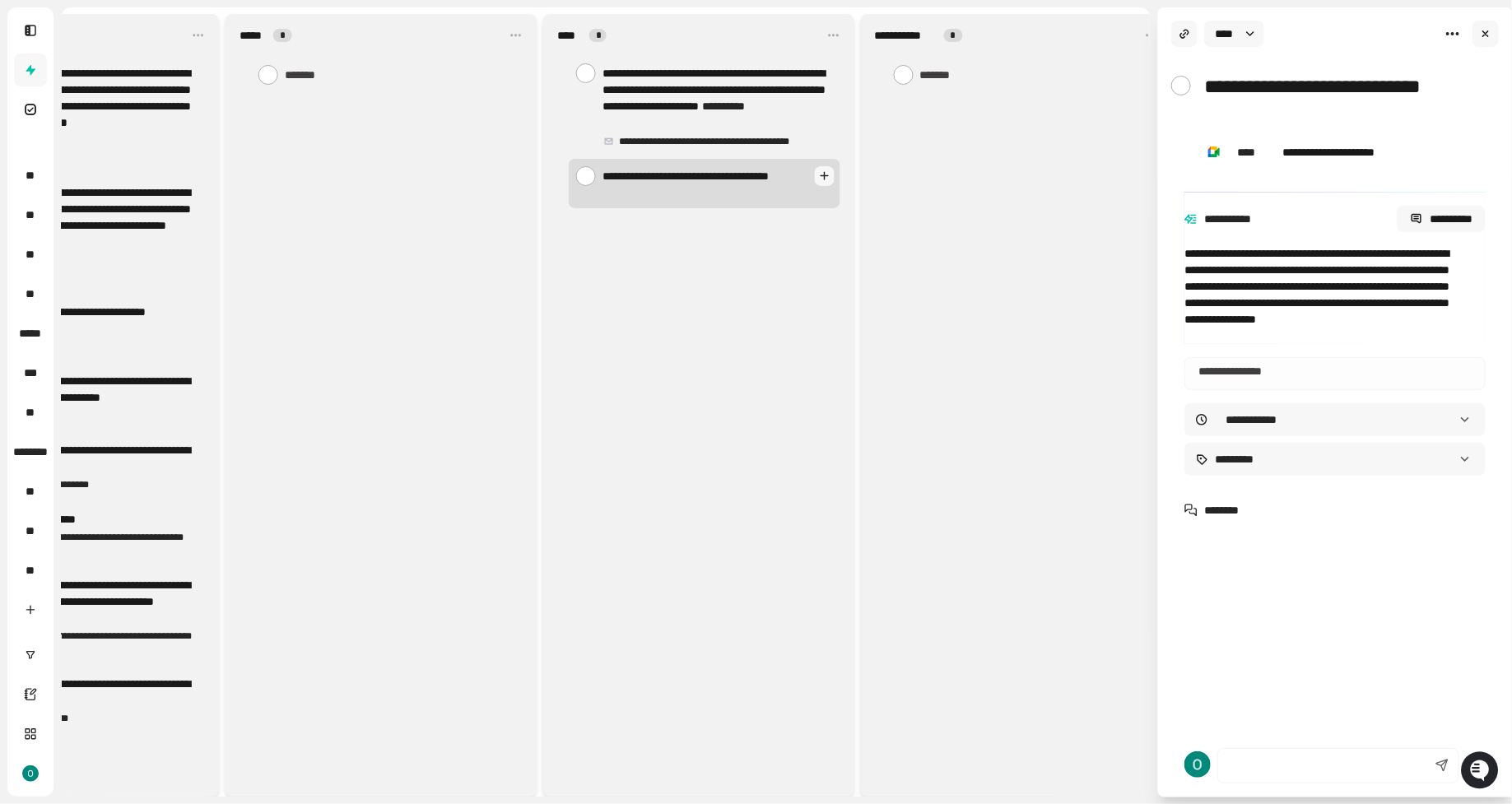 type on "**********" 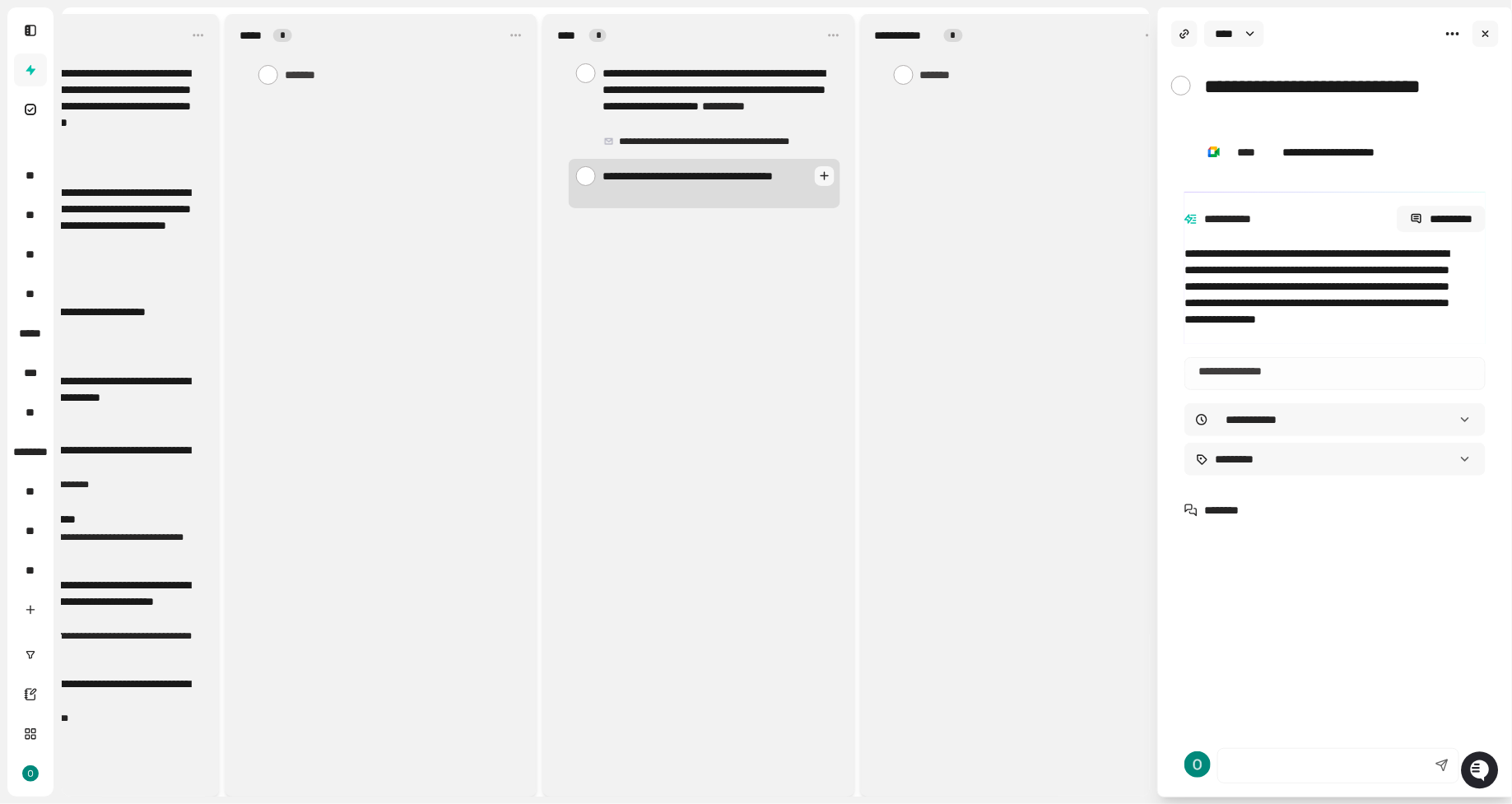 type on "**********" 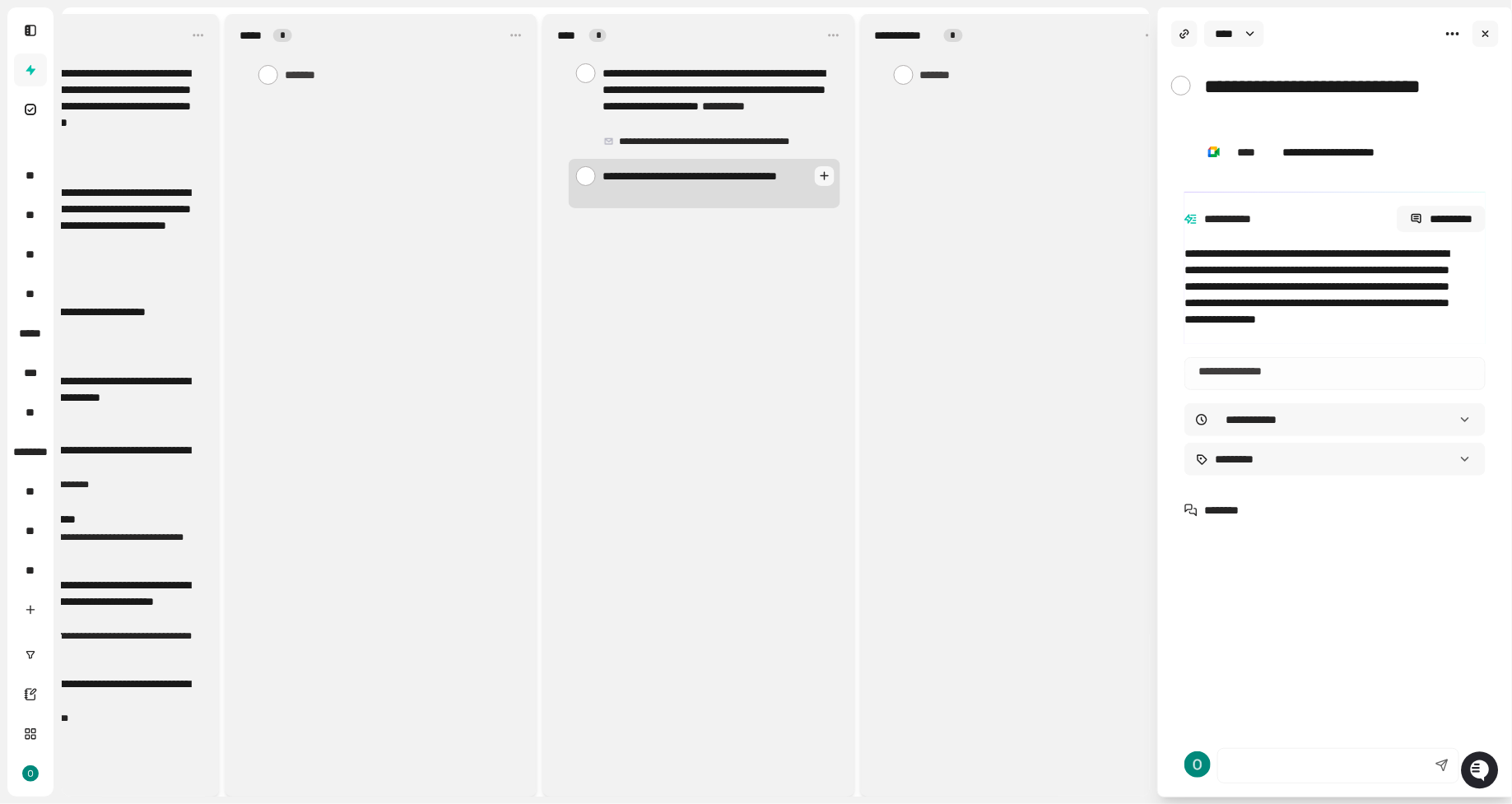 type on "**********" 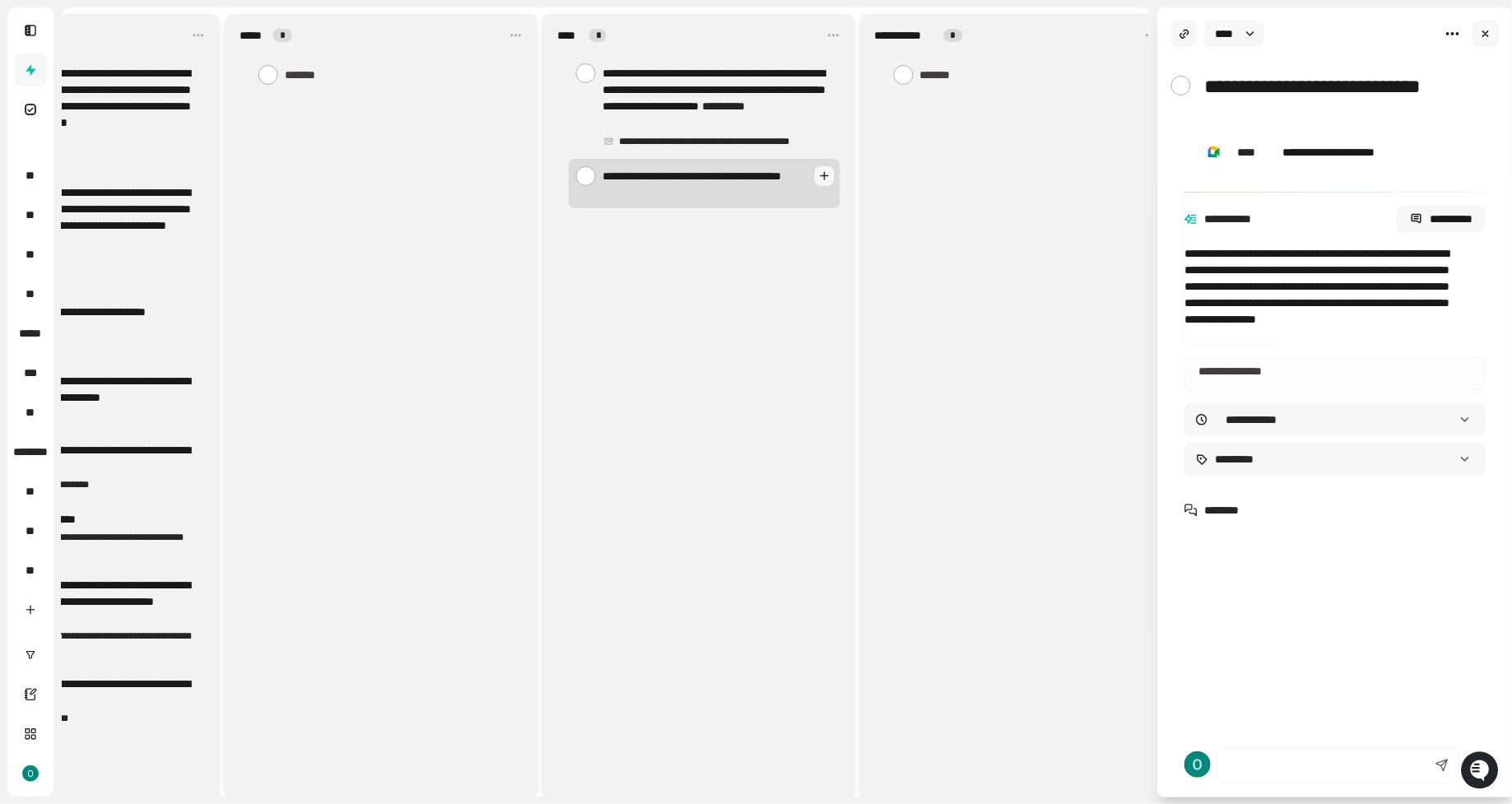 type 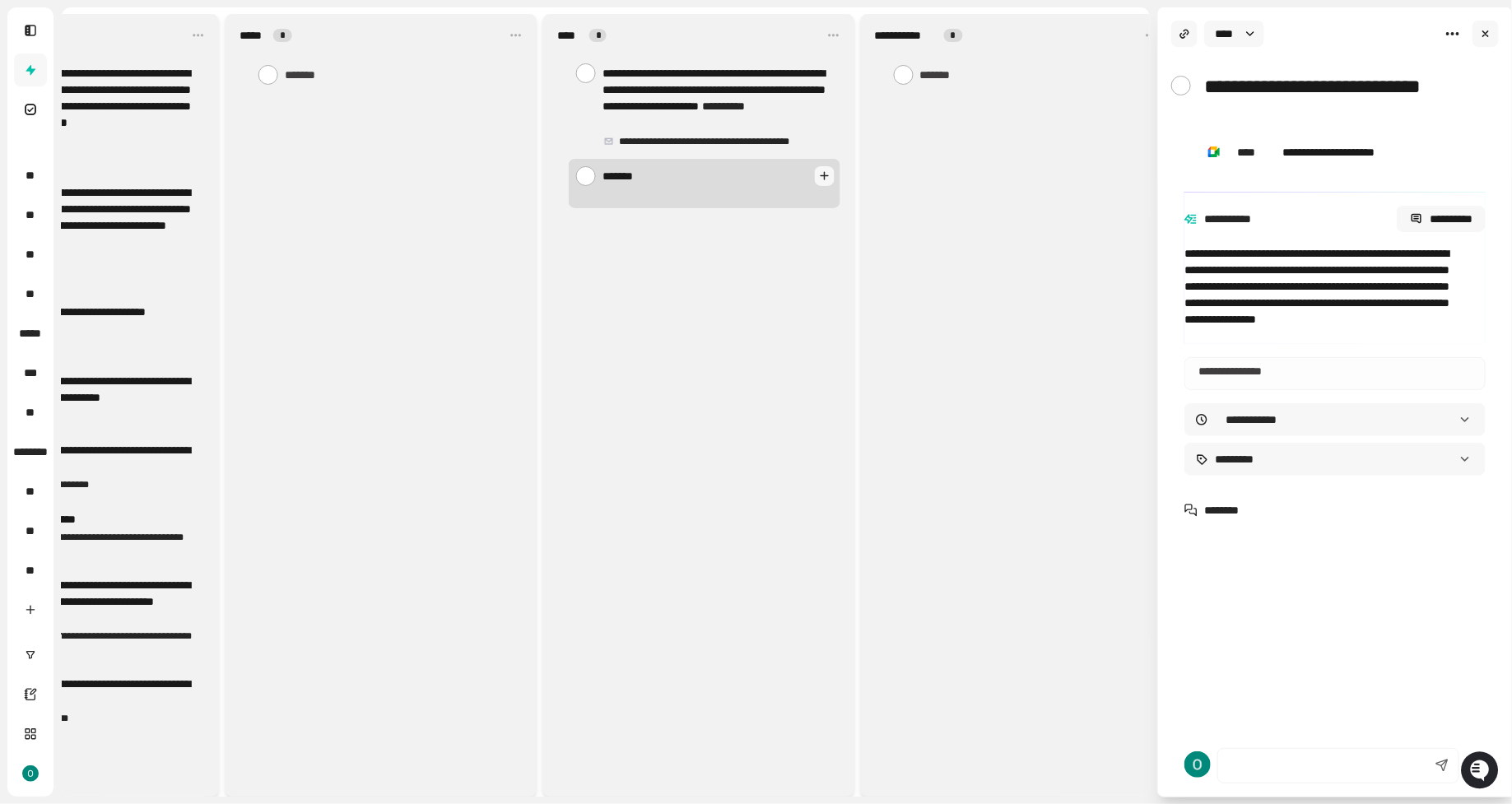 type on "*" 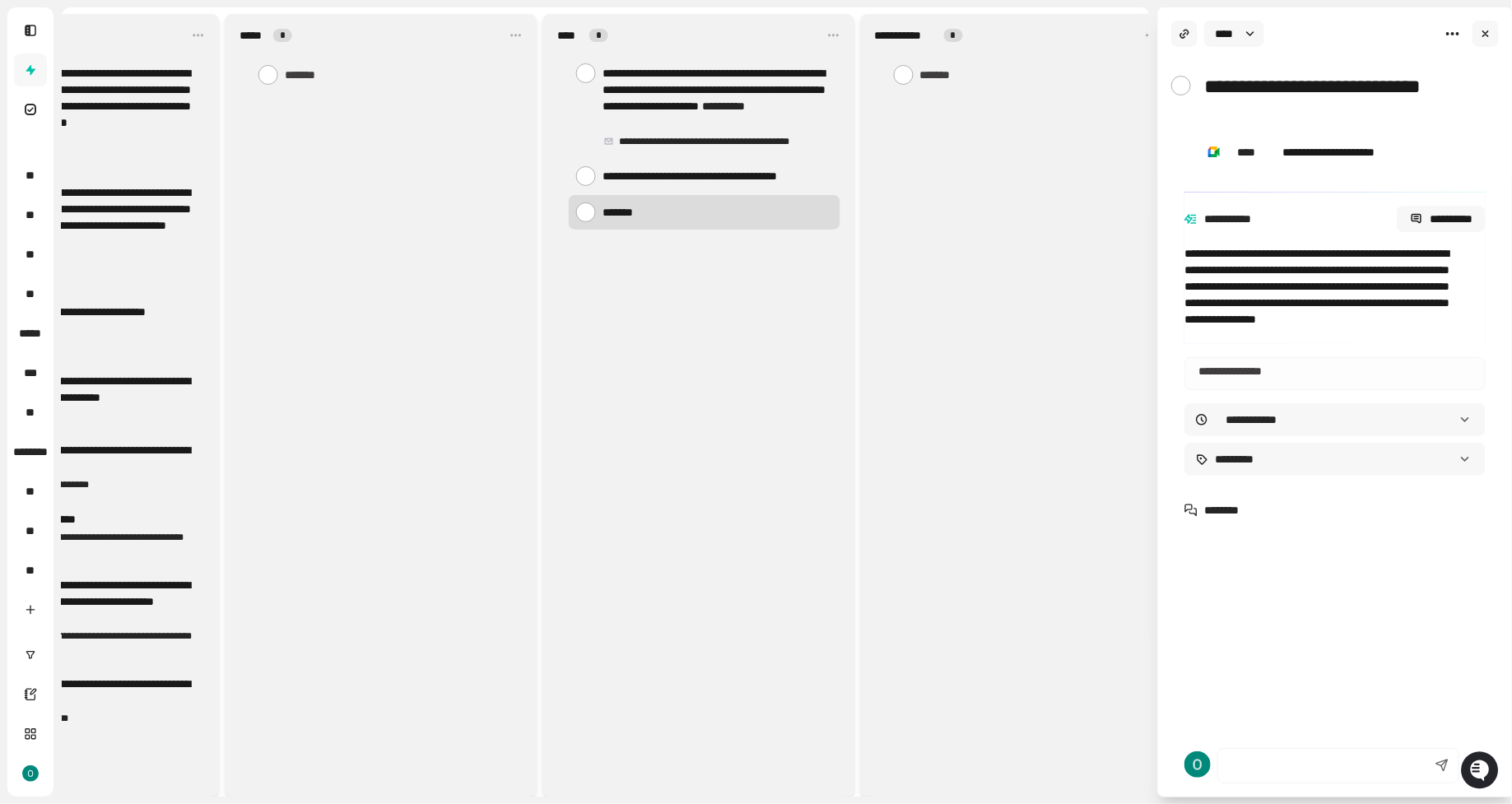 type on "*" 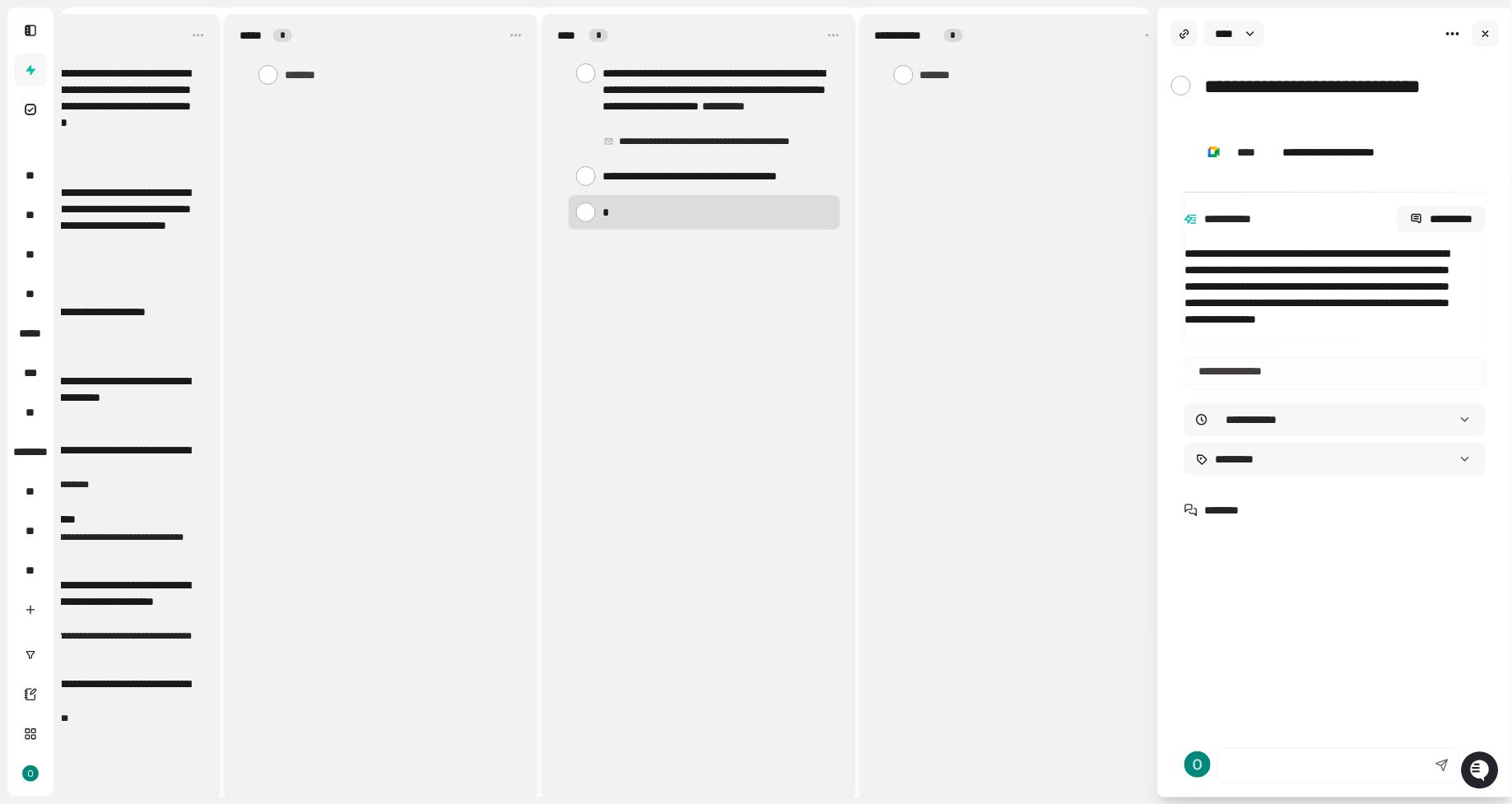 type on "*" 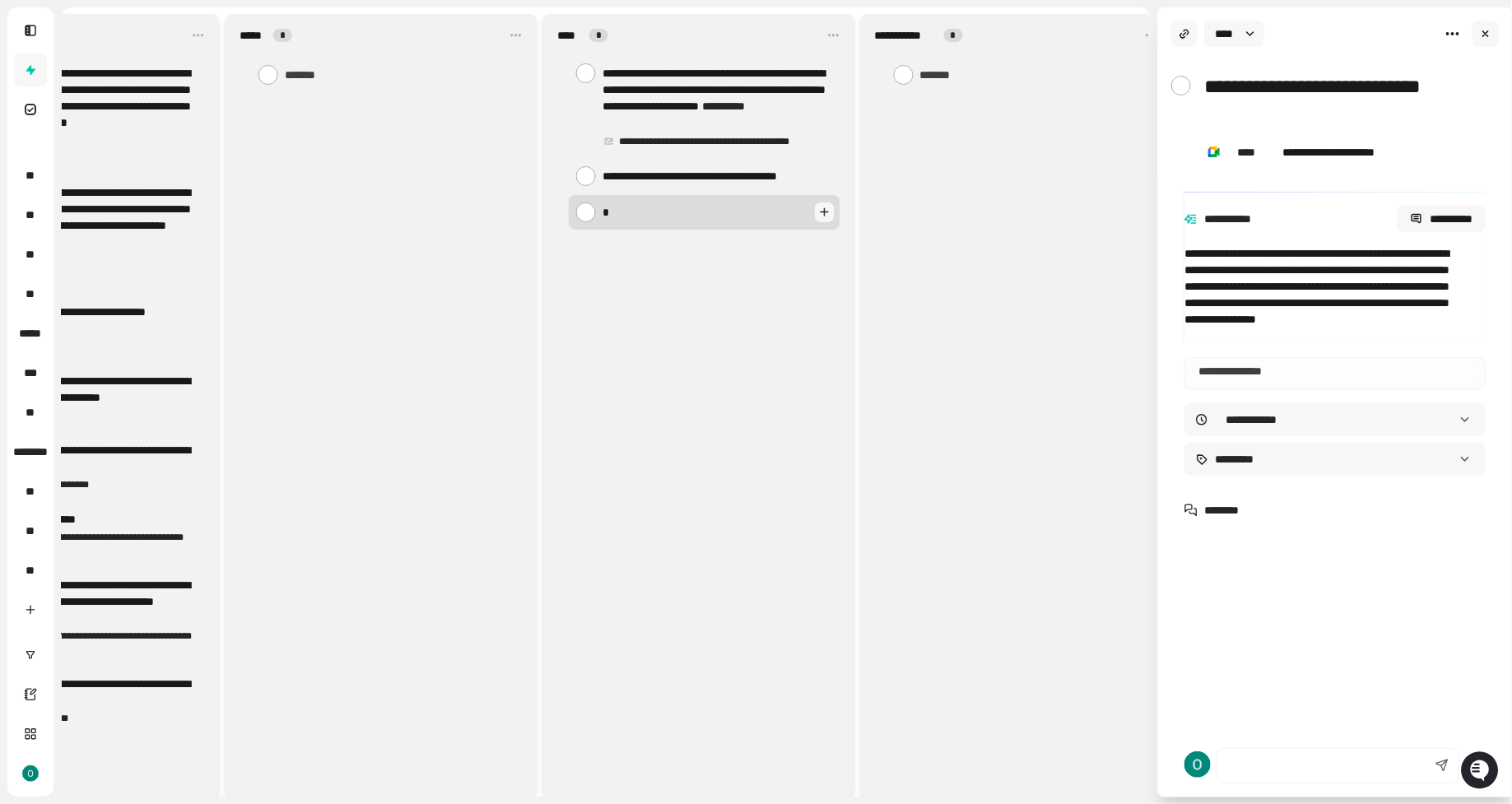 type on "**" 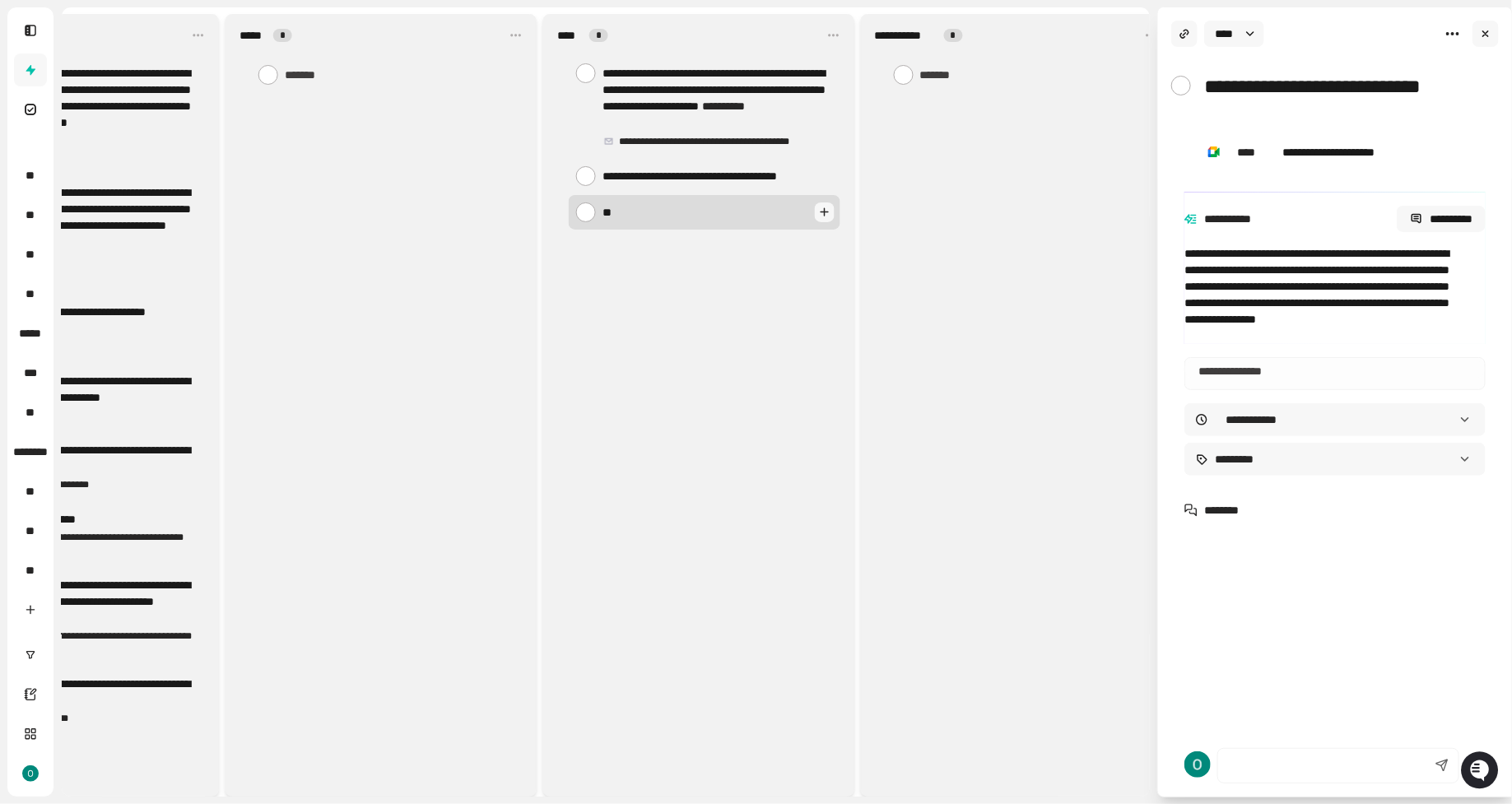 type on "***" 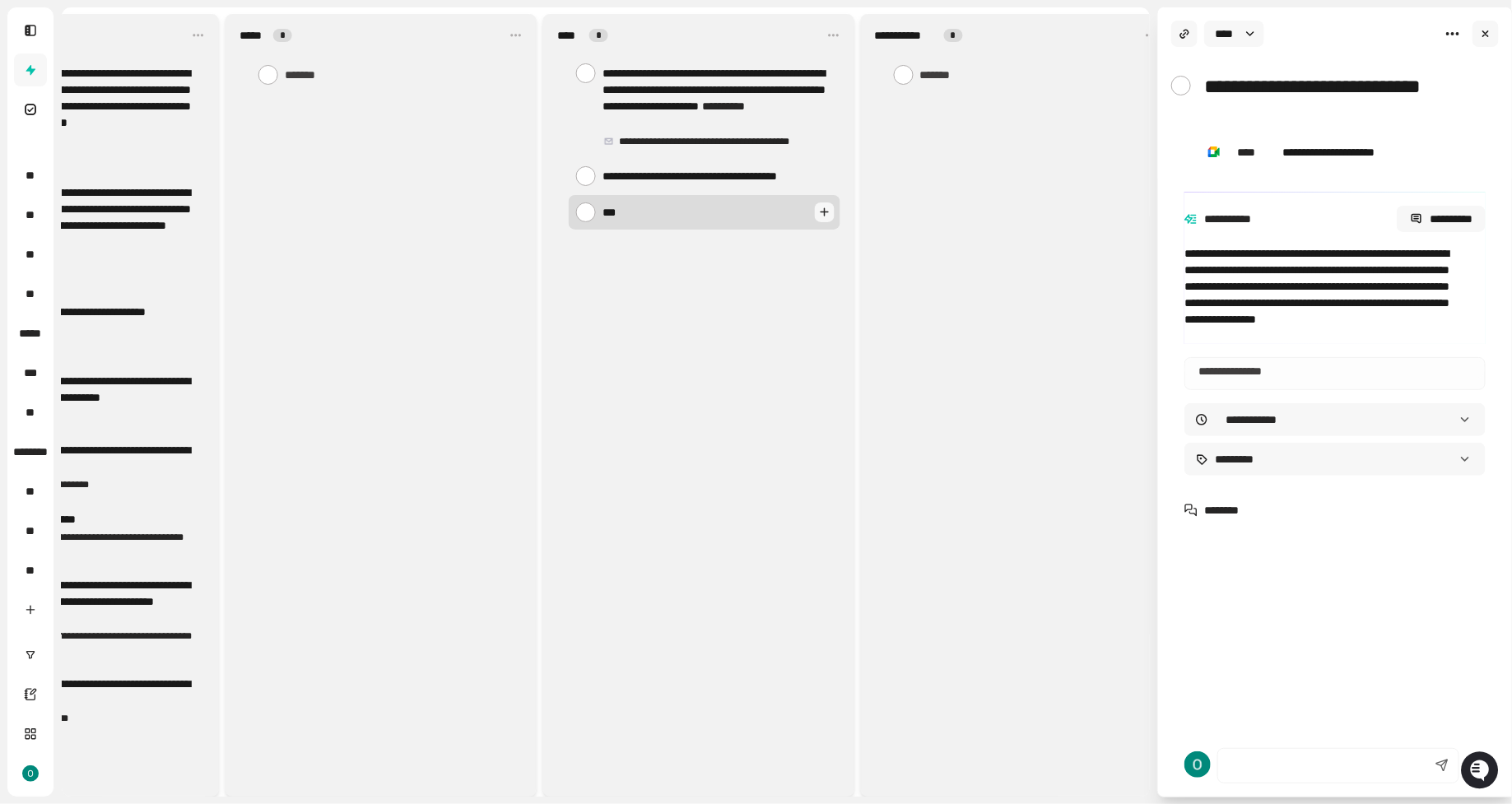 type on "****" 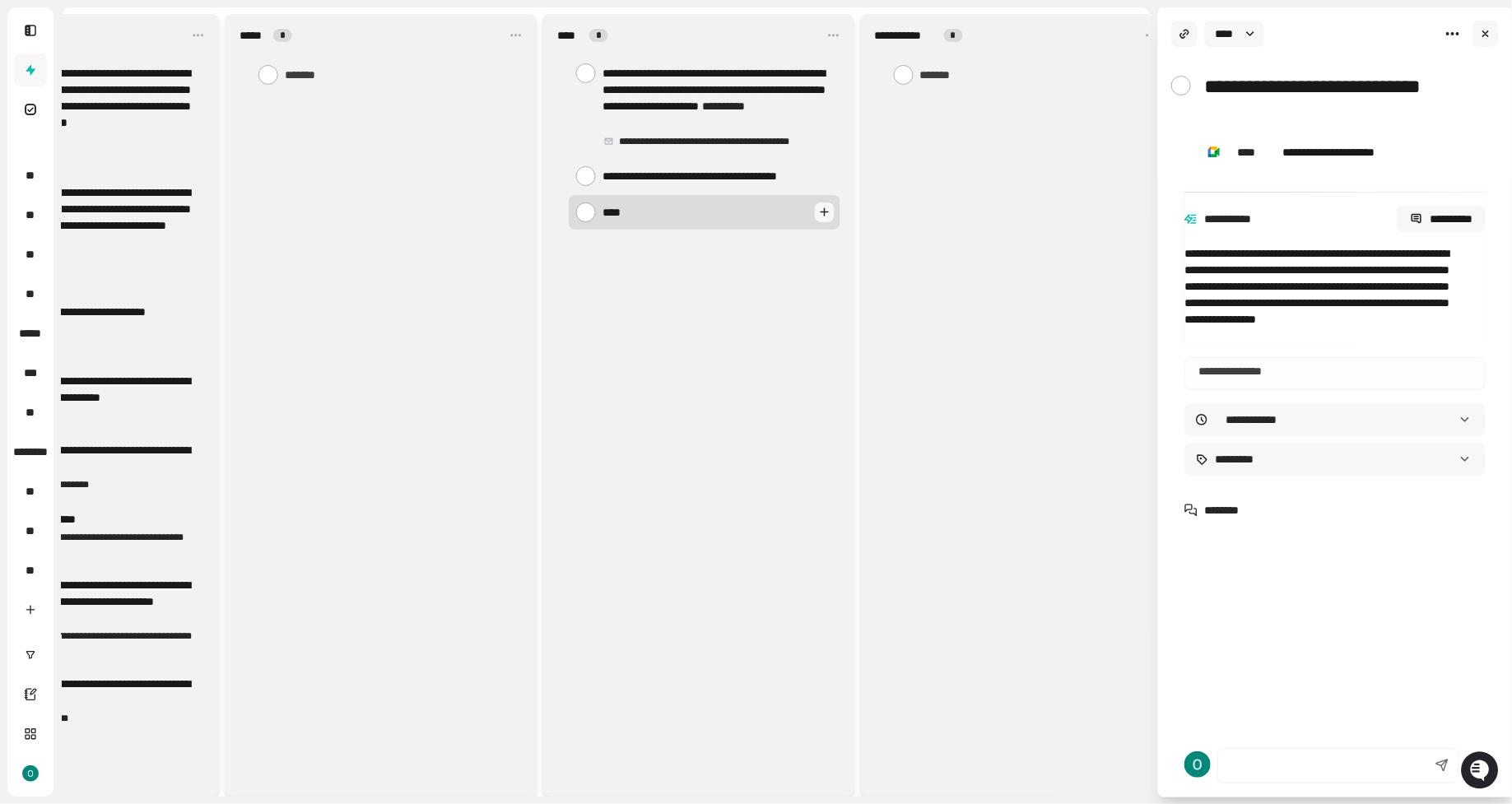 type on "*****" 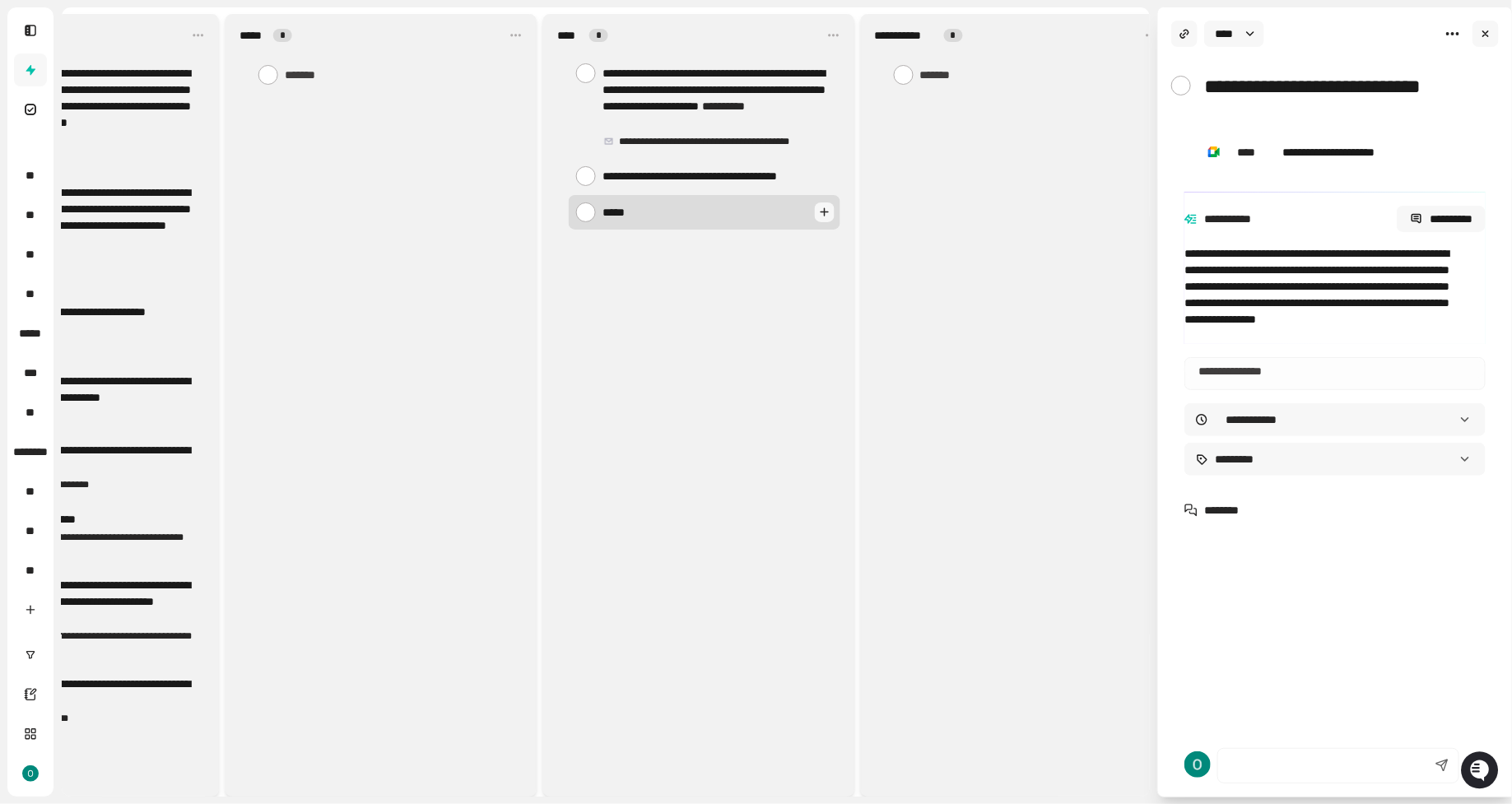type on "******" 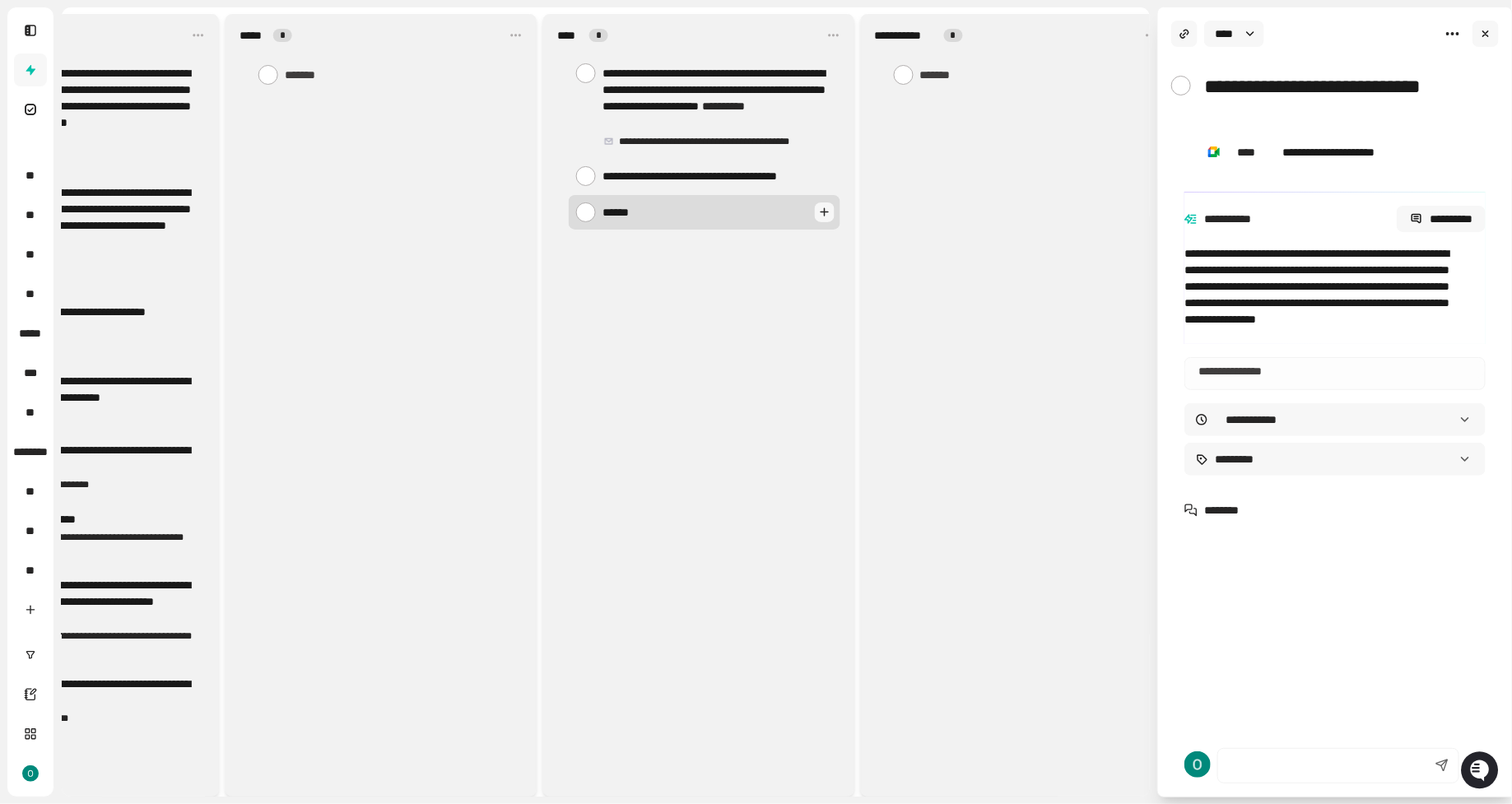 type on "******" 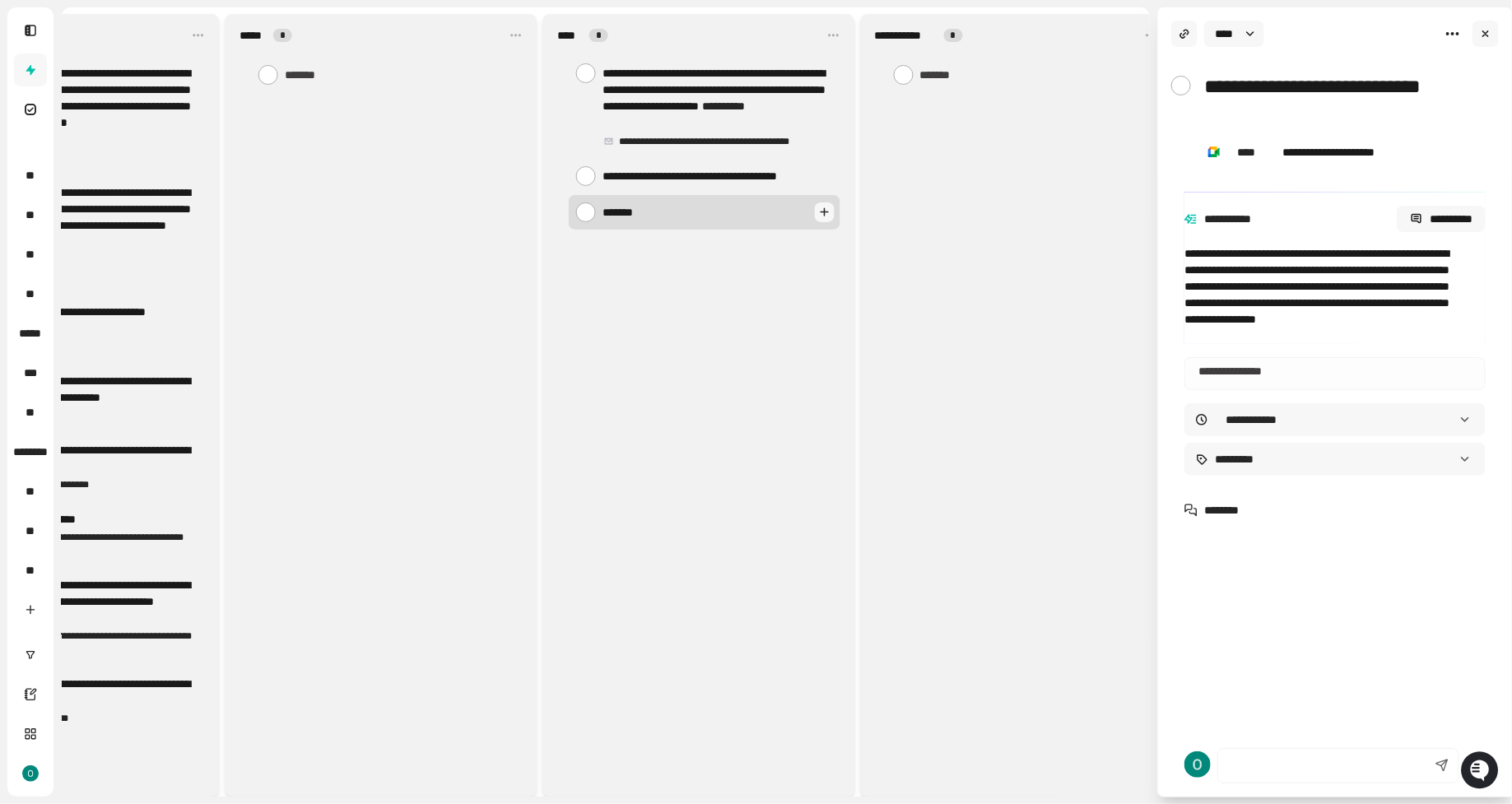 type on "*" 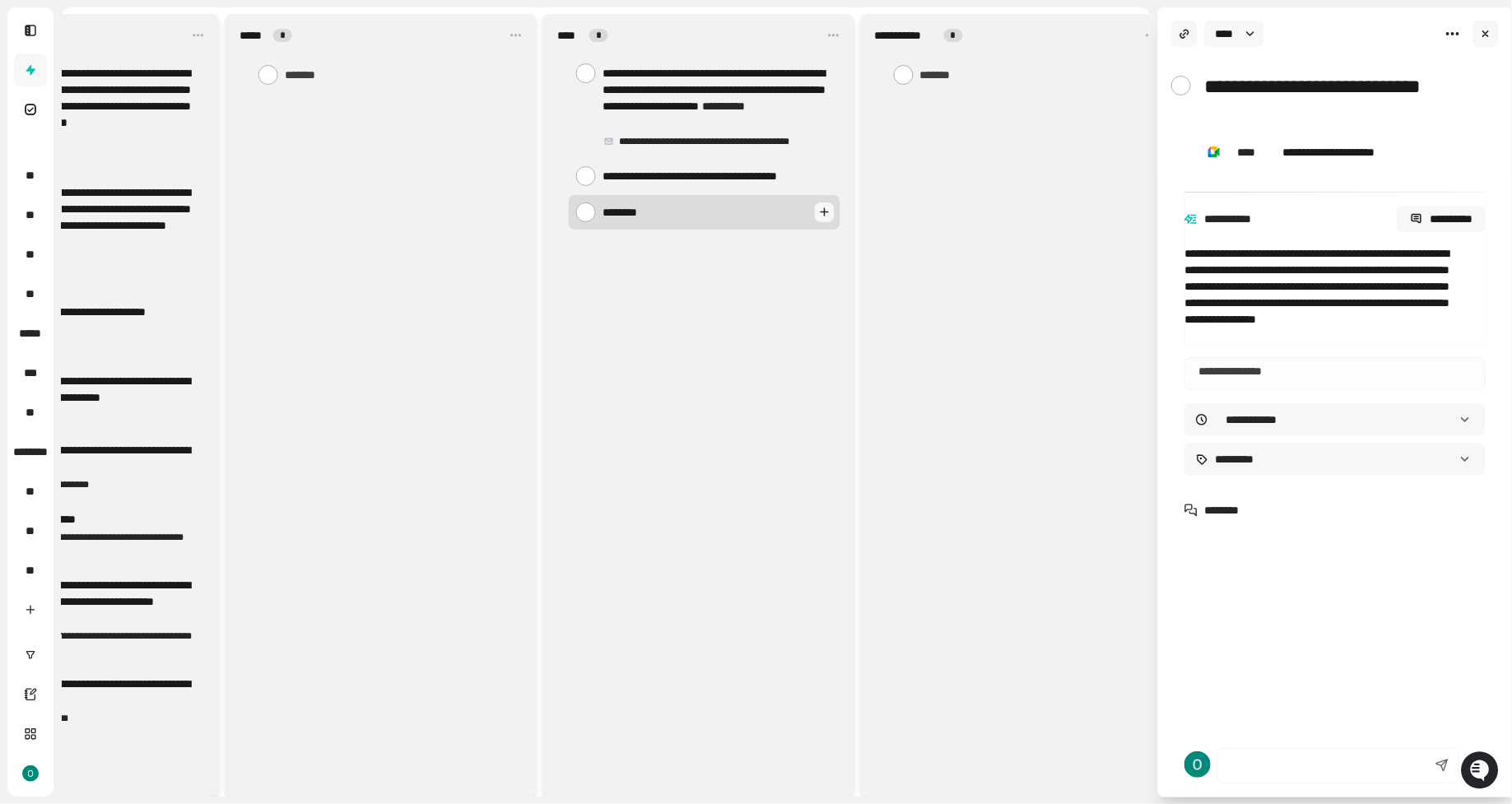 type on "*********" 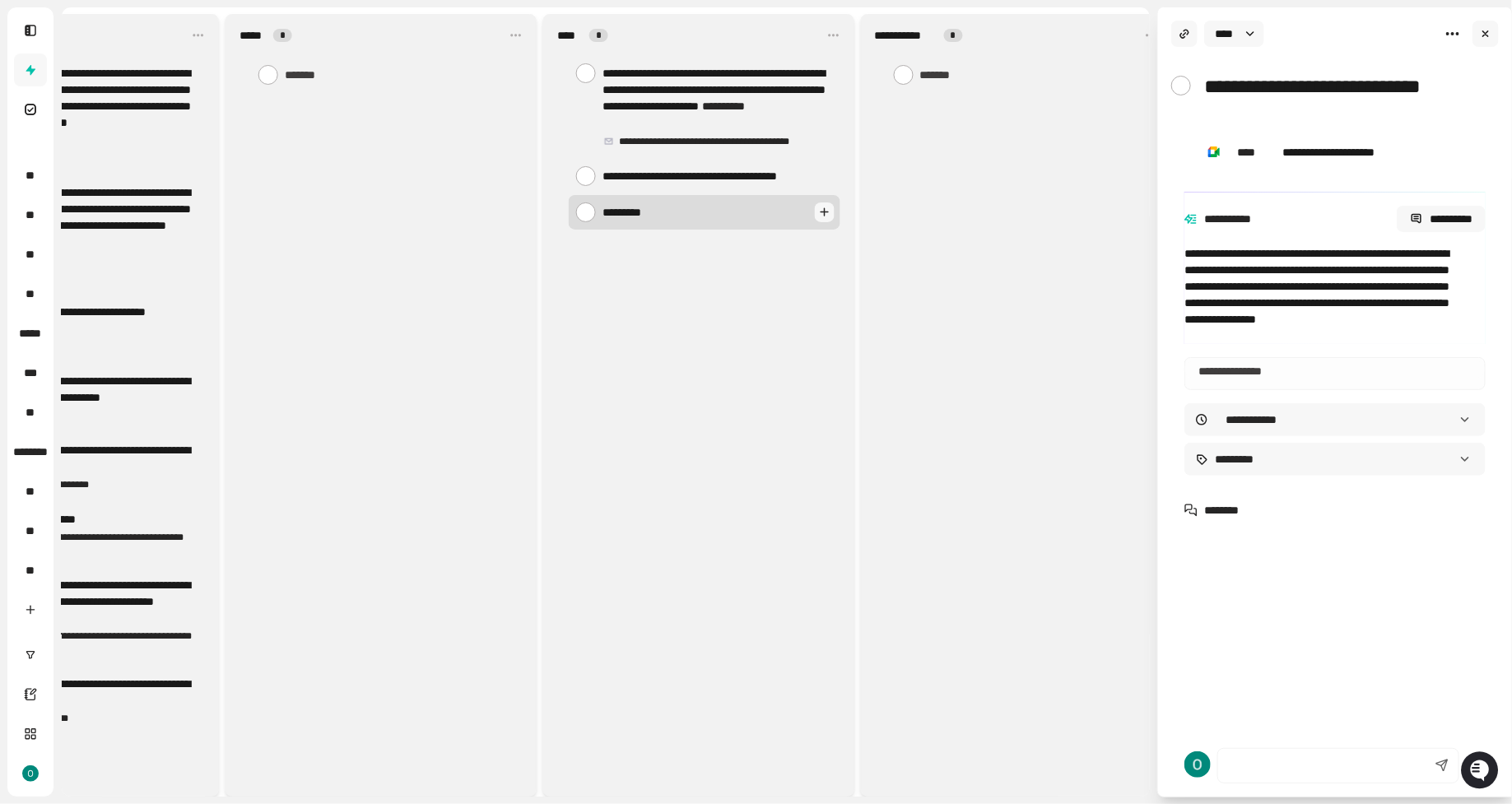 type on "**********" 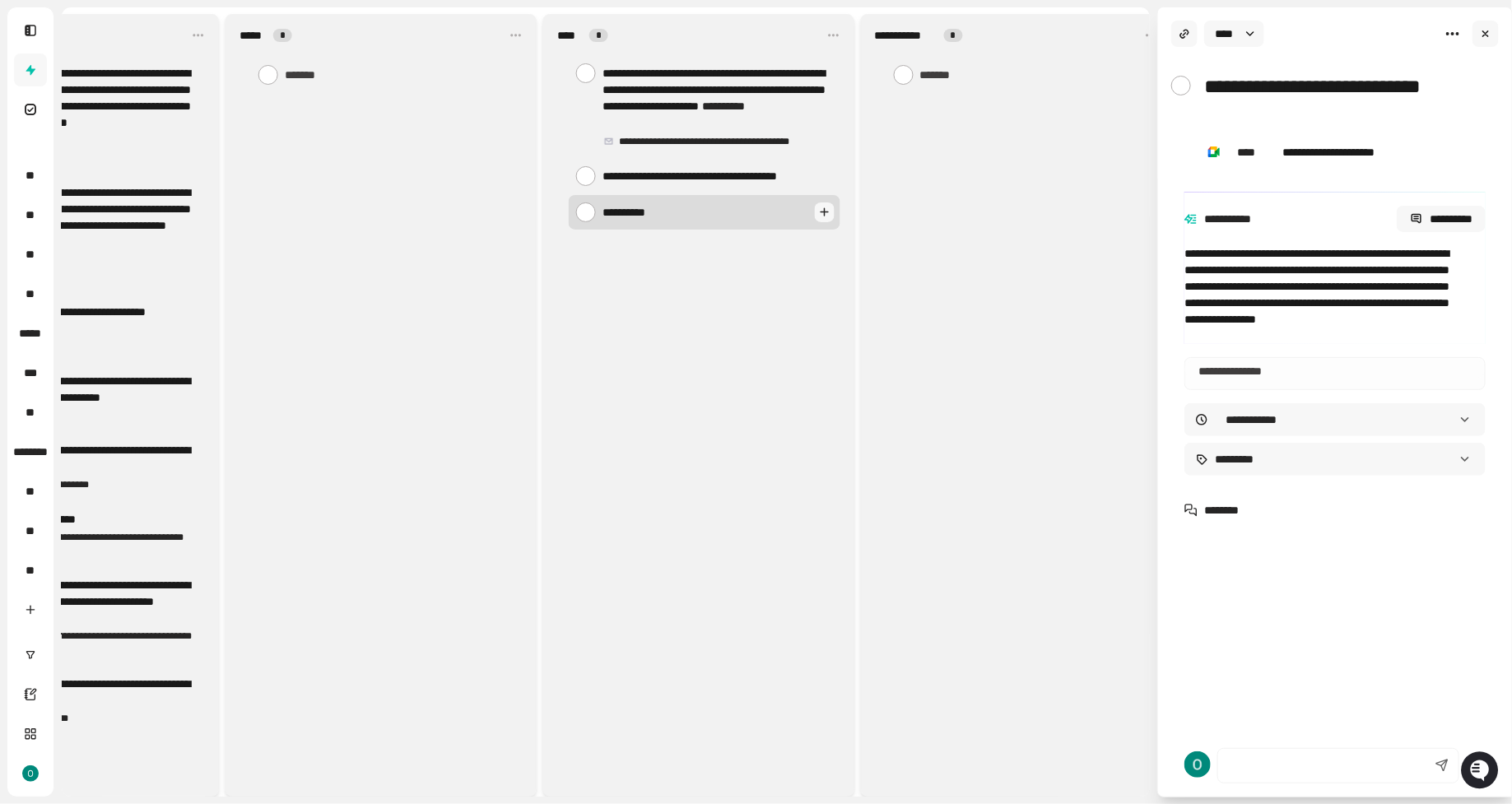type on "**********" 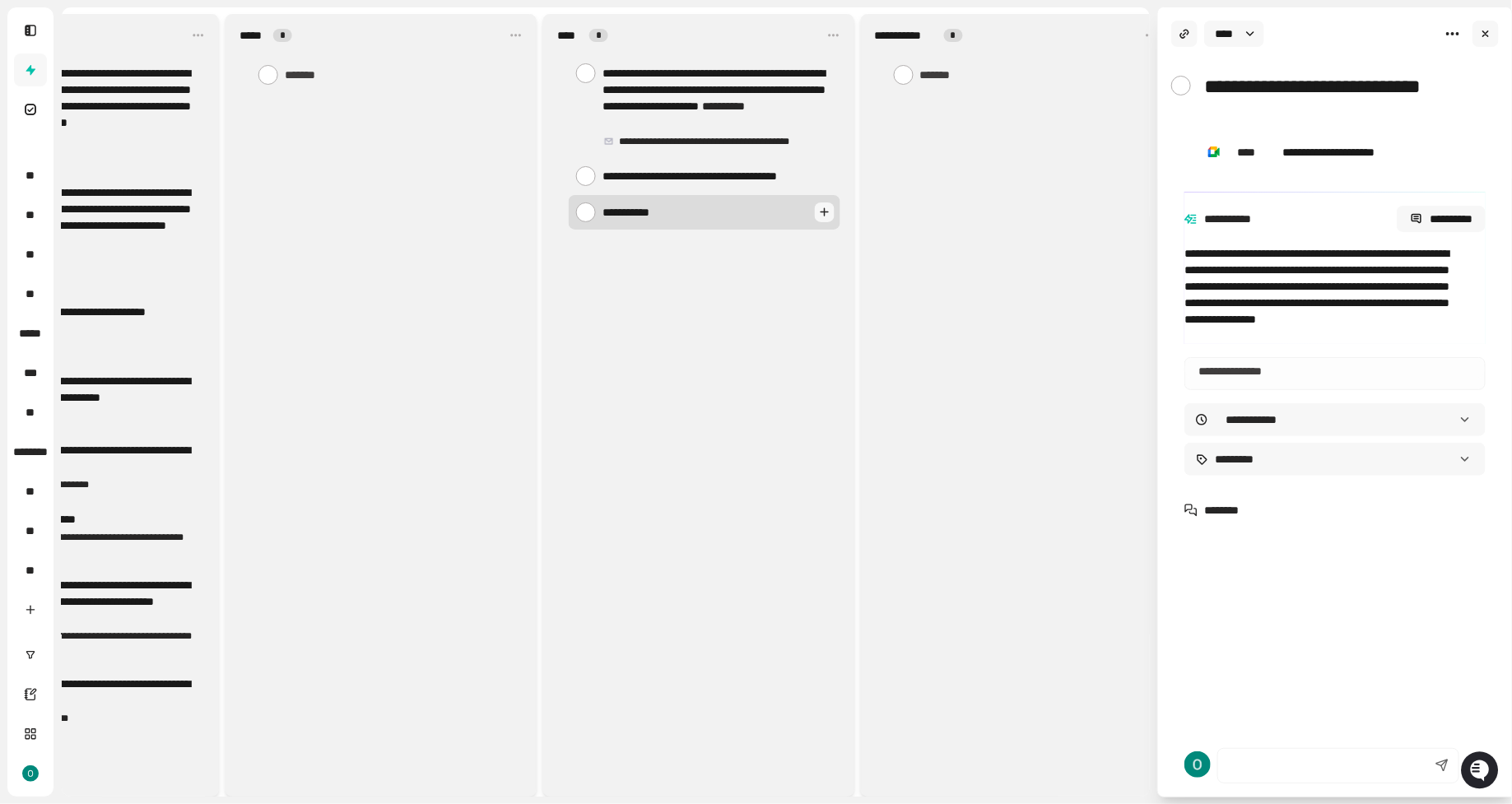 type on "**********" 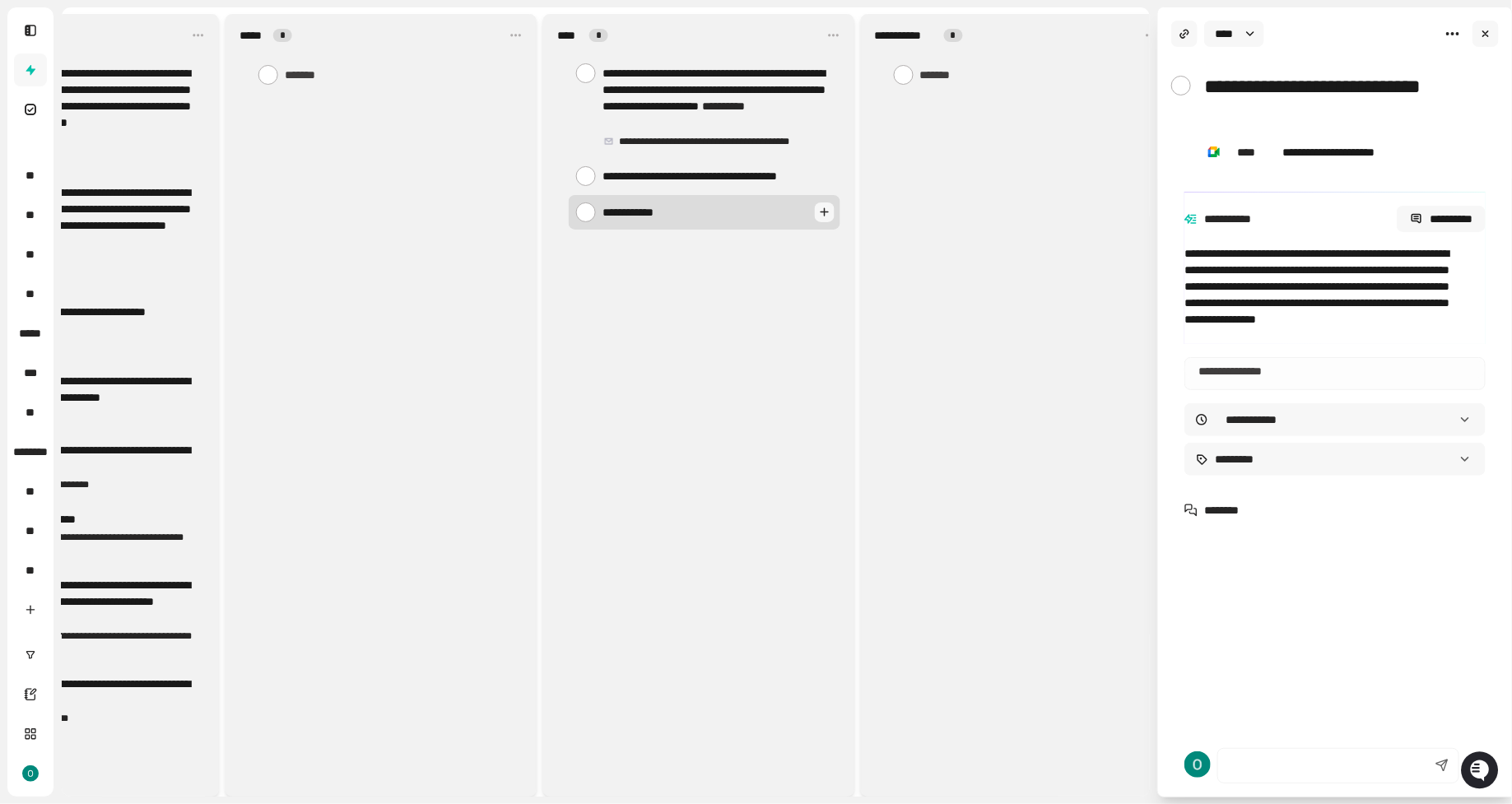 type on "**********" 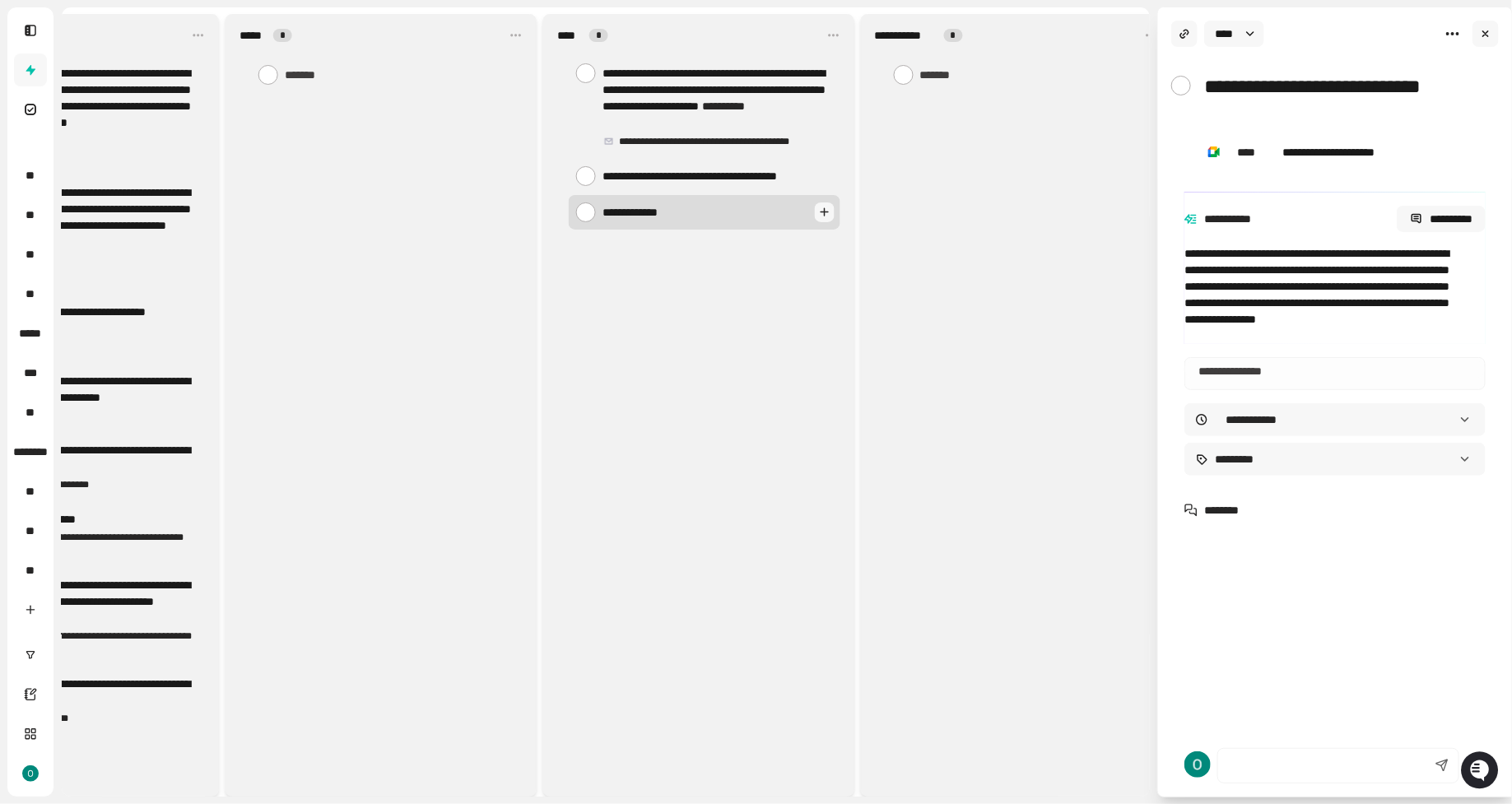 type on "**********" 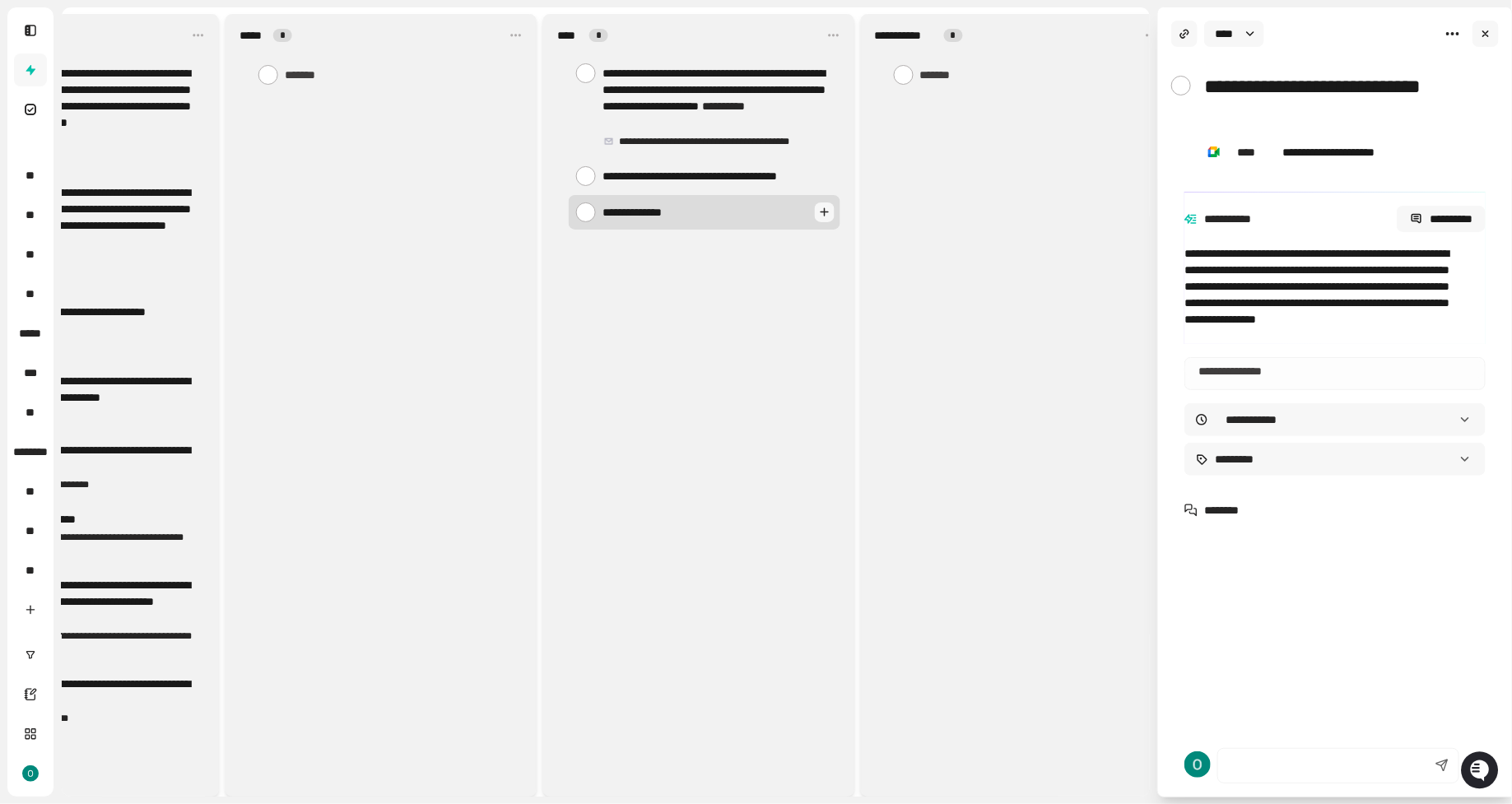 type on "**********" 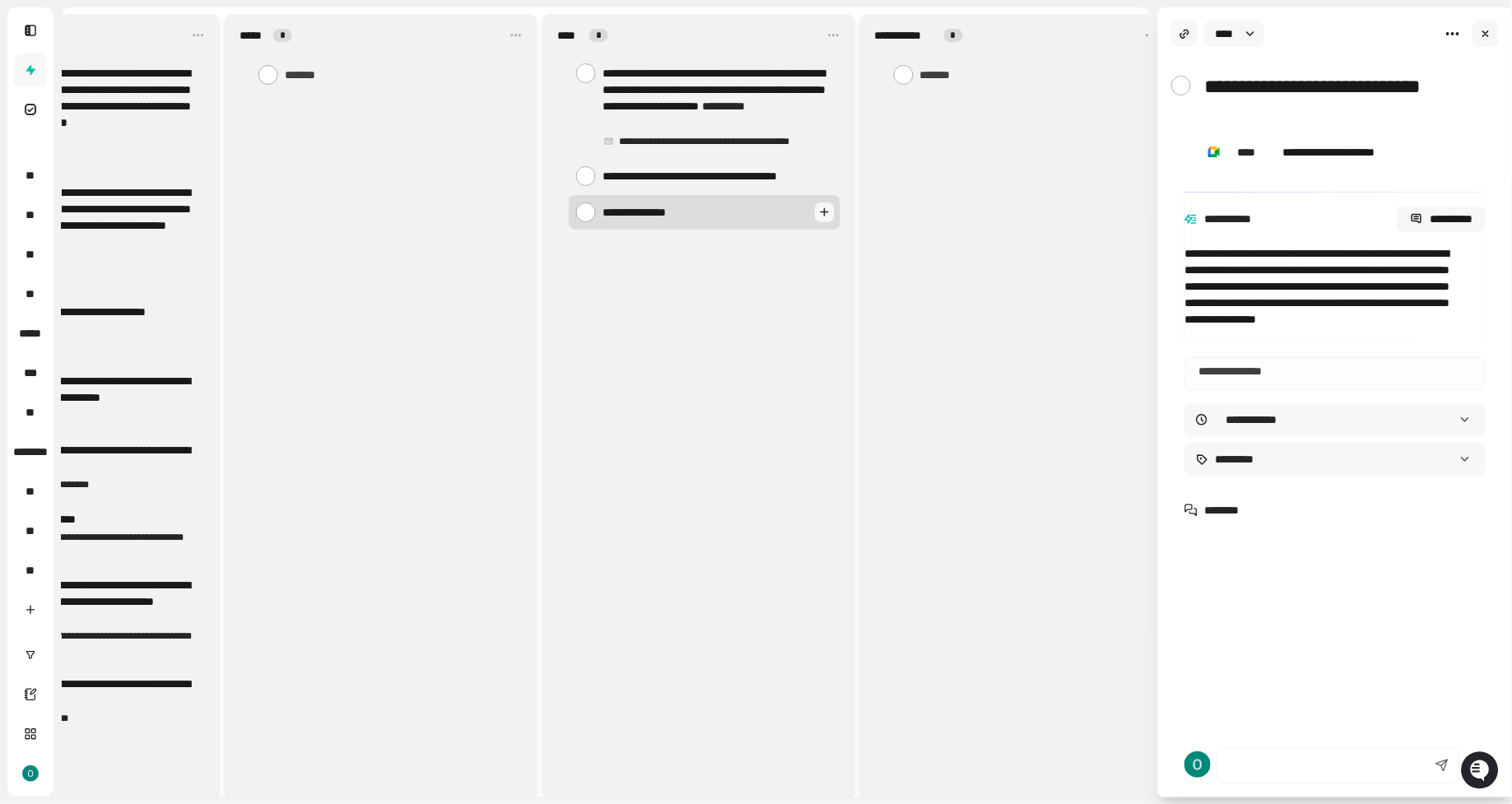type on "**********" 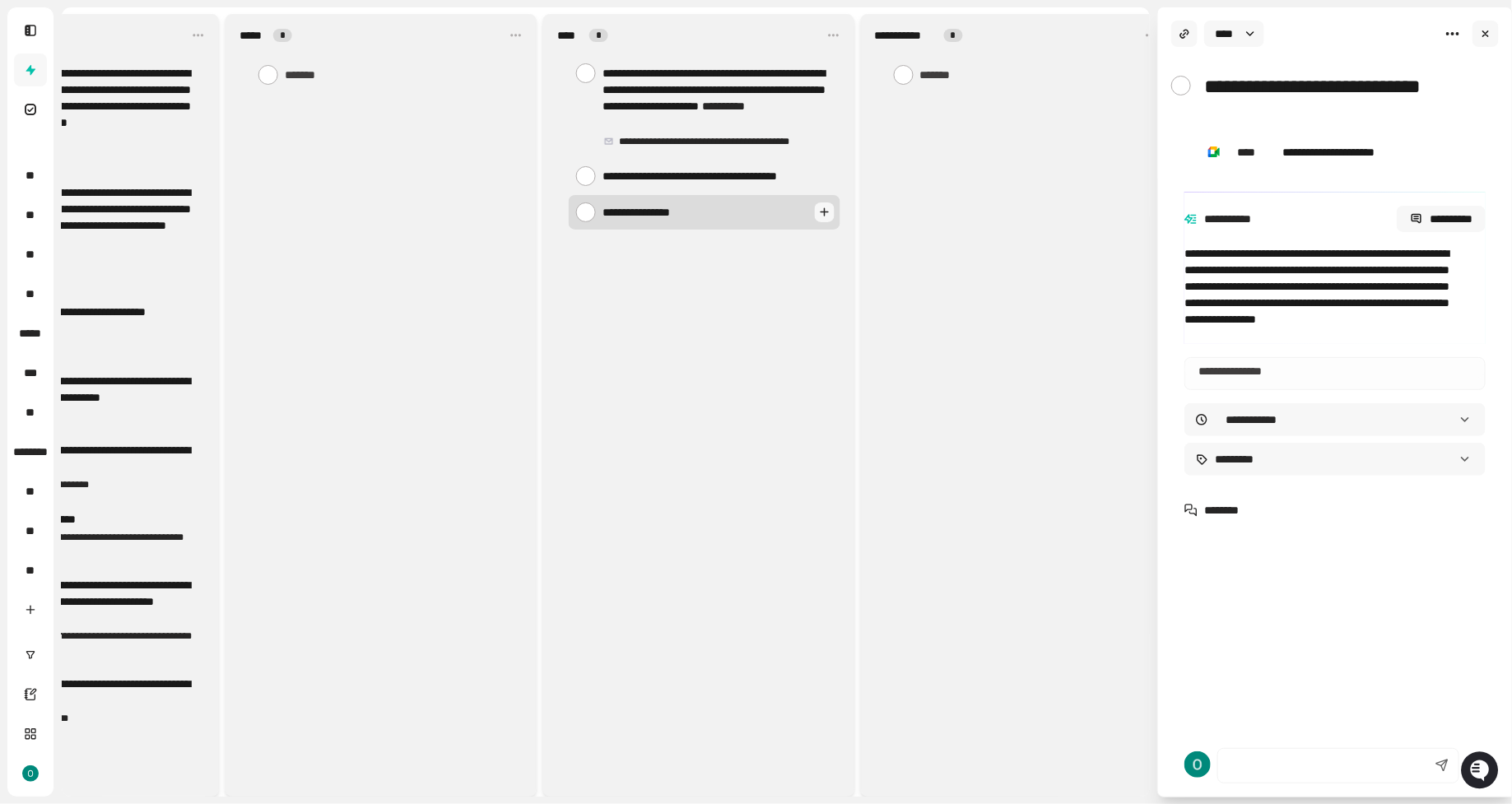 type on "**********" 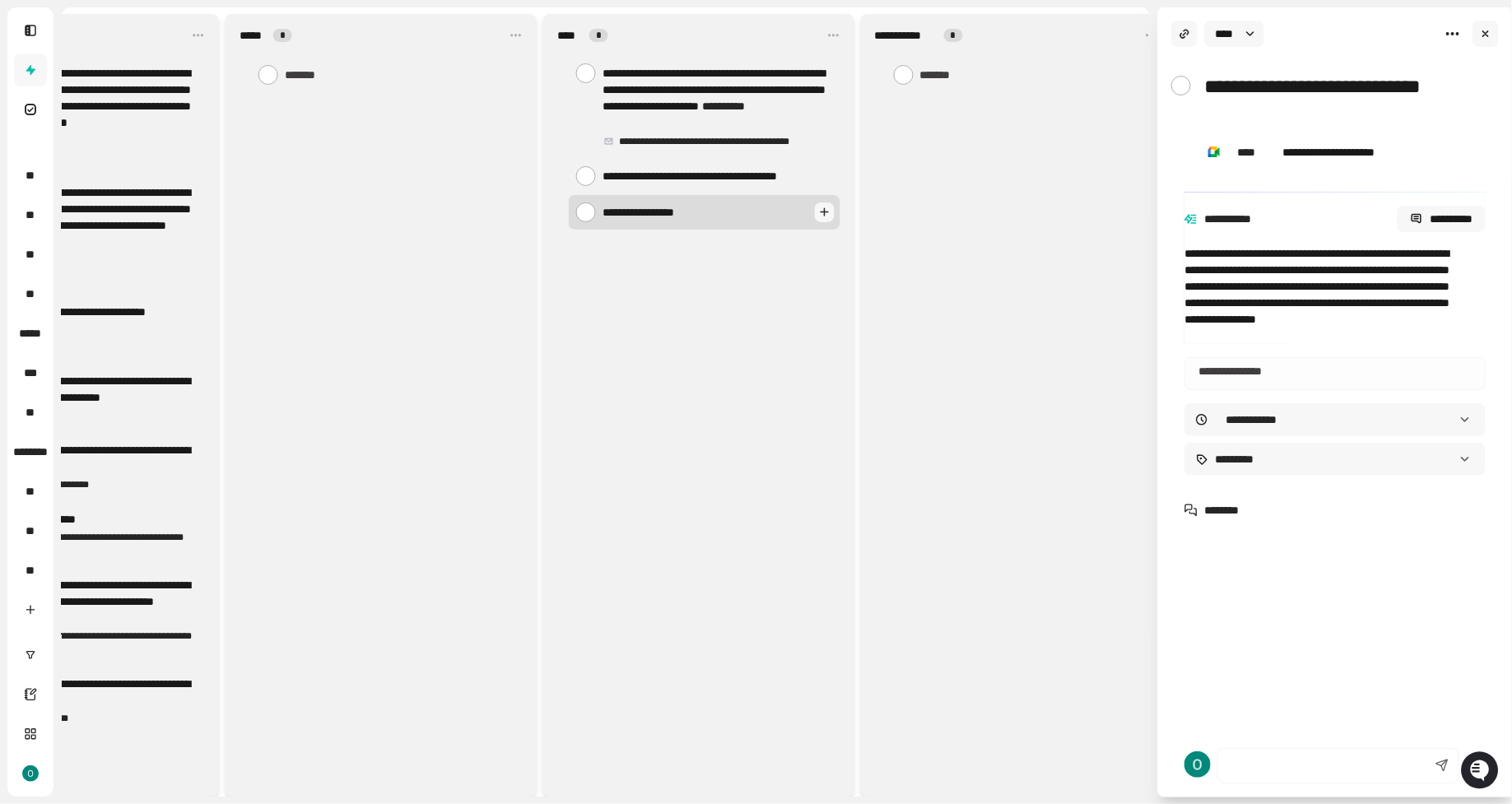 type on "**********" 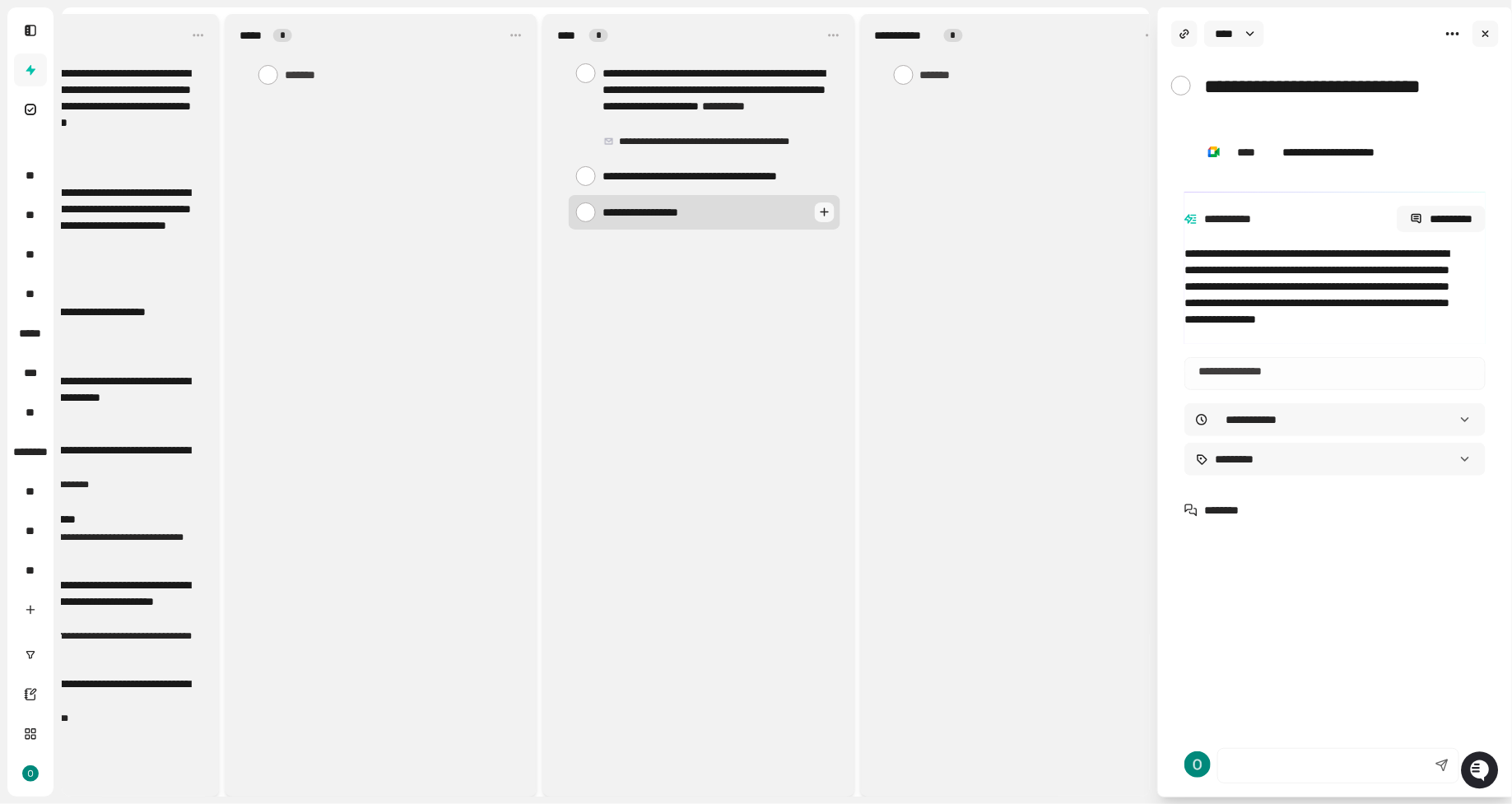 type on "**********" 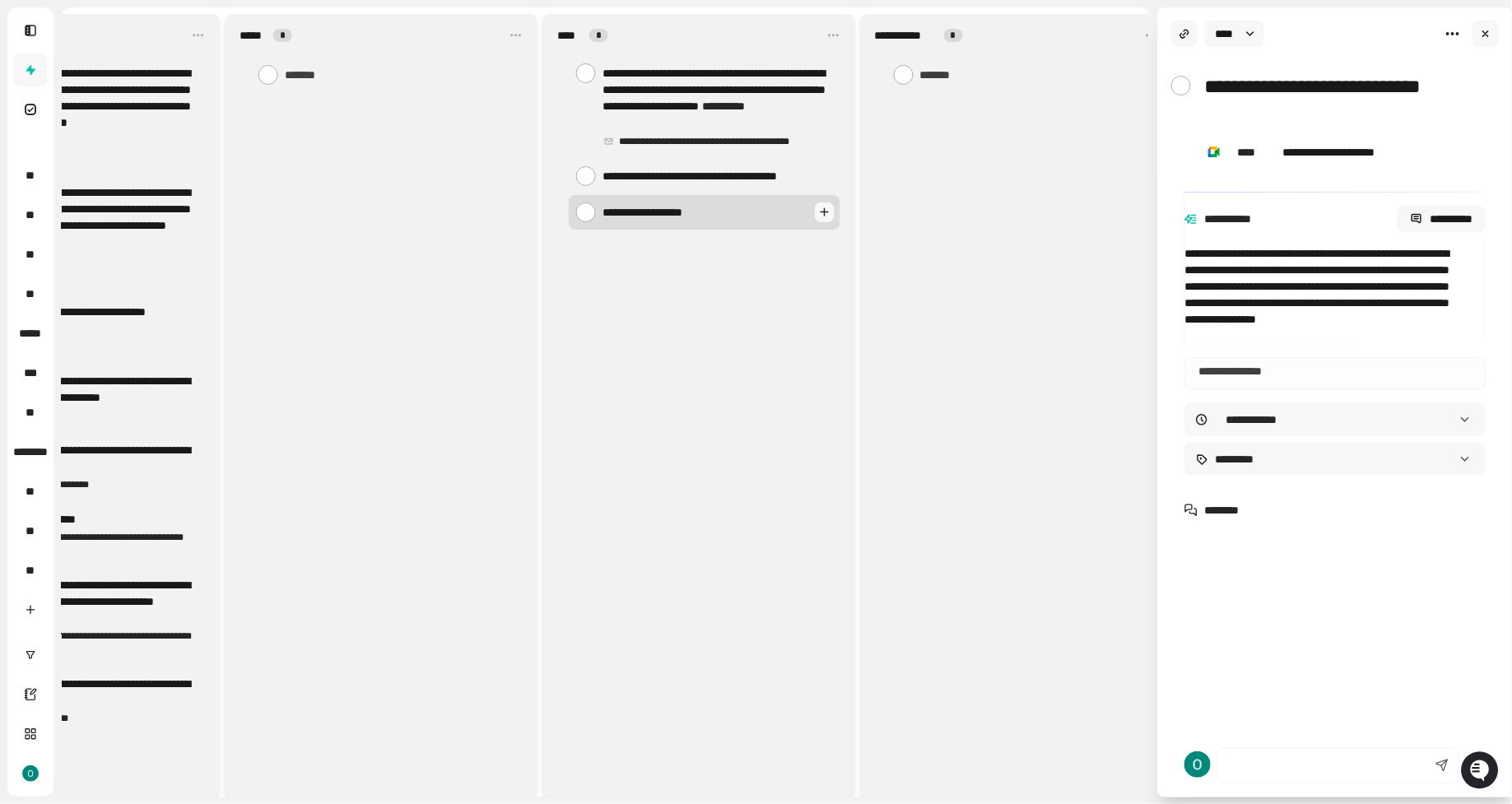 type on "**********" 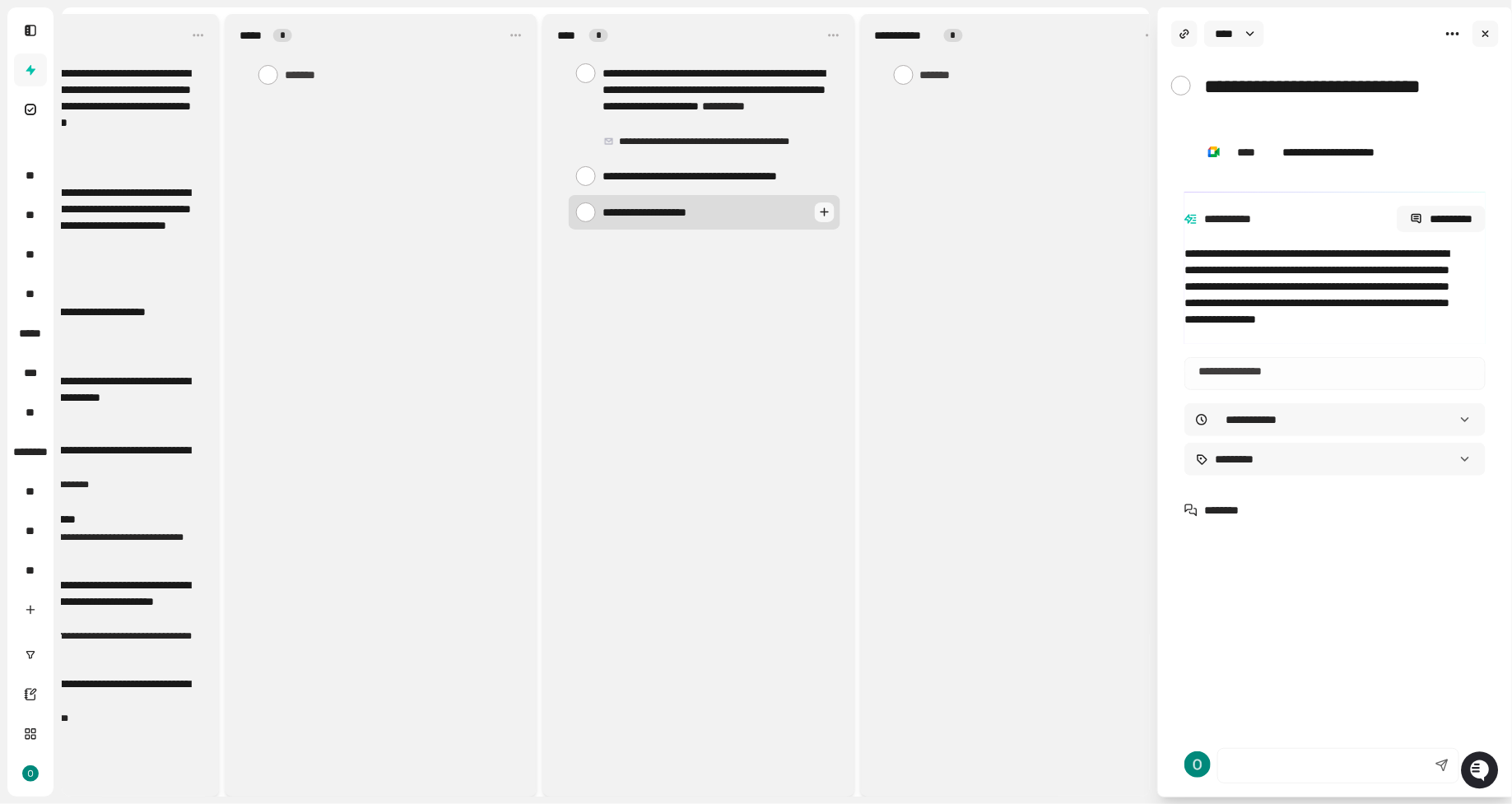 type on "**********" 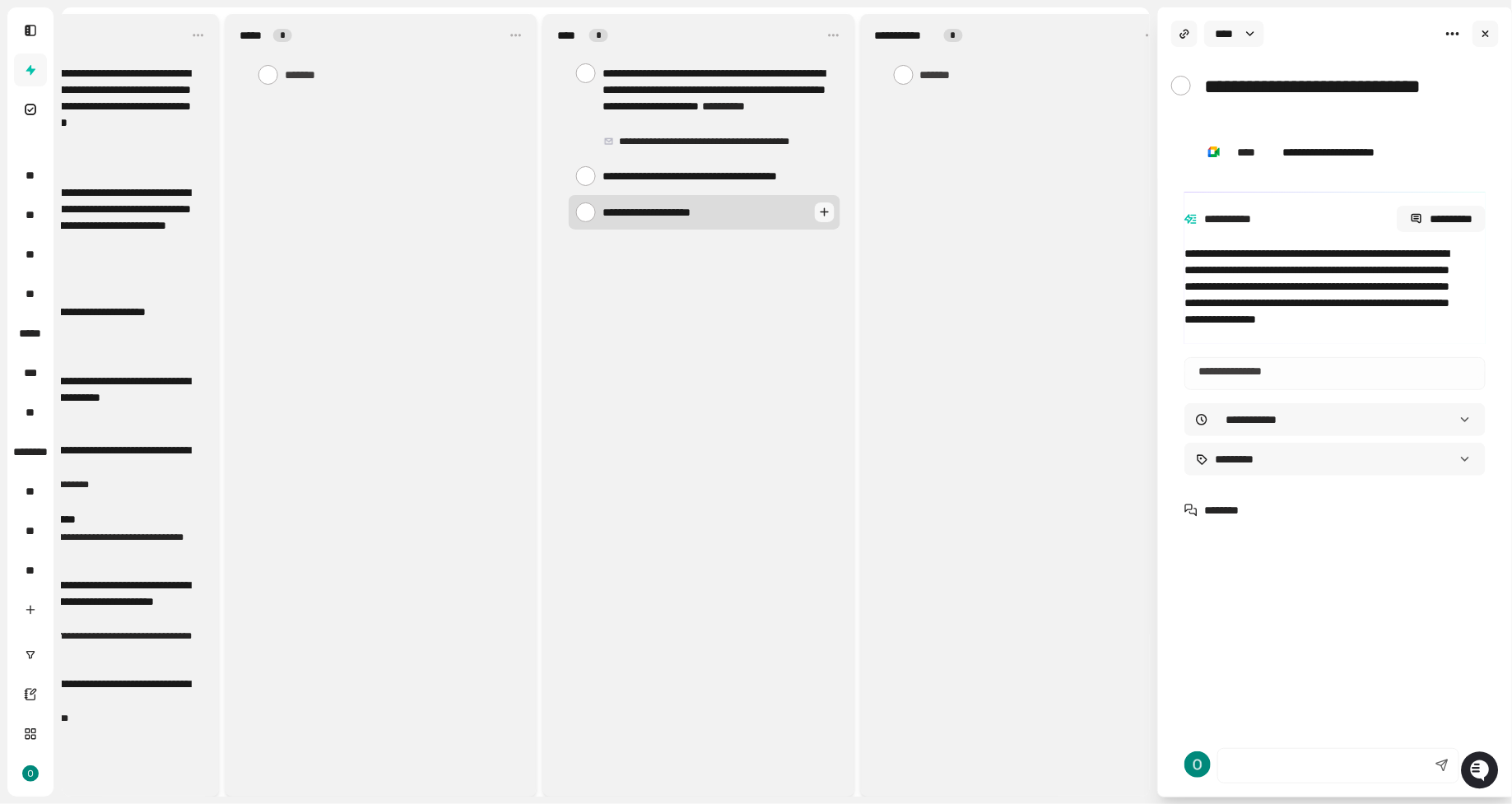 type on "**********" 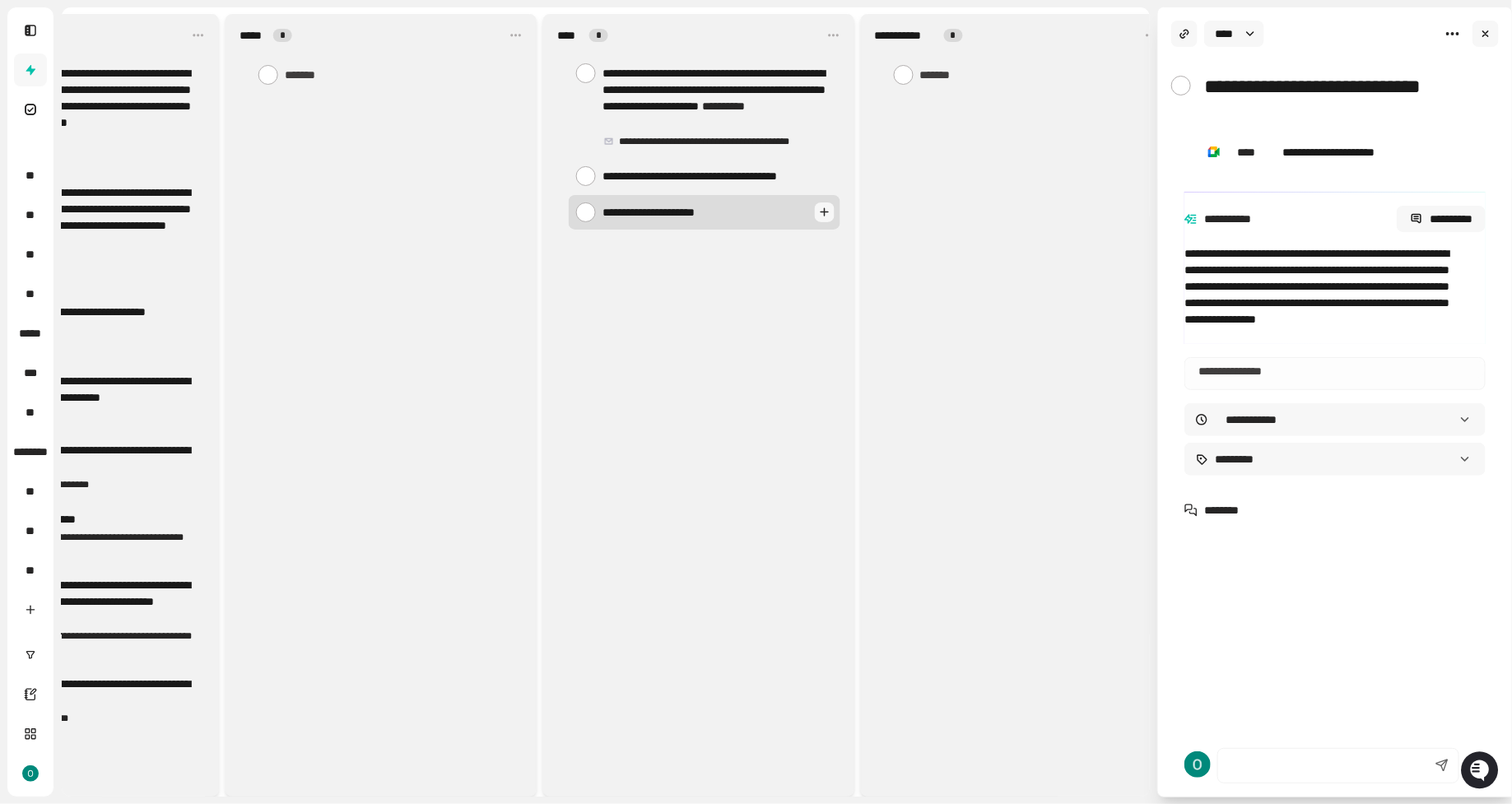 type on "**********" 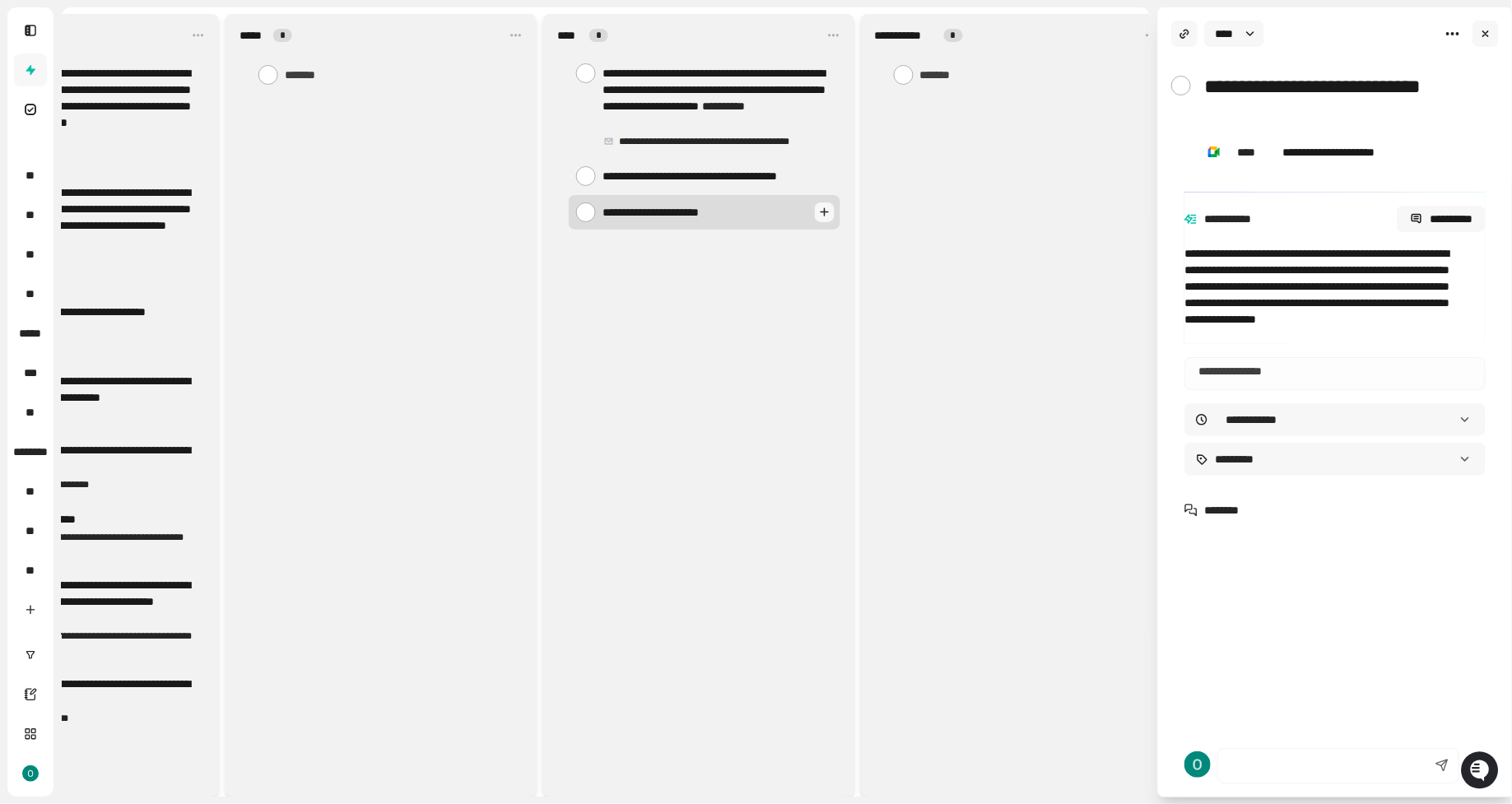 type on "**********" 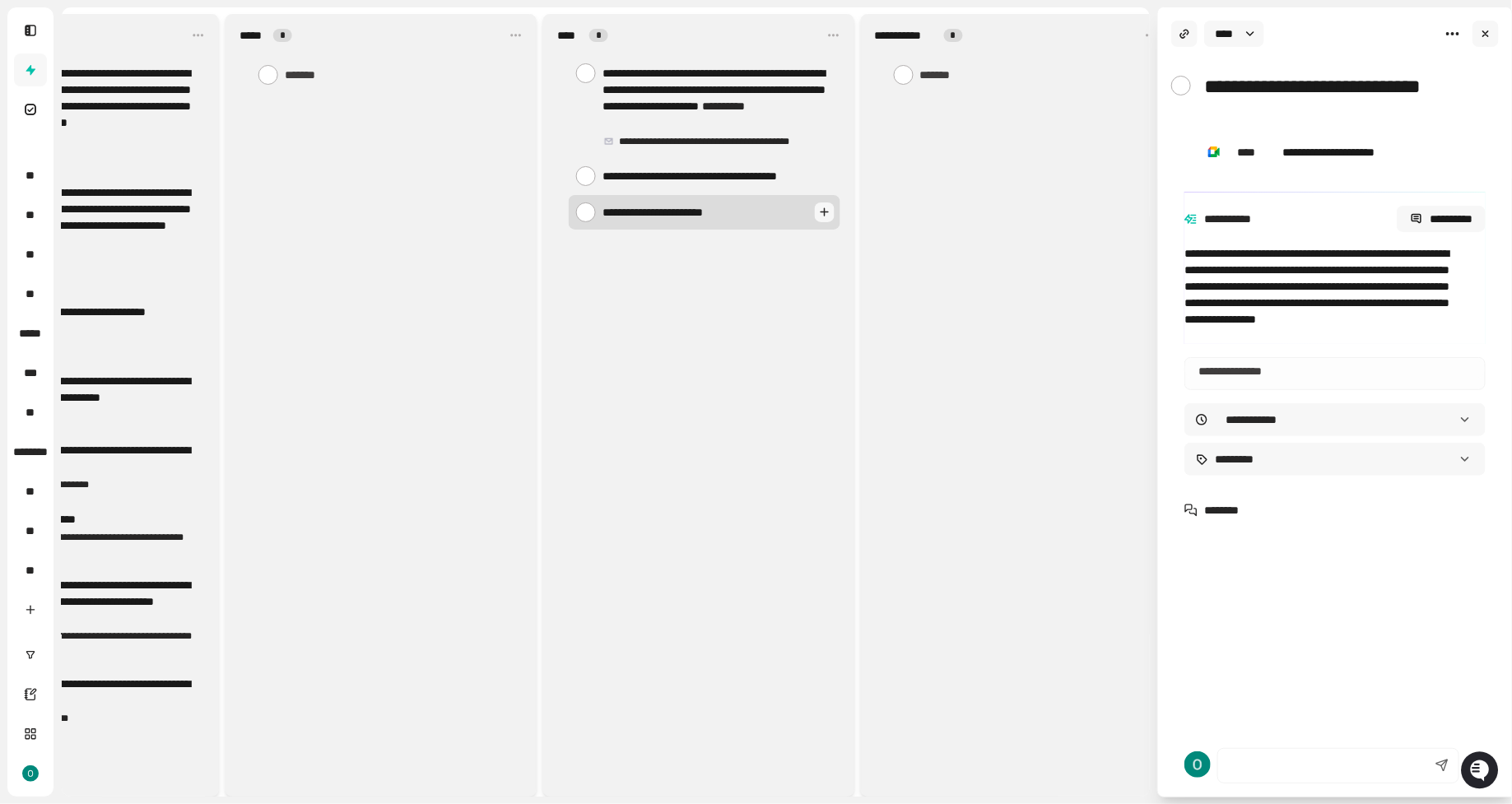type on "**********" 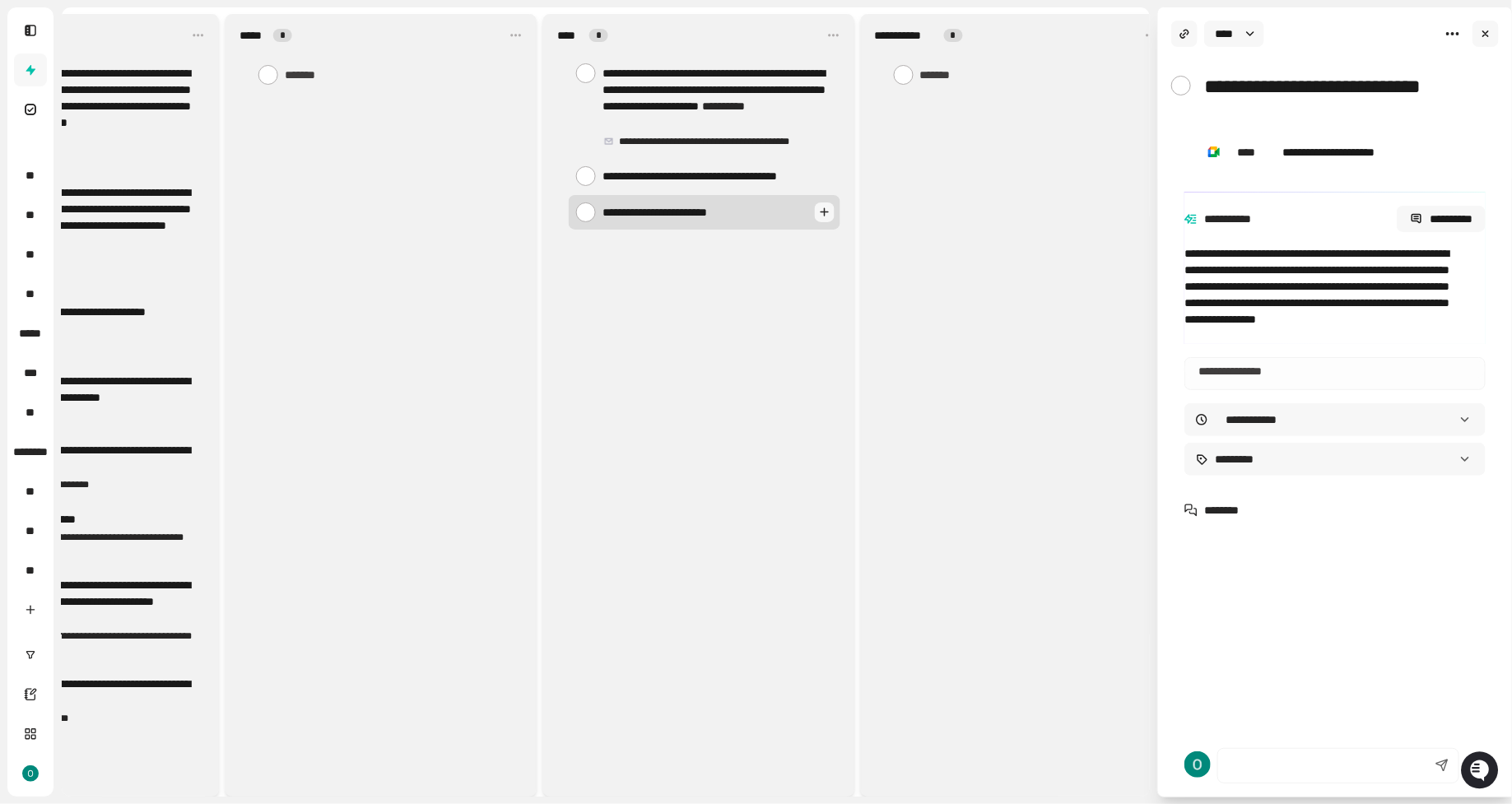 type on "**********" 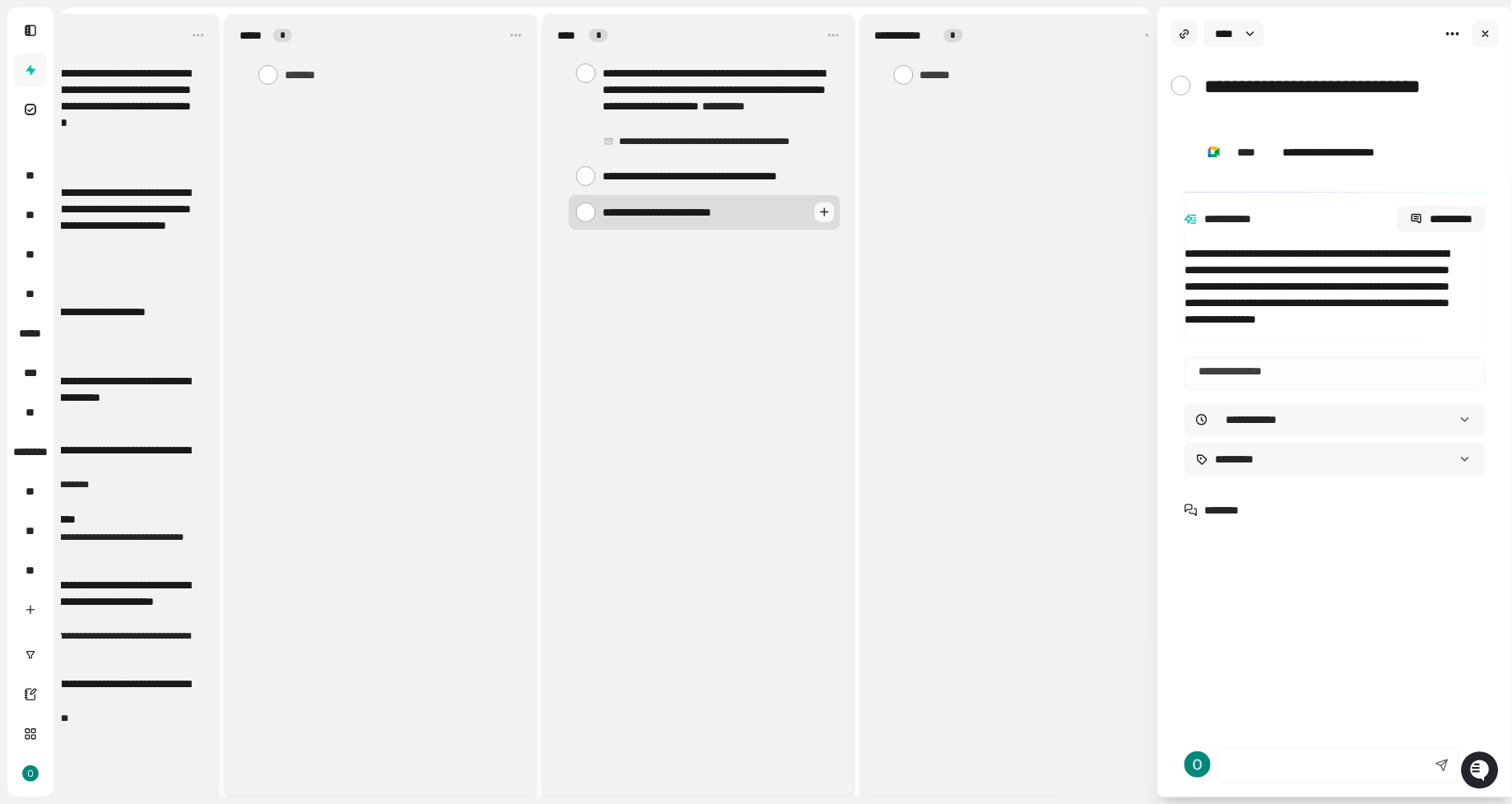 type on "**********" 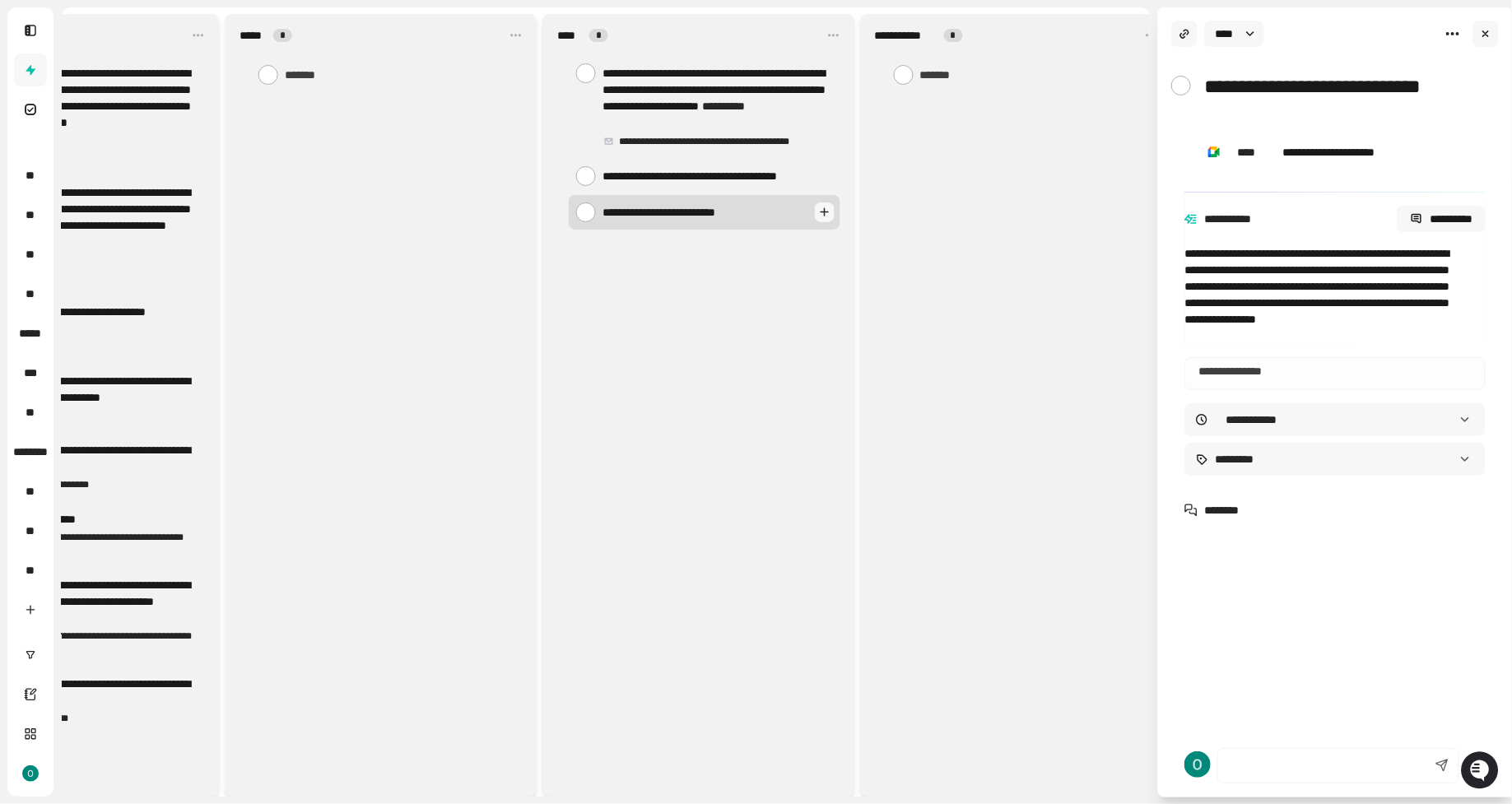 type on "**********" 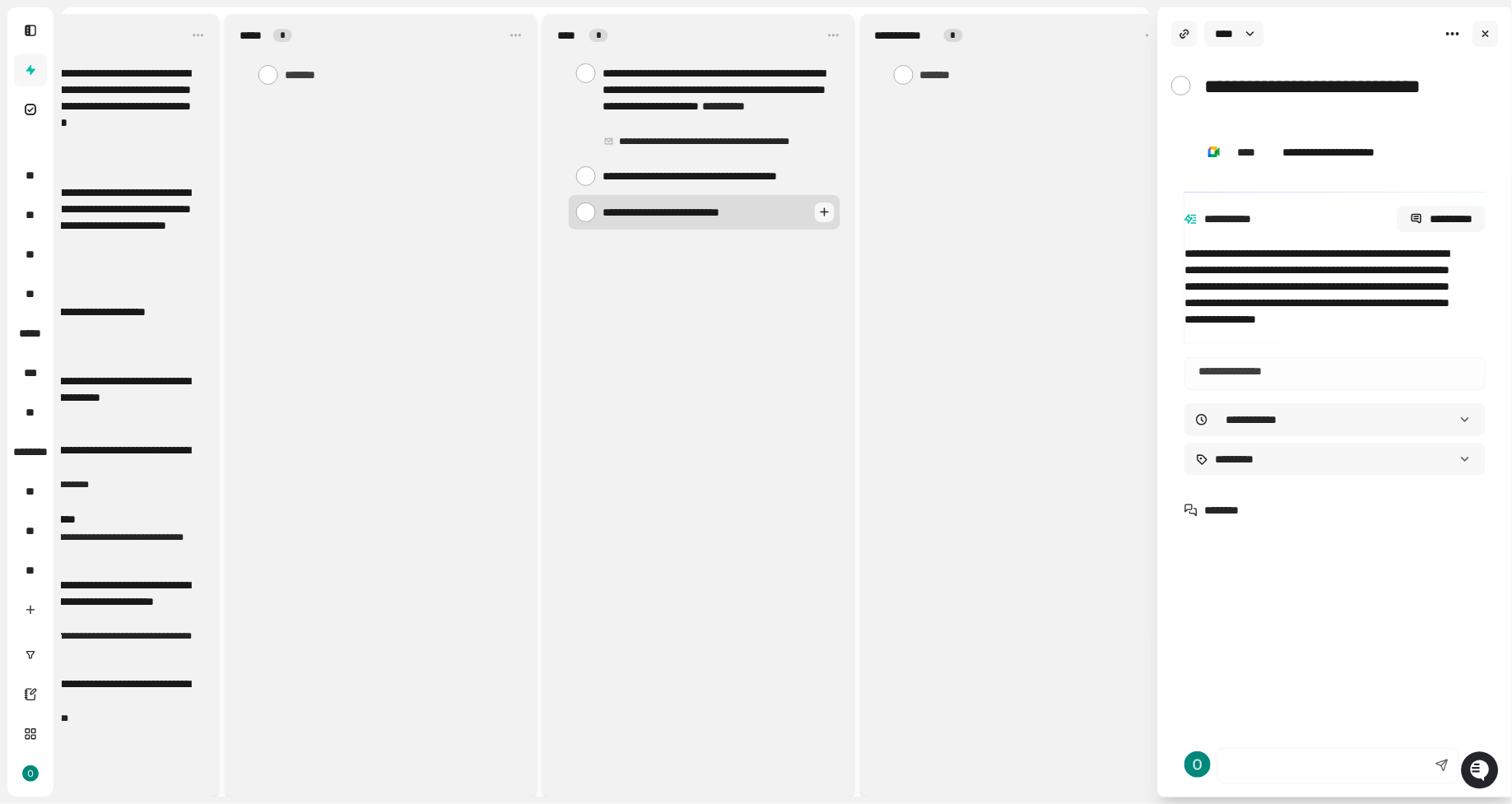 type on "**********" 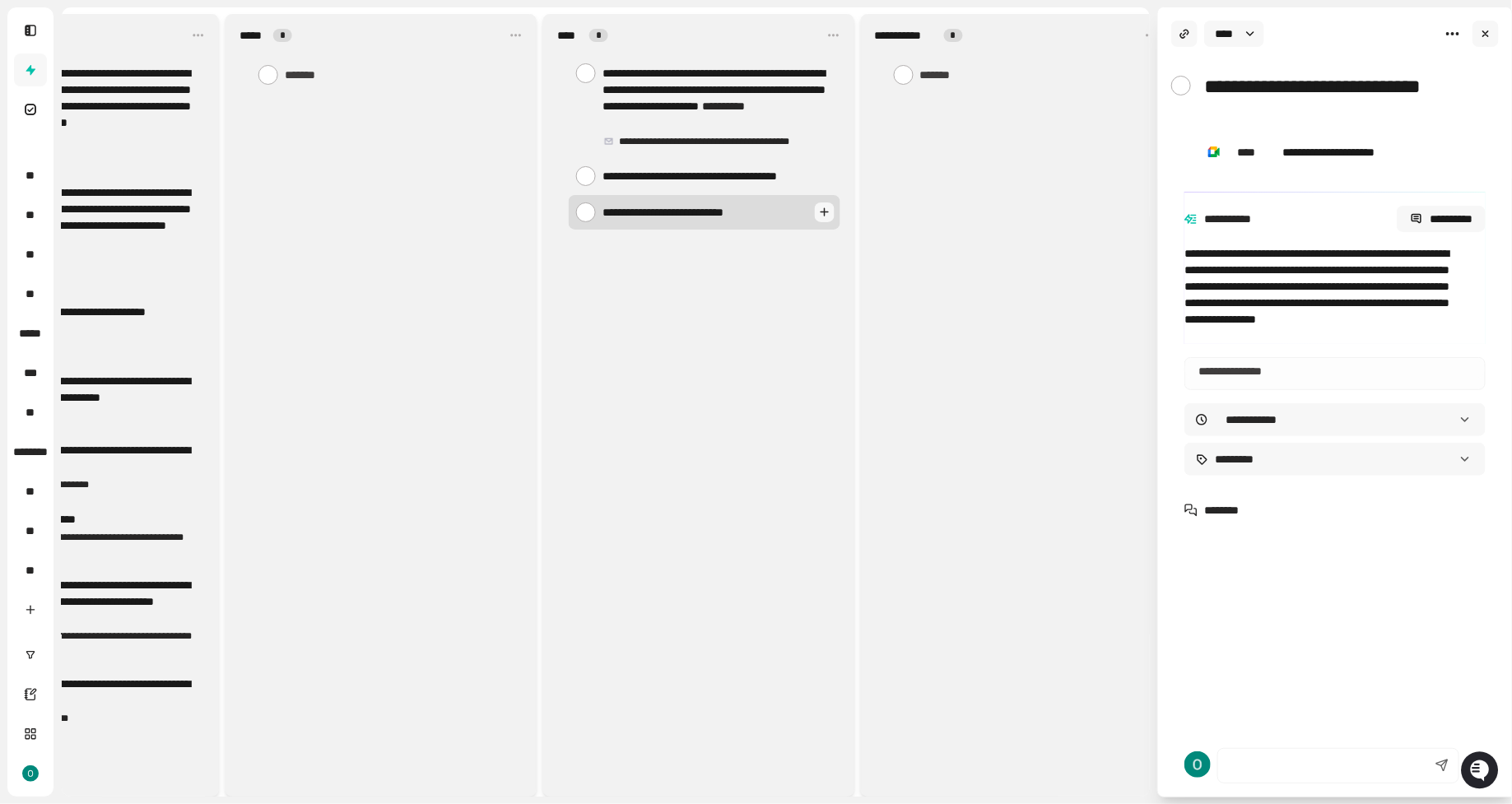 type on "**********" 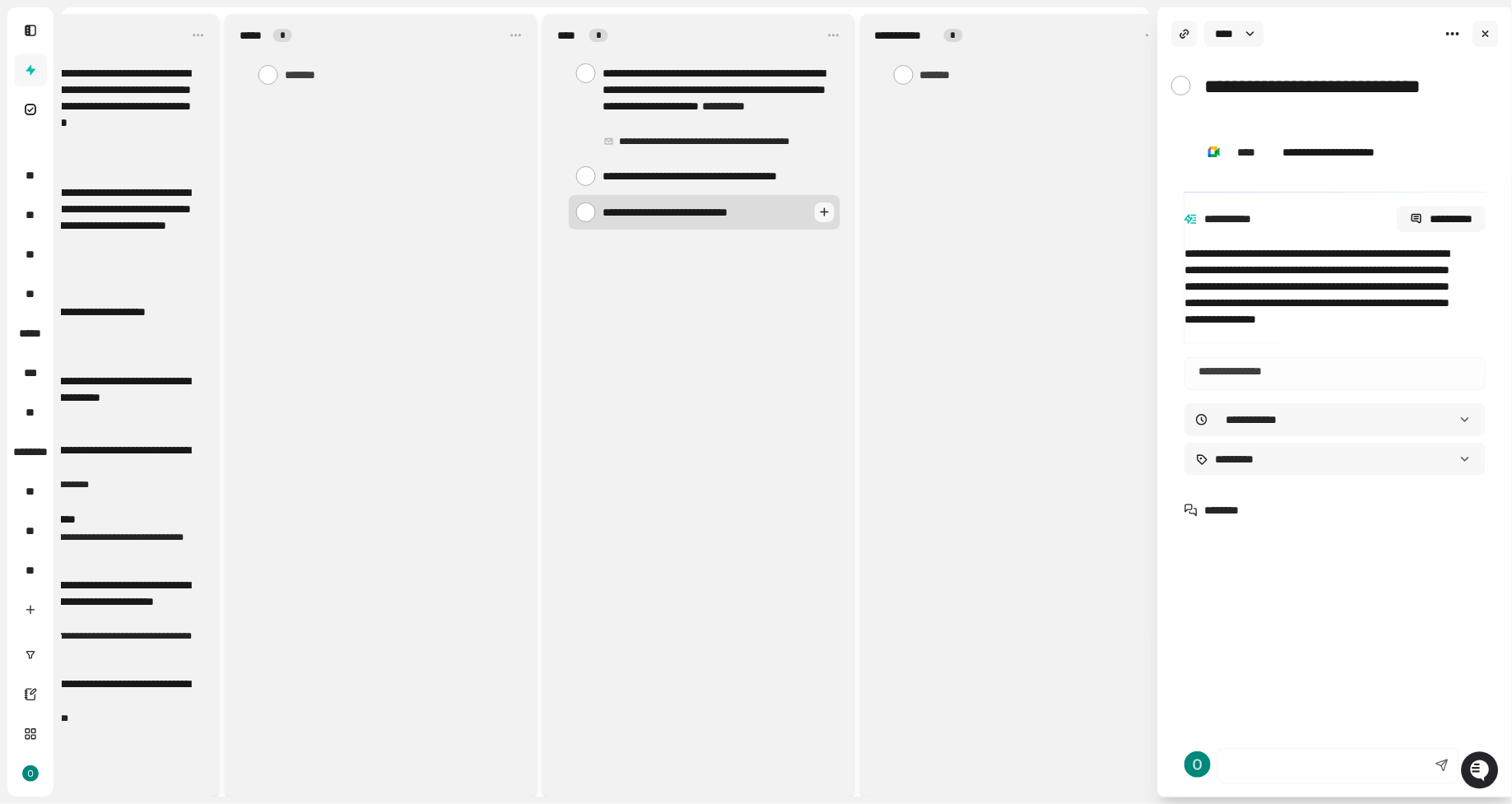 type on "*" 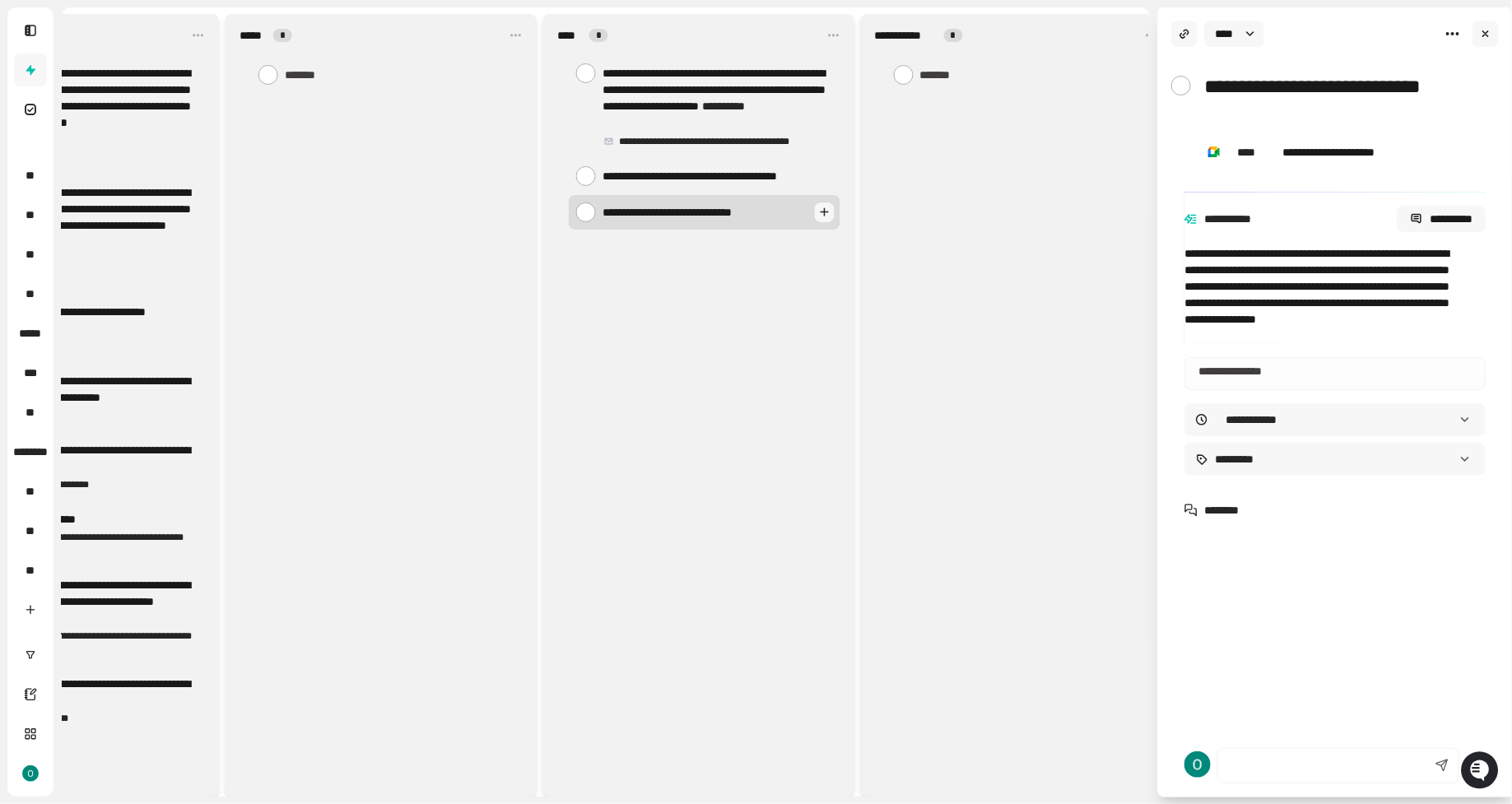 type on "*" 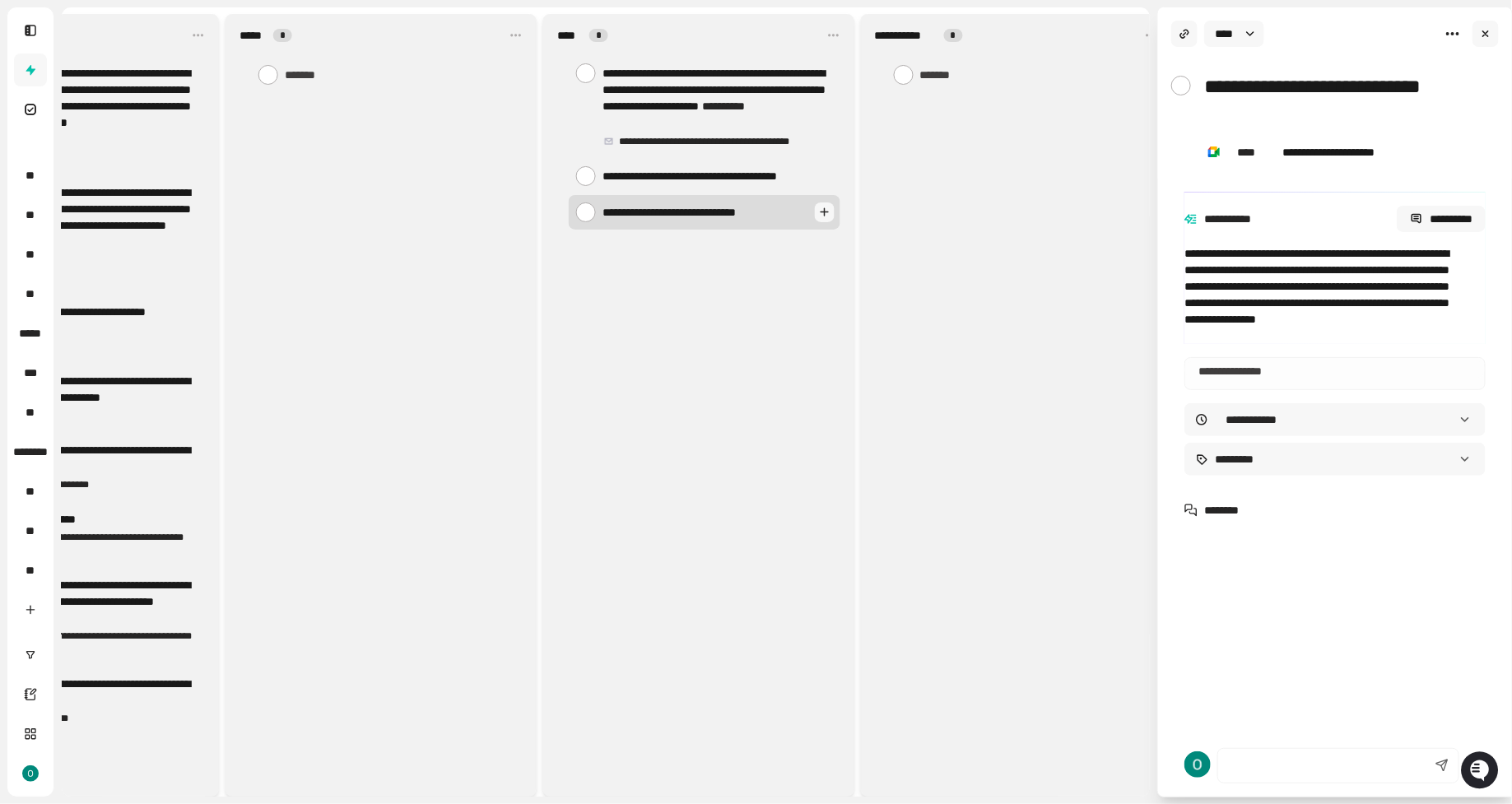 type on "**********" 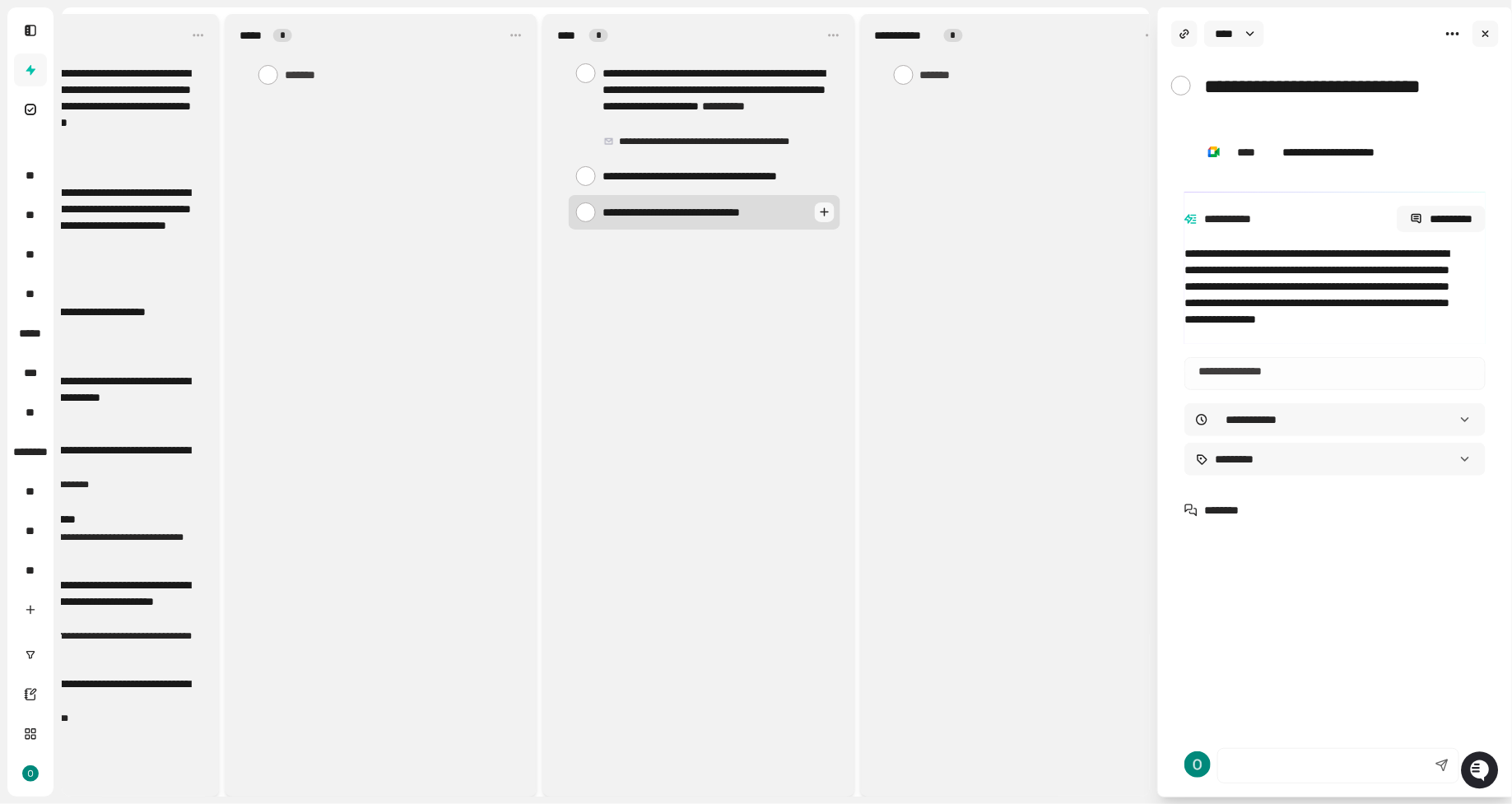 type on "**********" 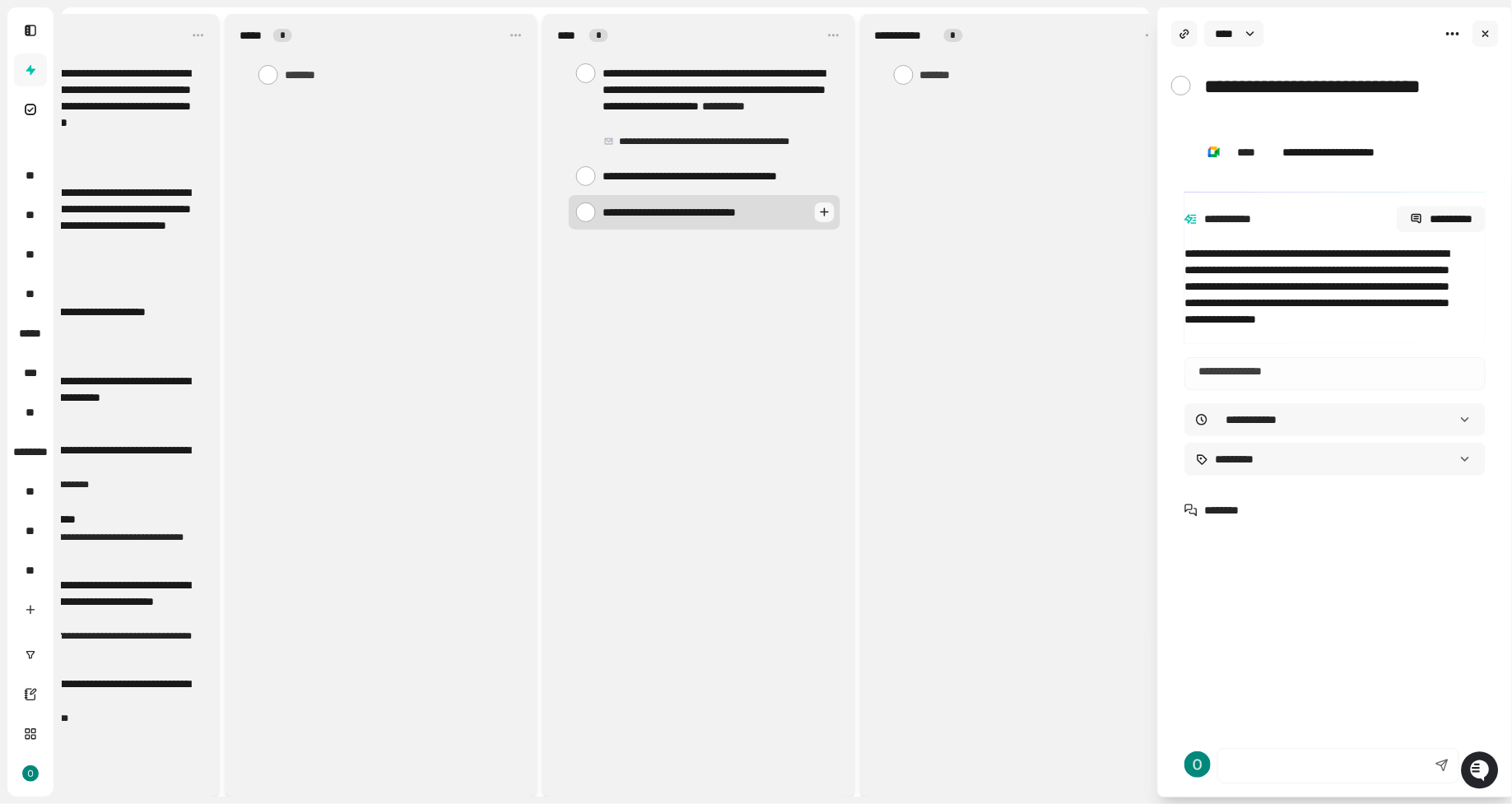 type on "**********" 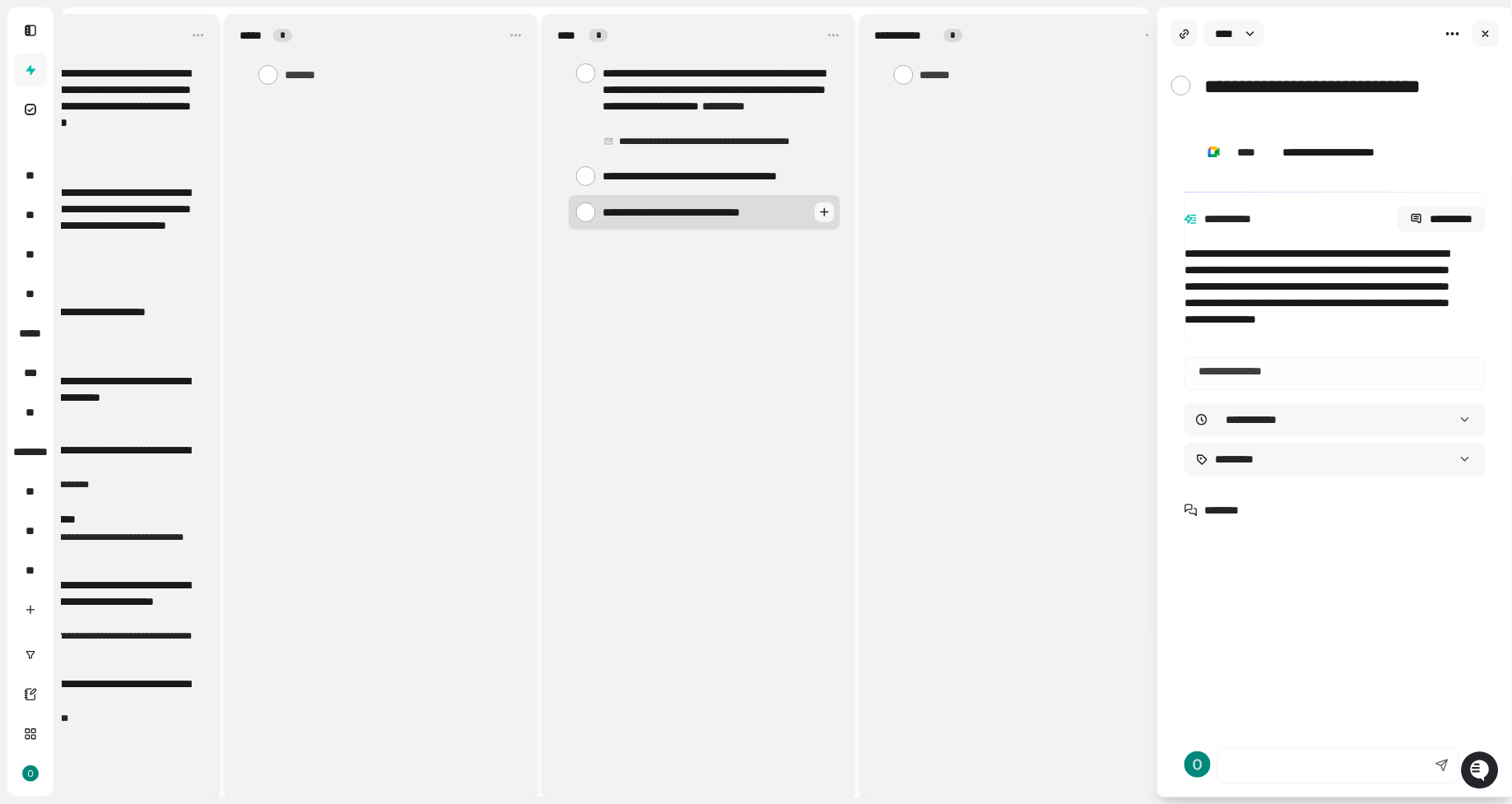type on "**********" 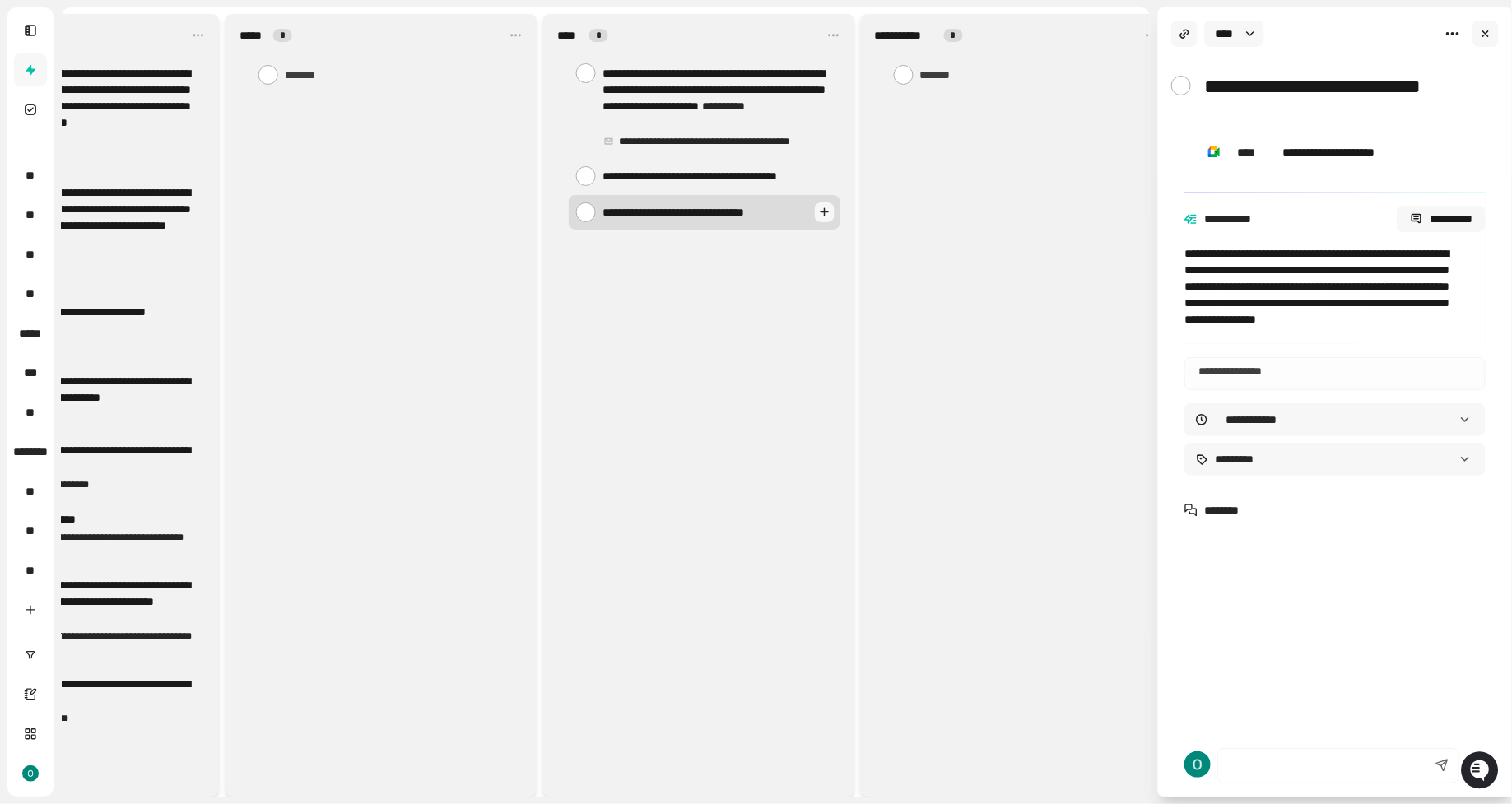 type on "**********" 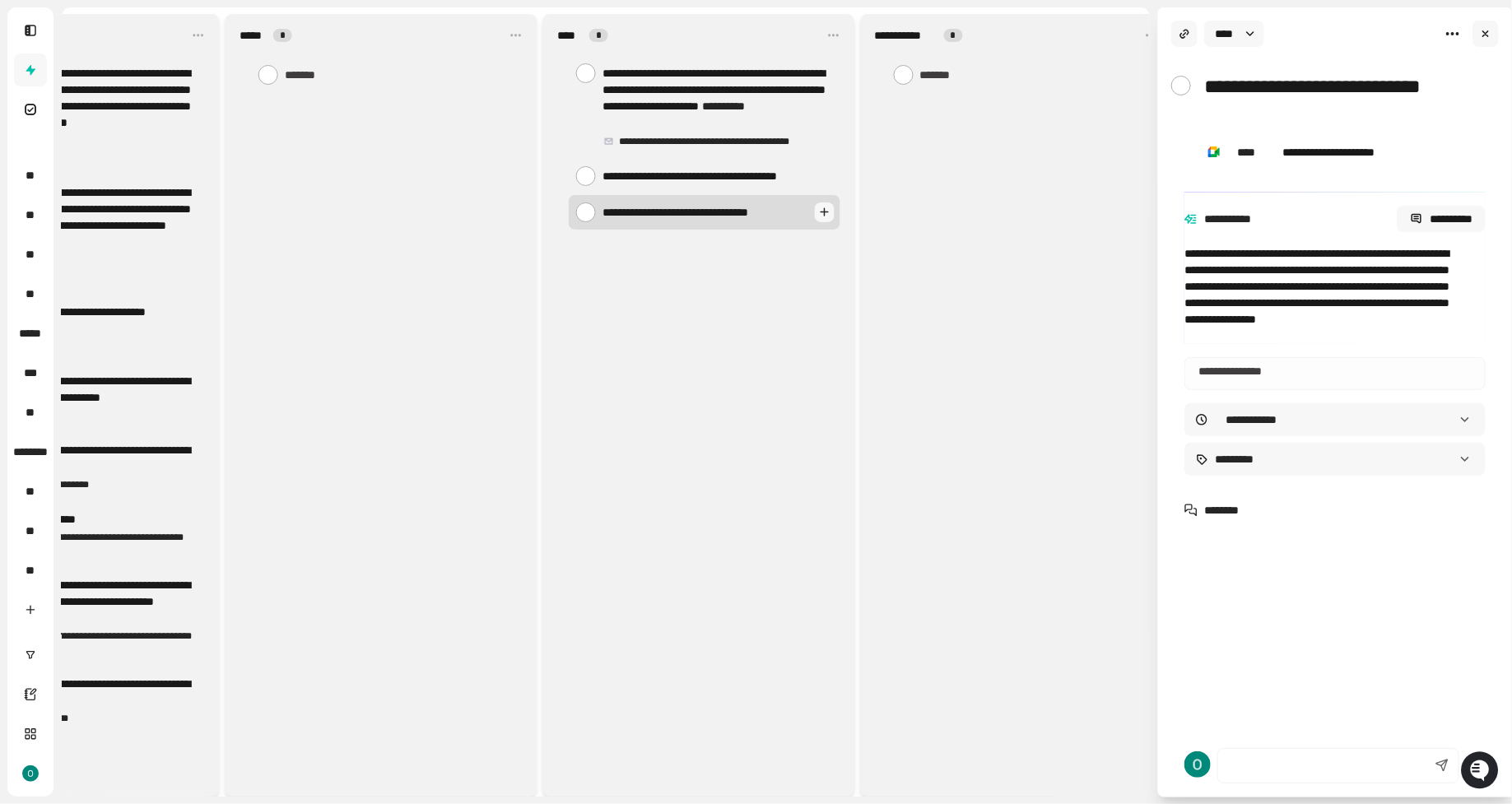 type on "**********" 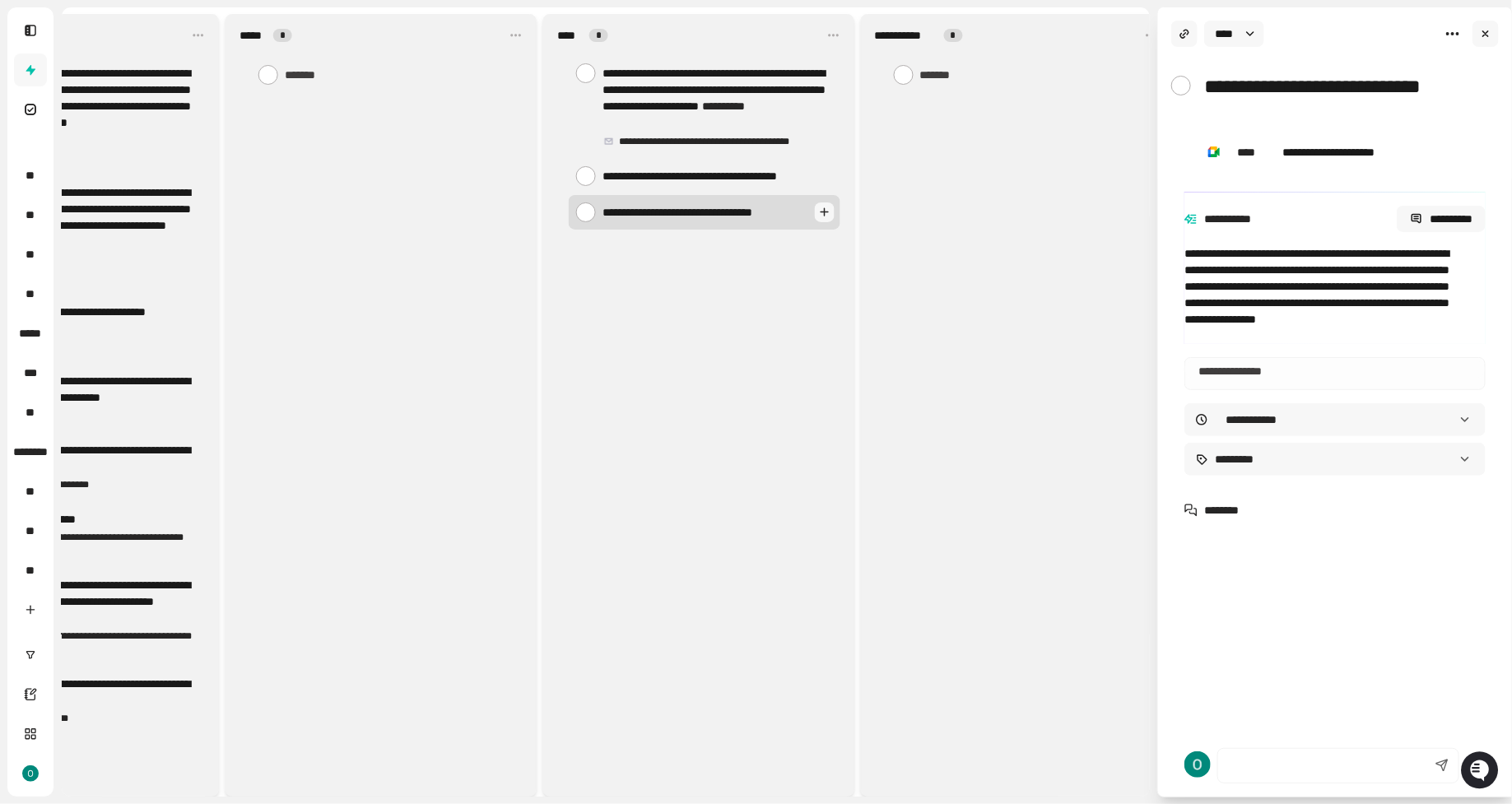 type on "**********" 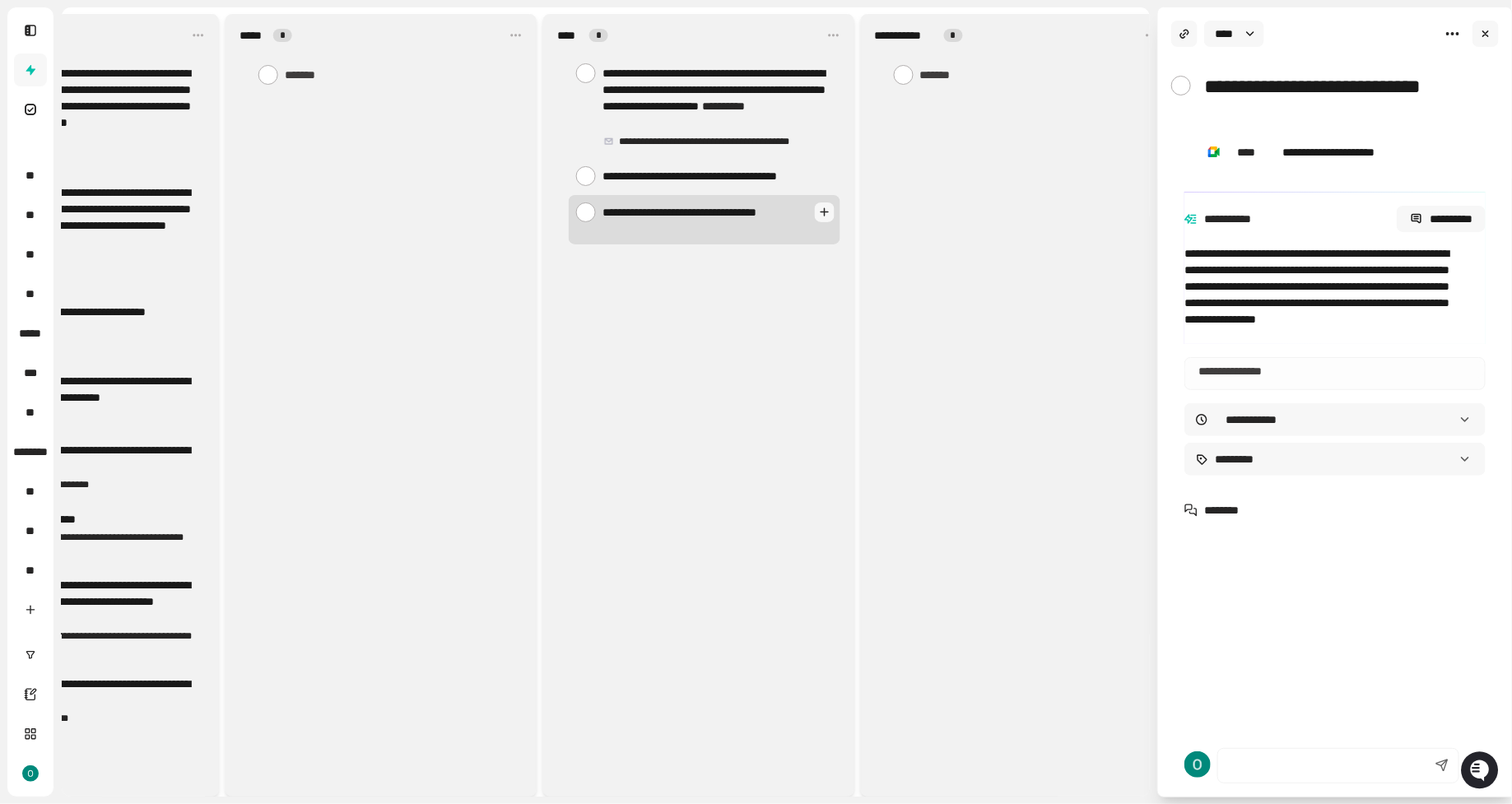 type on "**********" 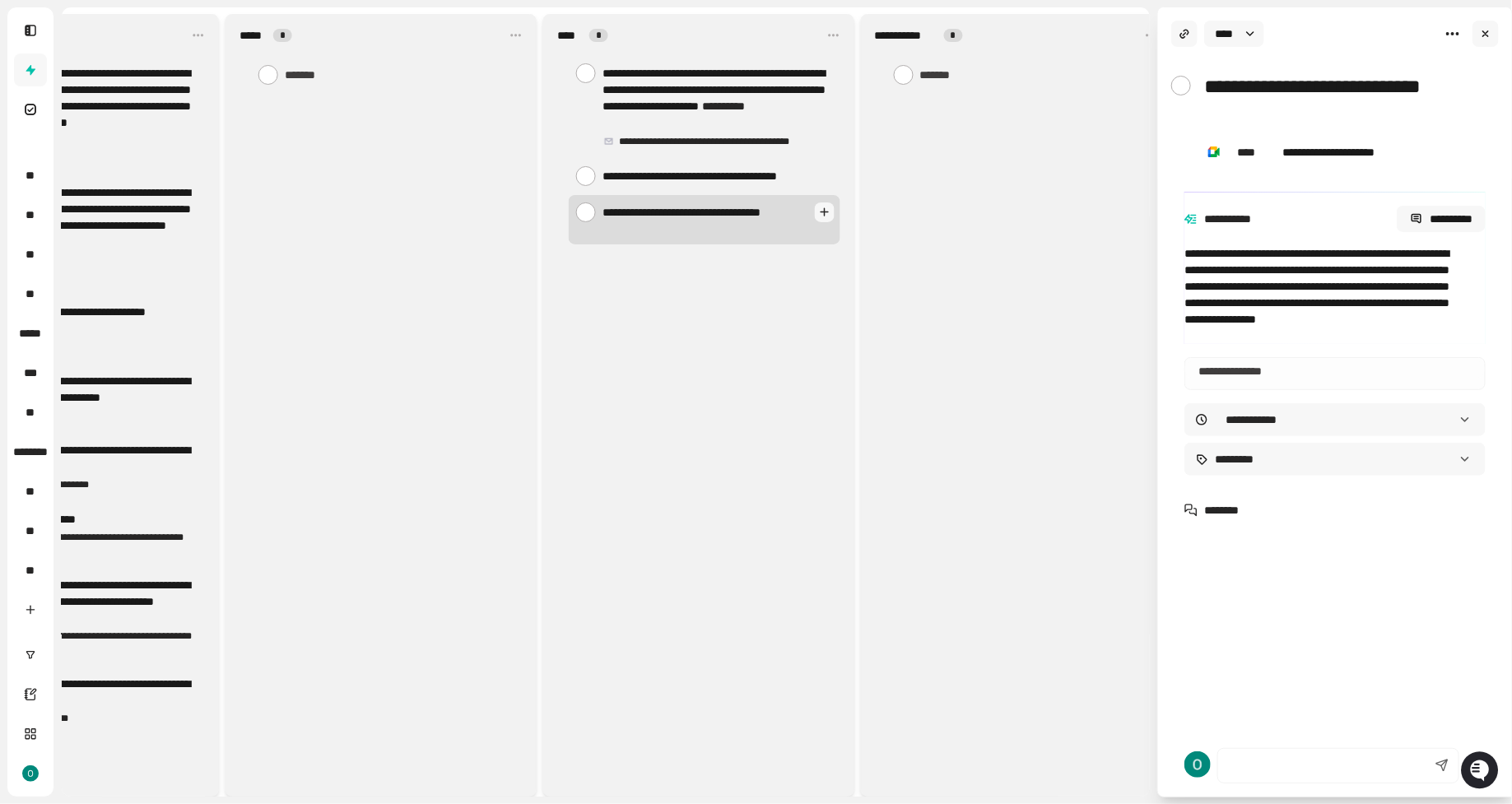 type on "**********" 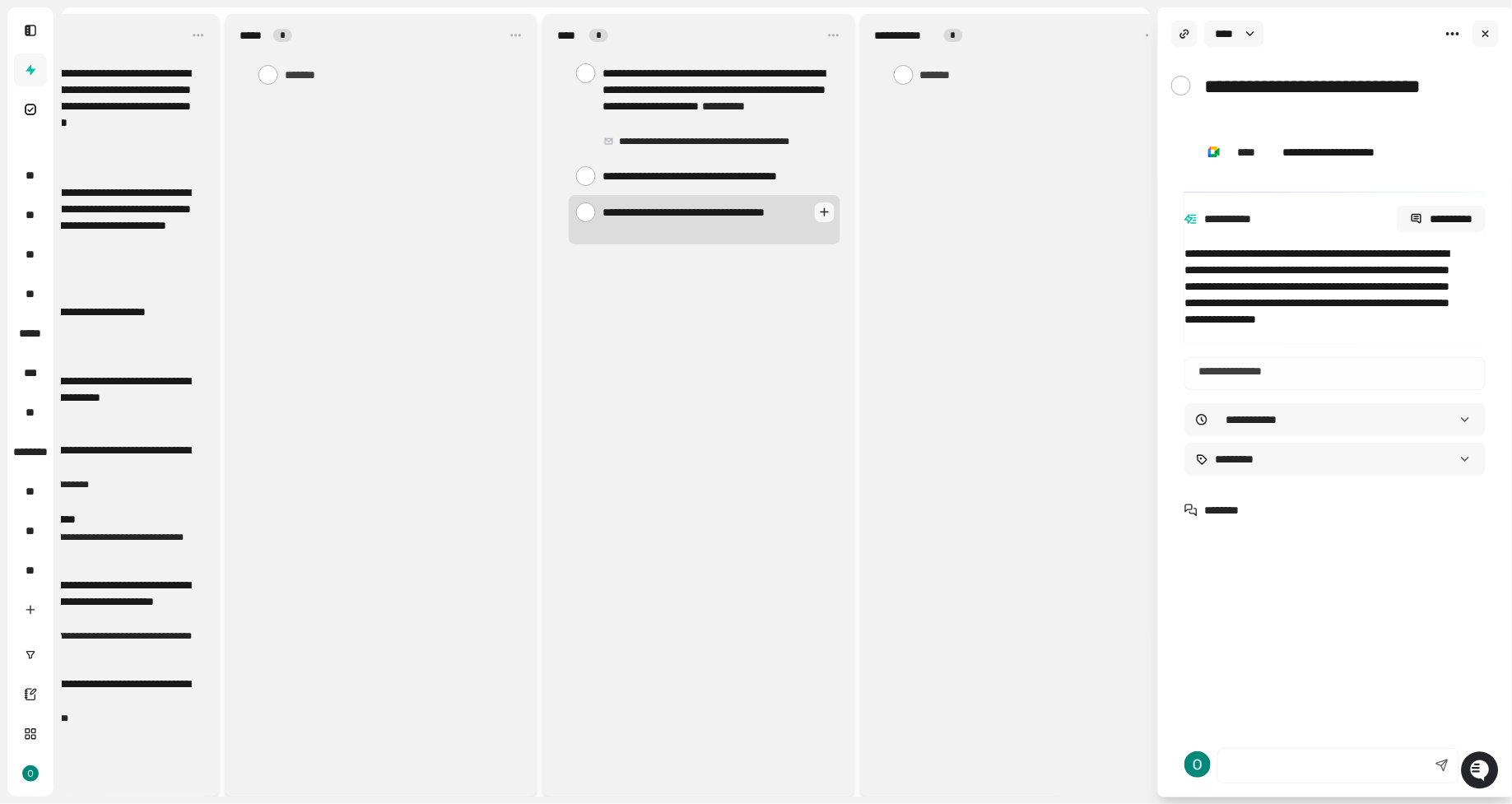 type on "**********" 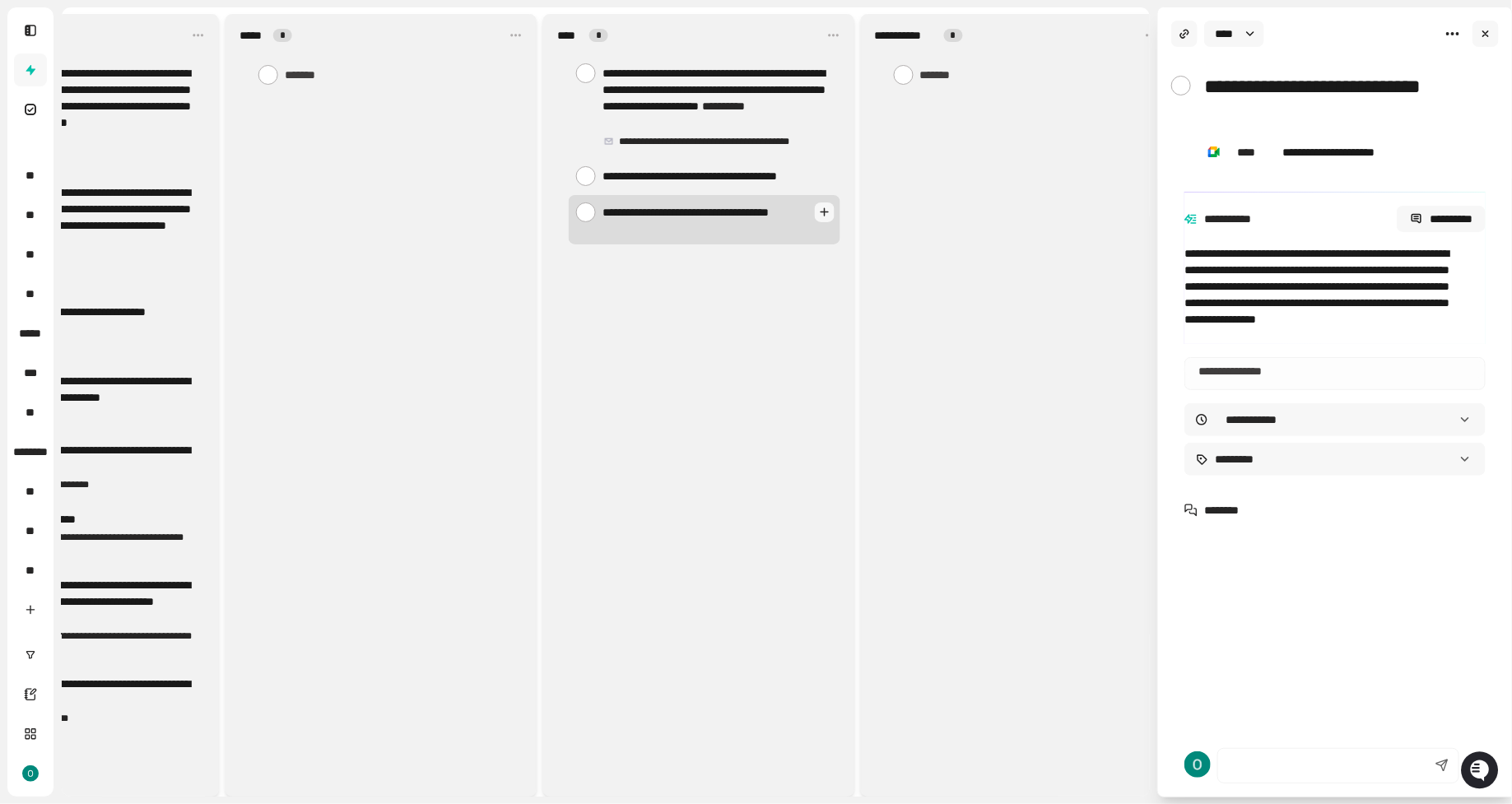 type on "**********" 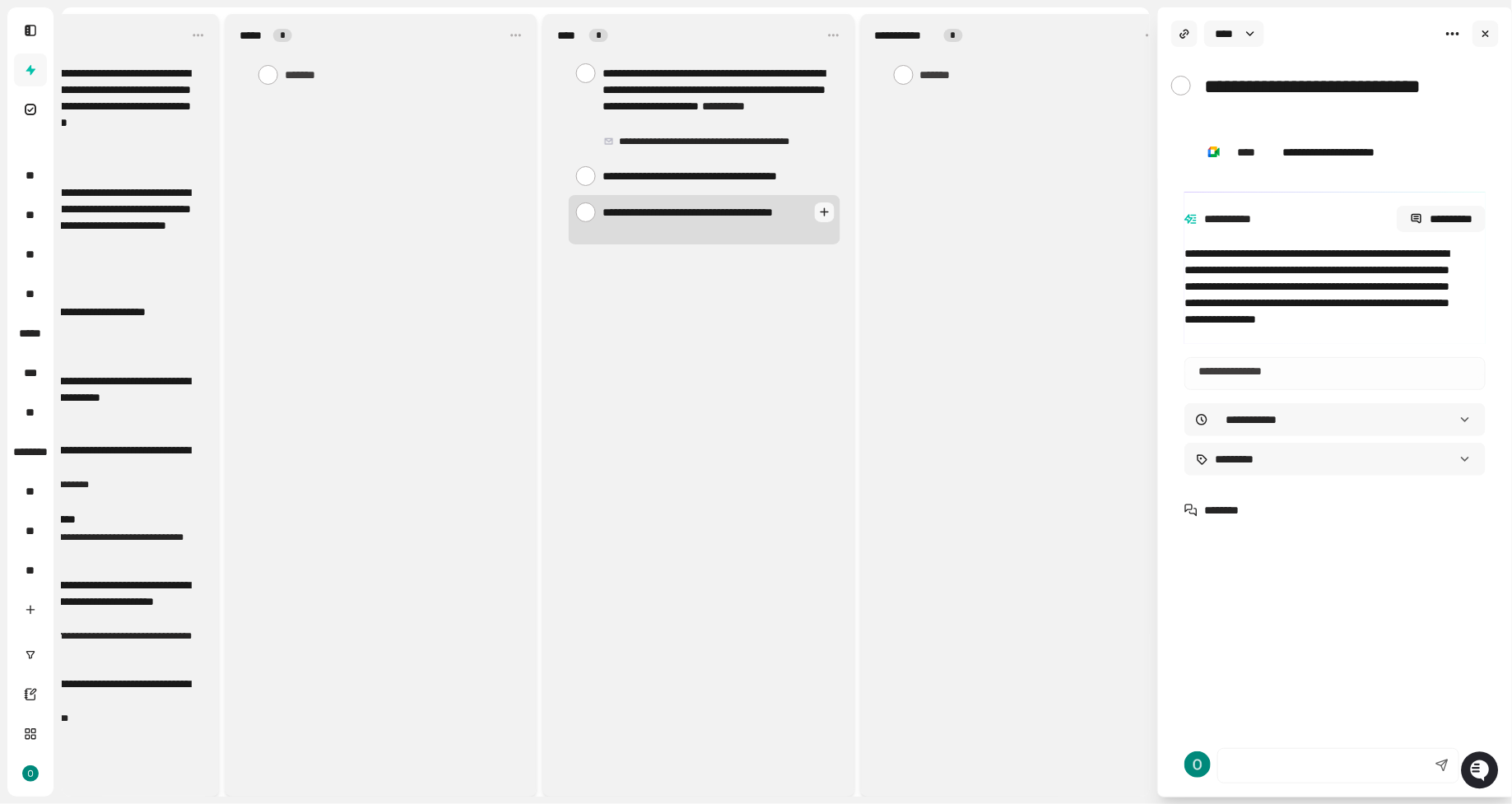 type on "*" 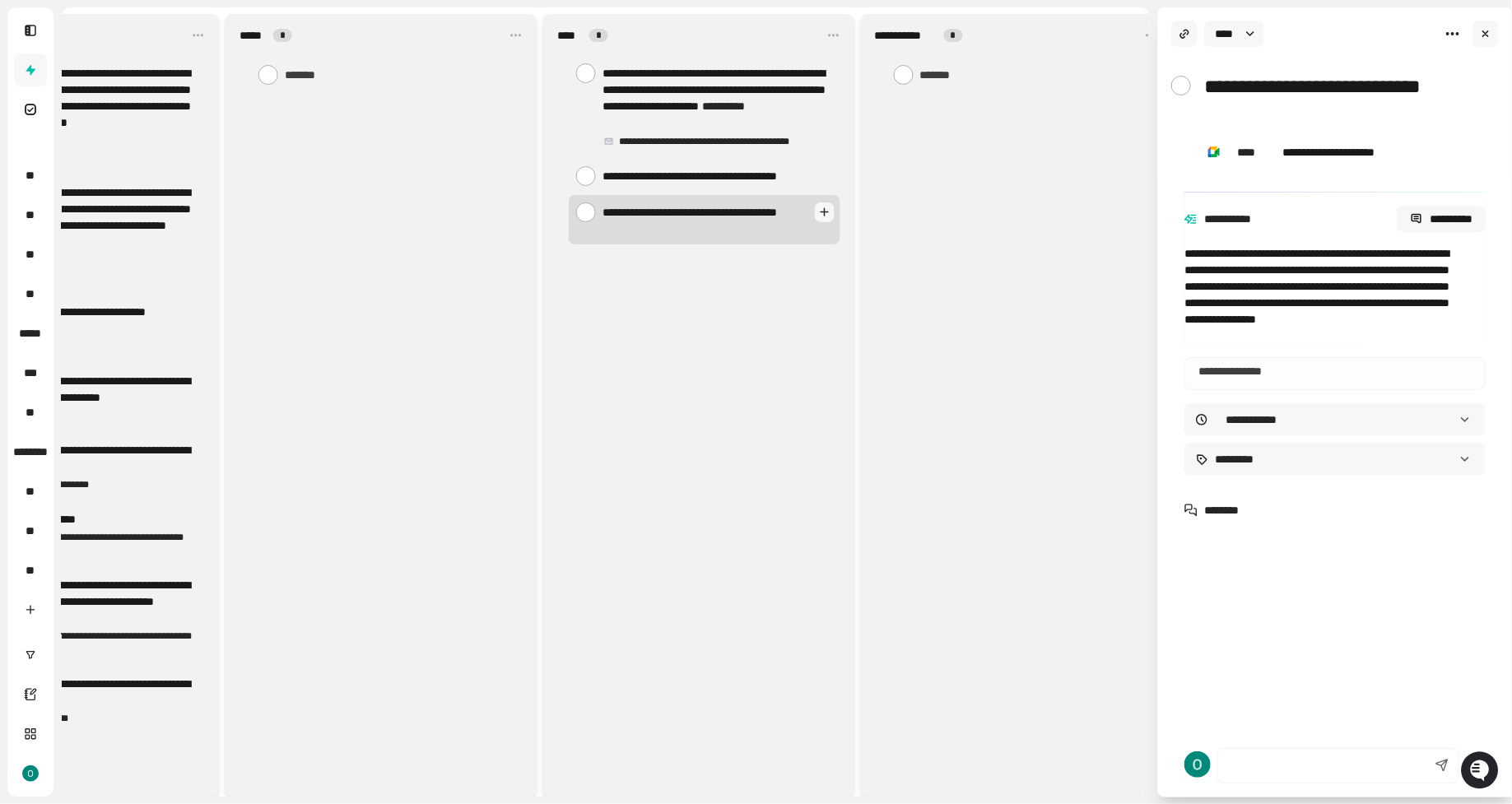 type on "**********" 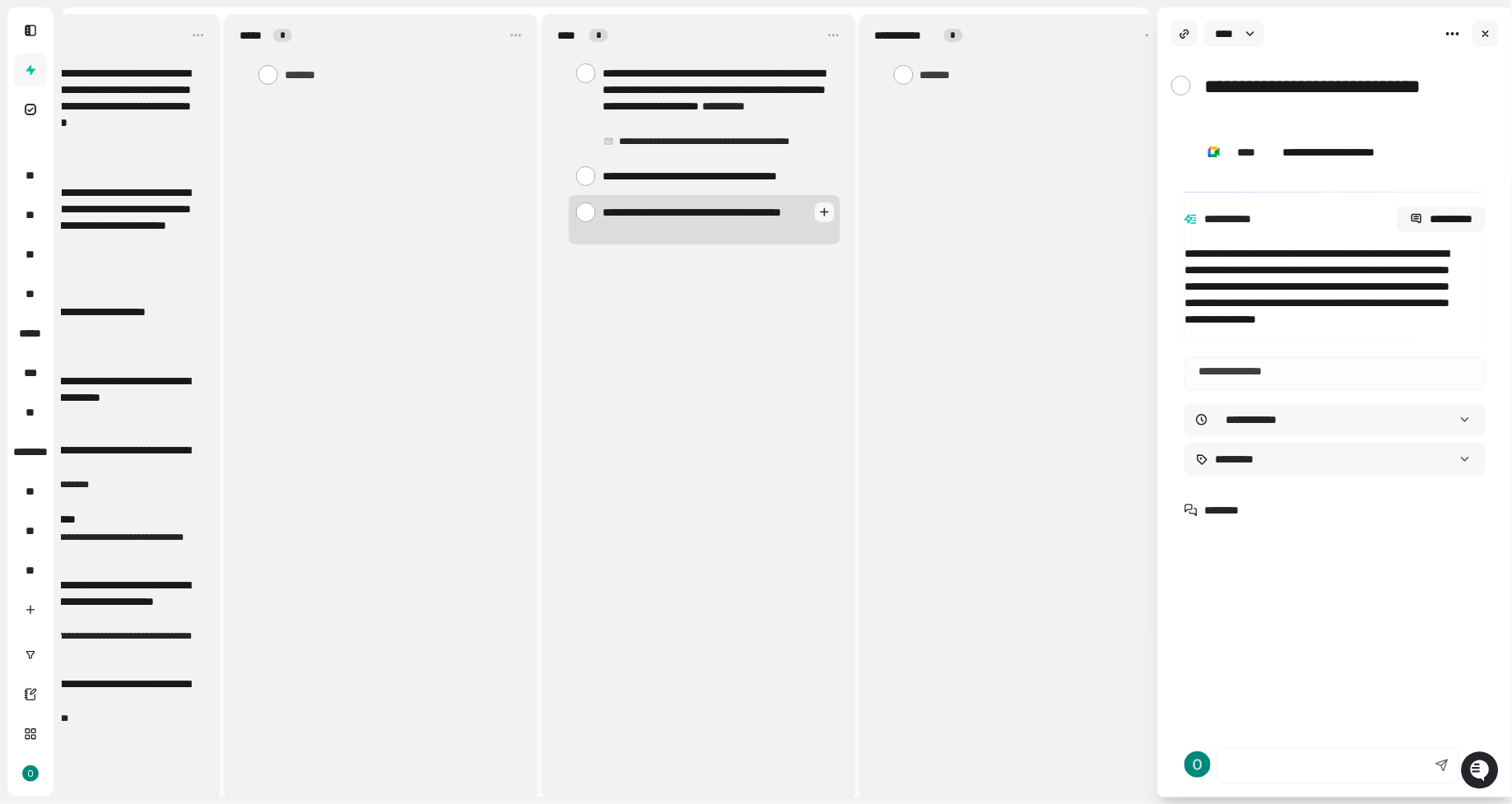 type on "**********" 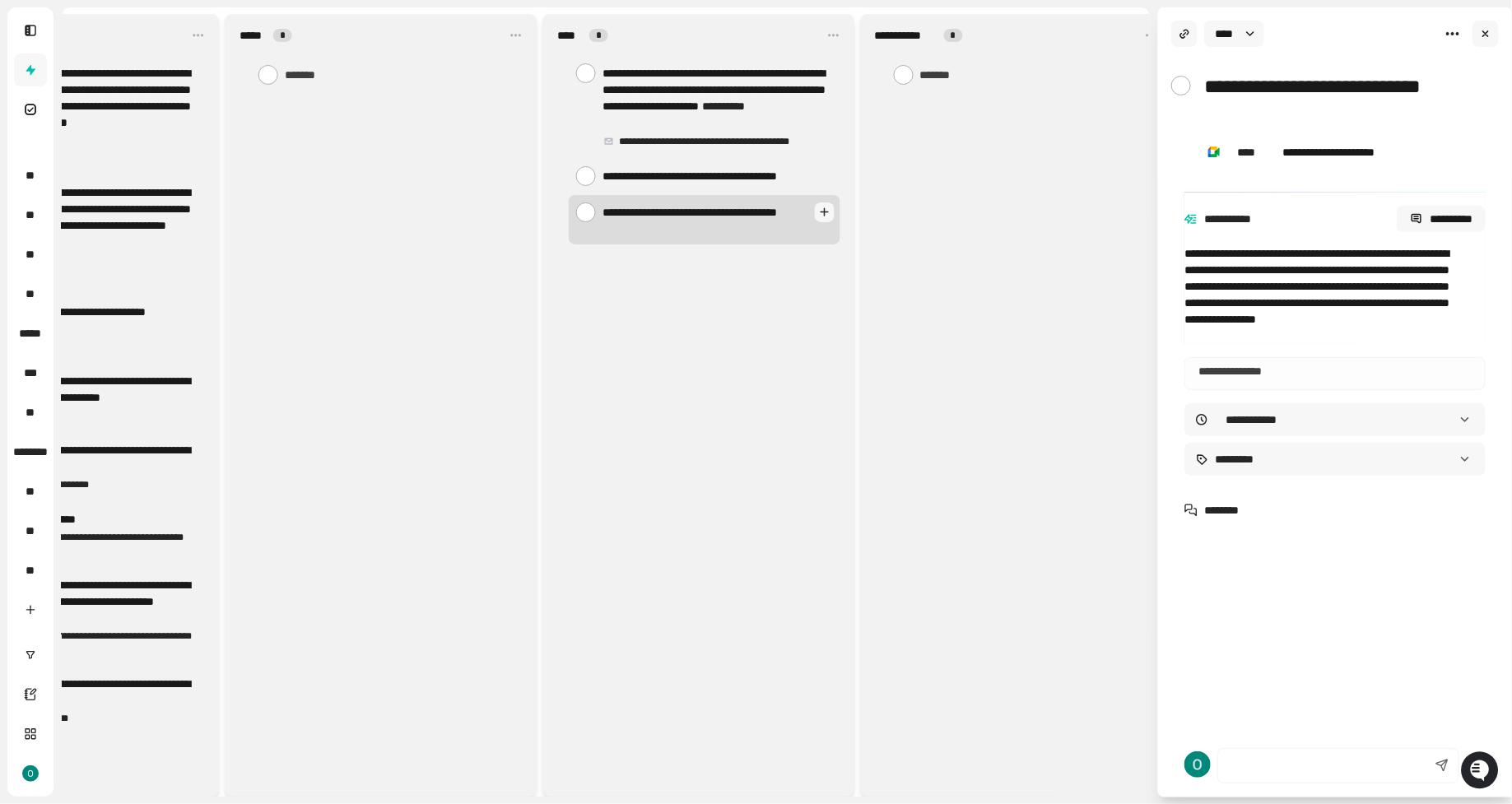 type 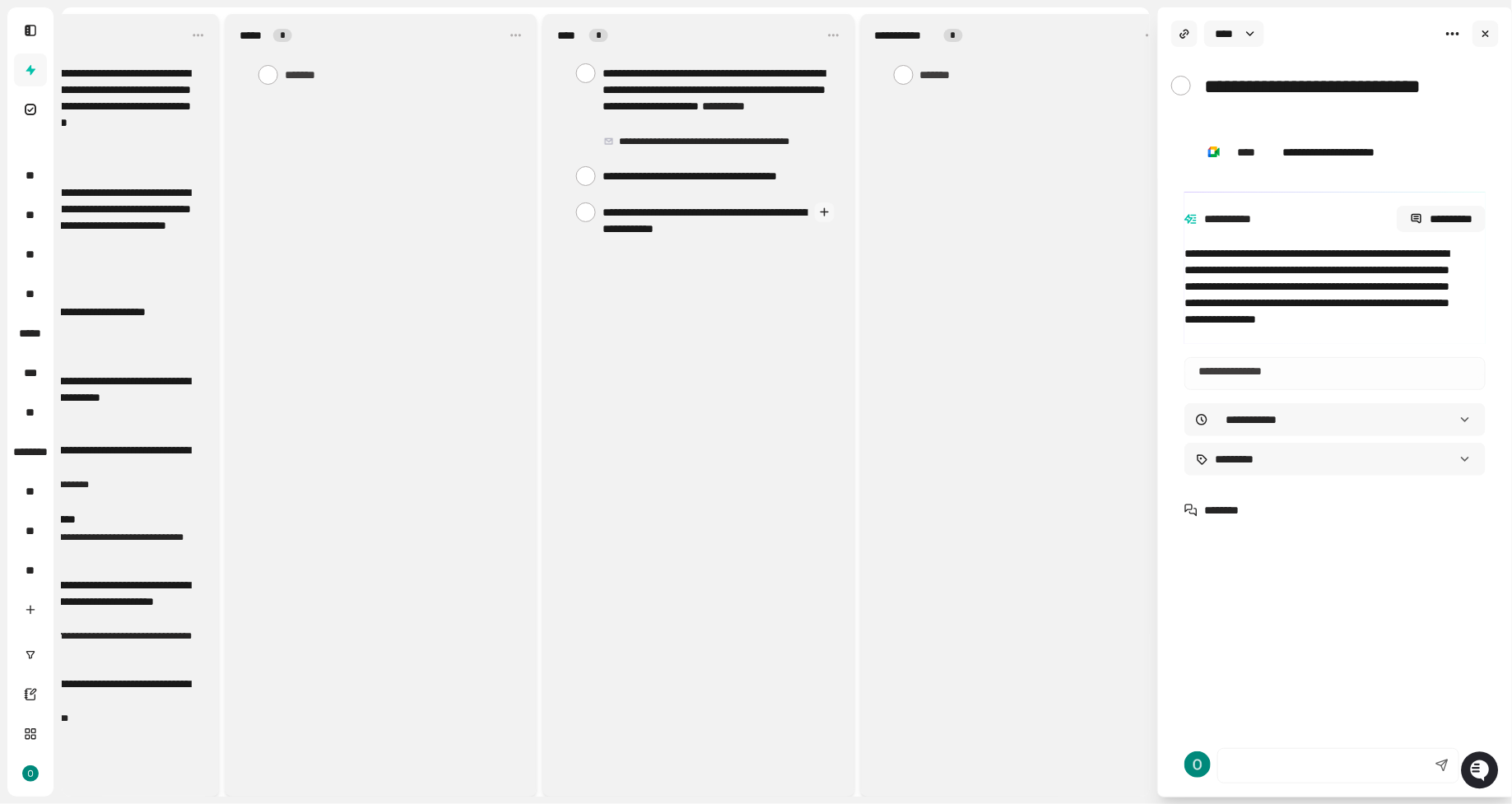 click on "**********" at bounding box center [699, 405] 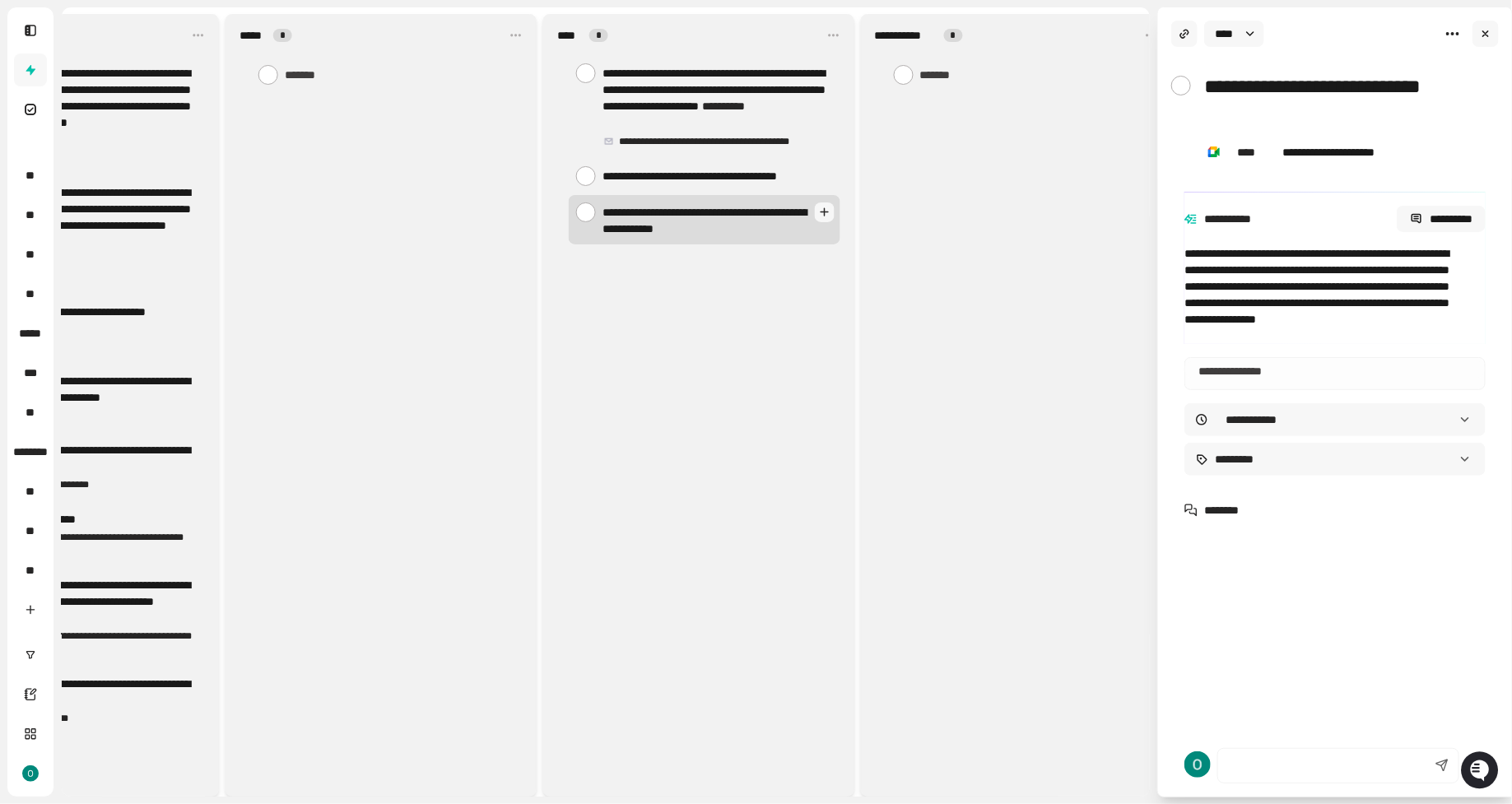 click on "**********" at bounding box center (705, 220) 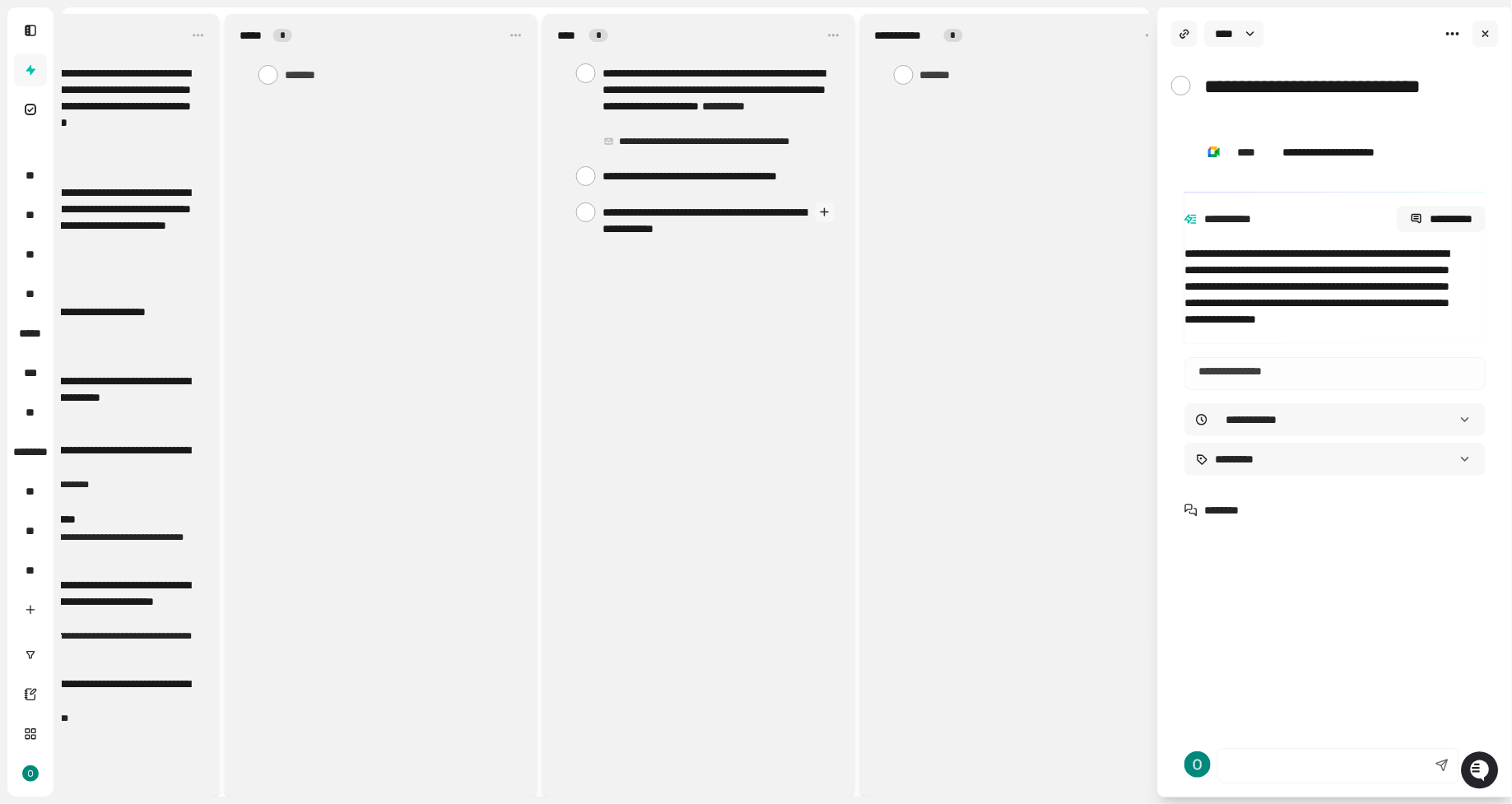 click on "**********" at bounding box center [699, 405] 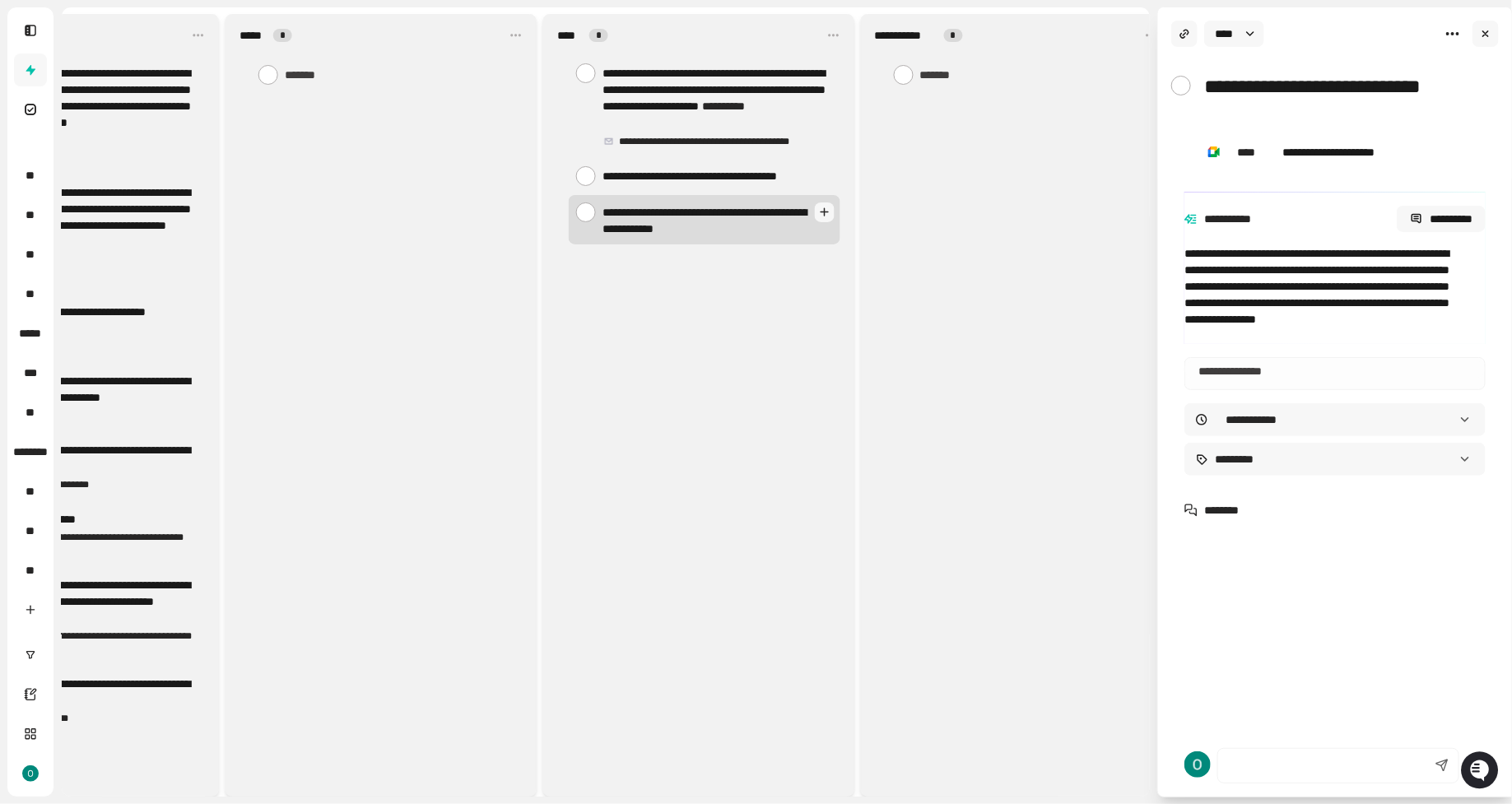 click on "**********" at bounding box center (705, 220) 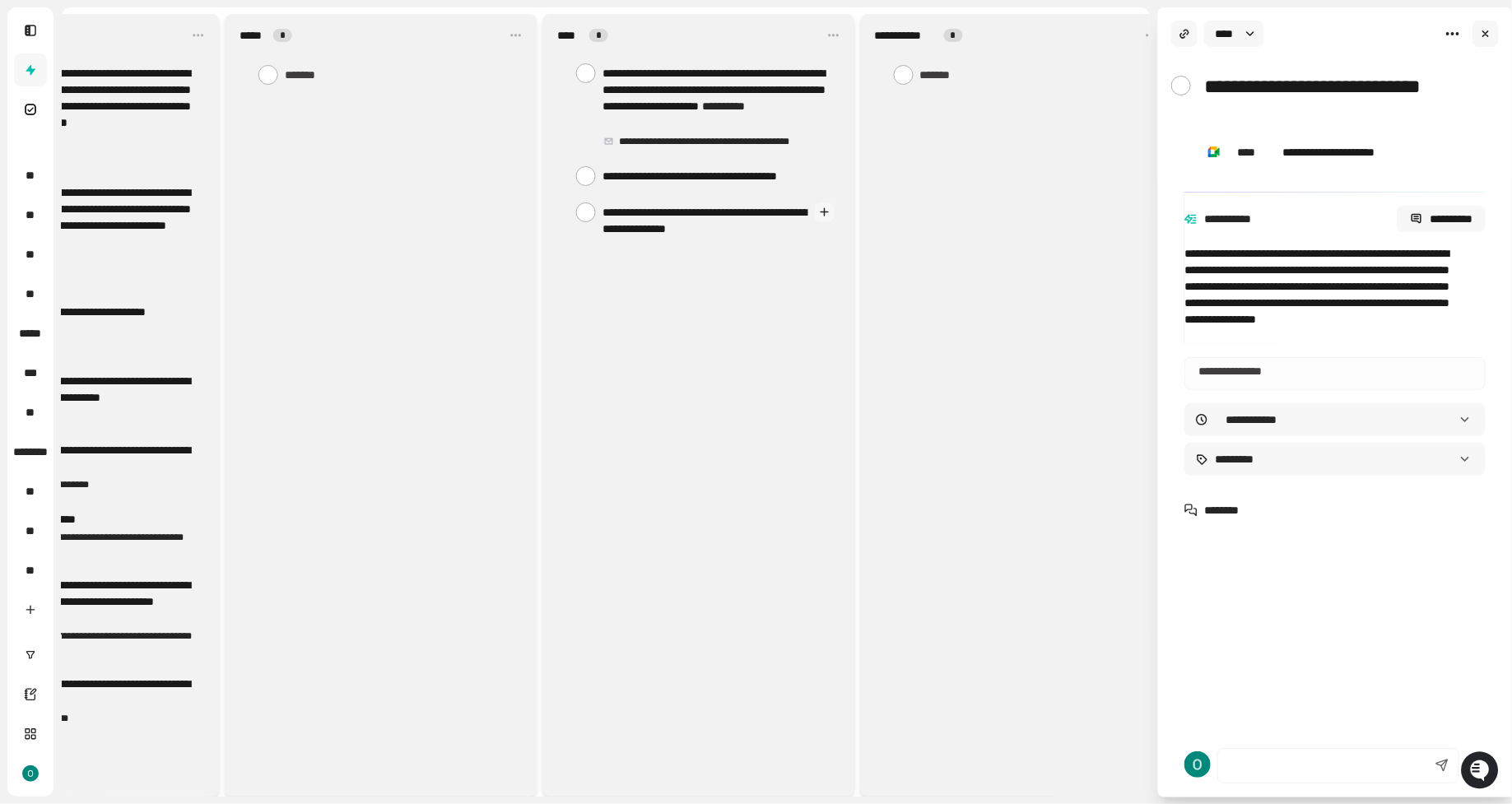 click on "**********" at bounding box center [699, 405] 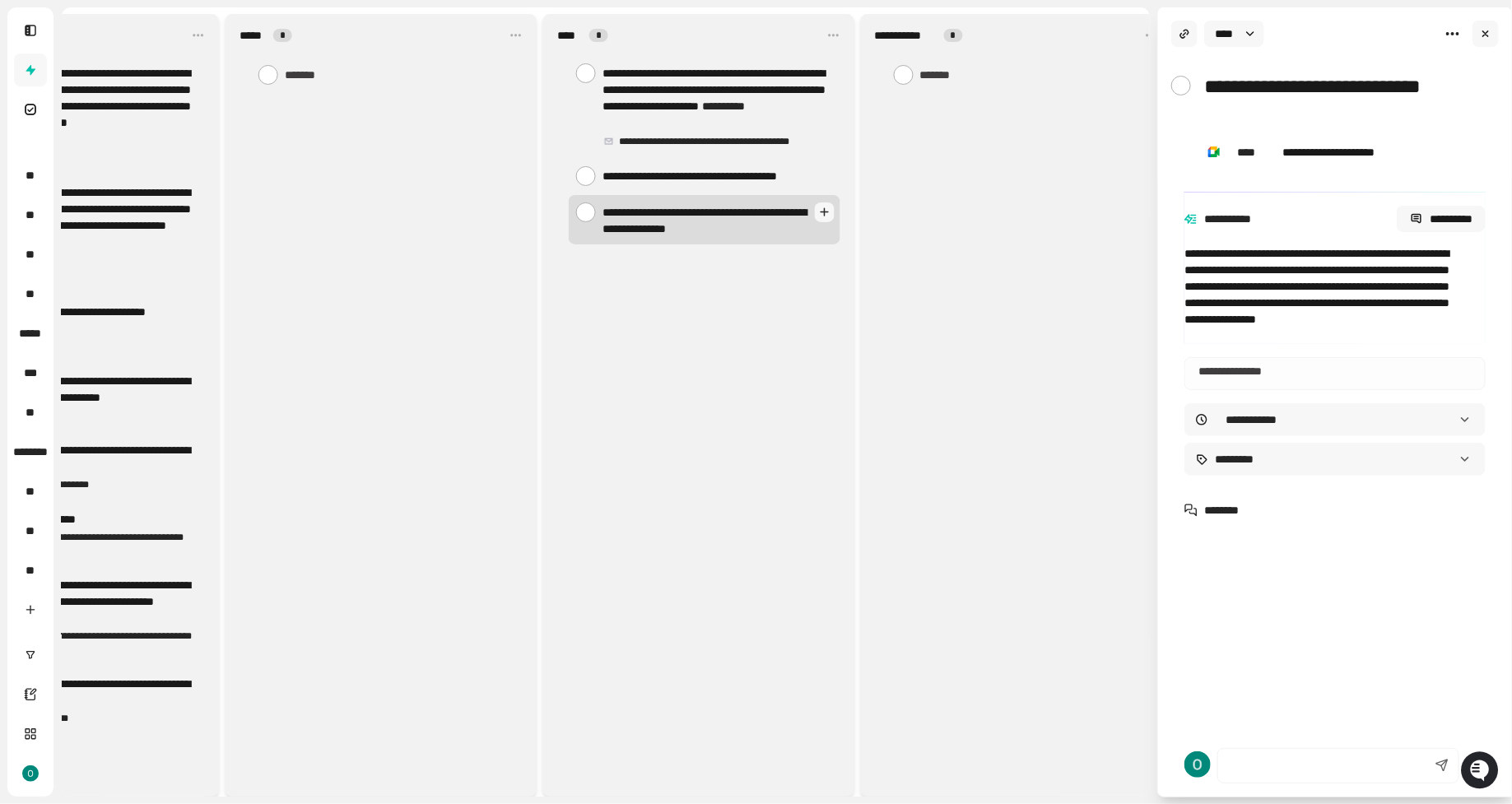 click on "**********" at bounding box center [705, 220] 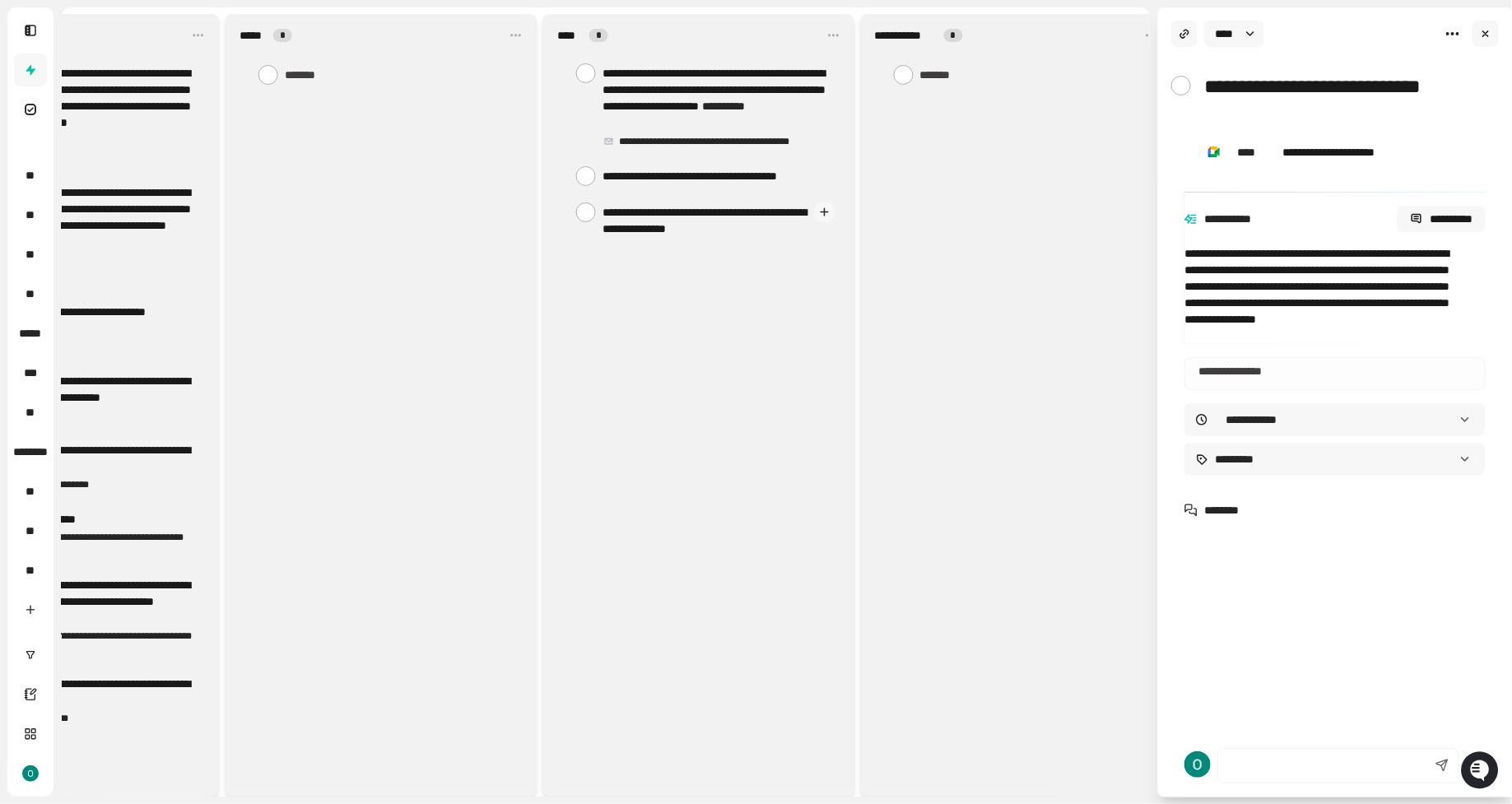 click on "**********" at bounding box center [1335, 268] 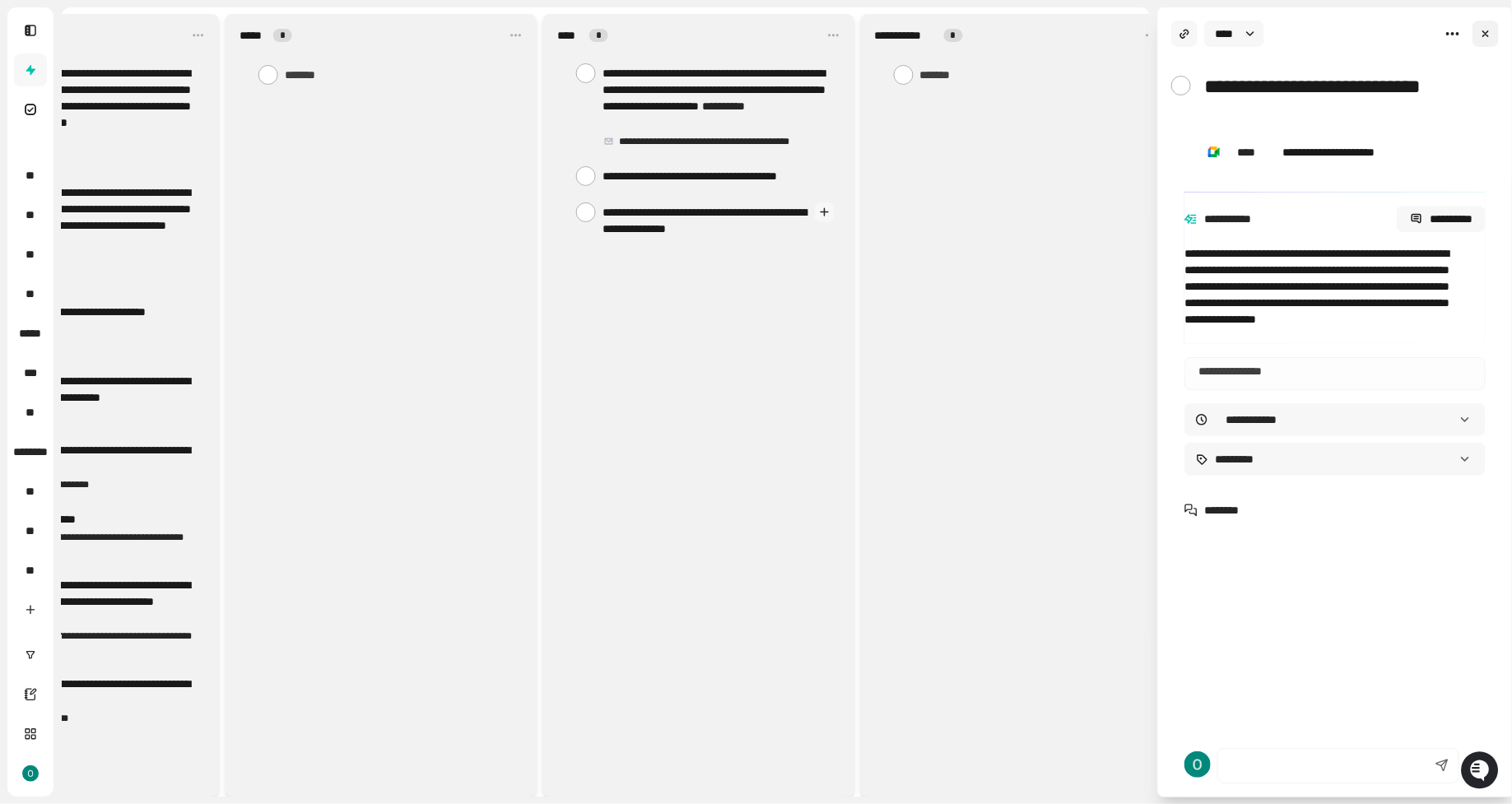 click at bounding box center (1486, 34) 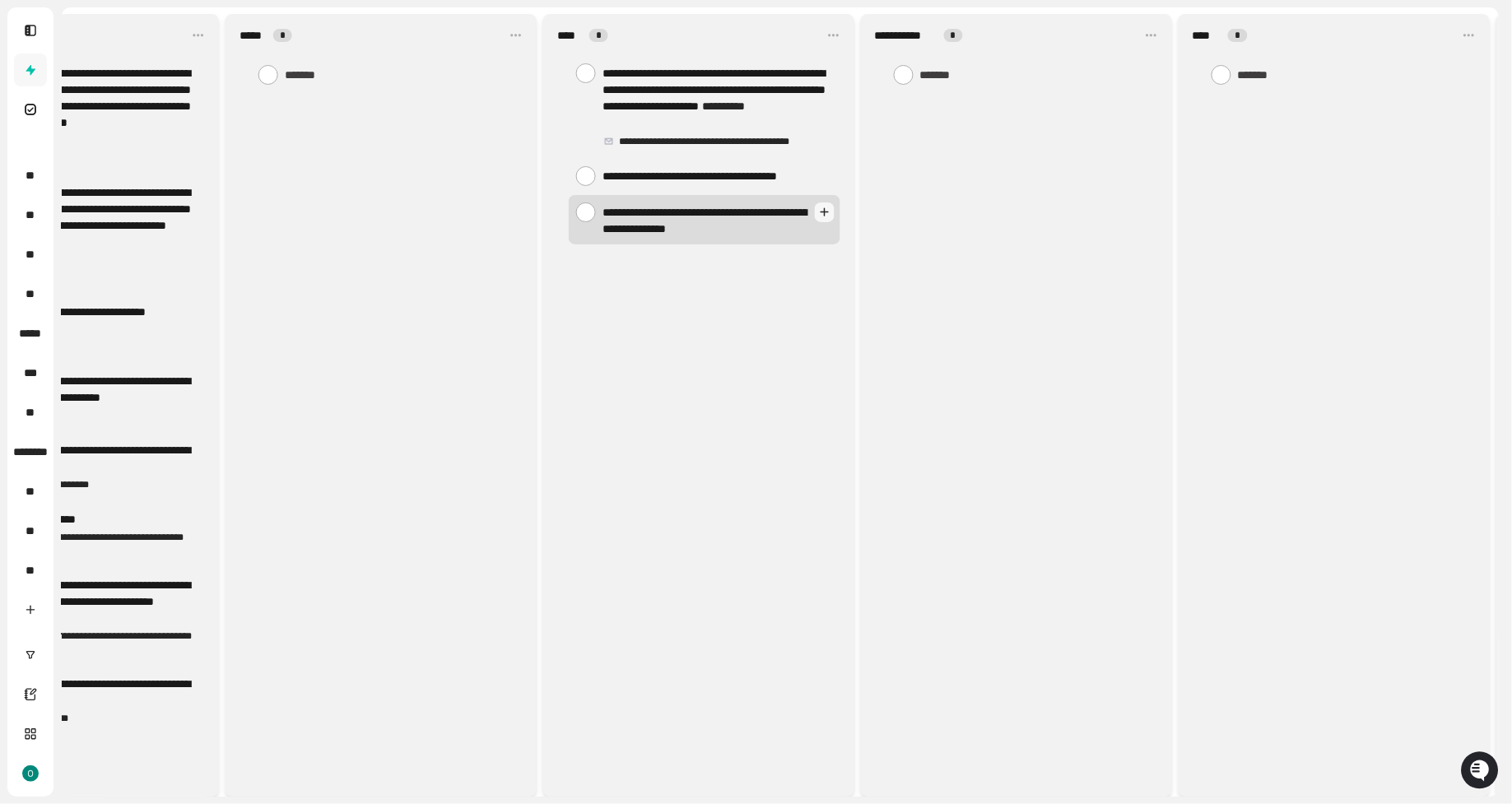 click on "**********" at bounding box center (705, 220) 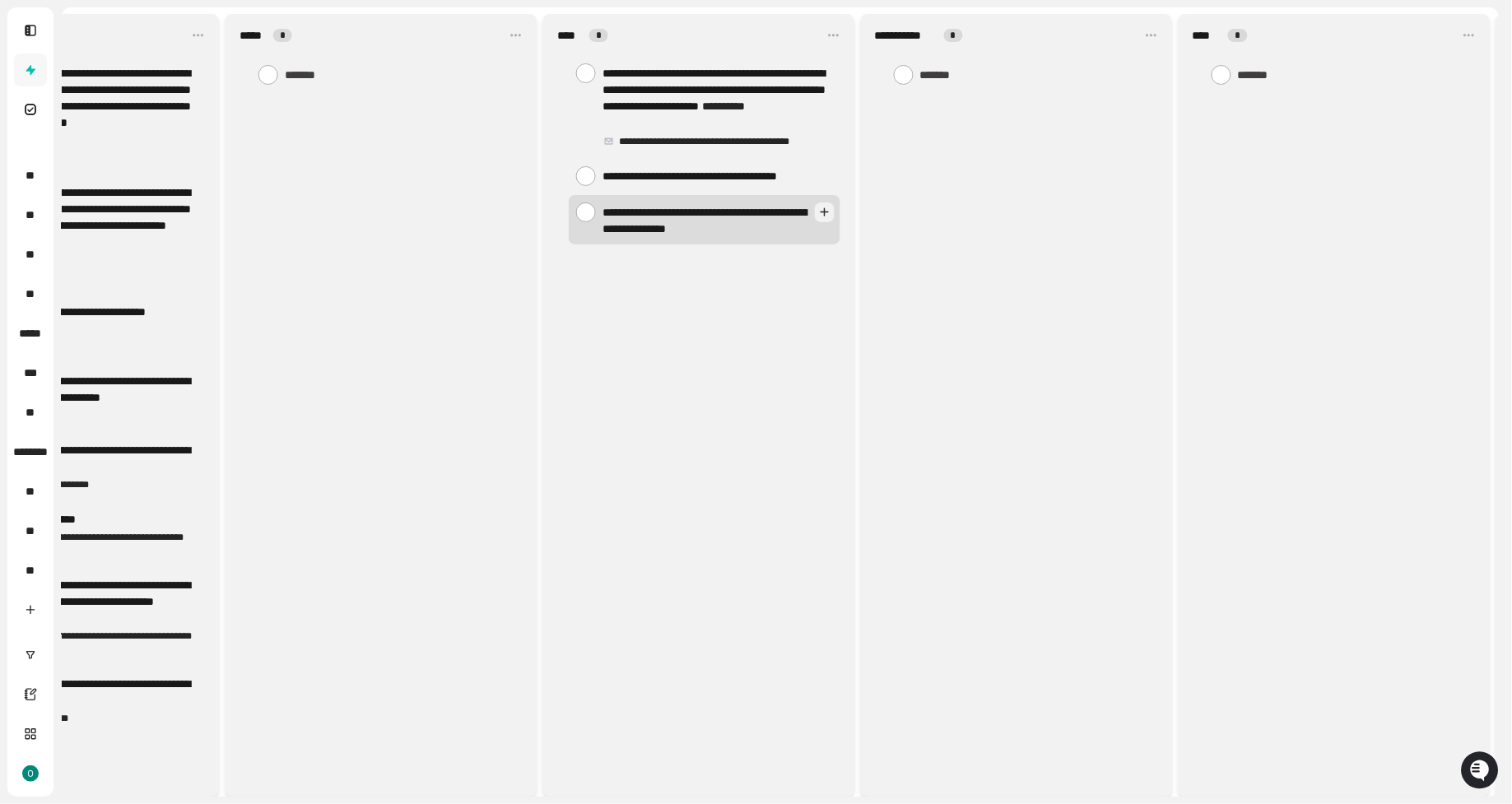 click at bounding box center [825, 212] 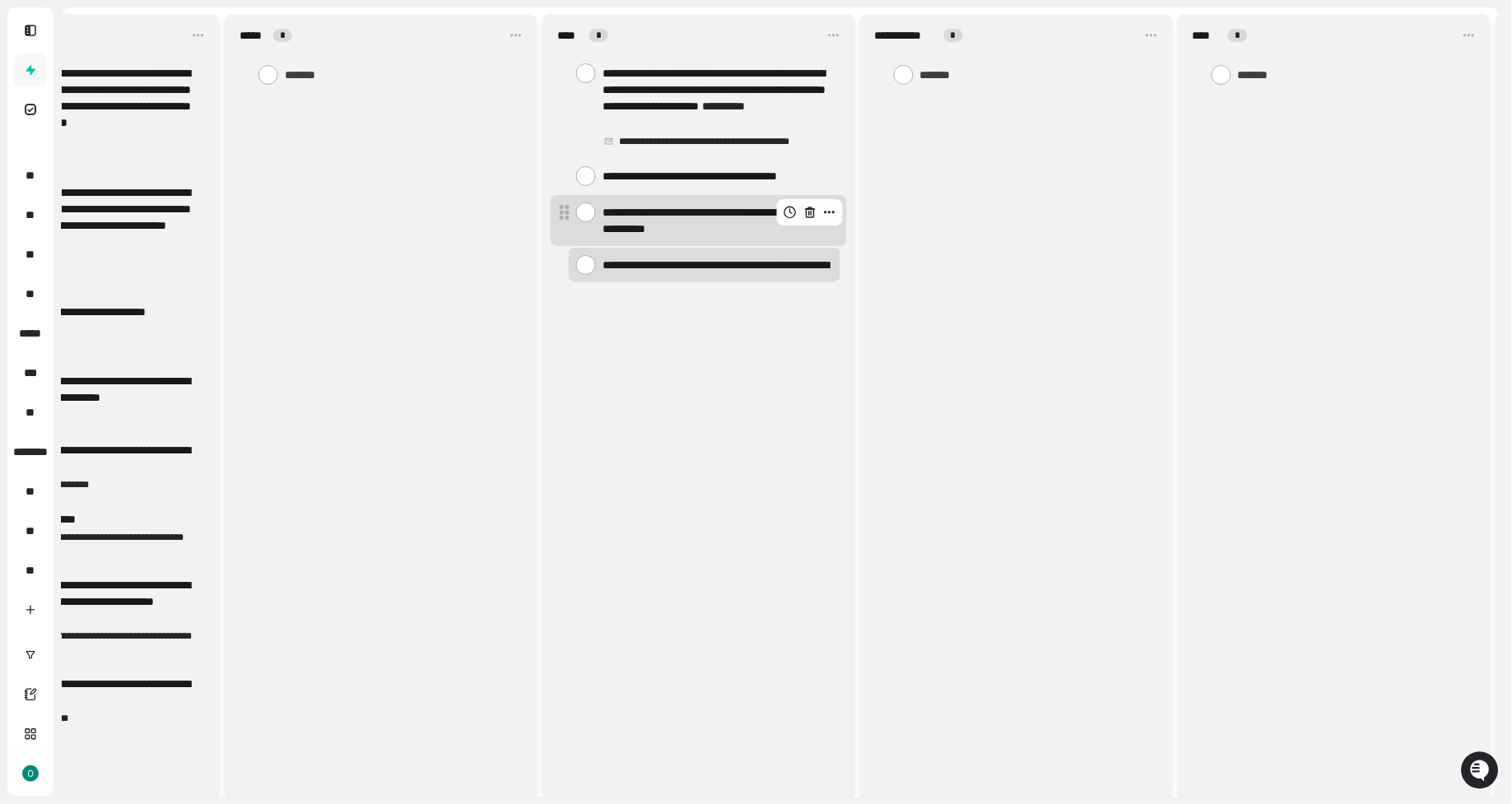 click at bounding box center [810, 212] 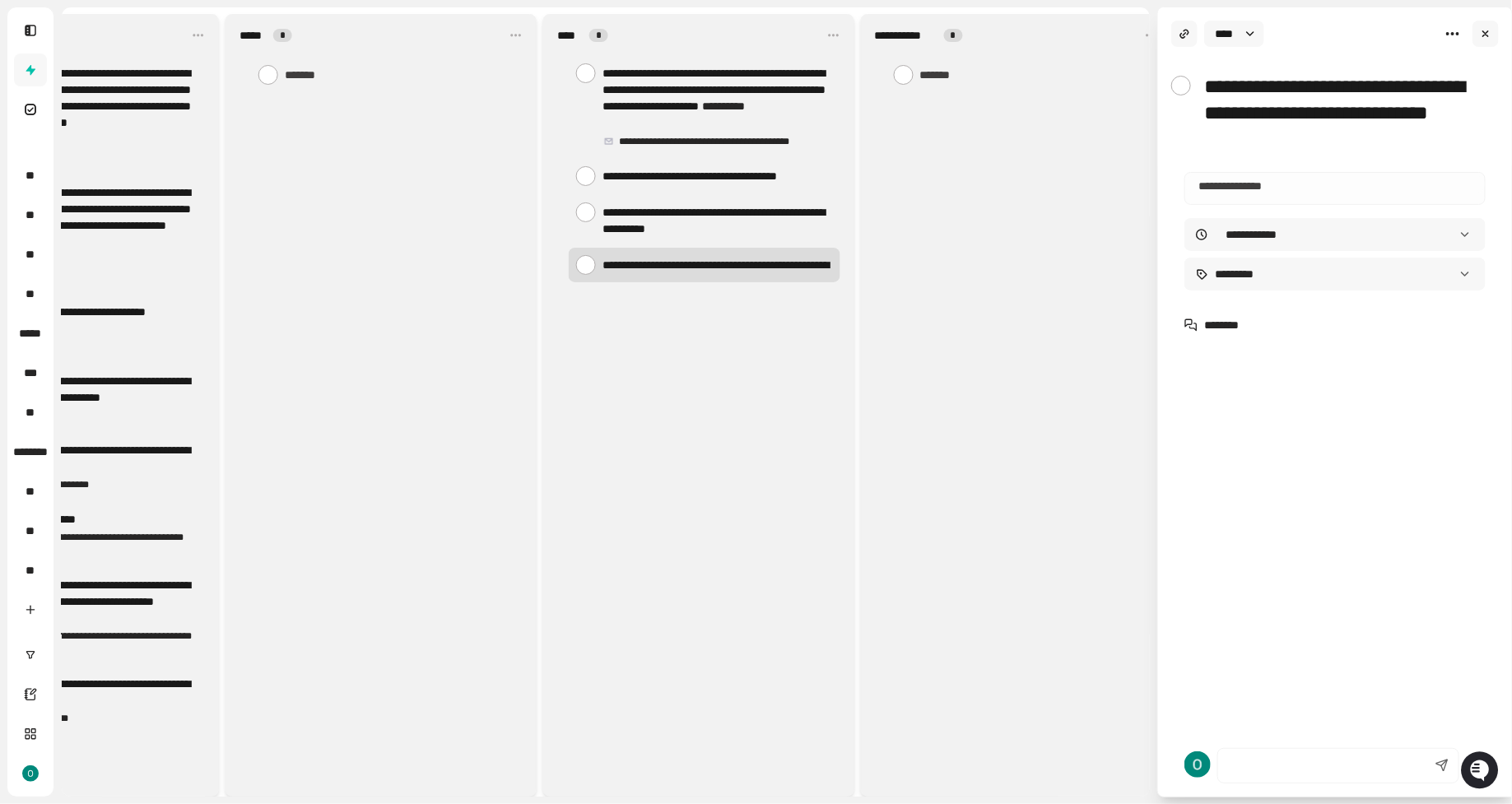 click at bounding box center [1335, 184] 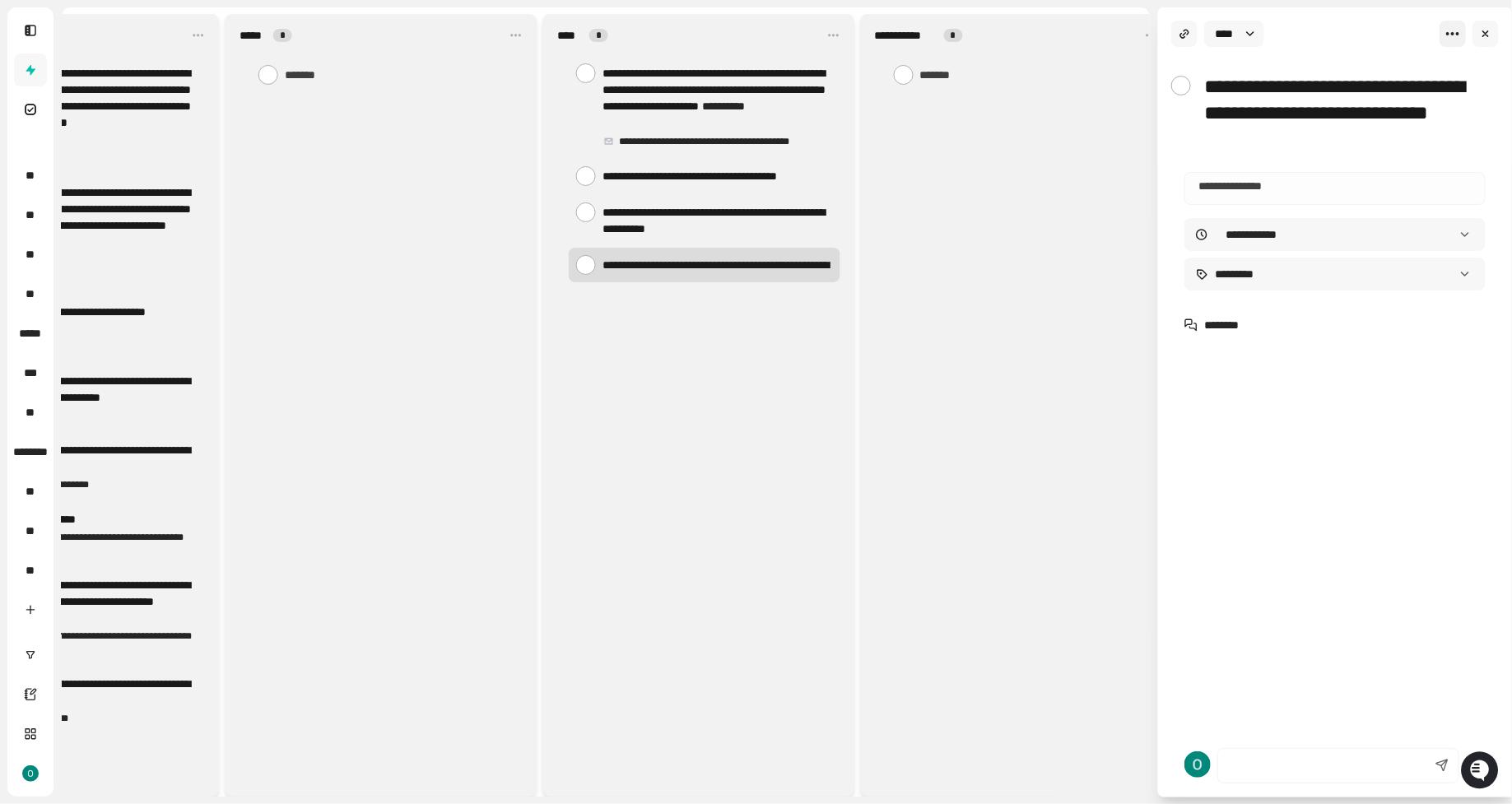 click on "**********" at bounding box center [756, 402] 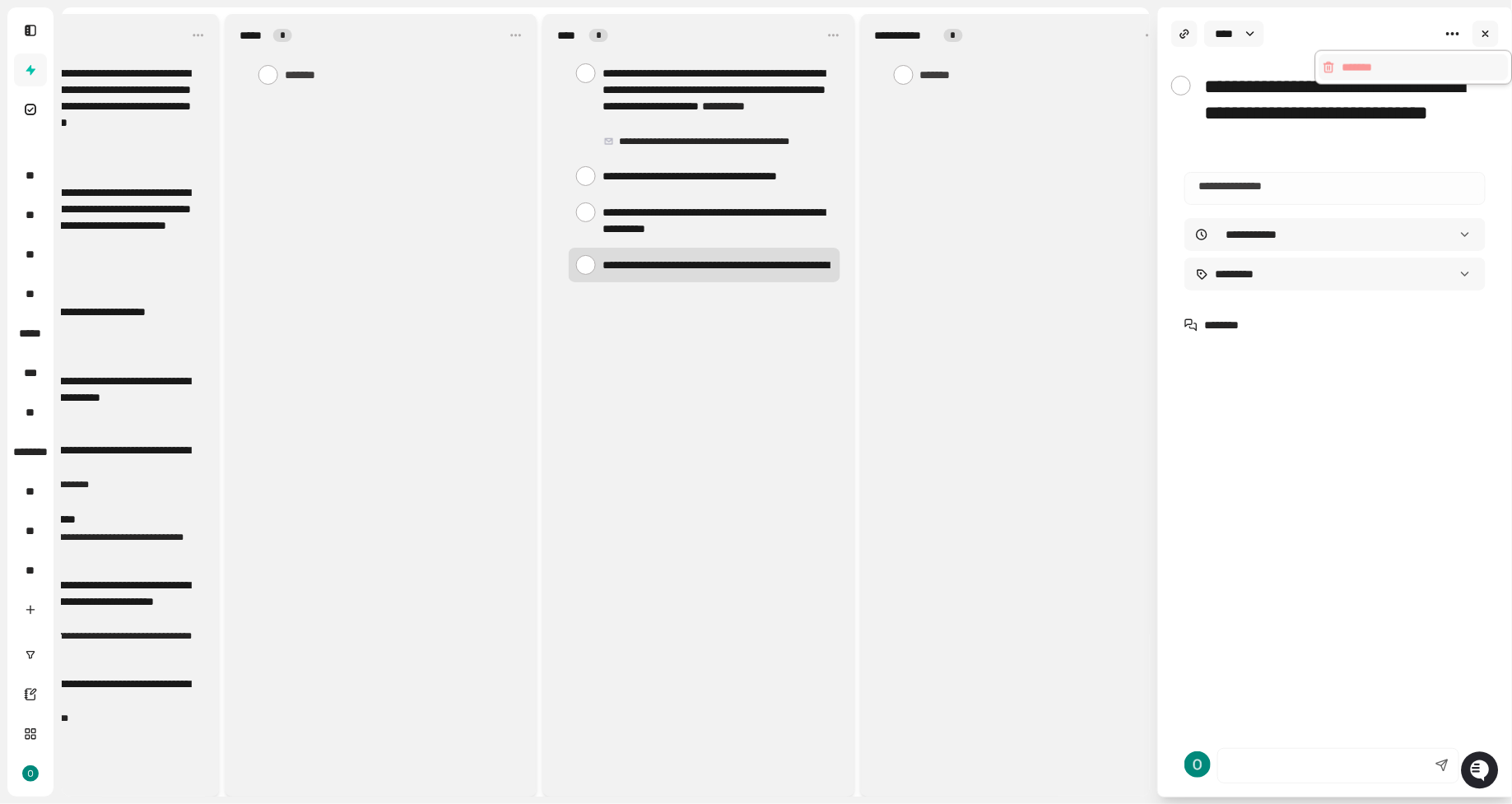 click on "**********" at bounding box center (756, 402) 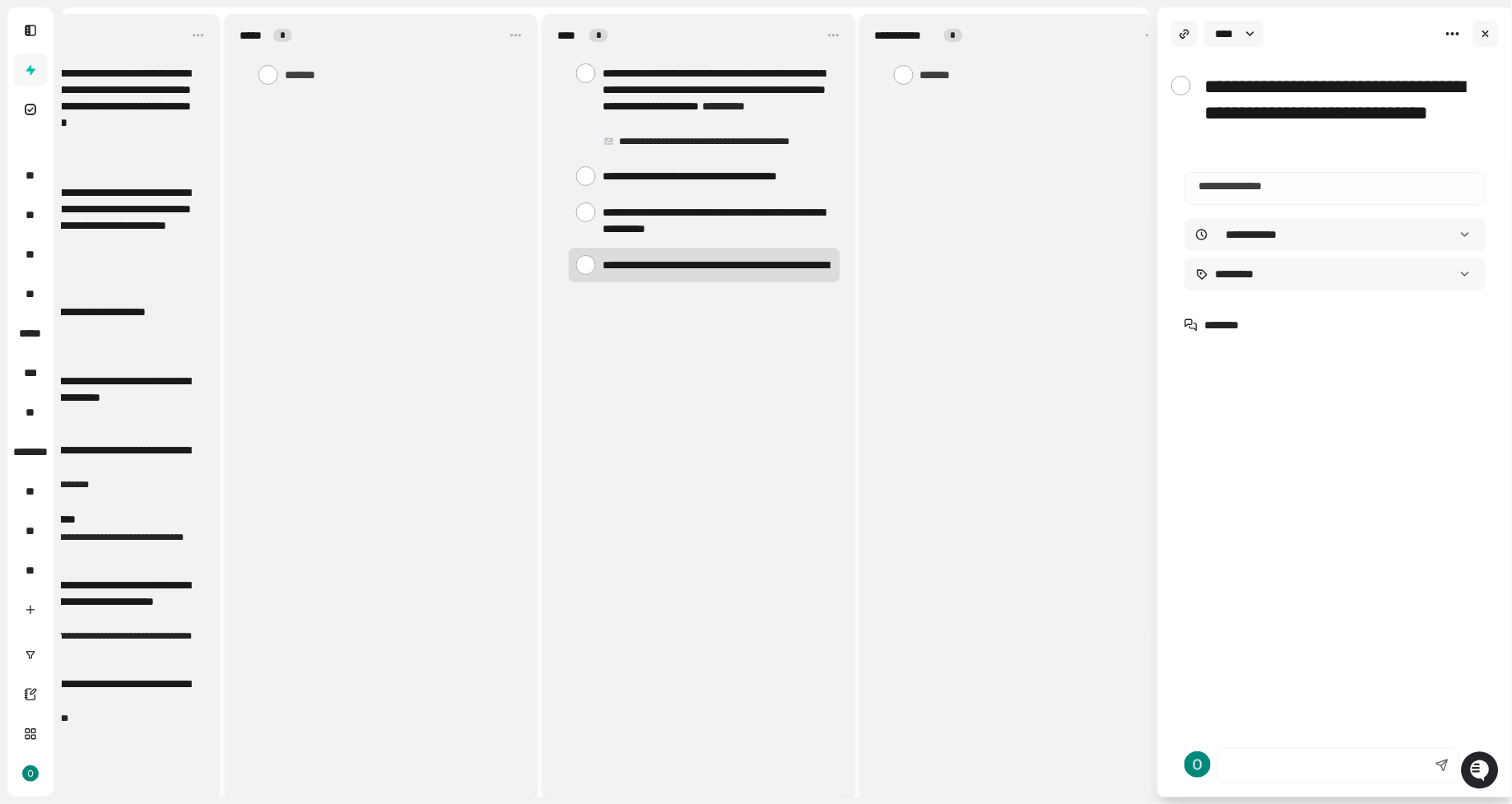 click at bounding box center (1335, 184) 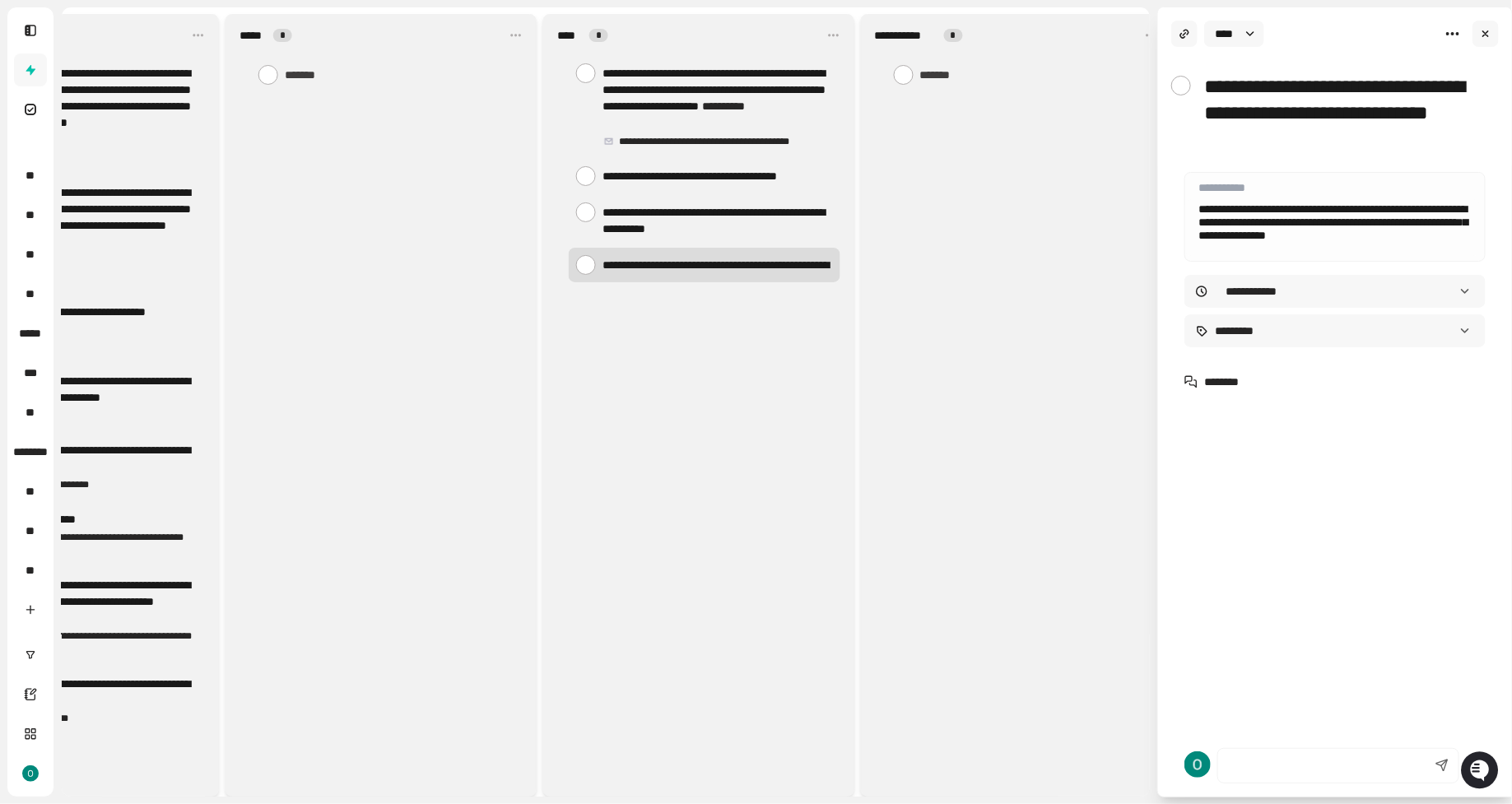 scroll, scrollTop: 0, scrollLeft: 0, axis: both 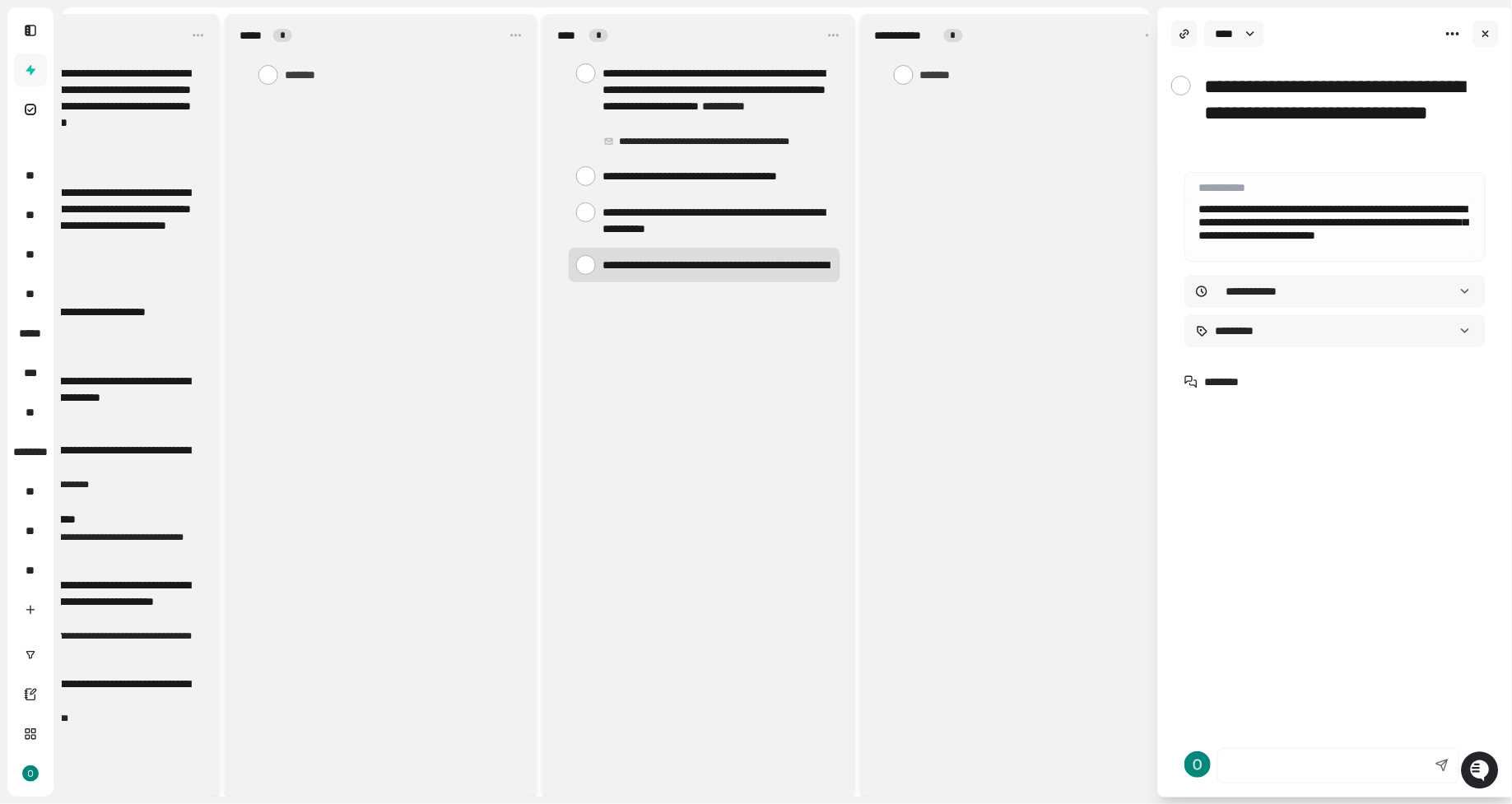 click at bounding box center (1335, 569) 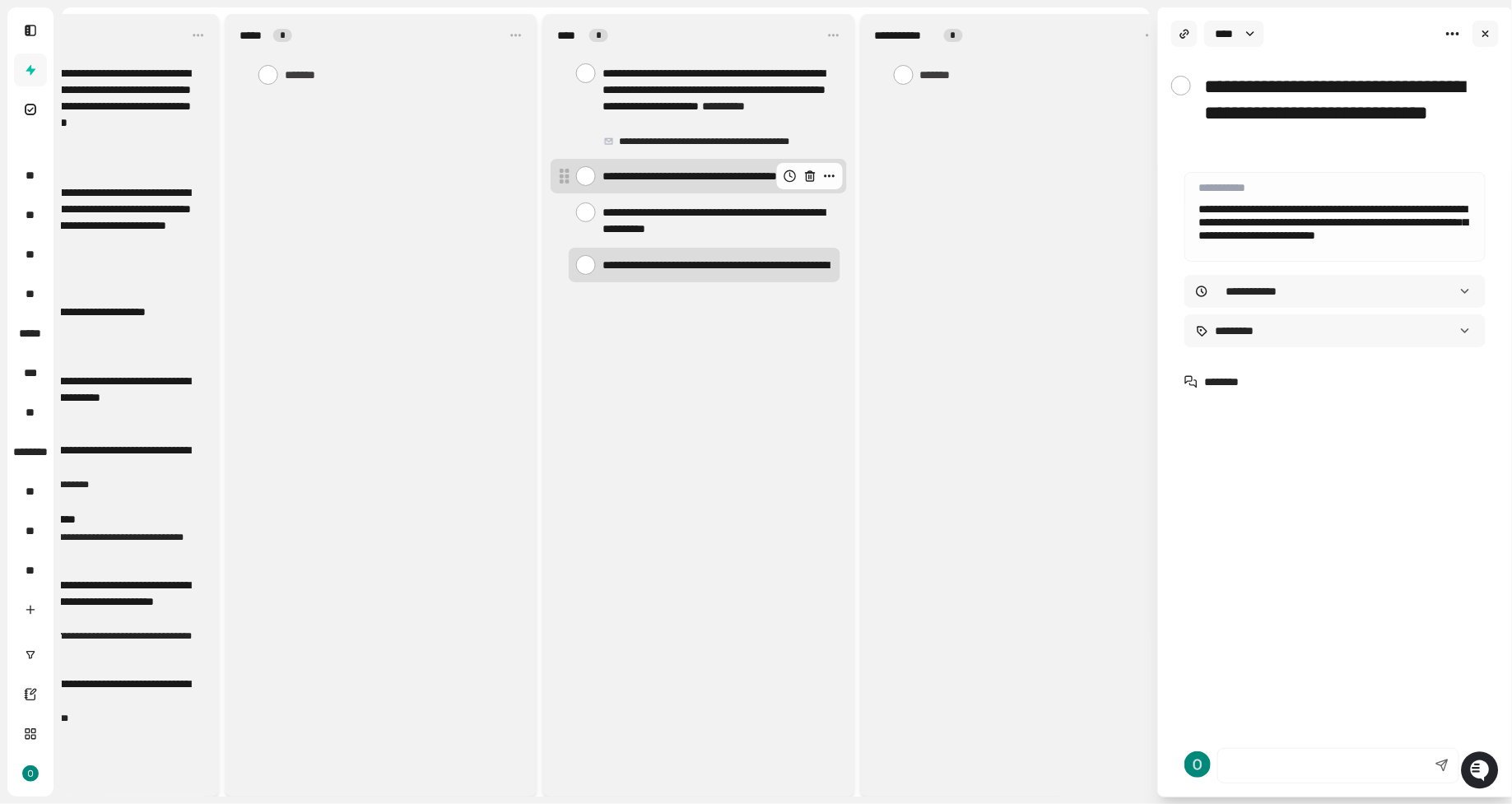 click at bounding box center [810, 176] 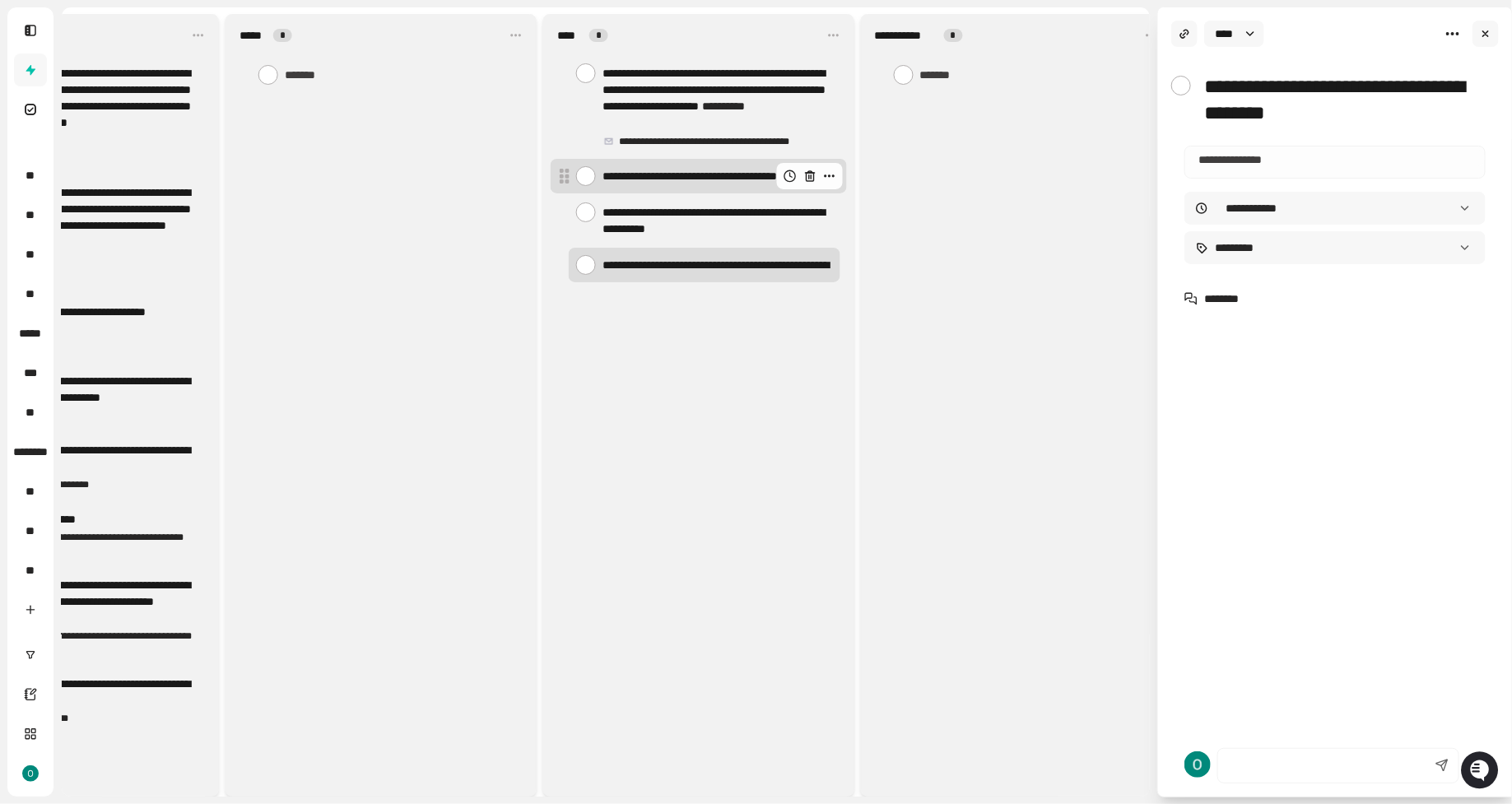click at bounding box center (810, 176) 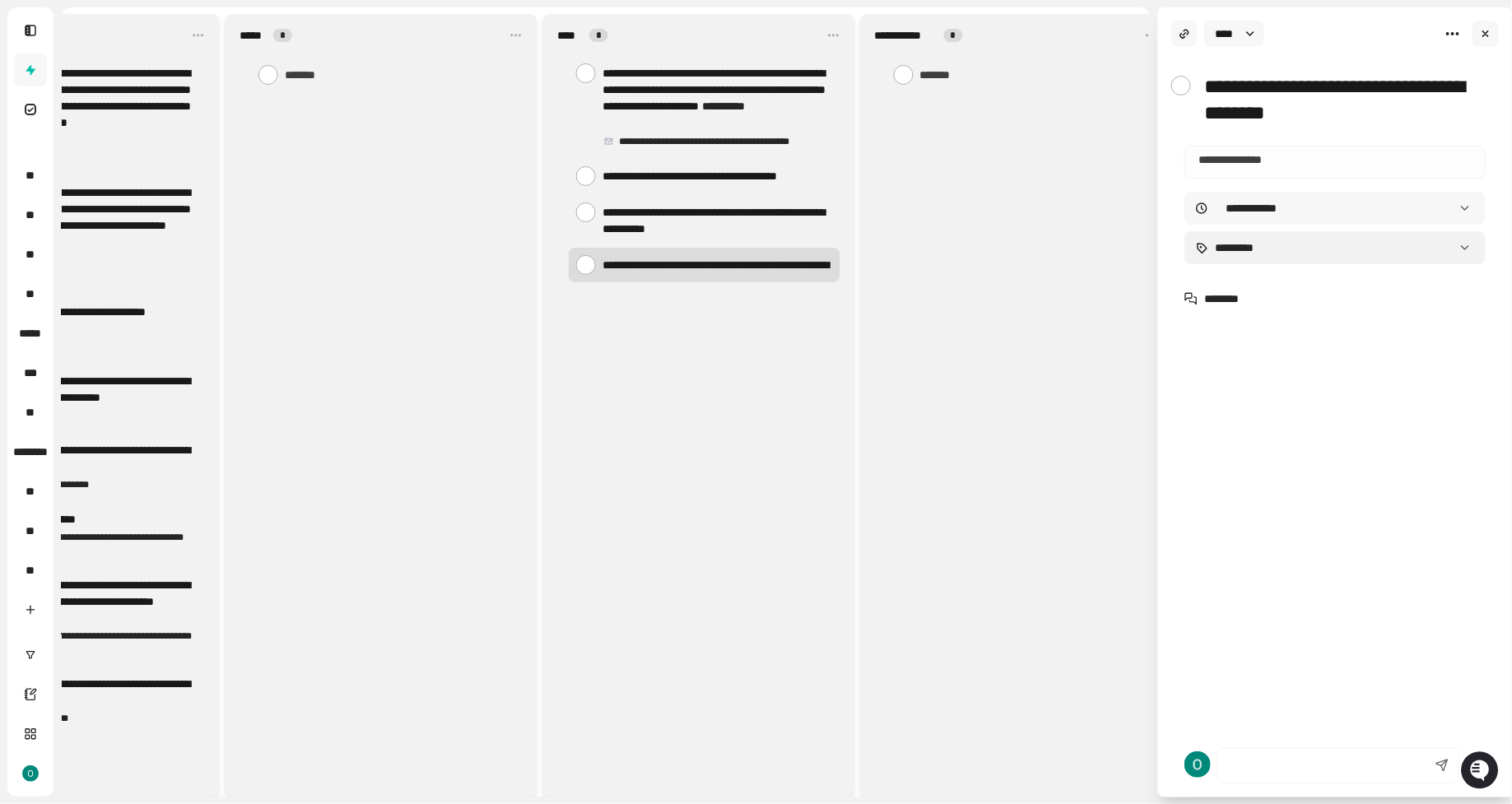 click on "**********" at bounding box center (756, 402) 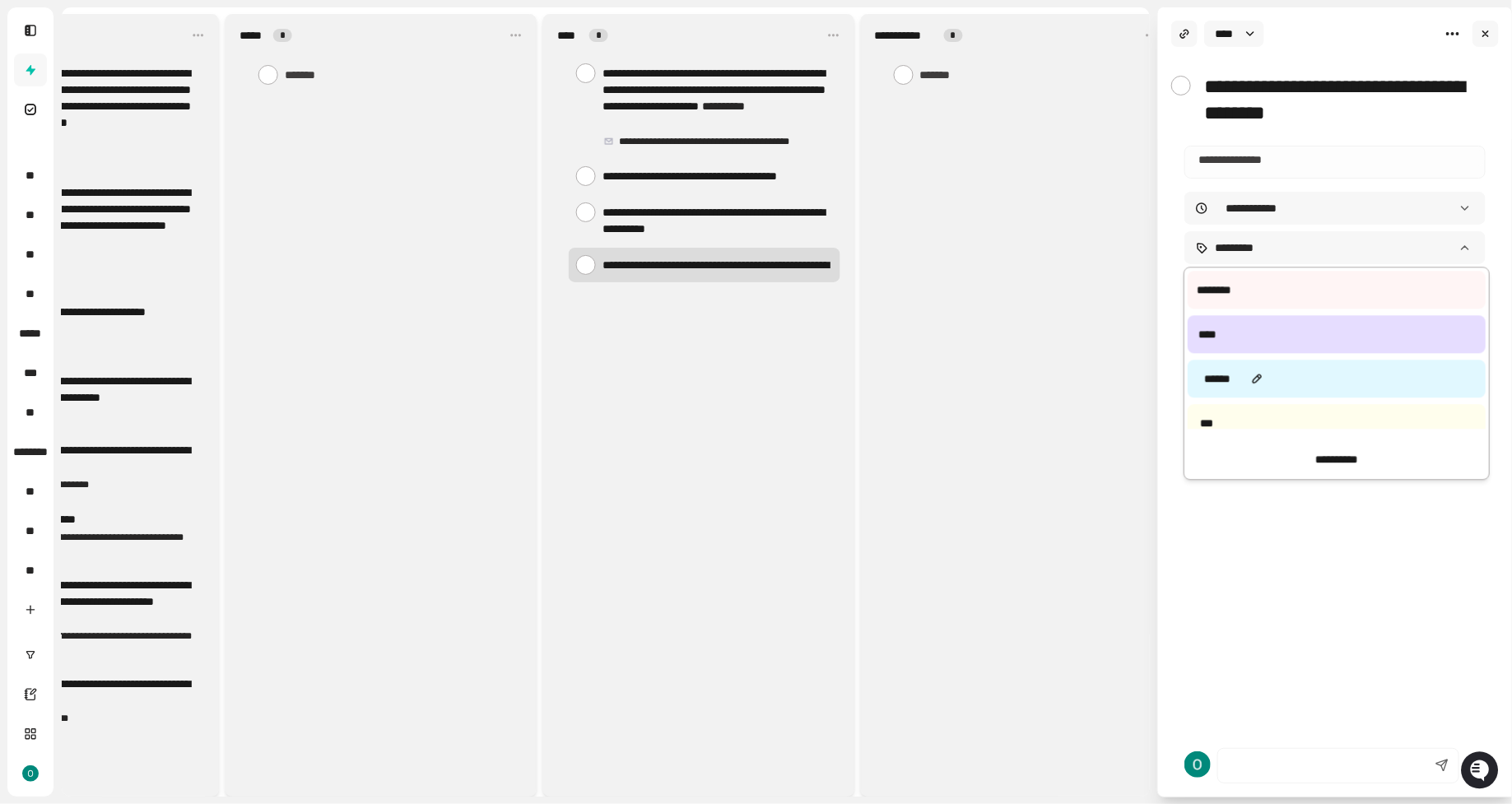 click on "******" at bounding box center (1337, 379) 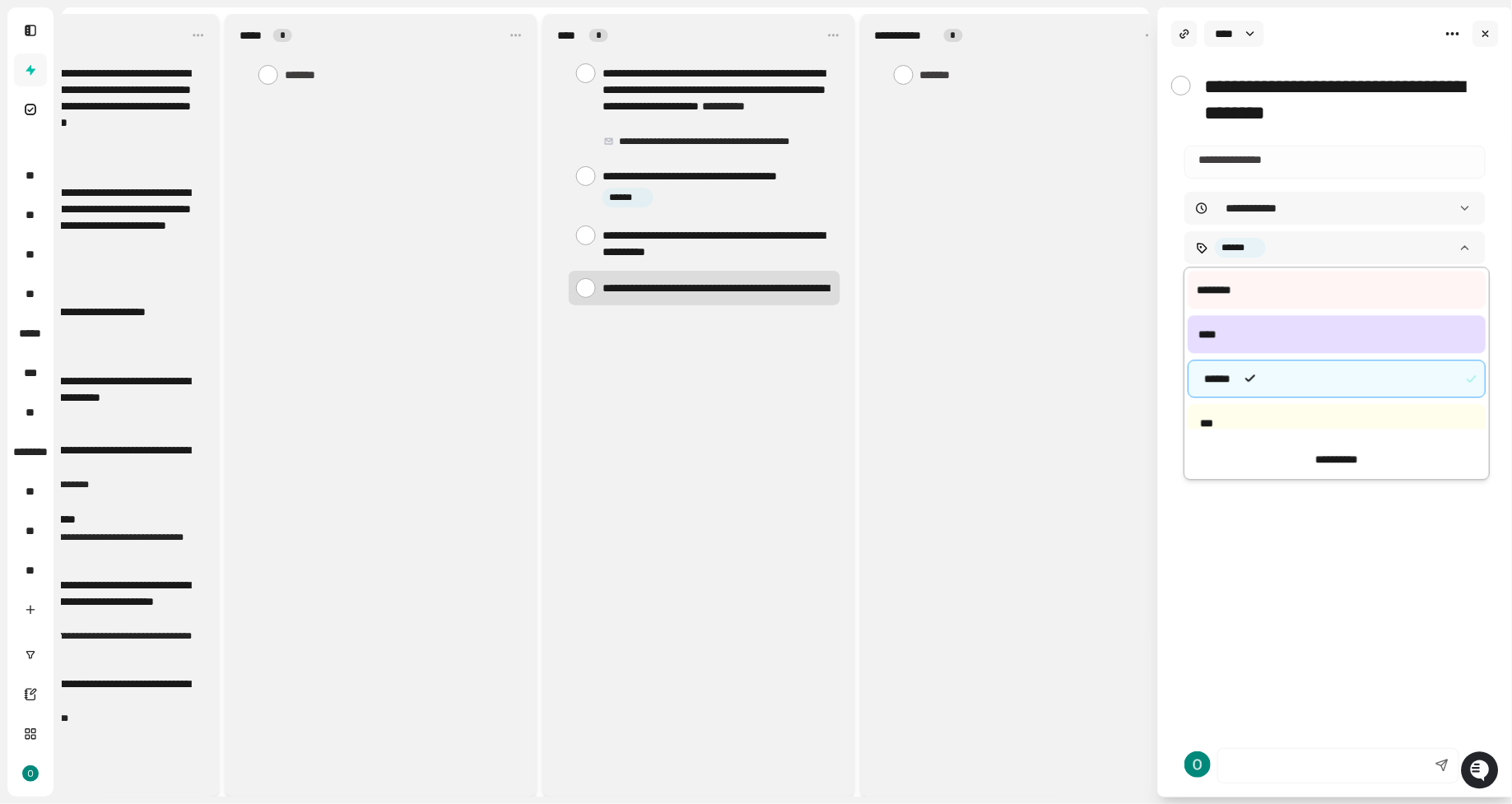 click on "**********" at bounding box center (756, 402) 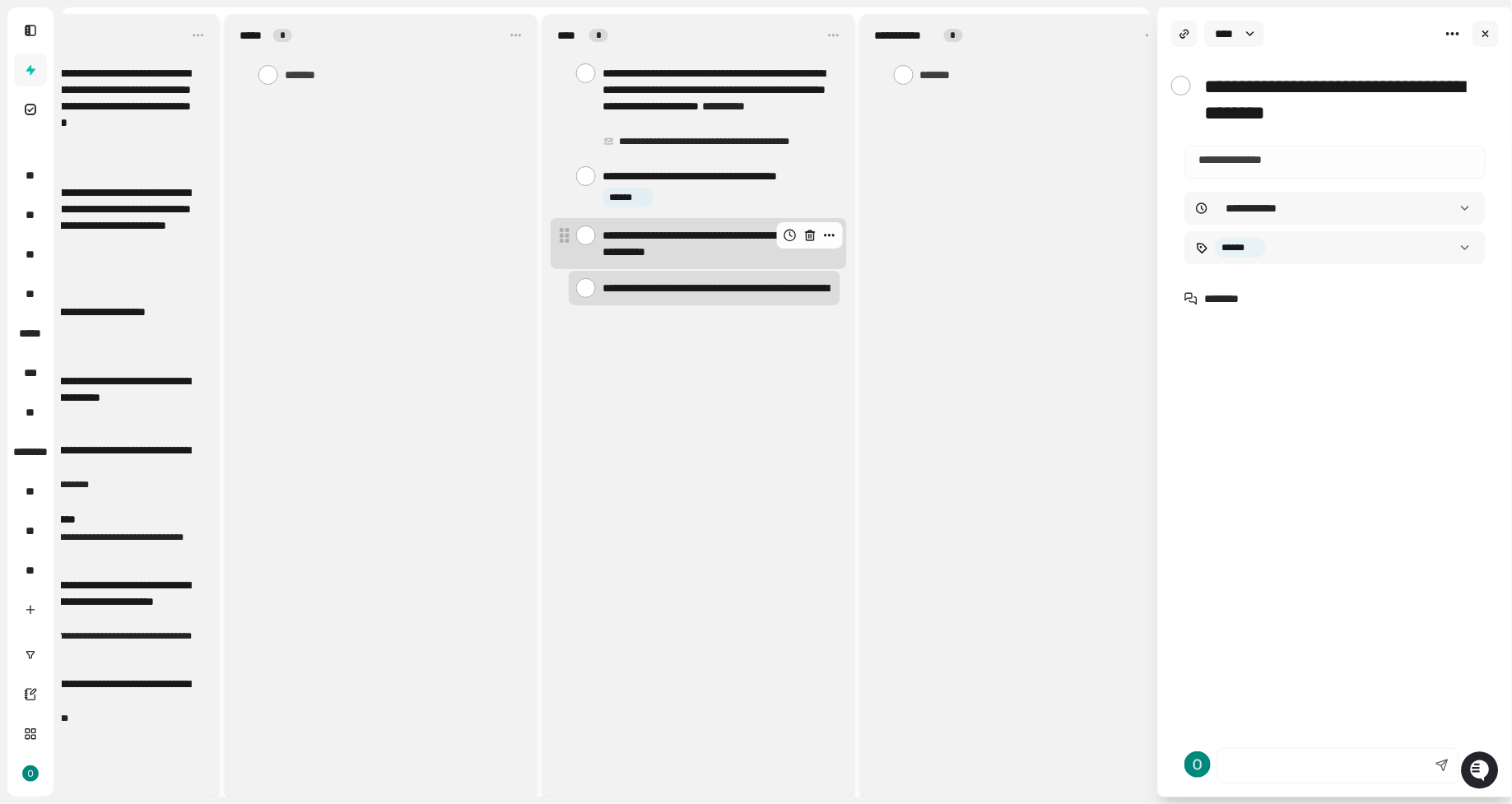 click 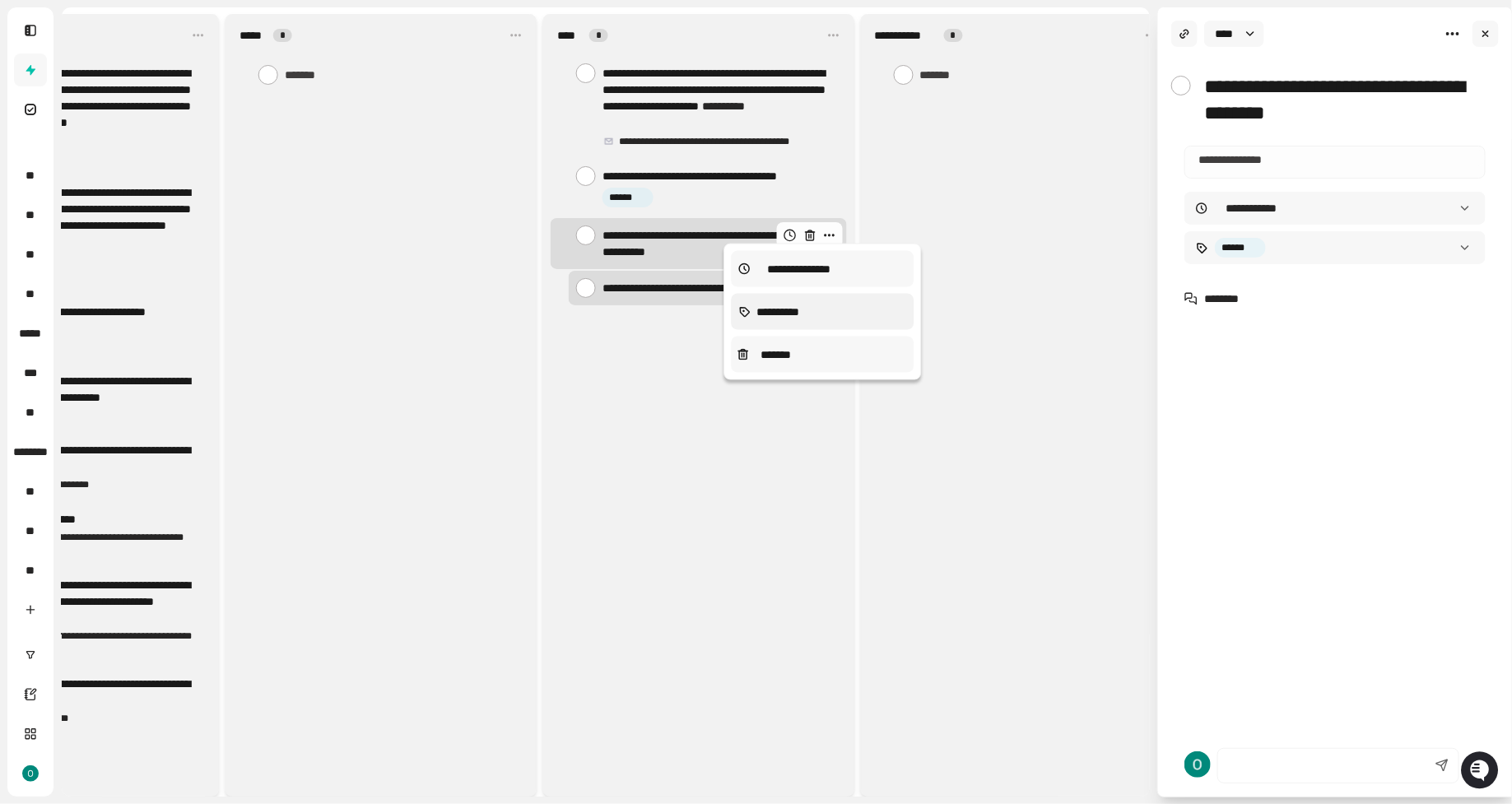 click on "**********" at bounding box center [822, 312] 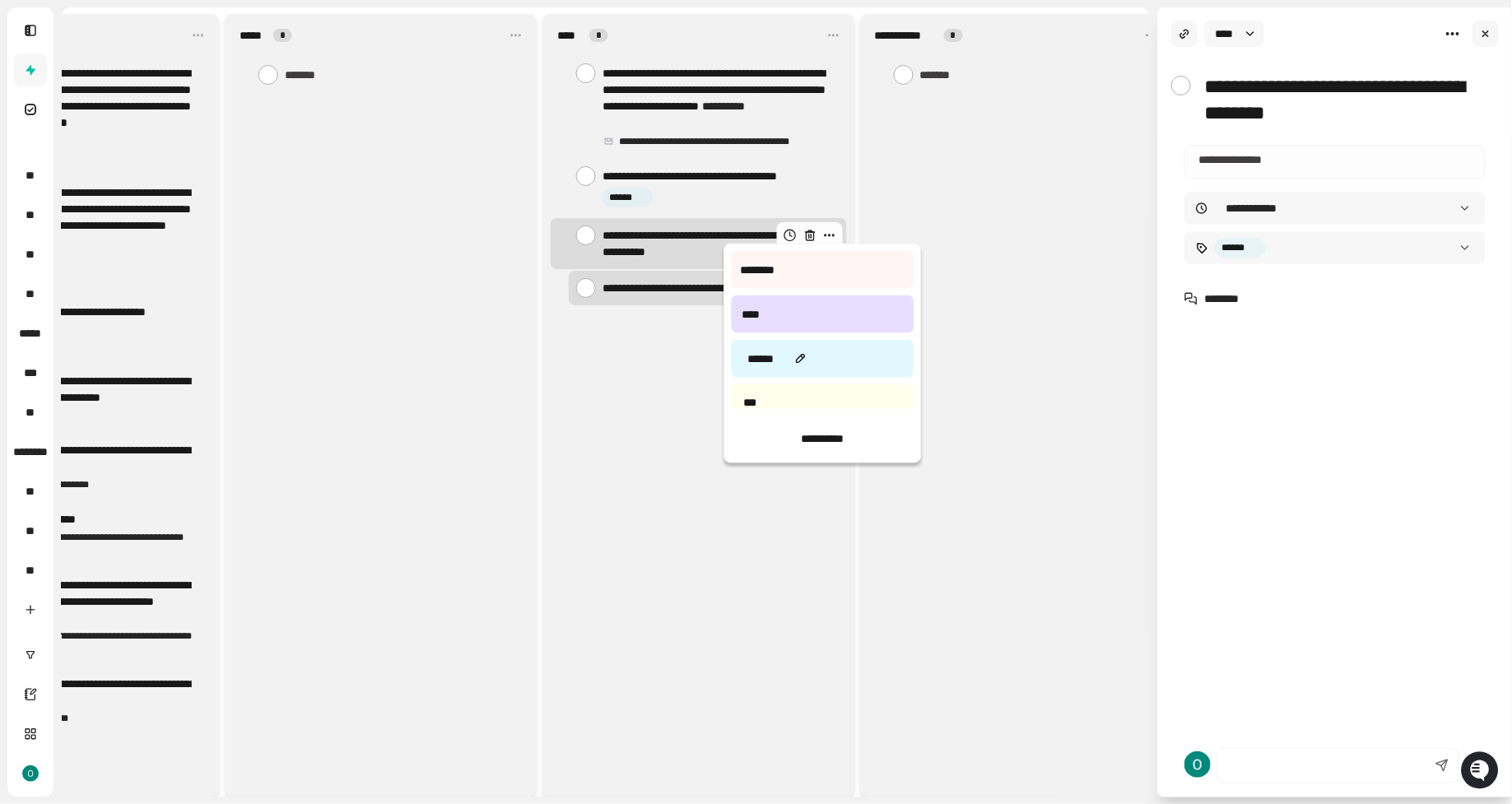 click on "******" at bounding box center [822, 359] 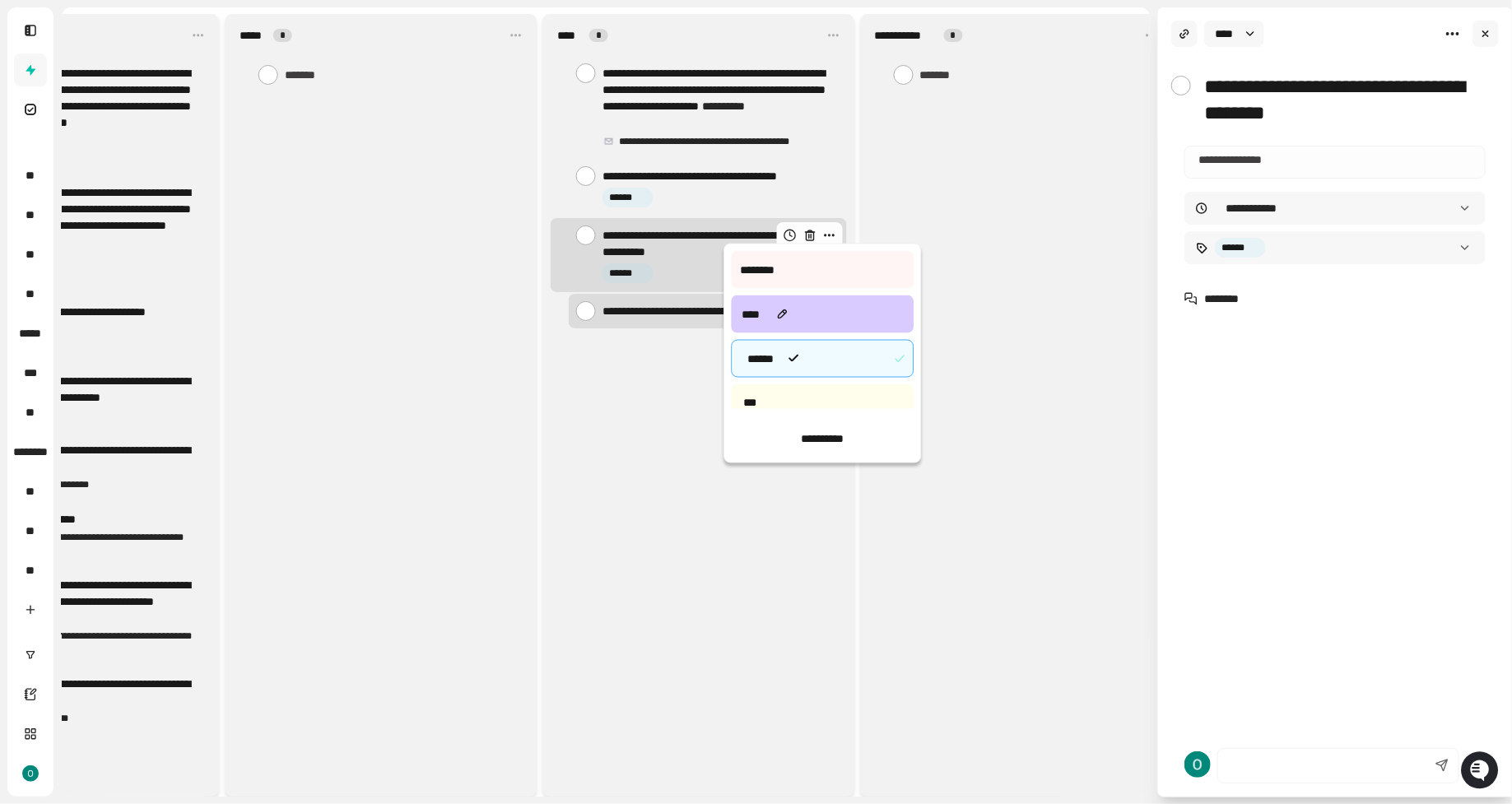 click on "****" at bounding box center [822, 314] 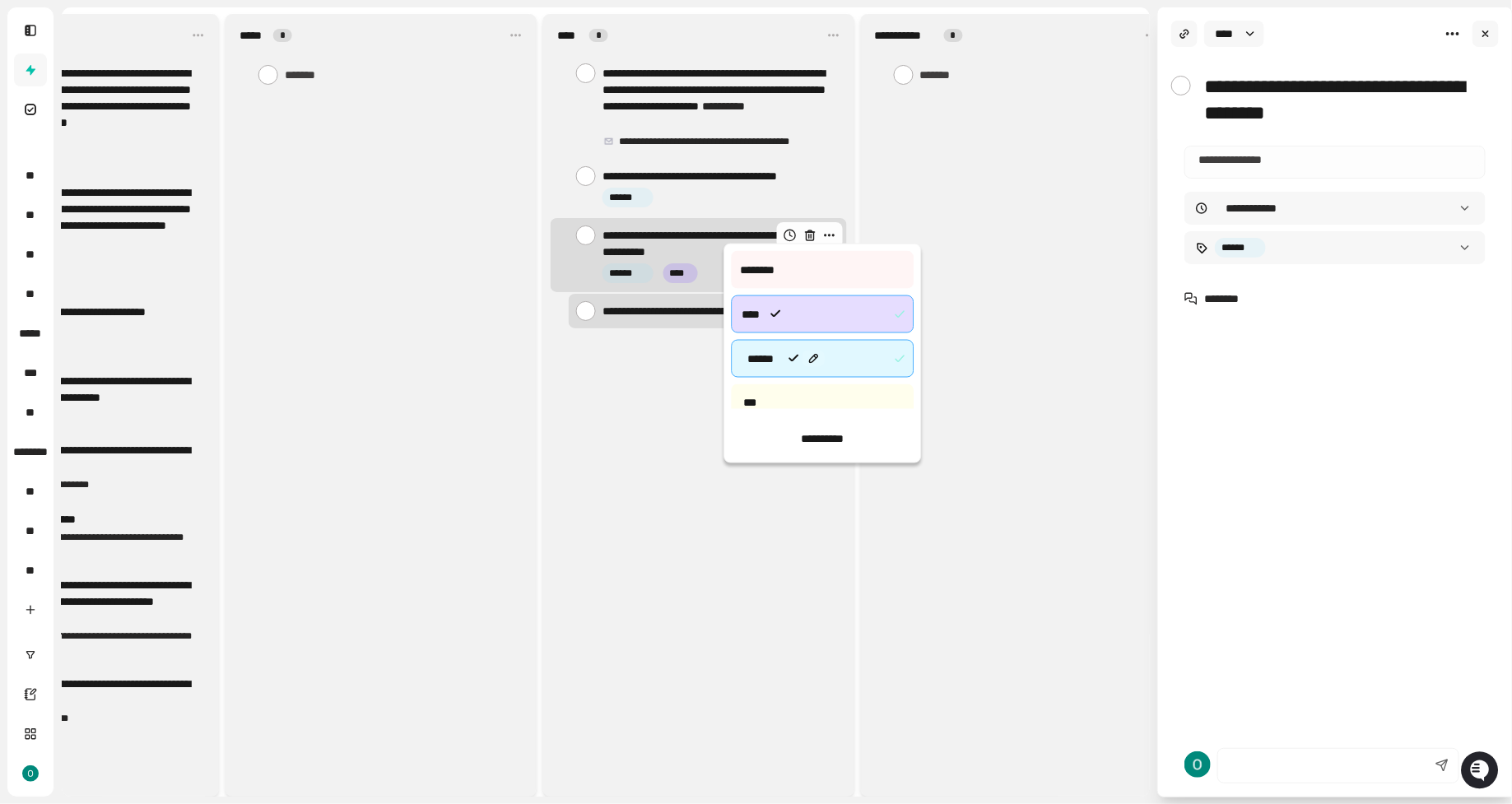 click at bounding box center (814, 359) 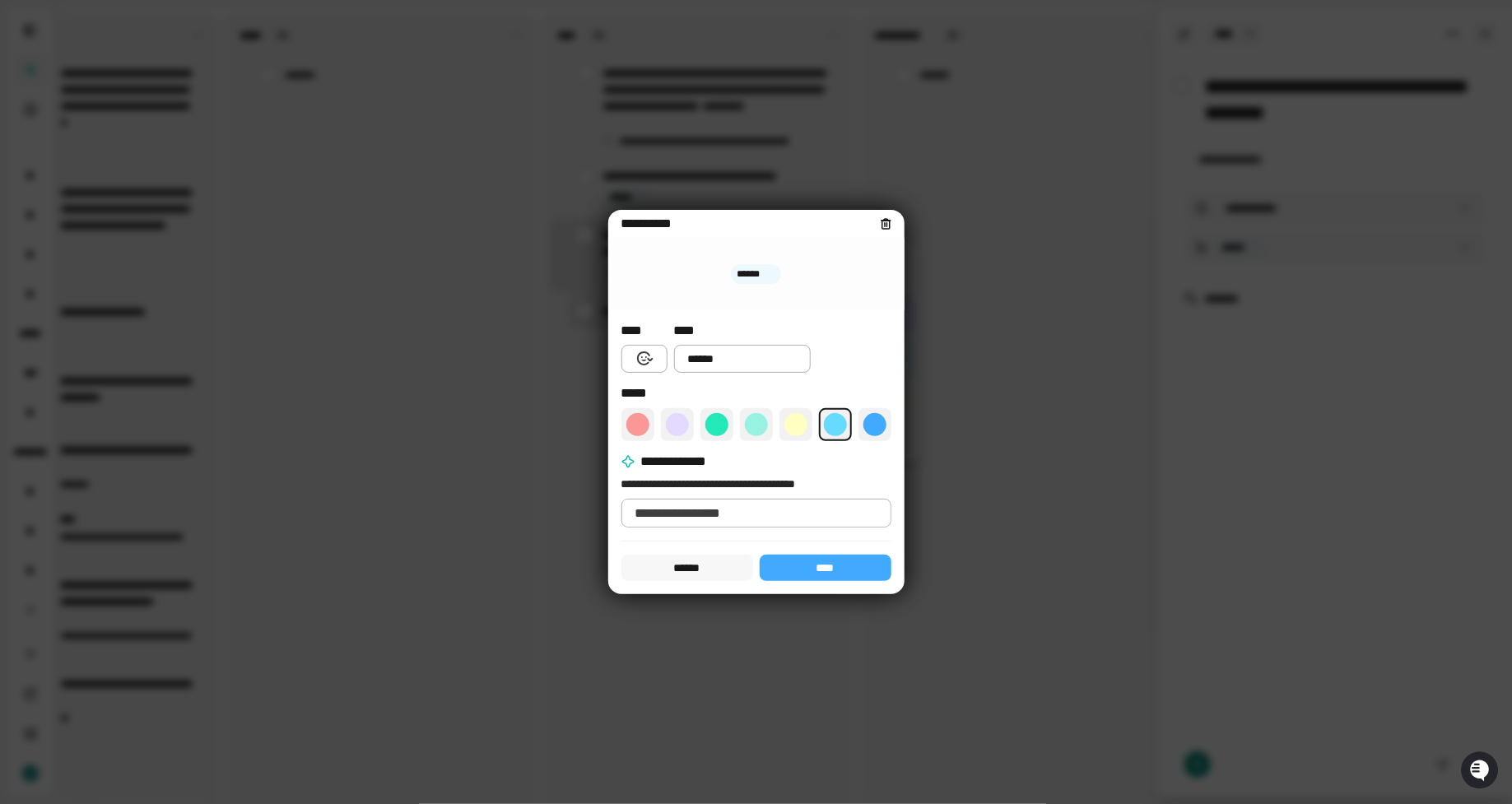 click 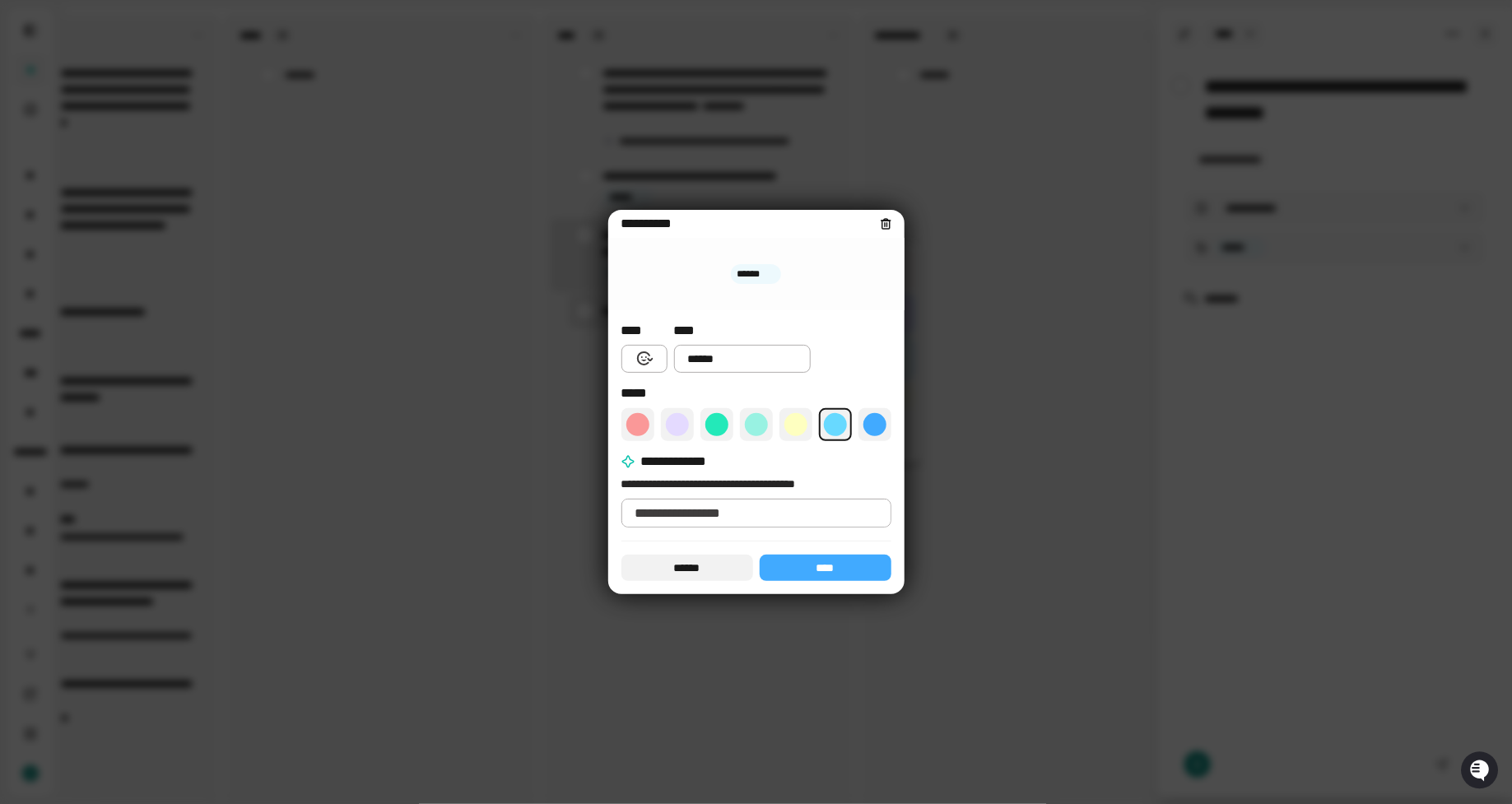 click on "******" at bounding box center [687, 568] 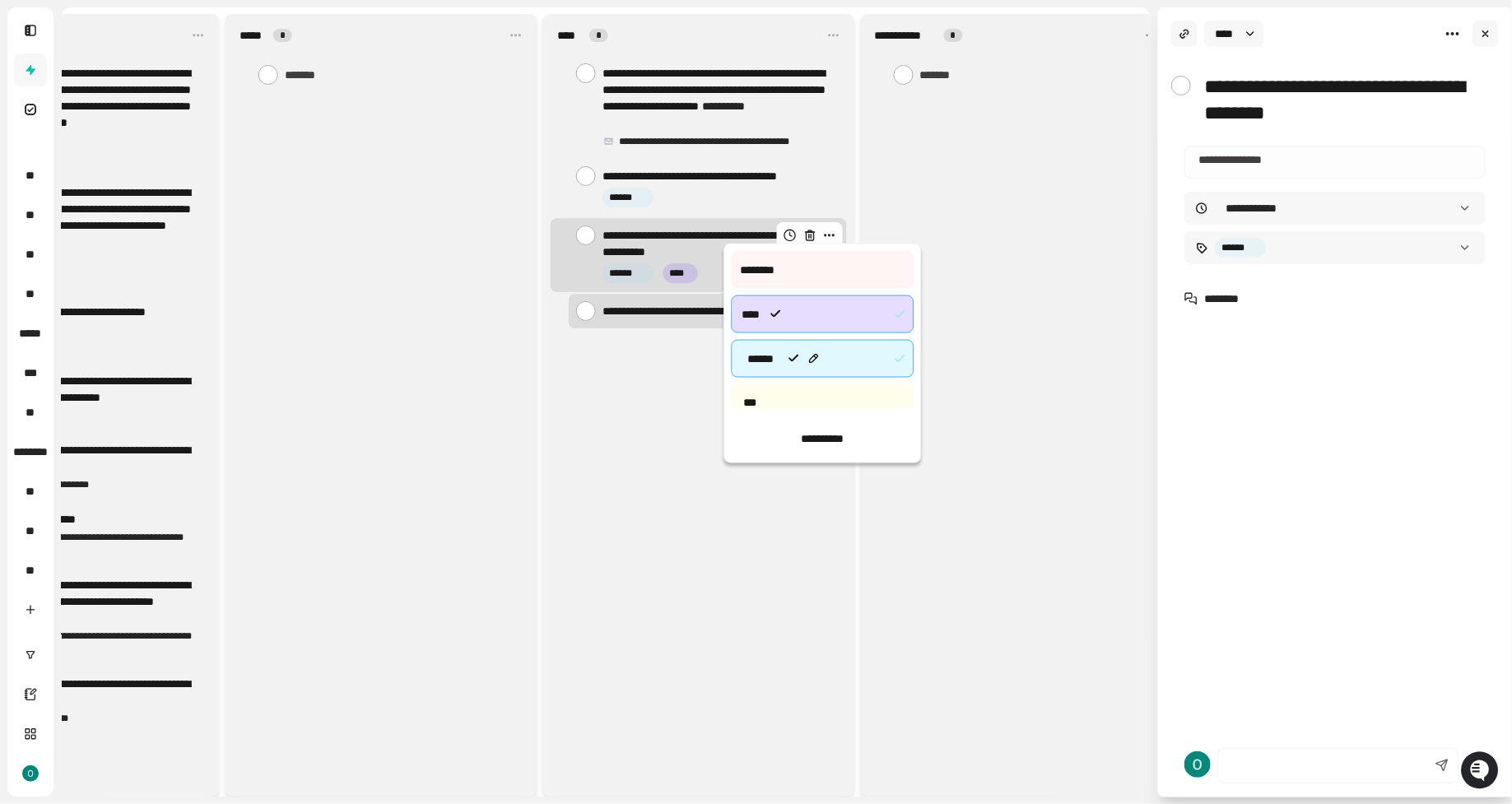 click 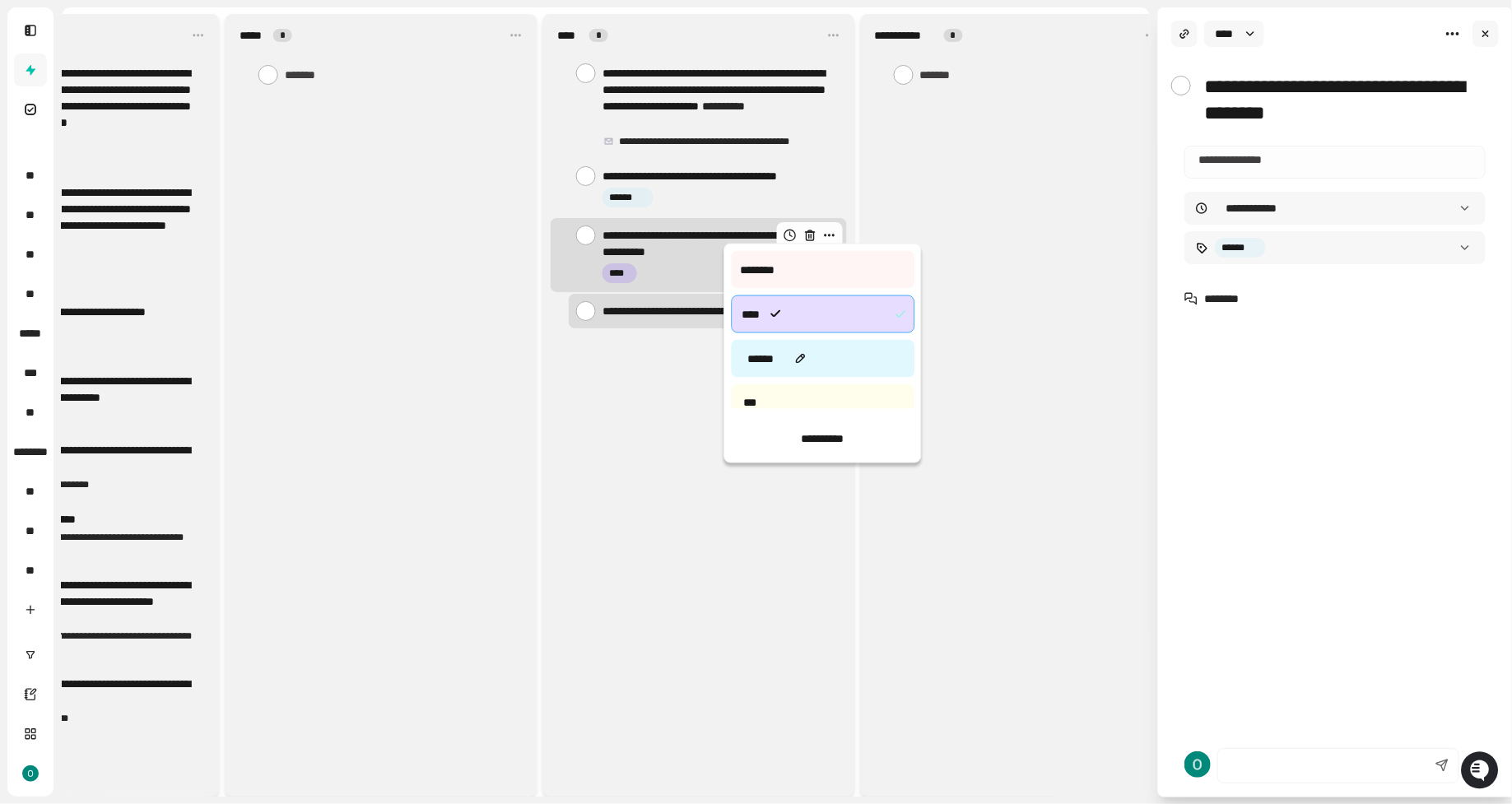 scroll, scrollTop: 98, scrollLeft: 0, axis: vertical 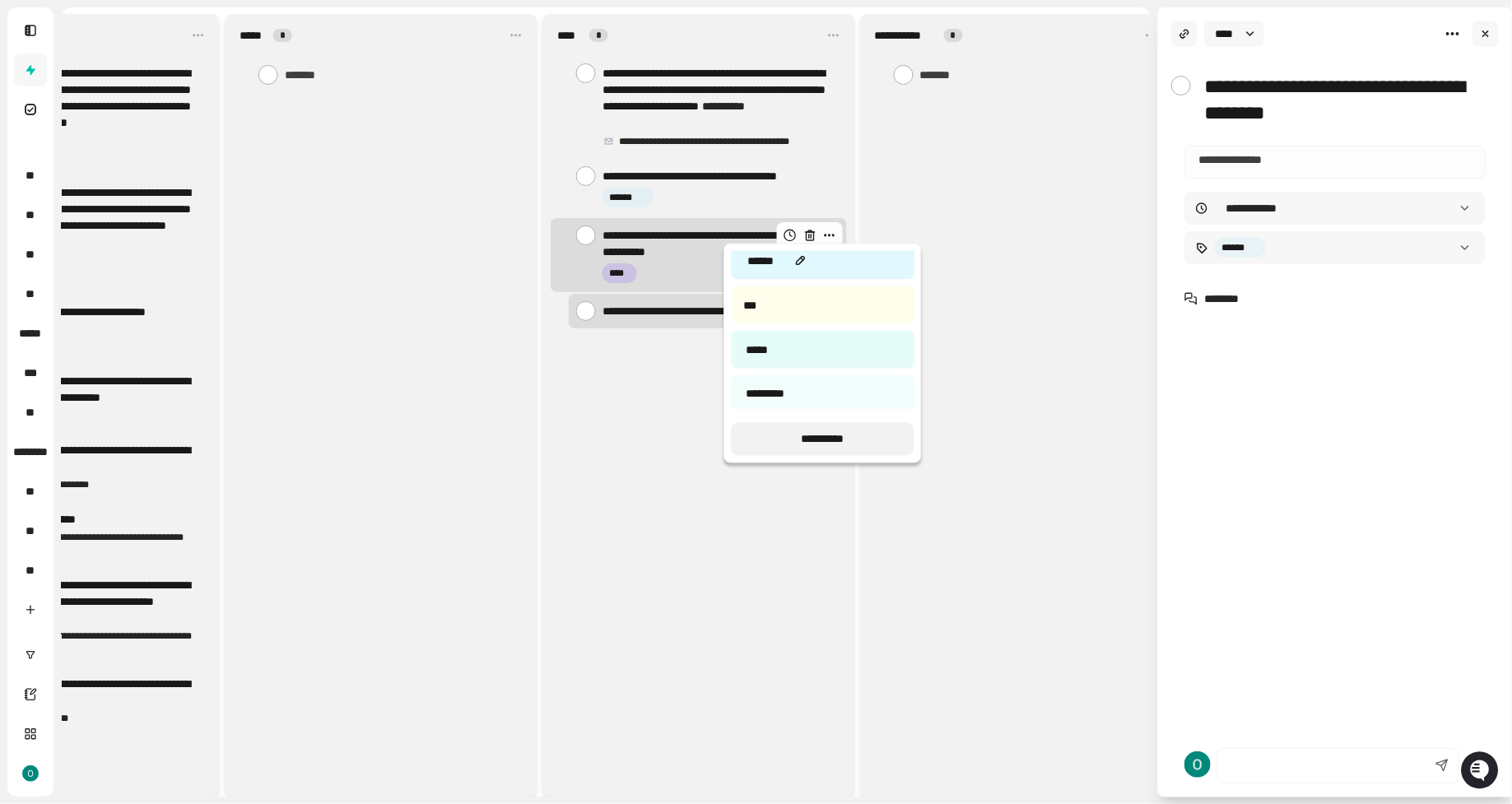 click on "**********" at bounding box center (822, 439) 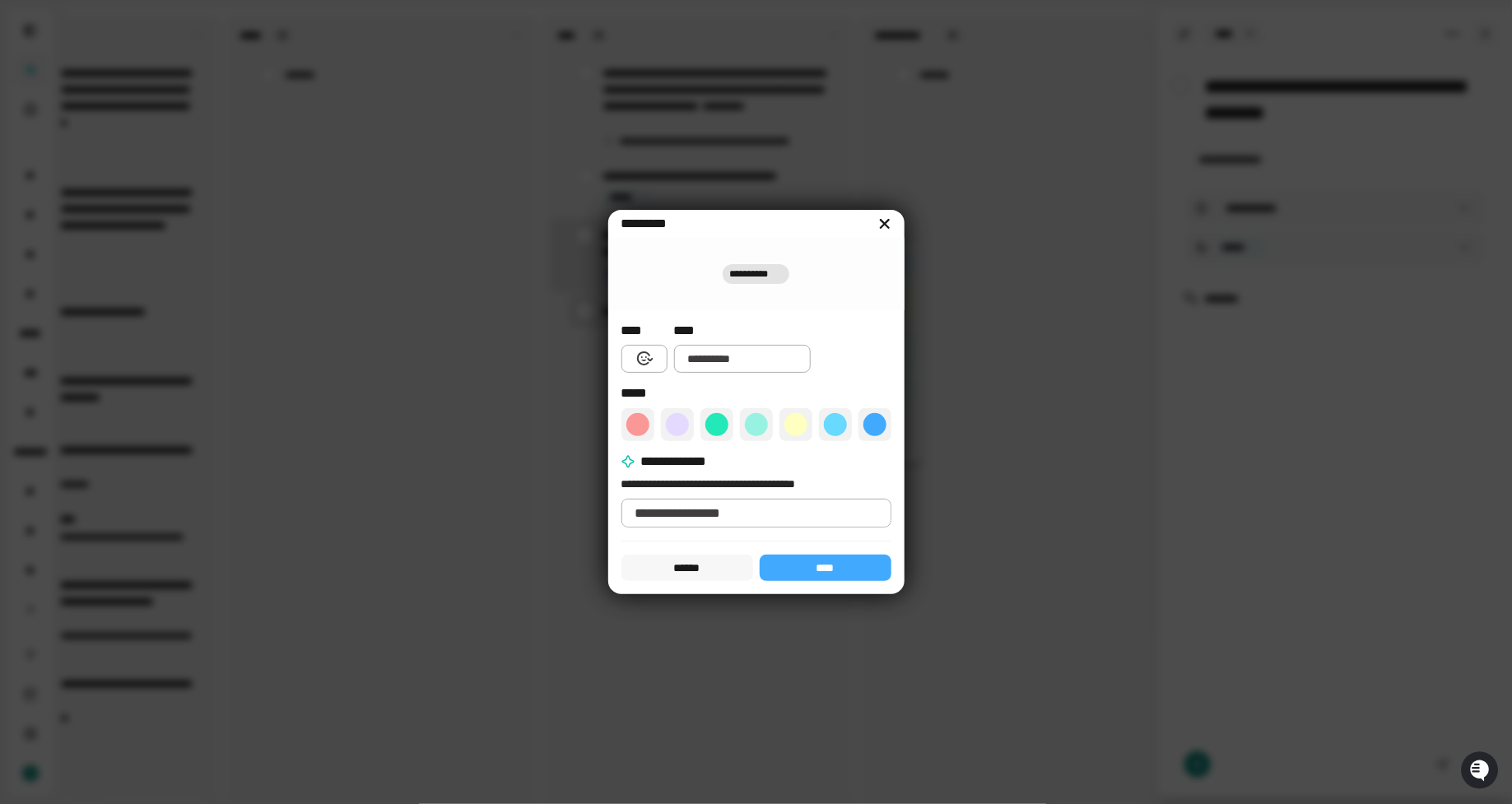 click at bounding box center (742, 359) 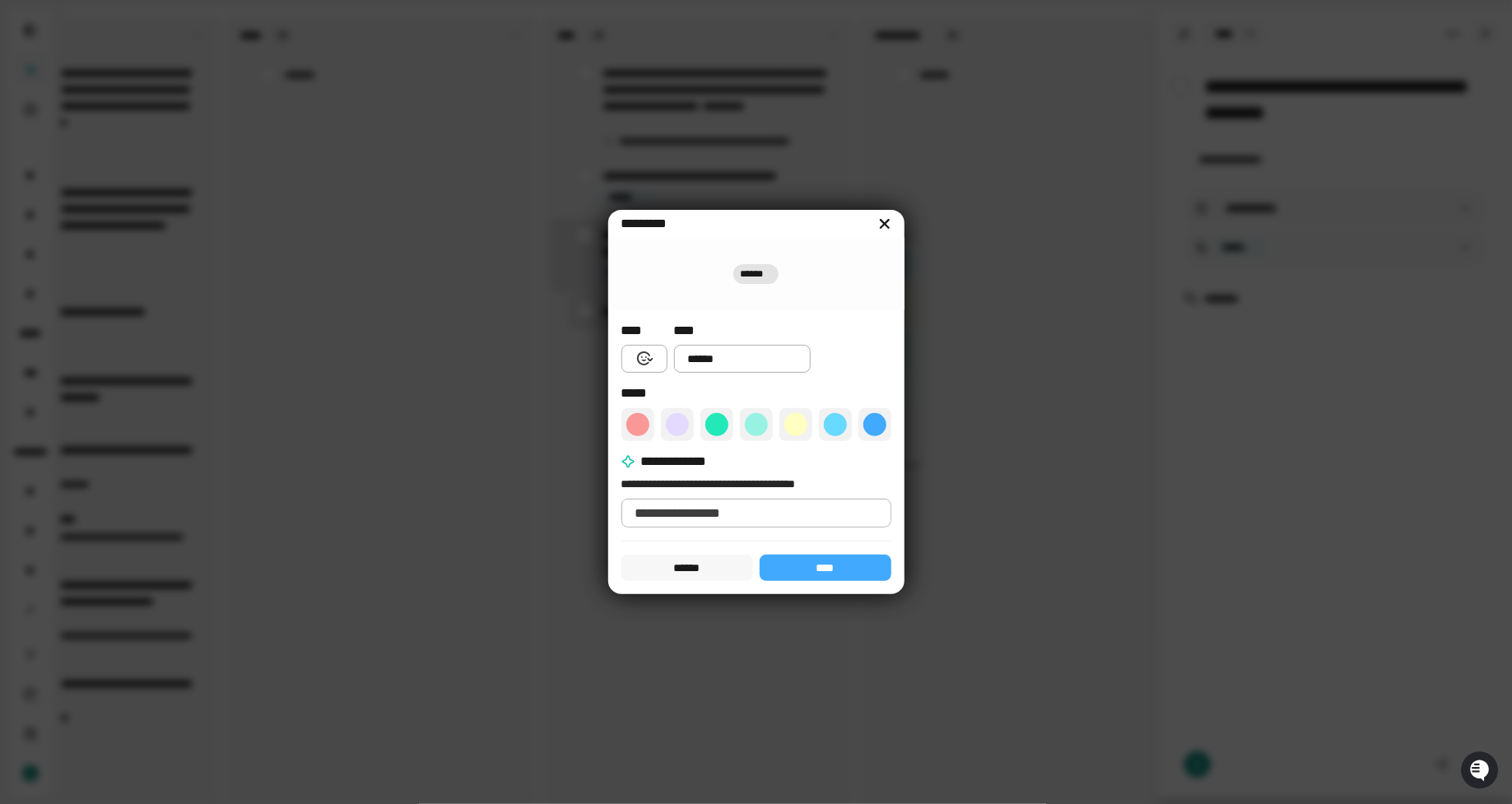 click at bounding box center (638, 425) 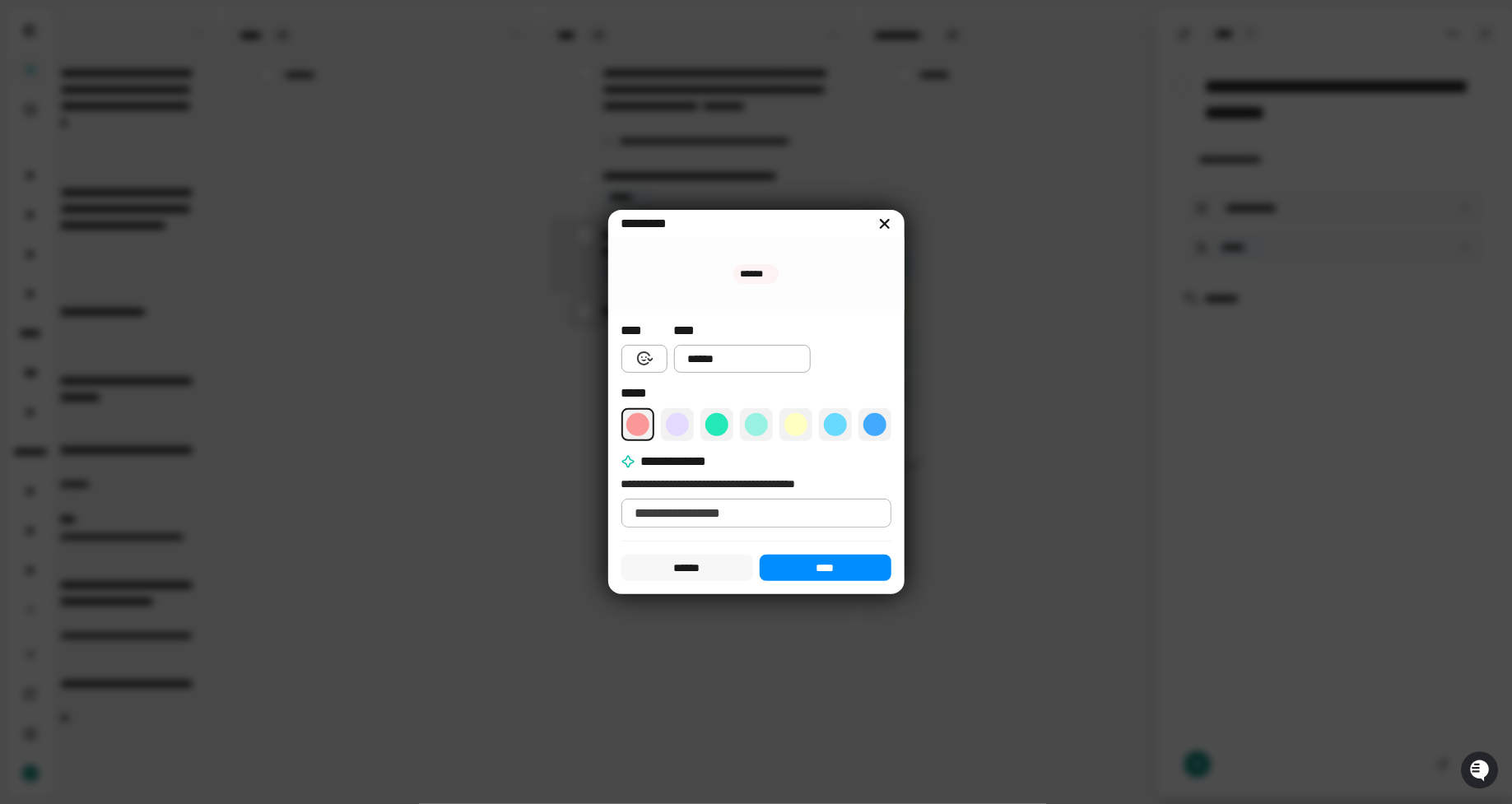 click on "****" at bounding box center [826, 568] 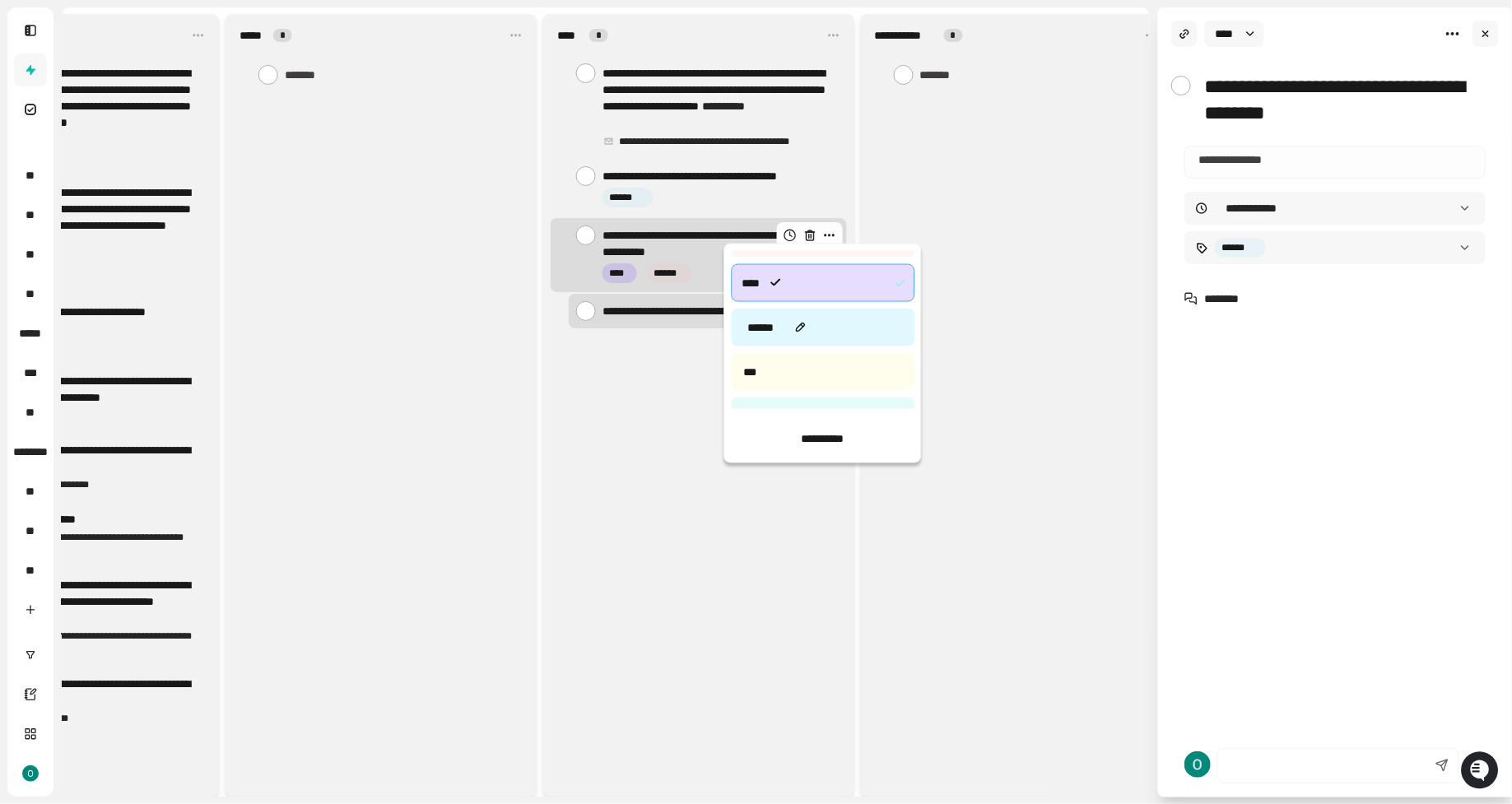 scroll, scrollTop: 0, scrollLeft: 0, axis: both 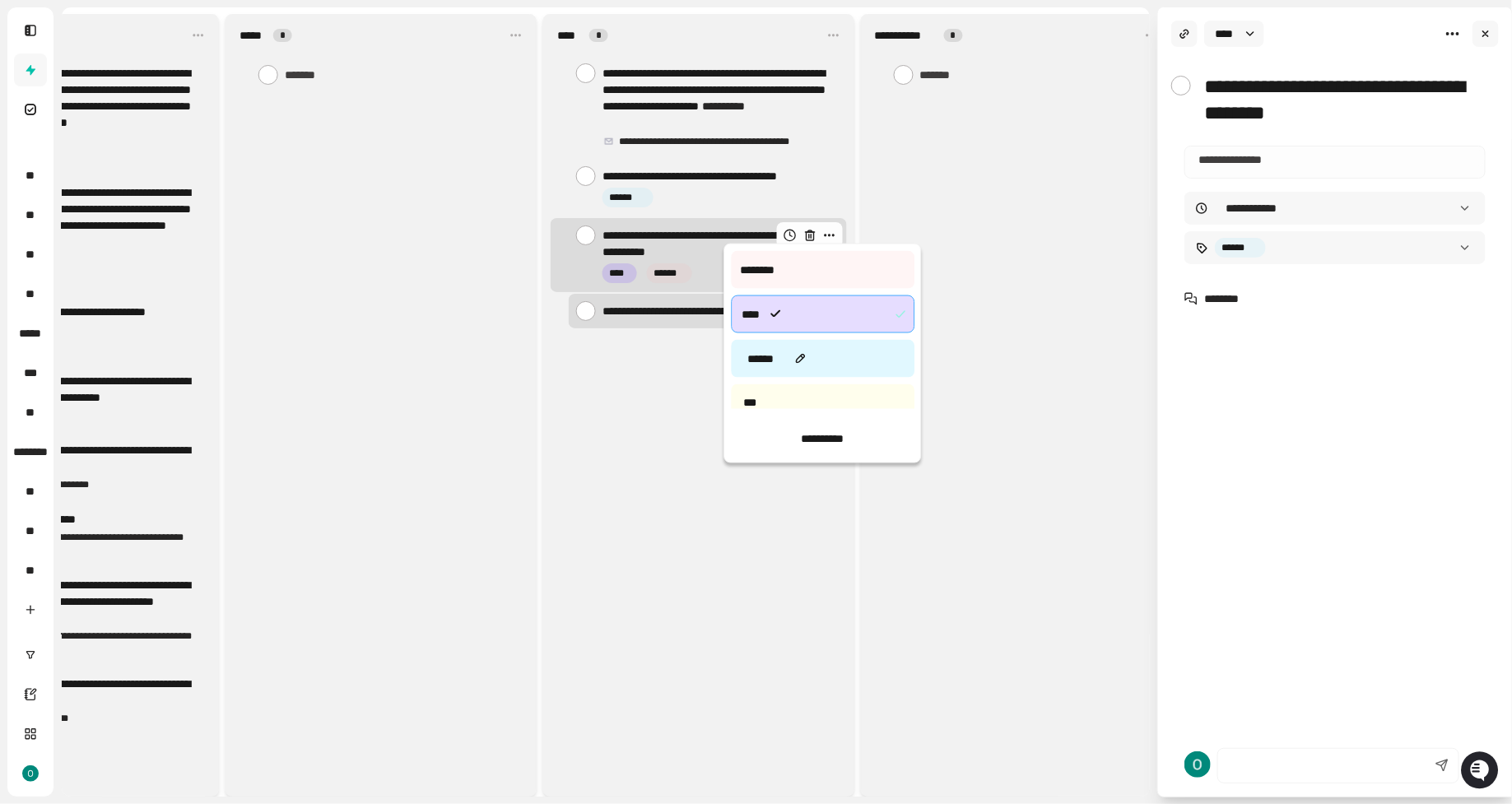 click at bounding box center (756, 402) 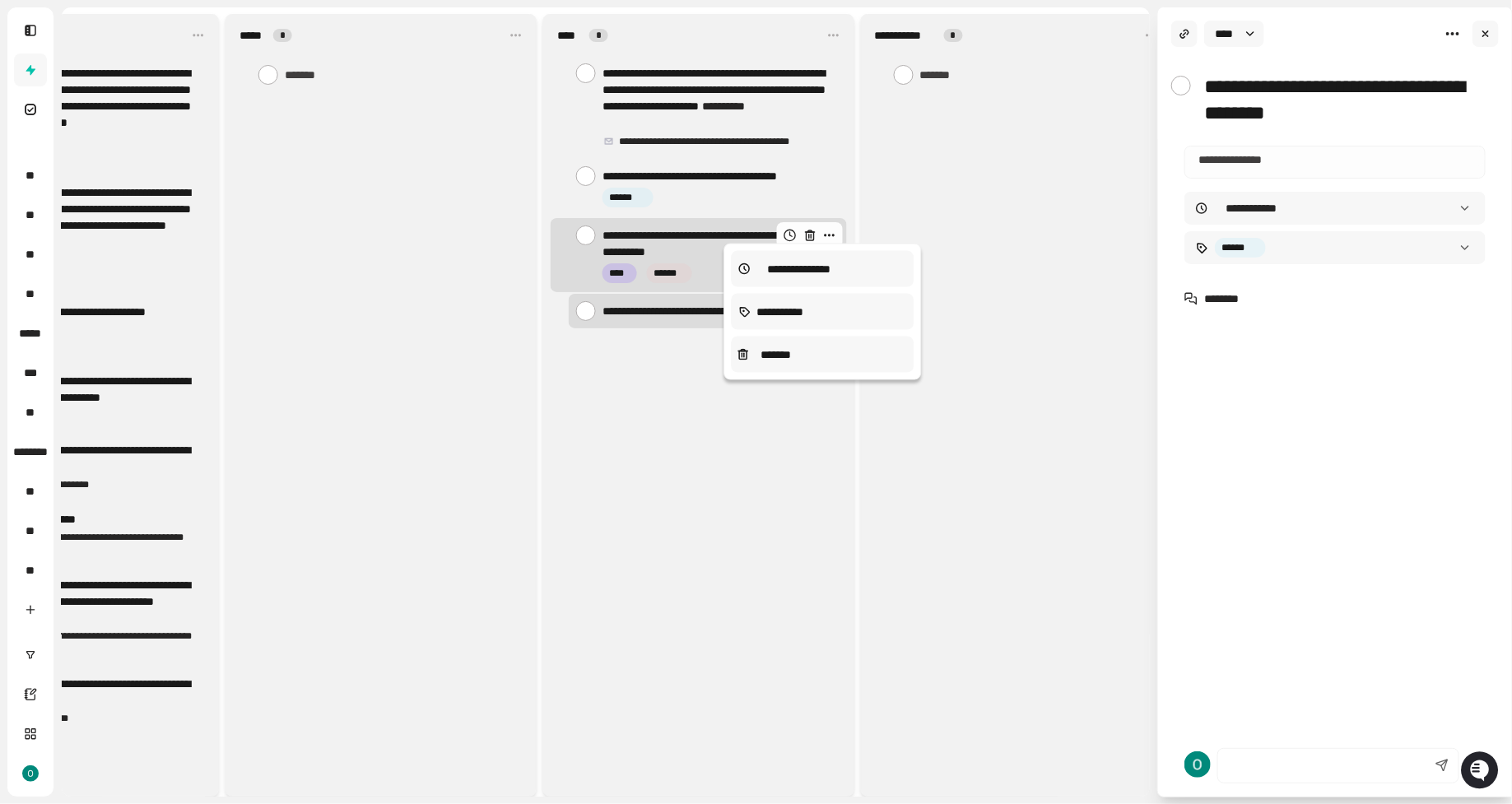 click at bounding box center (756, 402) 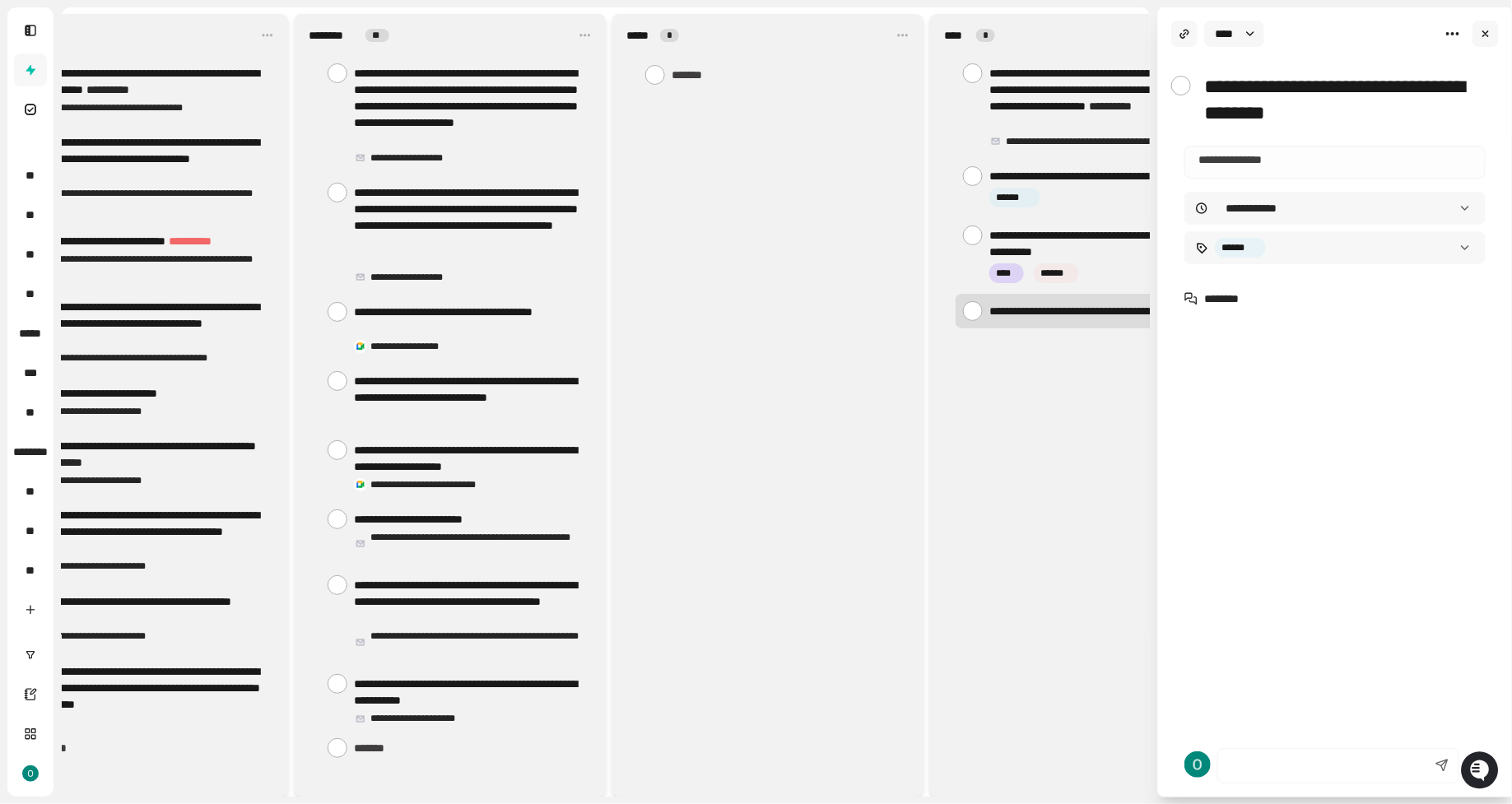 scroll, scrollTop: 0, scrollLeft: 650, axis: horizontal 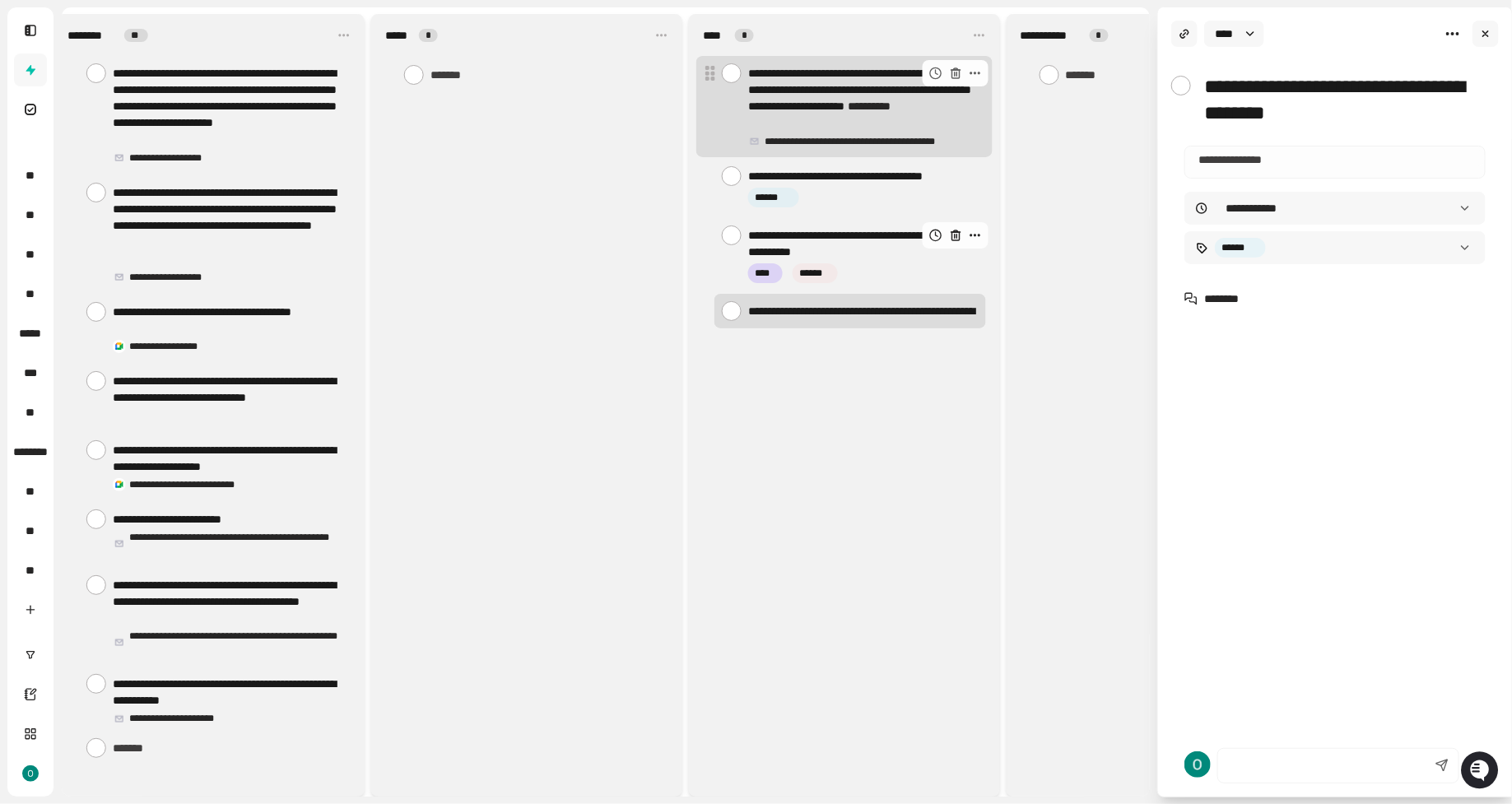click on "**********" at bounding box center [864, 98] 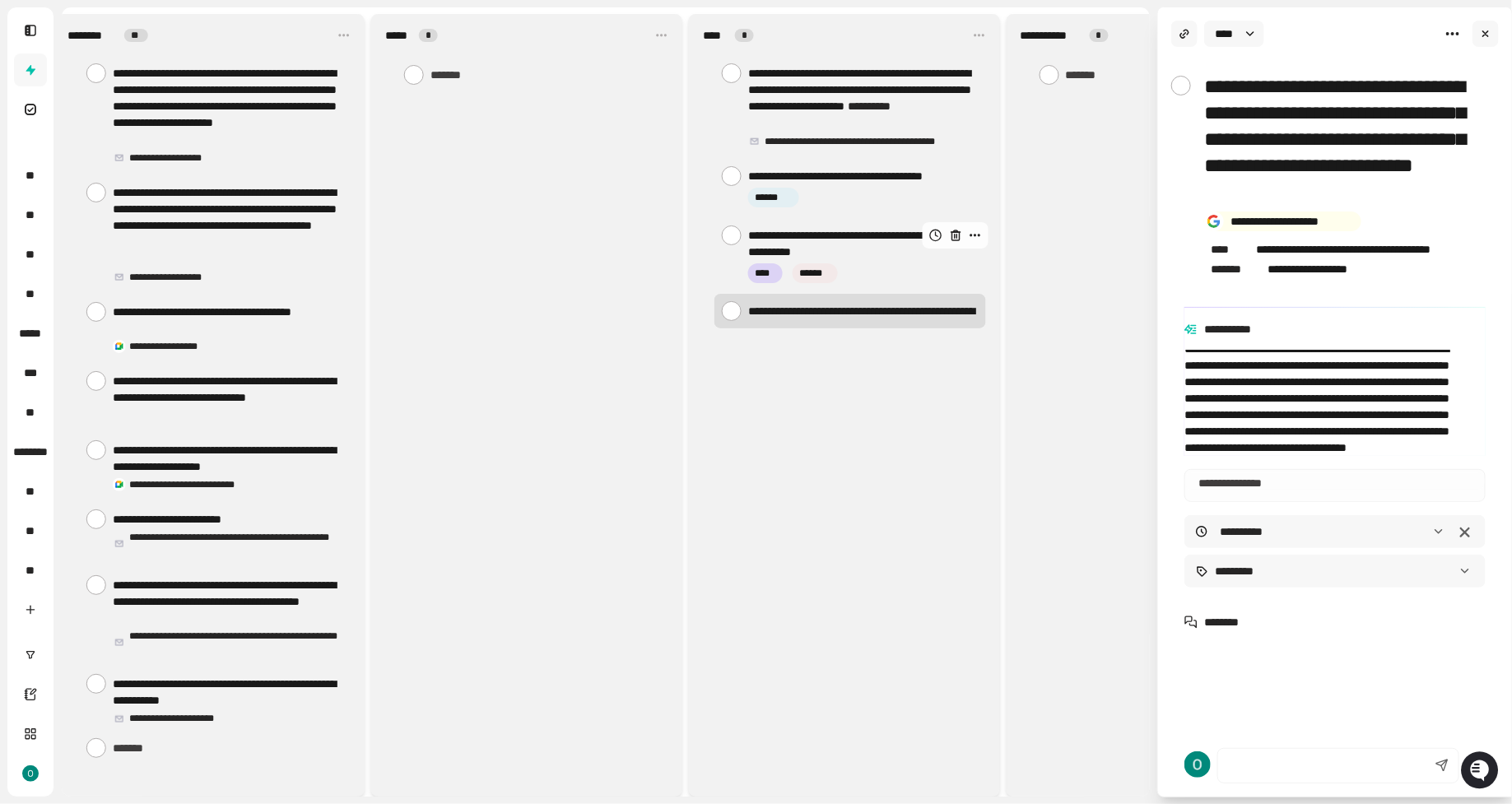 scroll, scrollTop: 58, scrollLeft: 0, axis: vertical 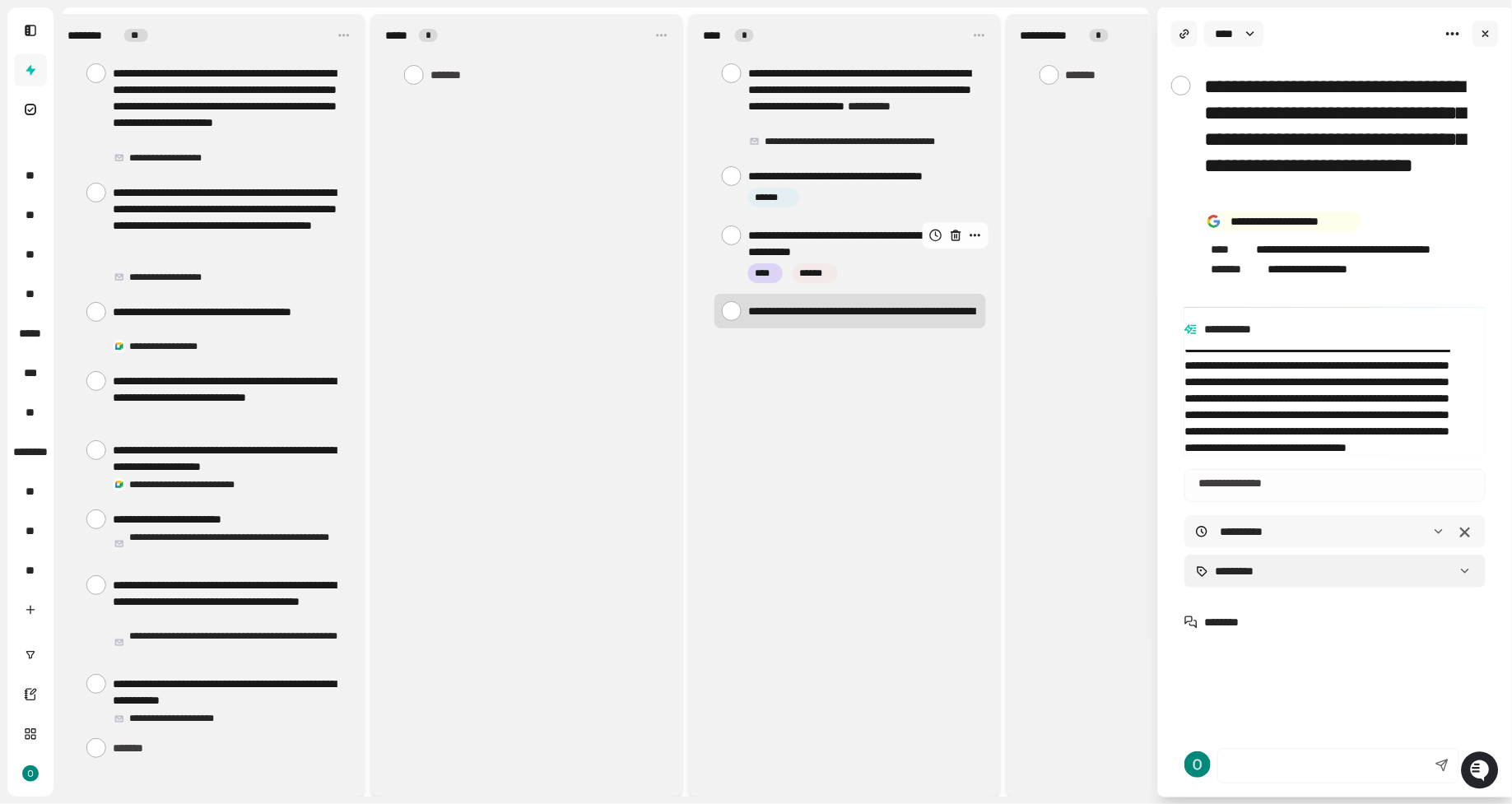 click on "**********" at bounding box center [756, 402] 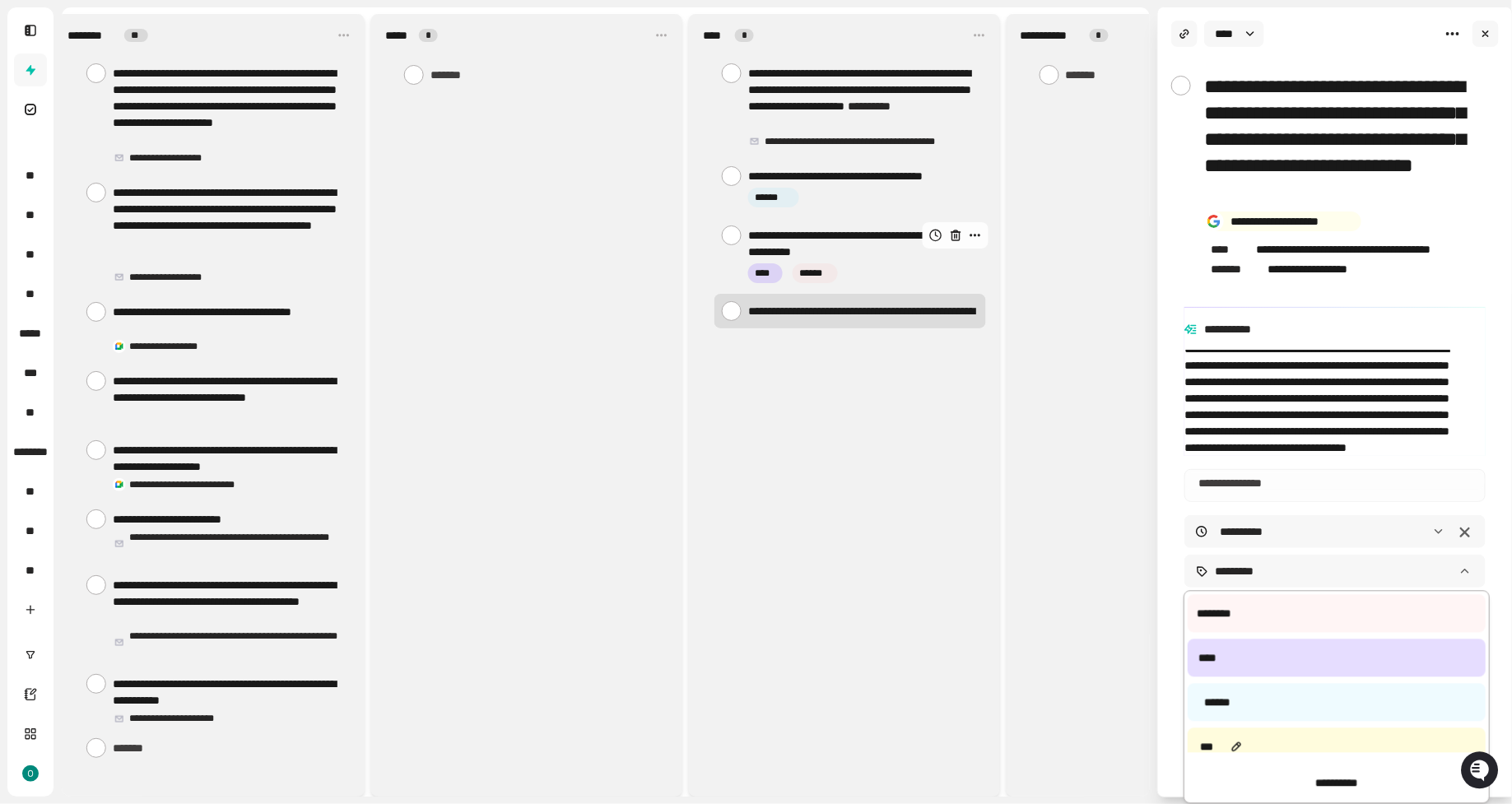 scroll, scrollTop: 76, scrollLeft: 0, axis: vertical 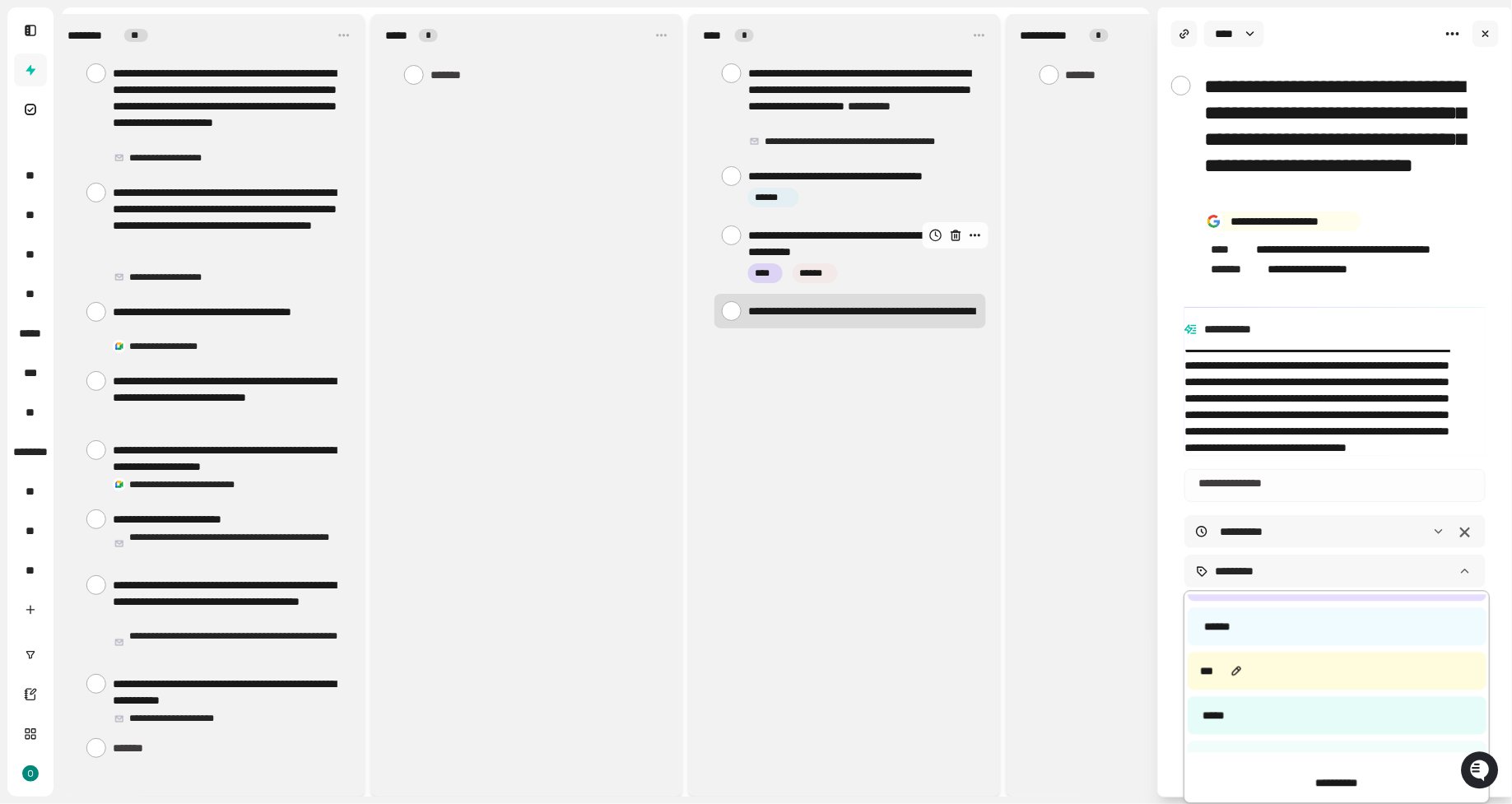 click on "***" at bounding box center [1337, 671] 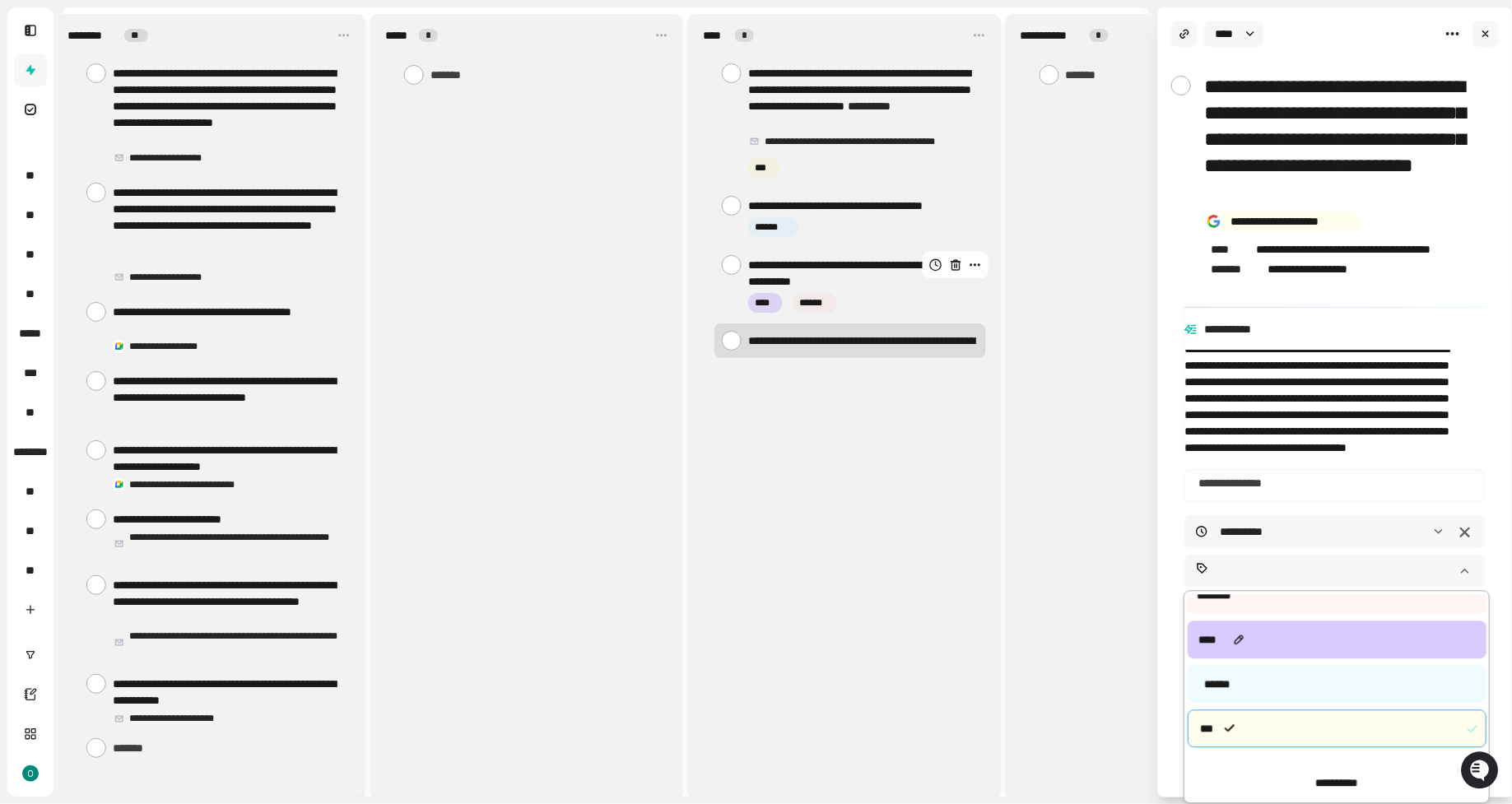 scroll, scrollTop: 142, scrollLeft: 0, axis: vertical 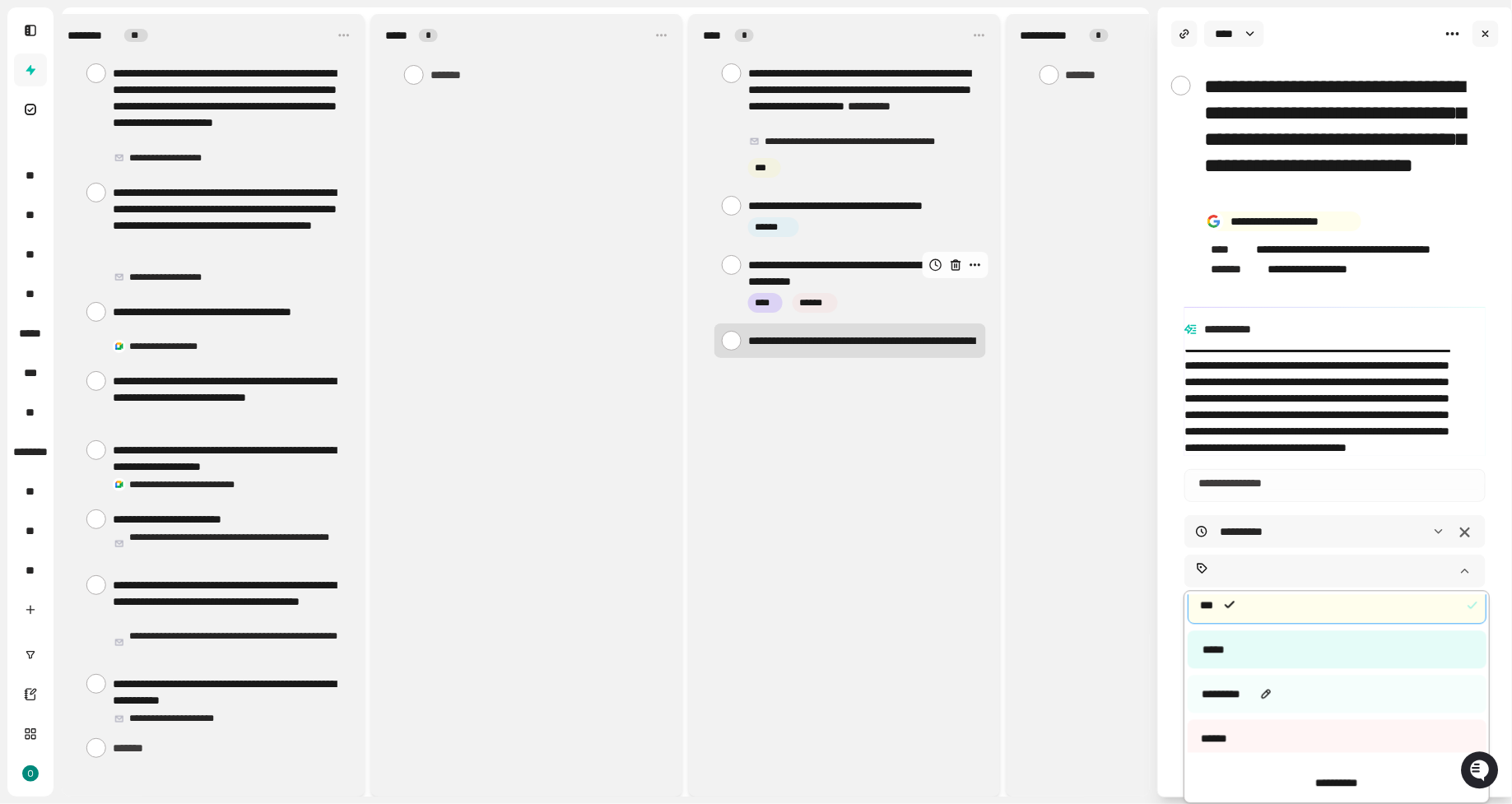 click on "*********" at bounding box center (1337, 694) 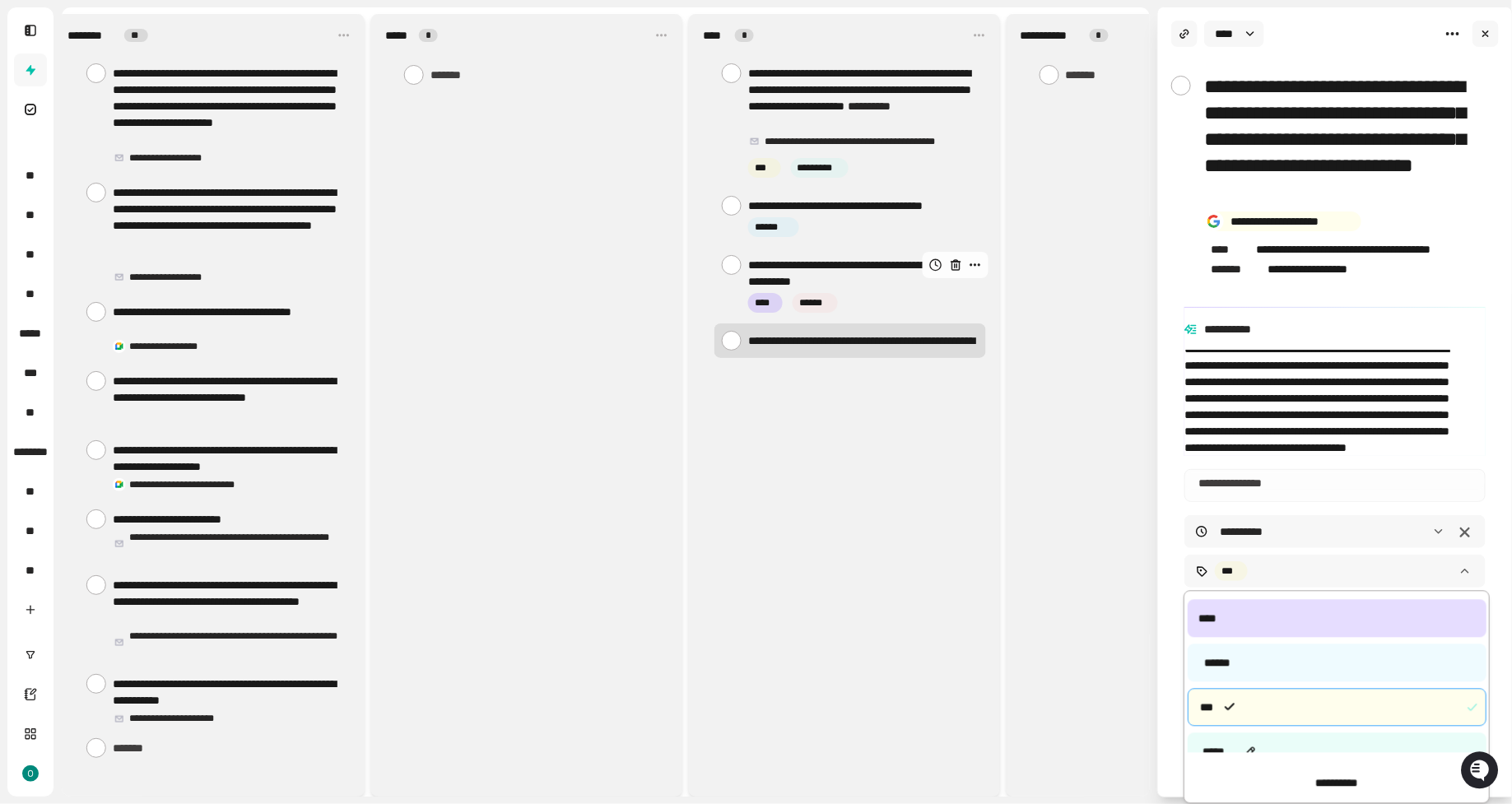 scroll, scrollTop: 0, scrollLeft: 0, axis: both 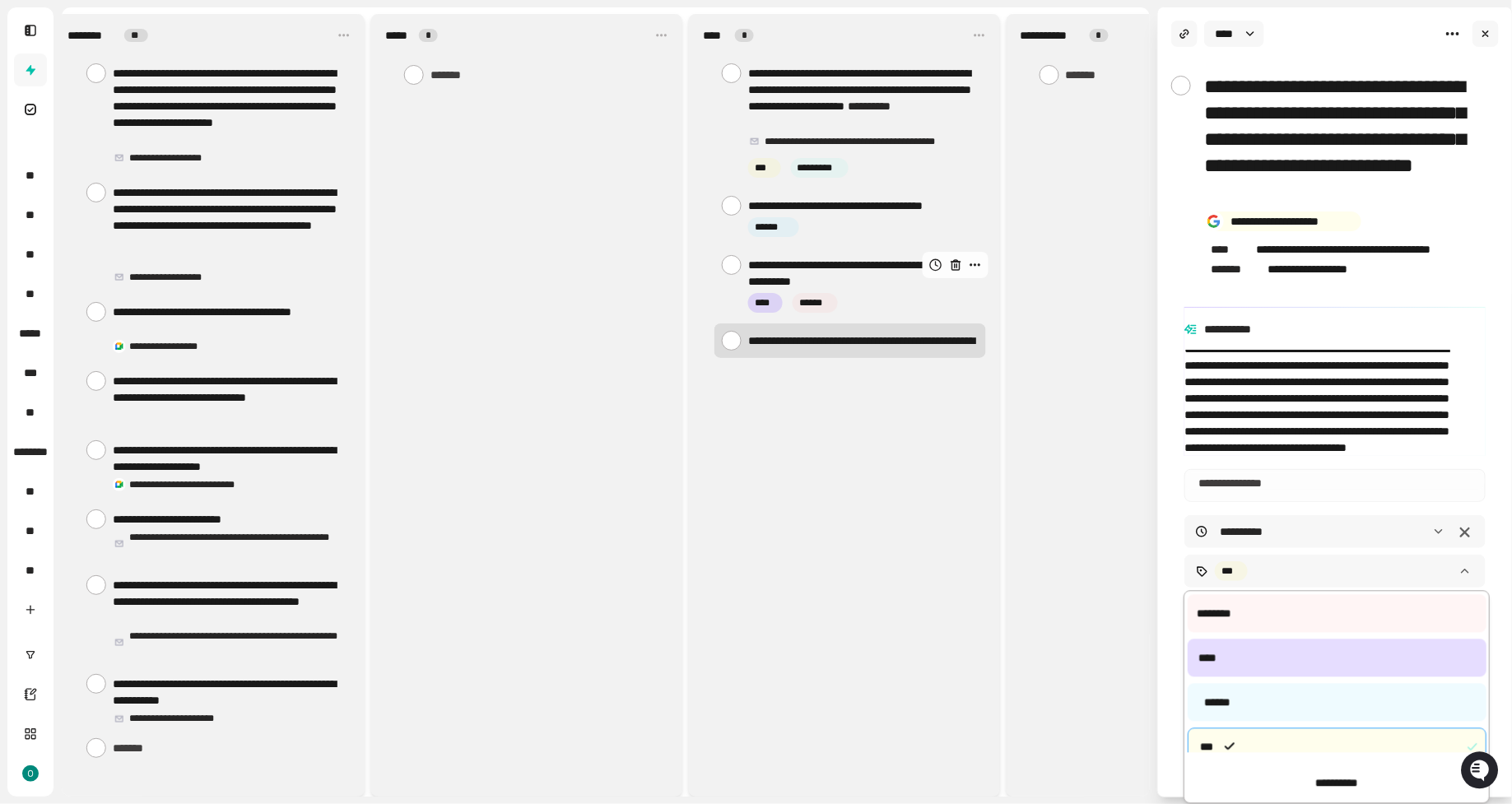 click on "**********" at bounding box center [756, 402] 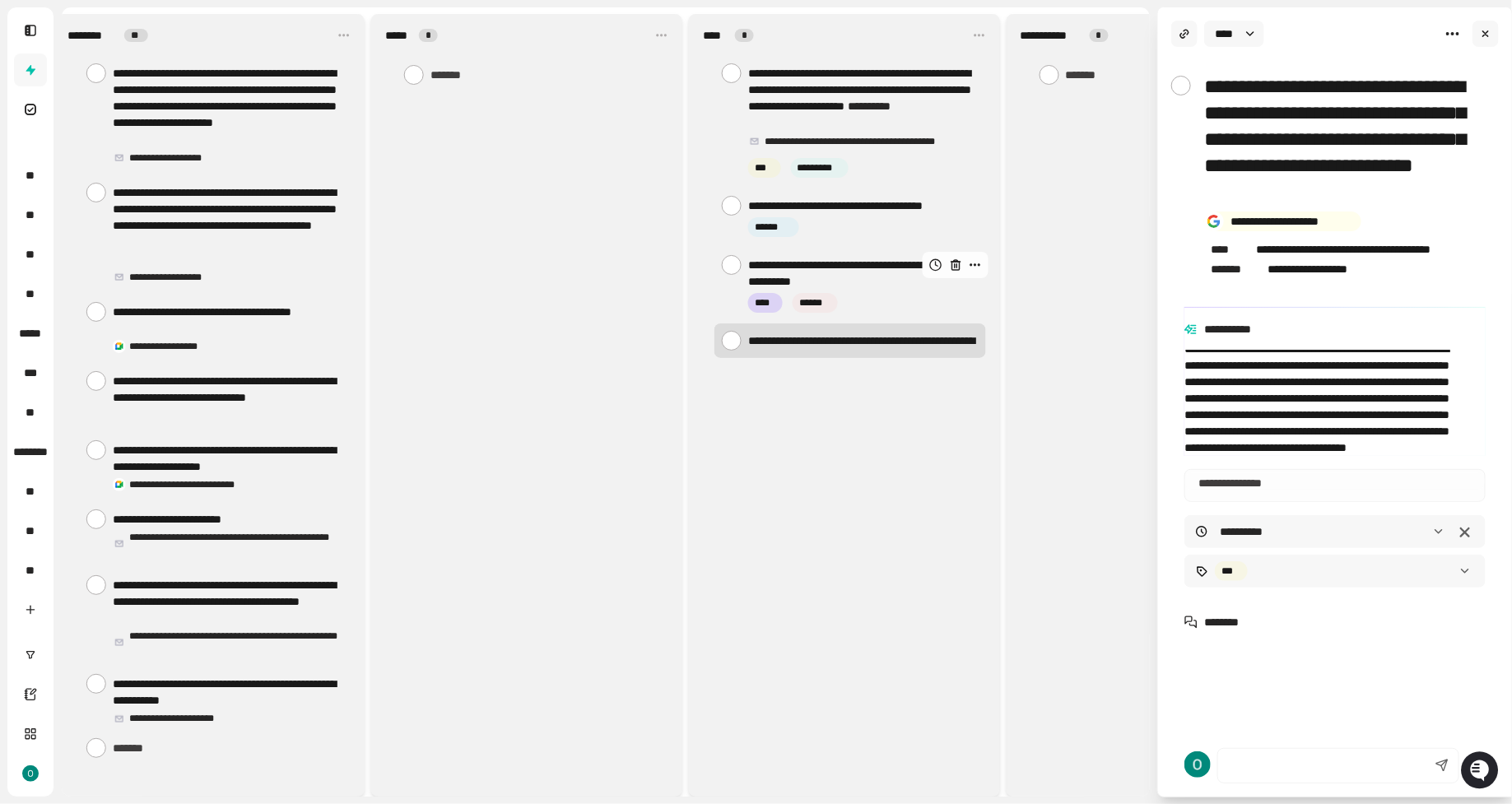 click on "**********" at bounding box center (844, 405) 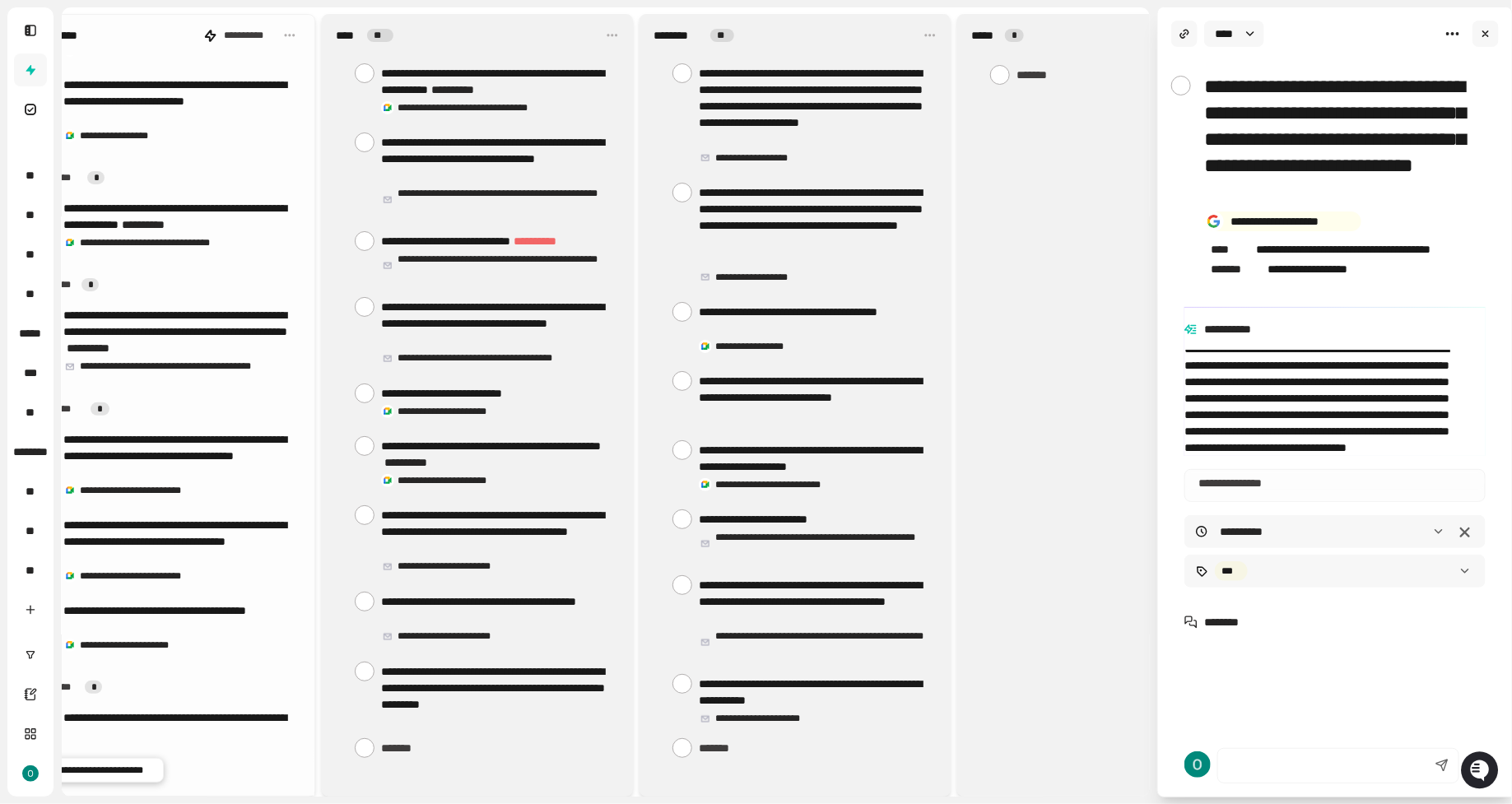 scroll, scrollTop: 0, scrollLeft: 0, axis: both 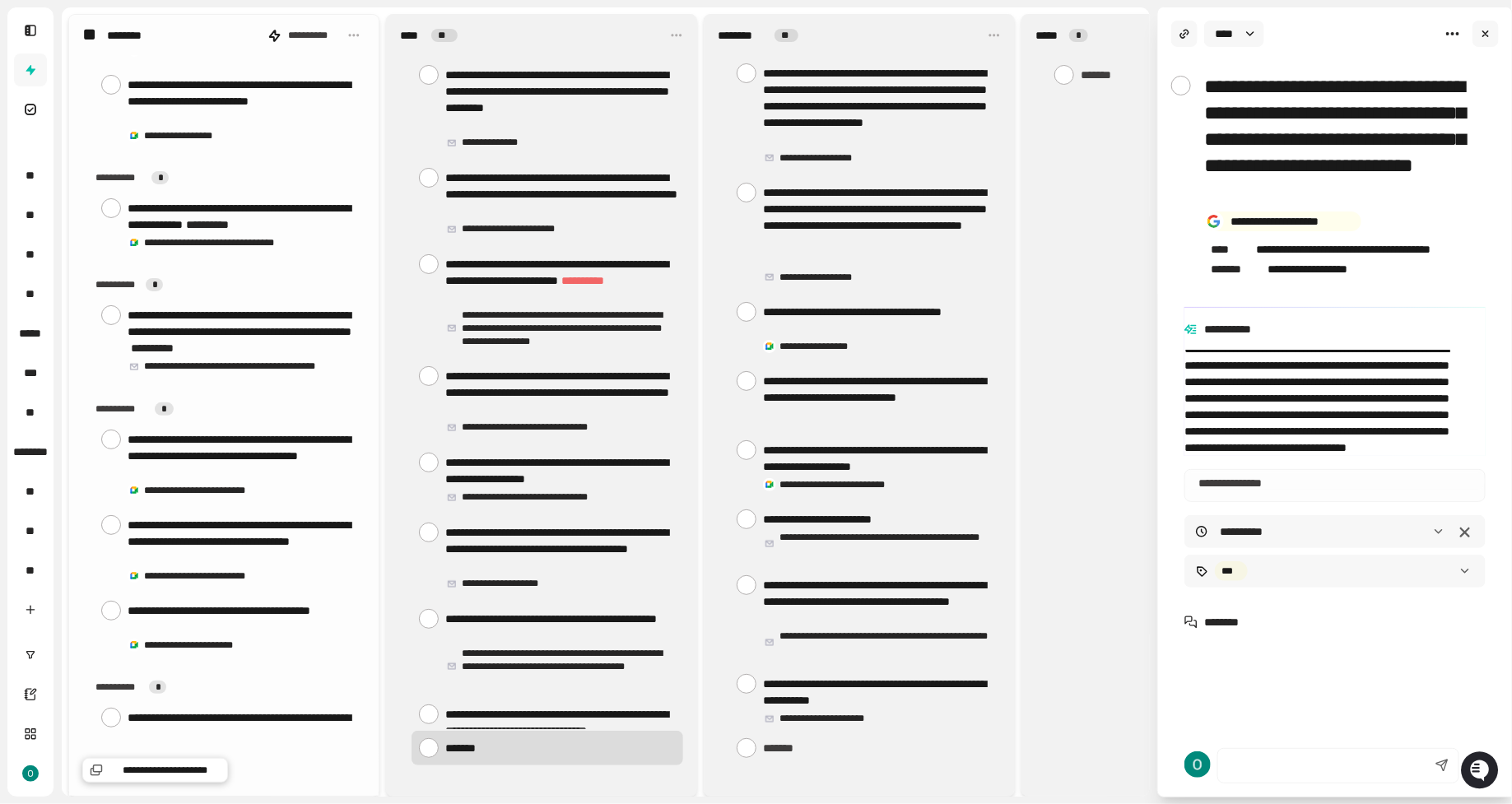 click at bounding box center (561, 747) 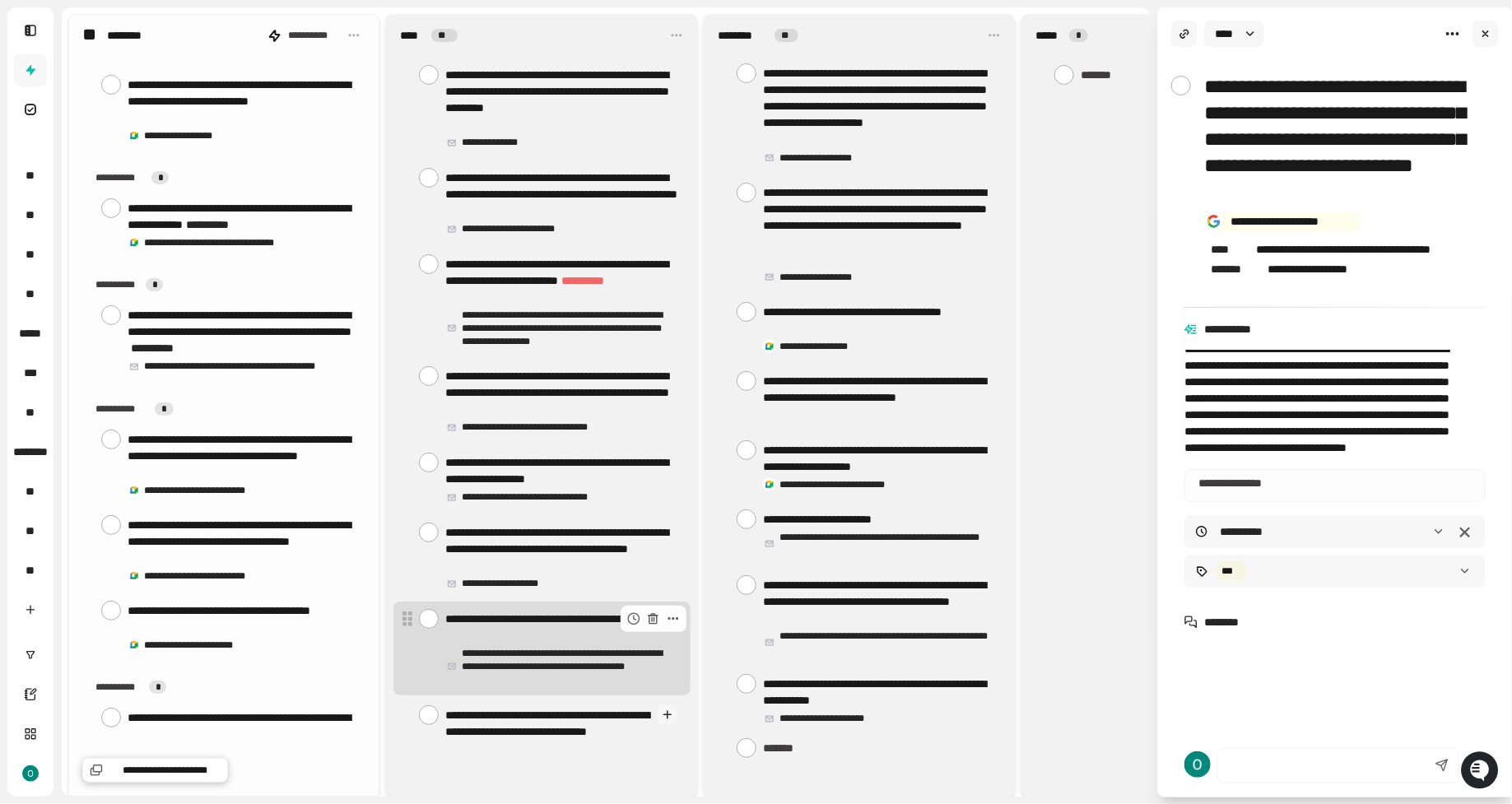 click on "**********" at bounding box center [542, 648] 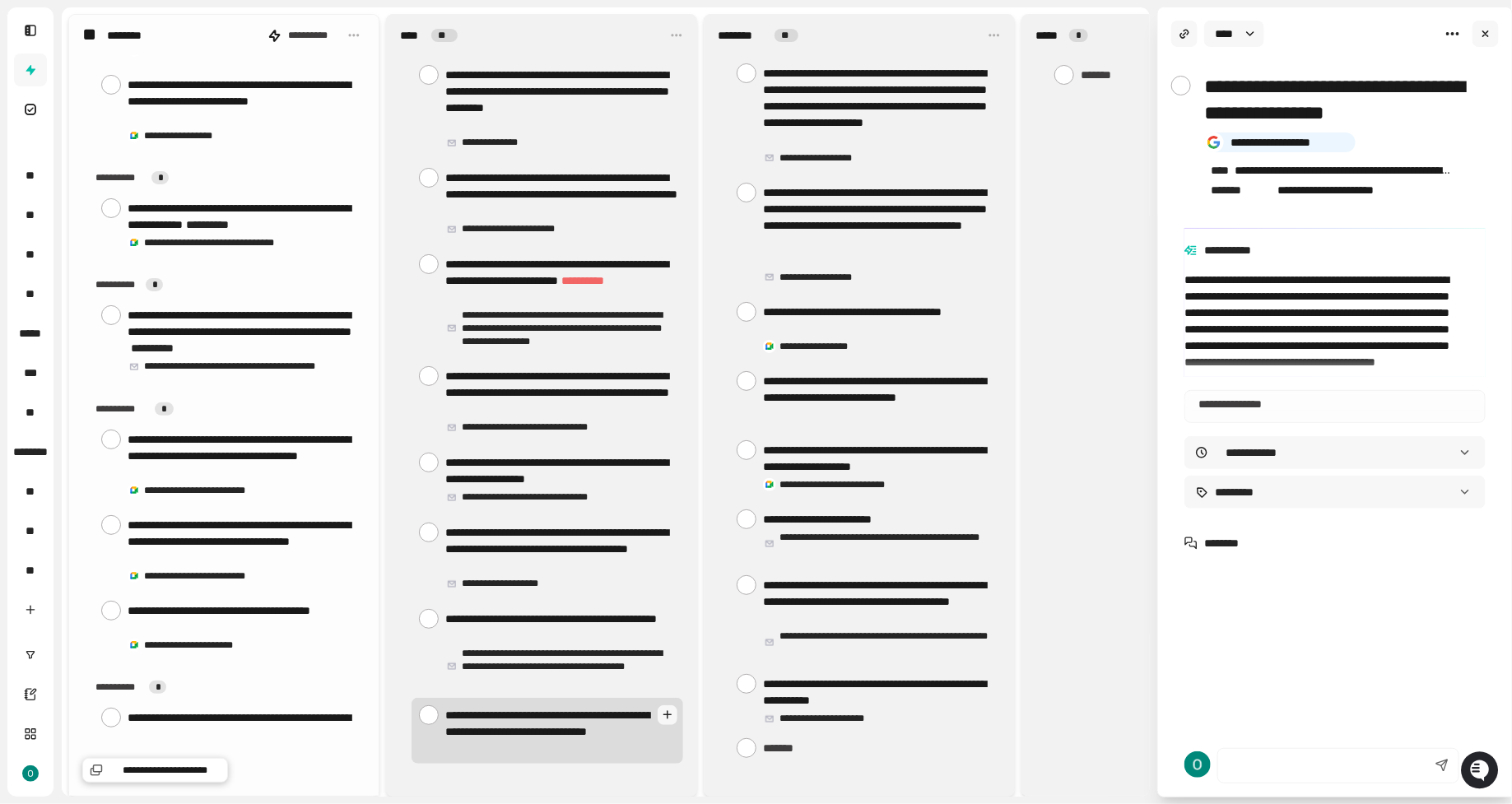 click on "**********" at bounding box center [548, 731] 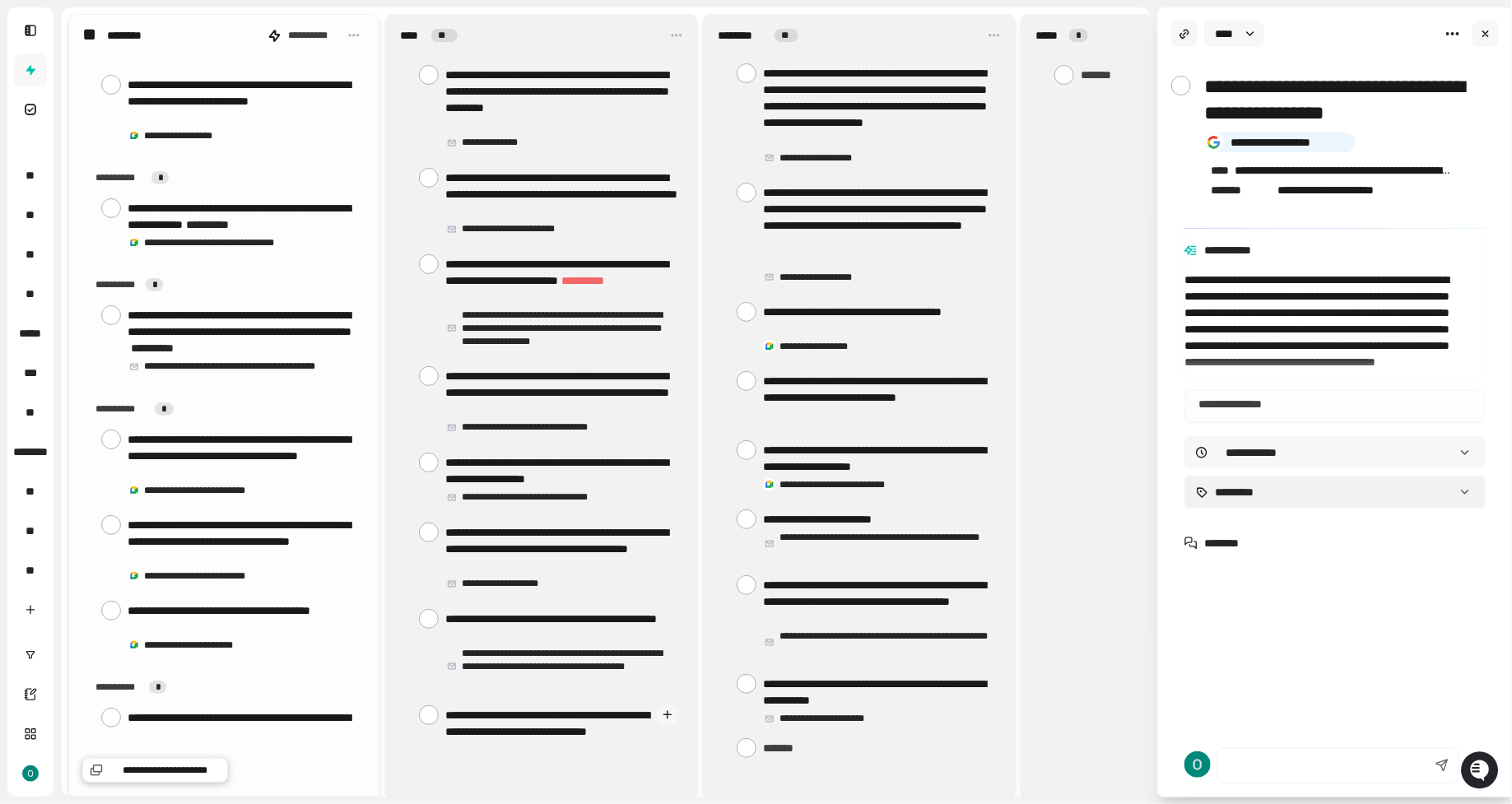 click on "**********" at bounding box center [756, 402] 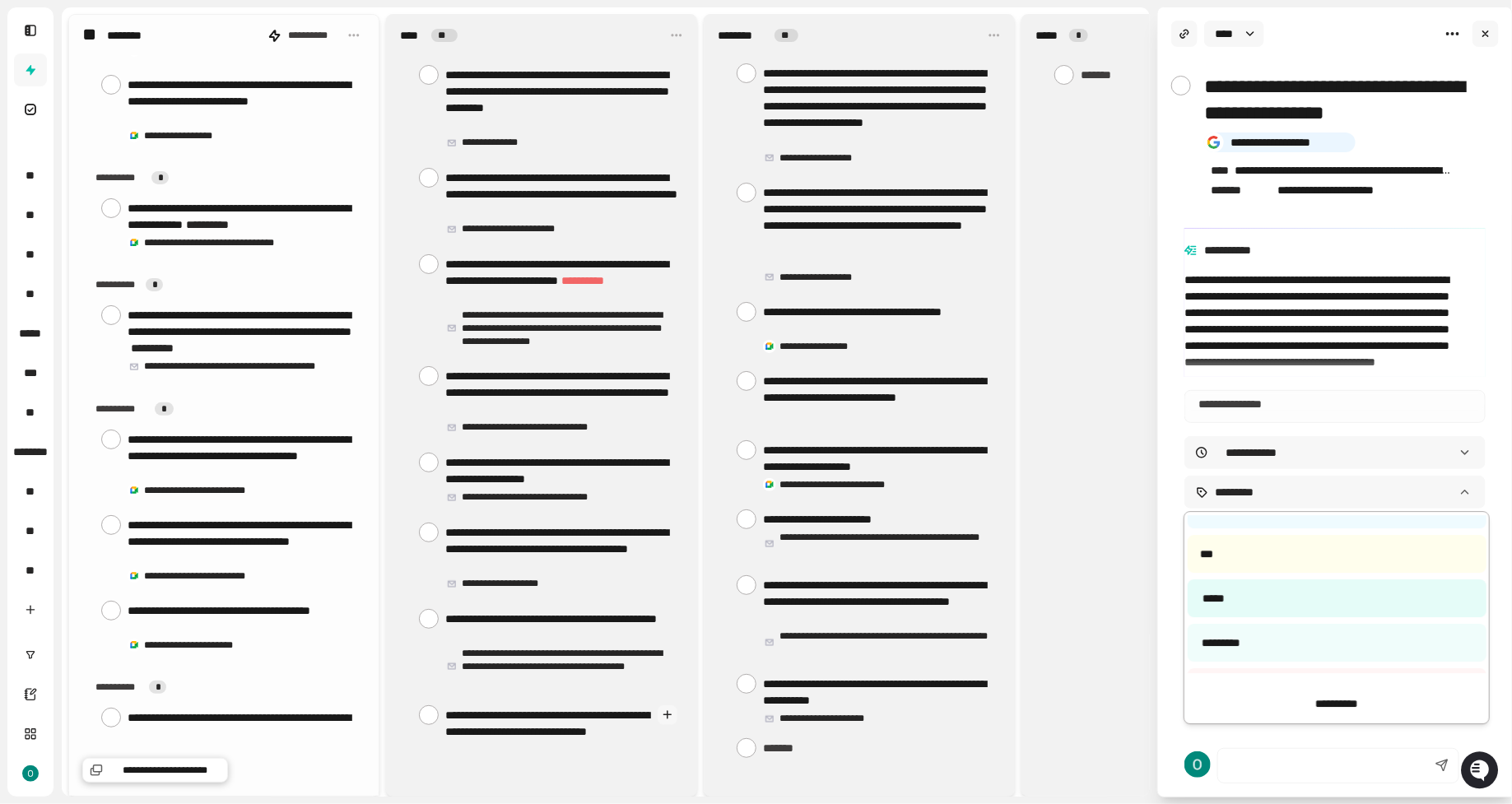 scroll, scrollTop: 142, scrollLeft: 0, axis: vertical 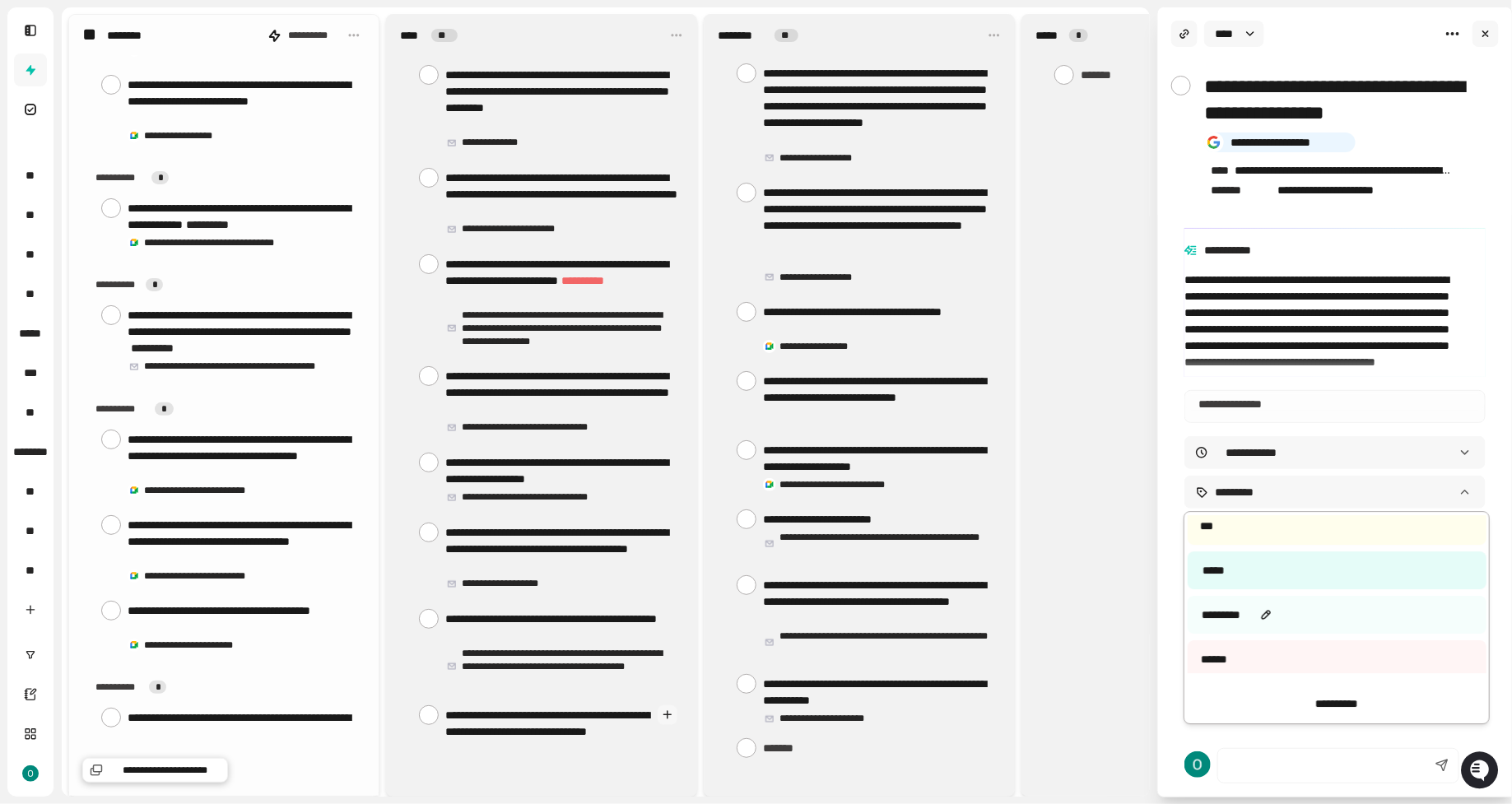 click on "*********" at bounding box center (1337, 615) 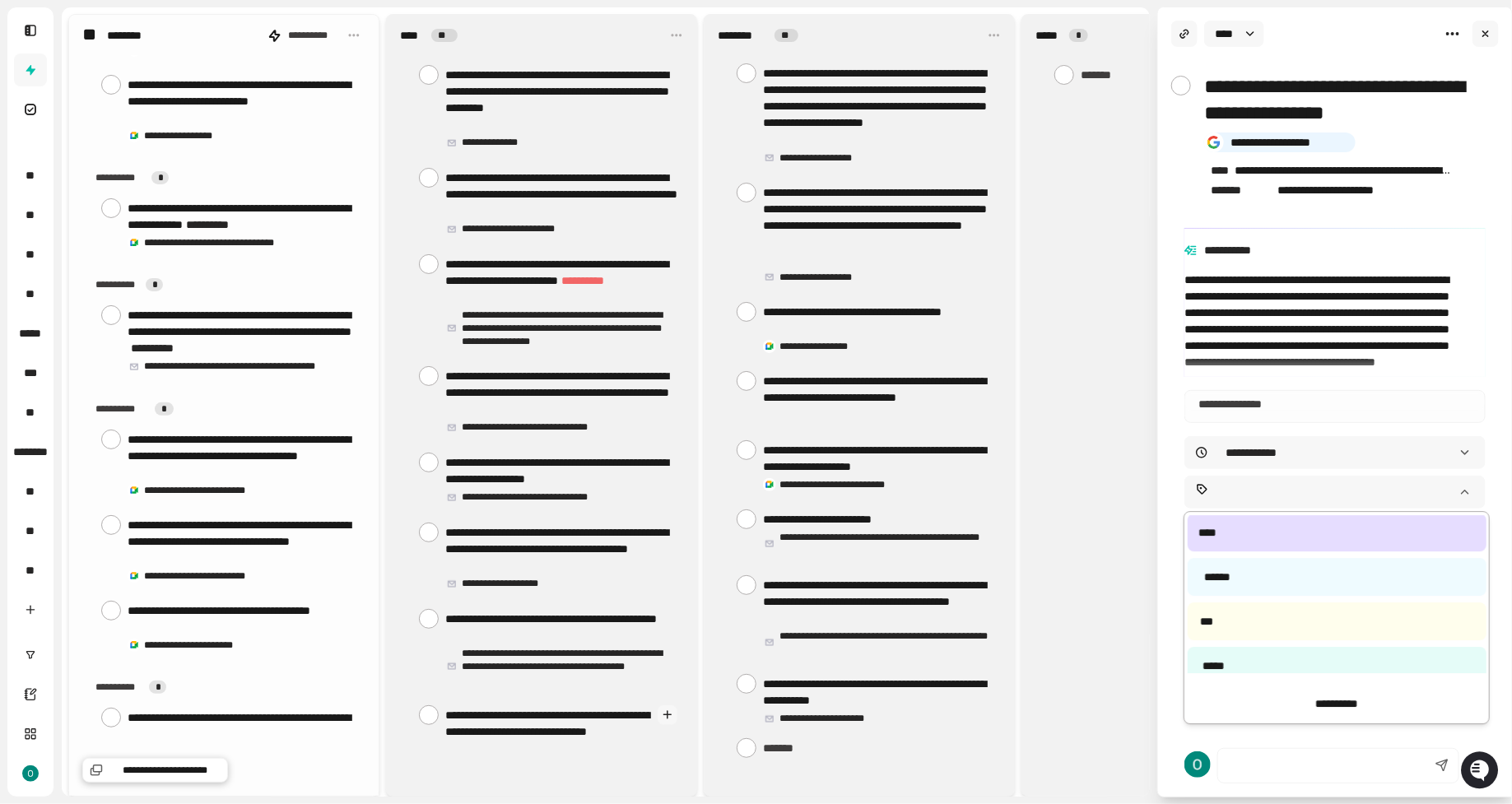 scroll, scrollTop: 59, scrollLeft: 0, axis: vertical 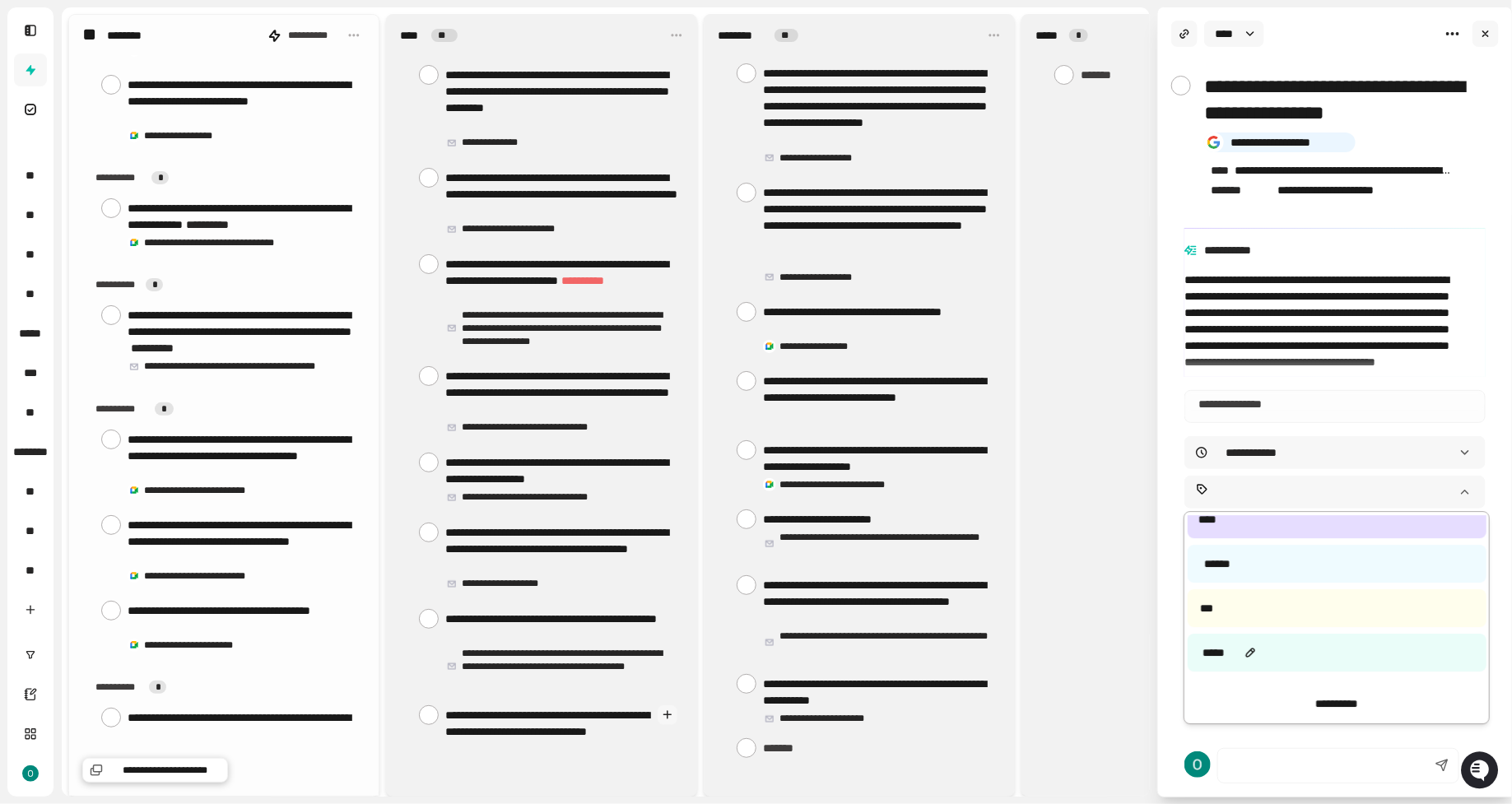 click on "*****" at bounding box center [1337, 653] 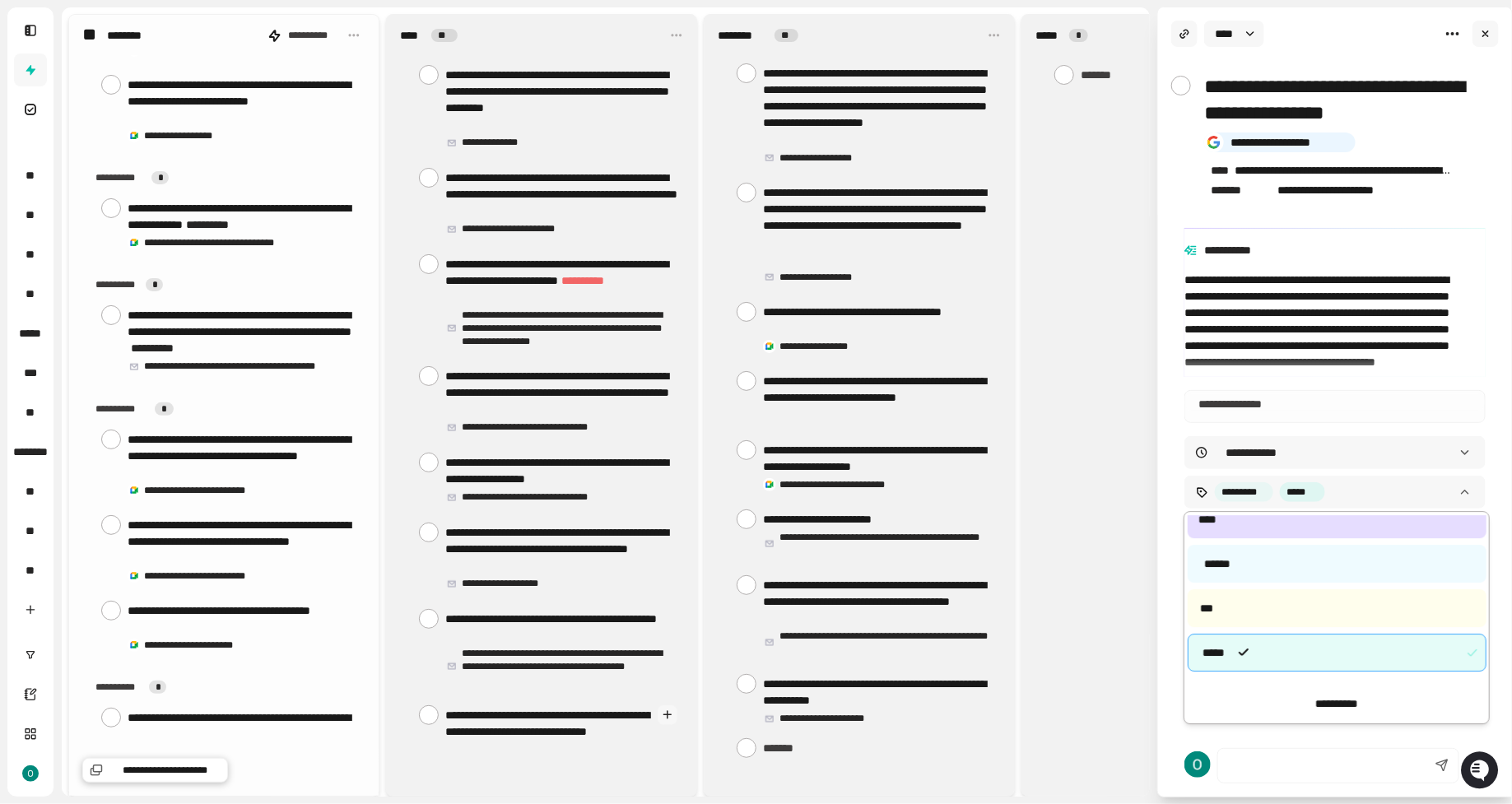 click on "**********" at bounding box center (756, 402) 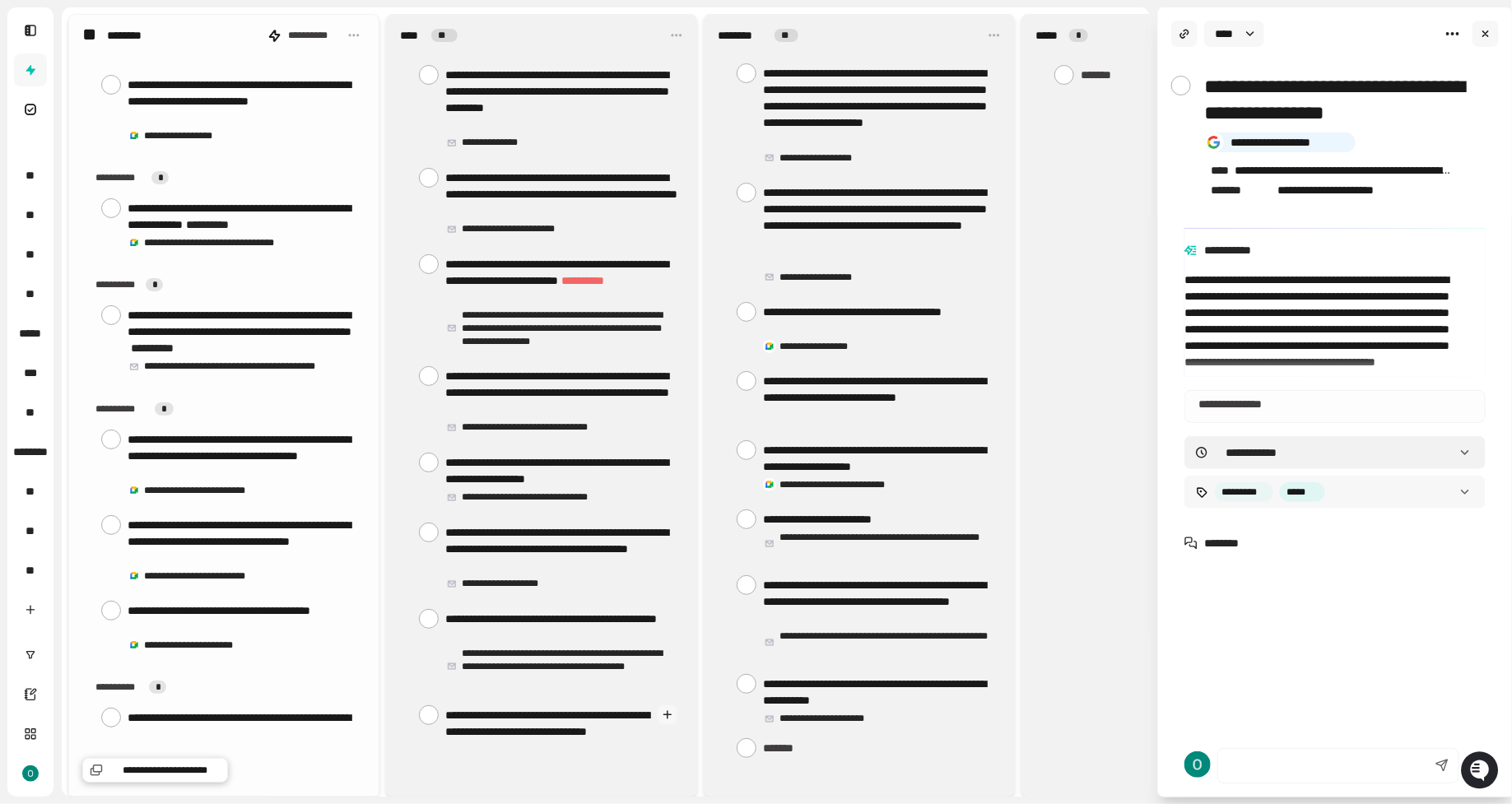 click on "**********" at bounding box center [756, 402] 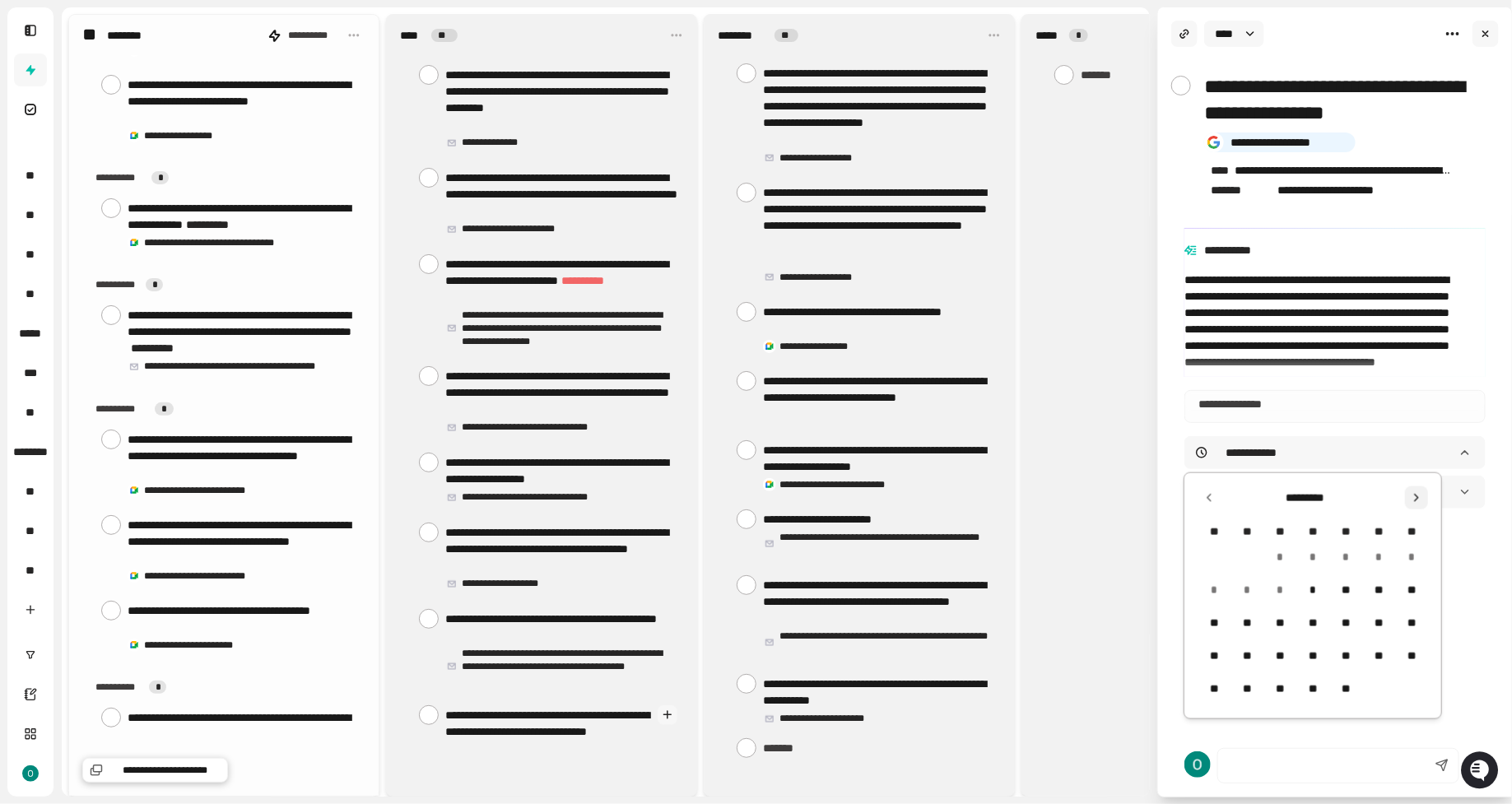 click at bounding box center [1417, 498] 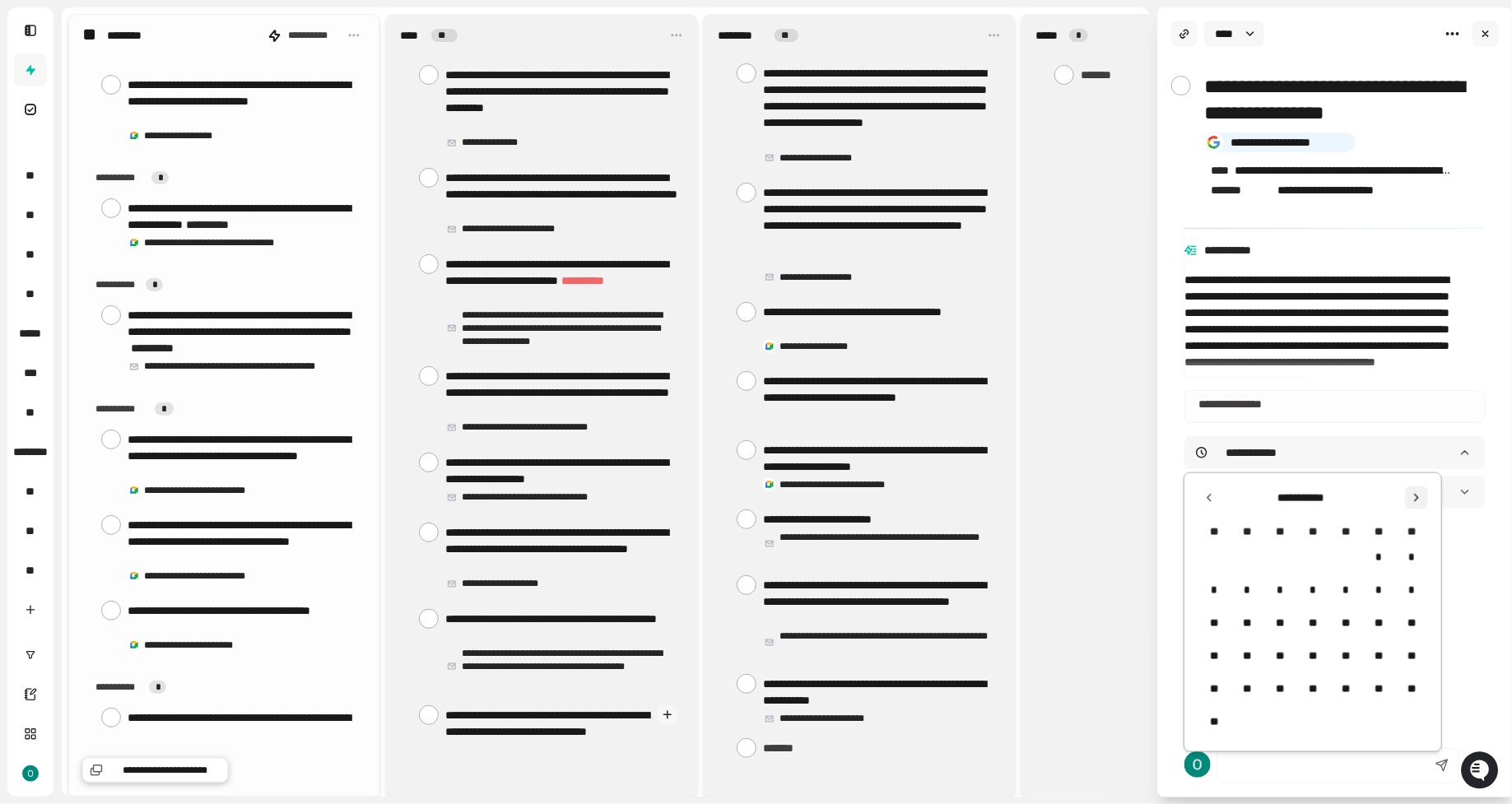 click at bounding box center [1417, 498] 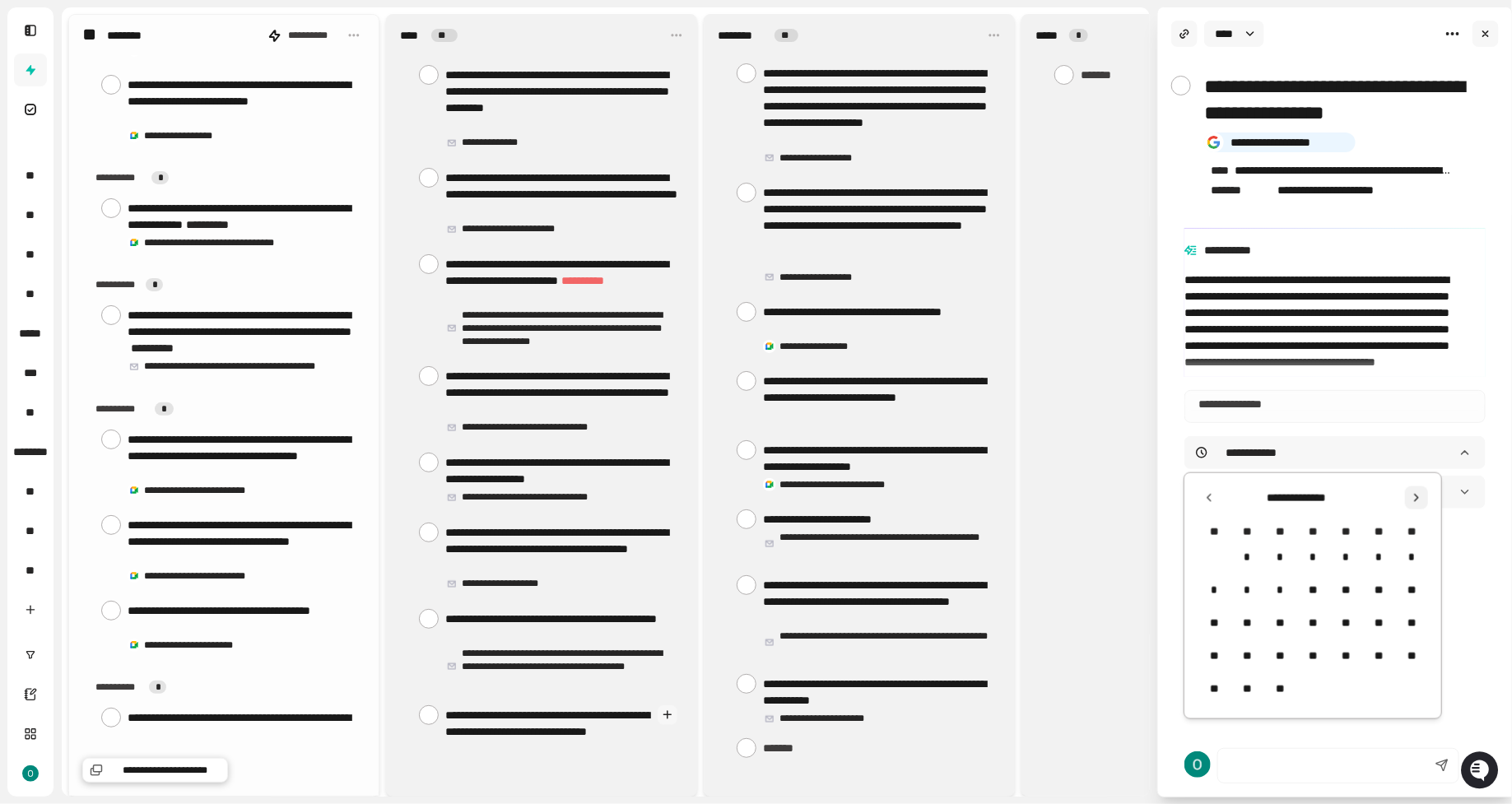 click at bounding box center (1417, 498) 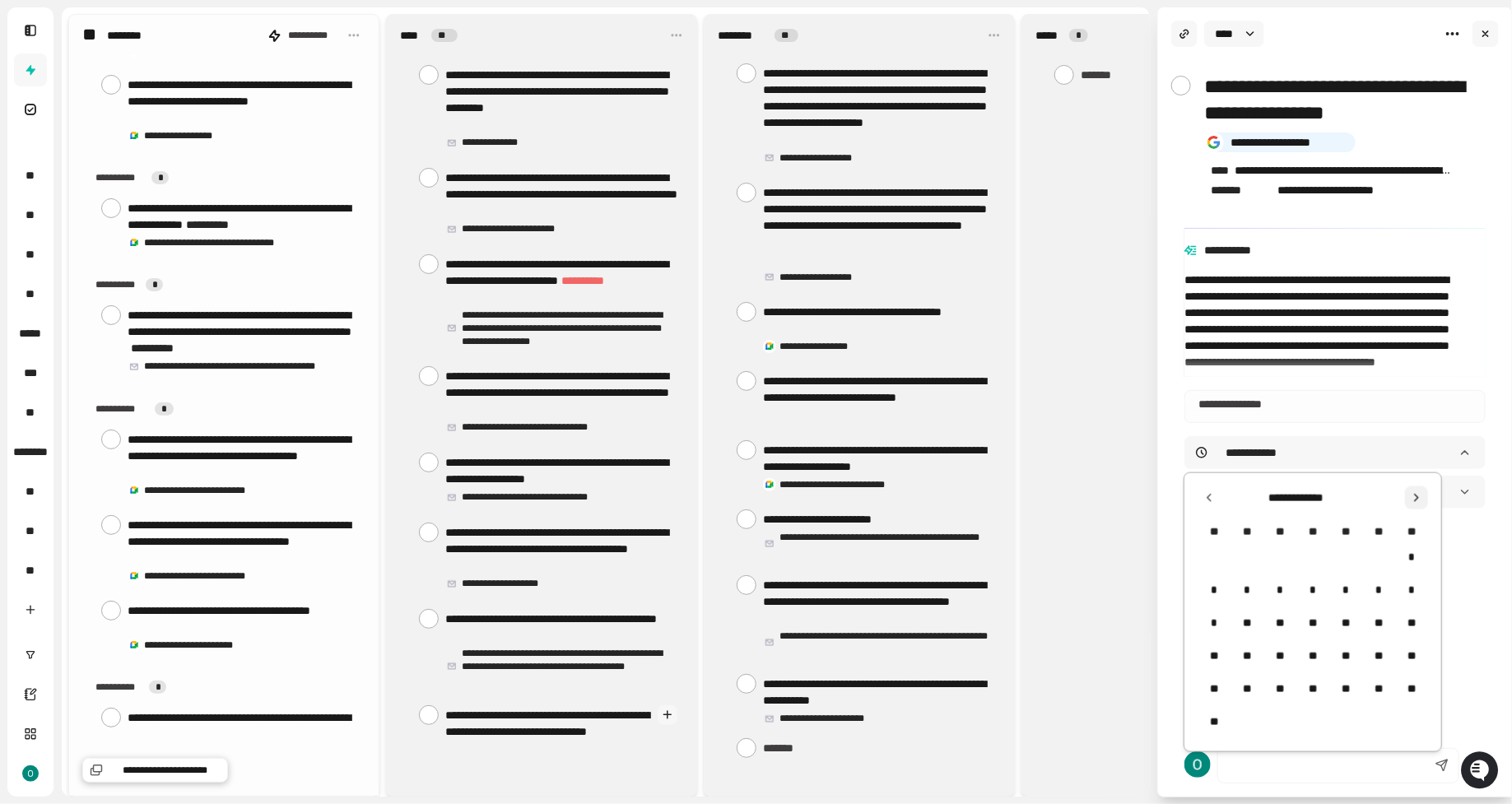 click at bounding box center (1417, 498) 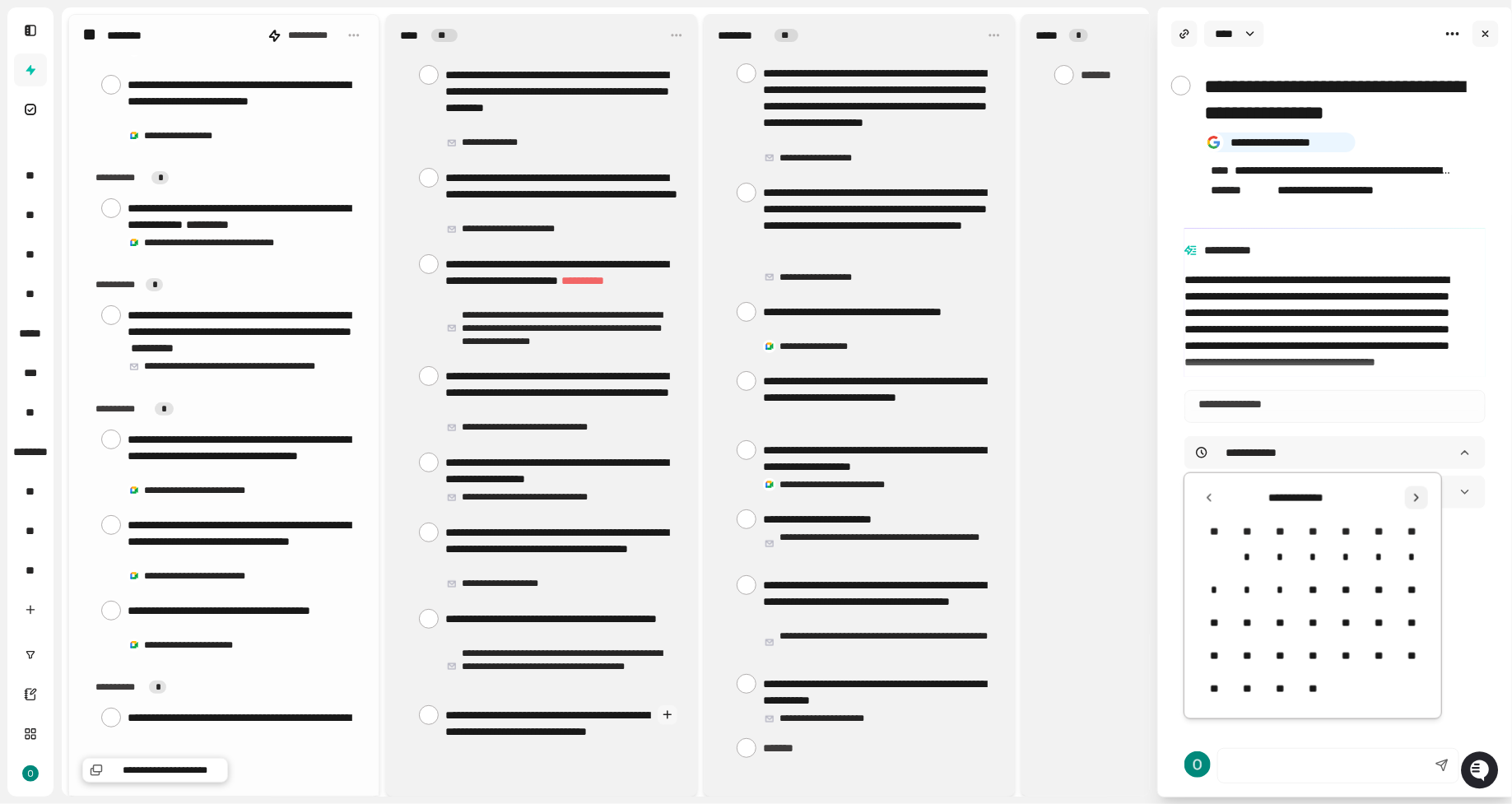 click at bounding box center (1417, 498) 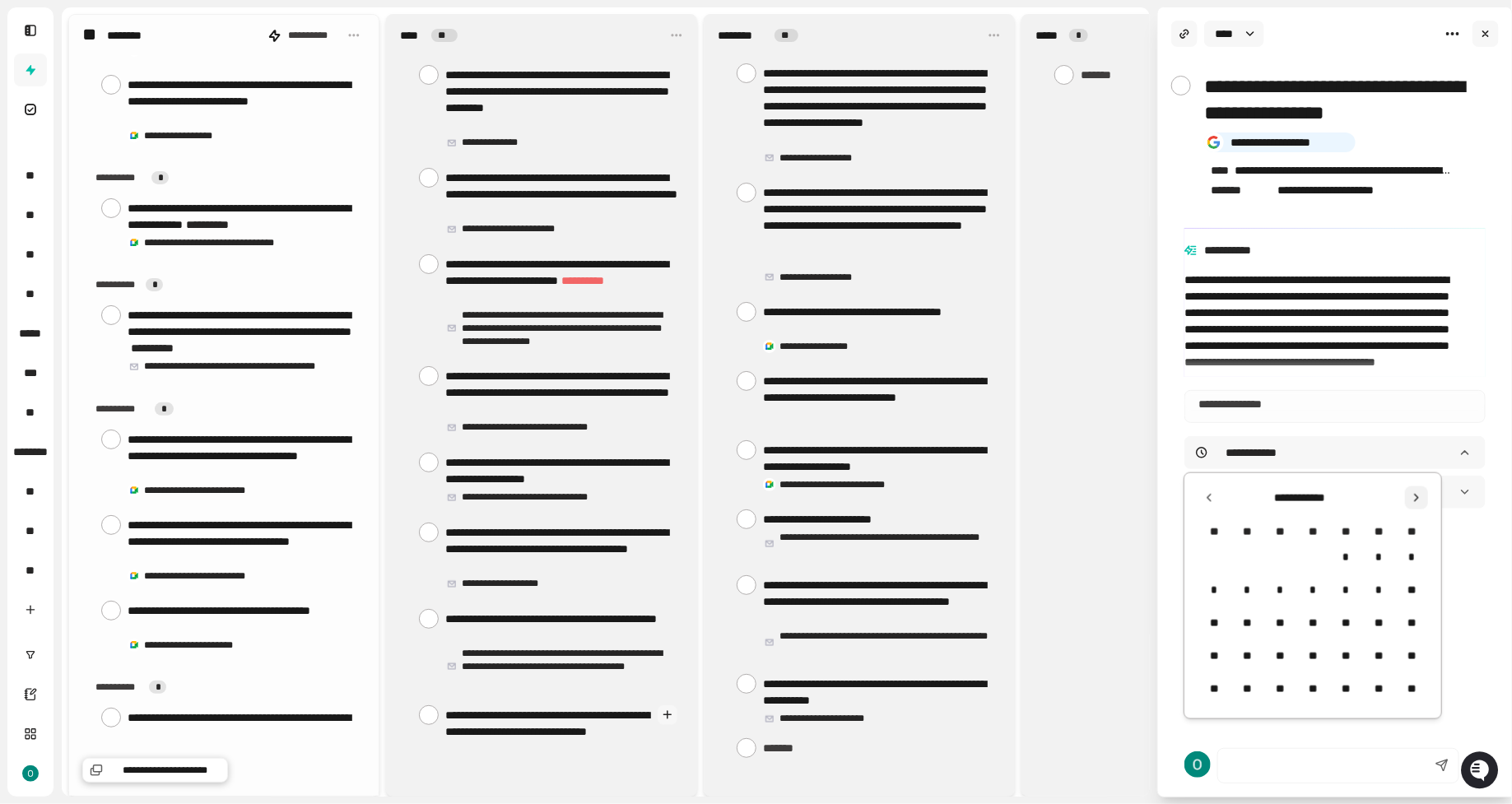 click at bounding box center [1417, 498] 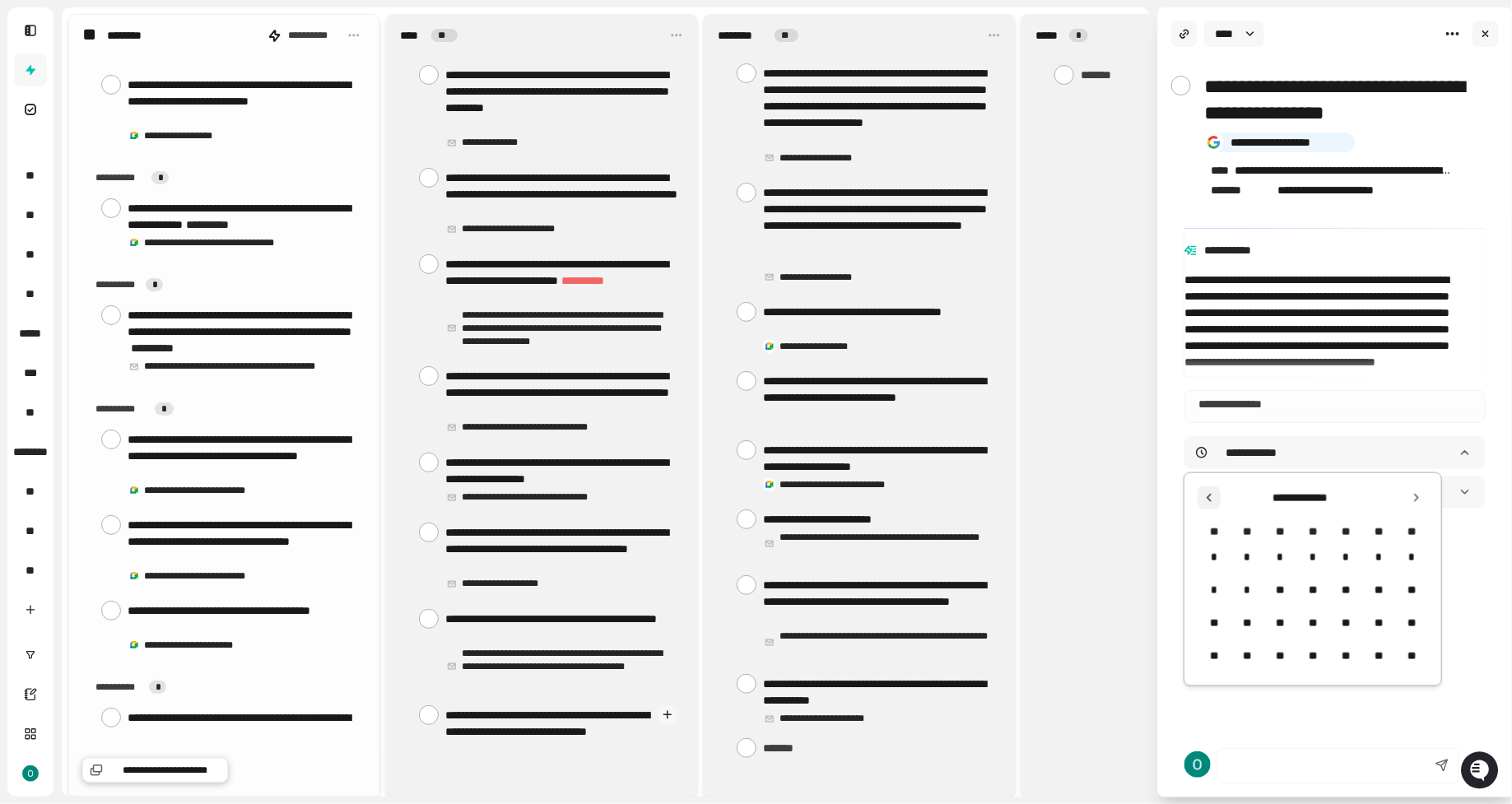 click at bounding box center (1209, 498) 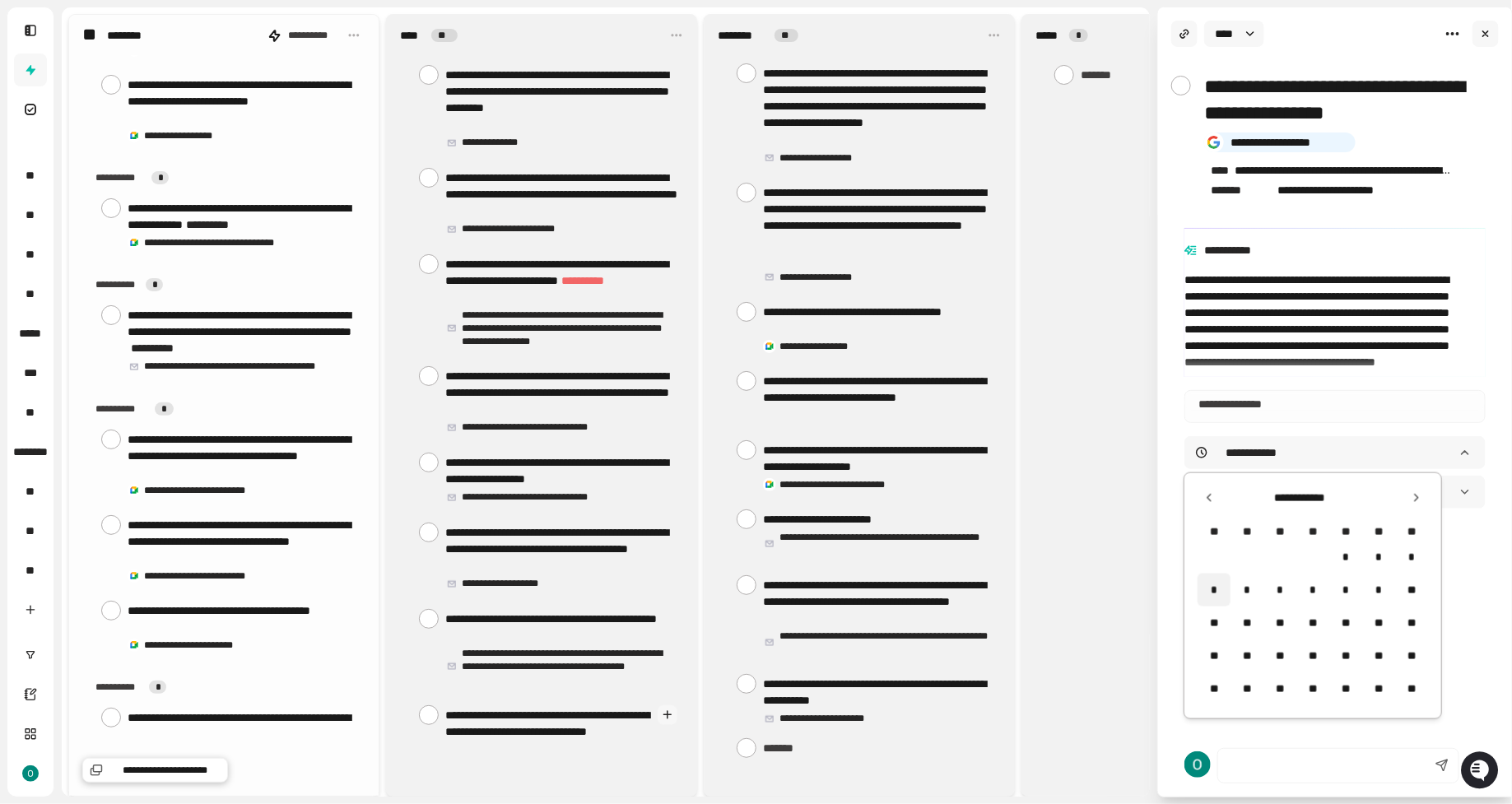 click on "*" at bounding box center [1214, 590] 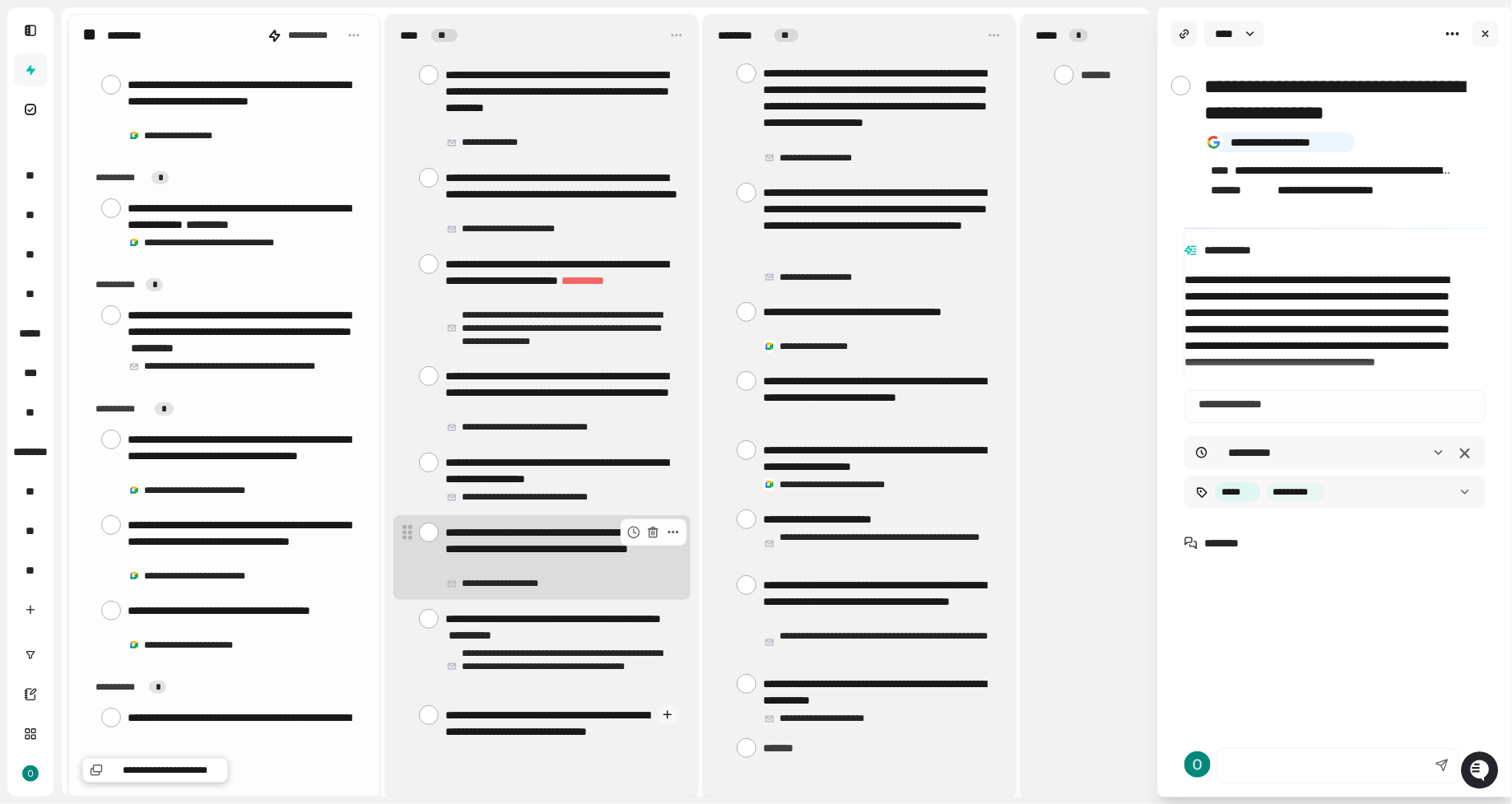 click on "**********" at bounding box center [561, 549] 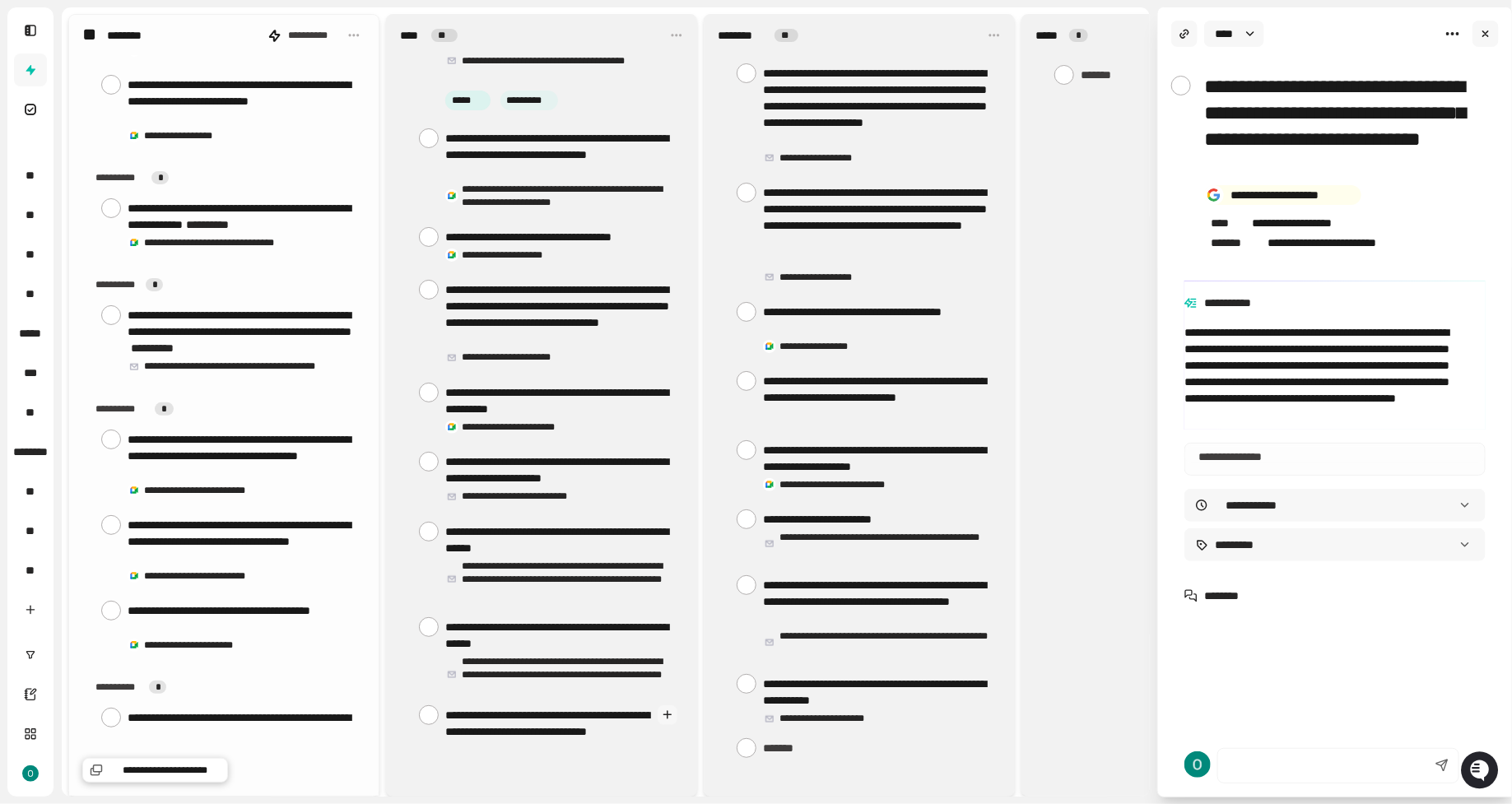 scroll, scrollTop: 1923, scrollLeft: 0, axis: vertical 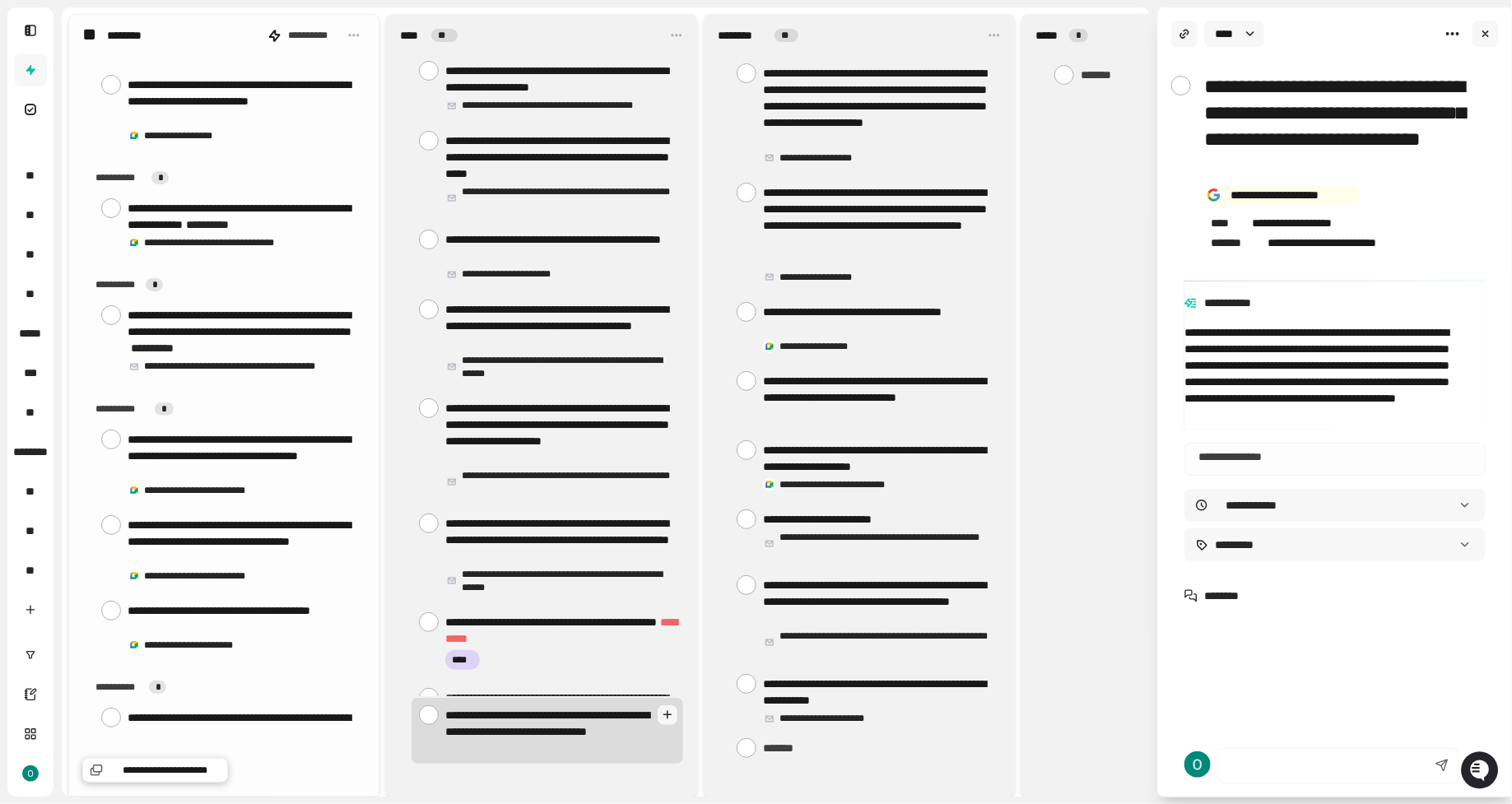 click on "**********" at bounding box center (548, 731) 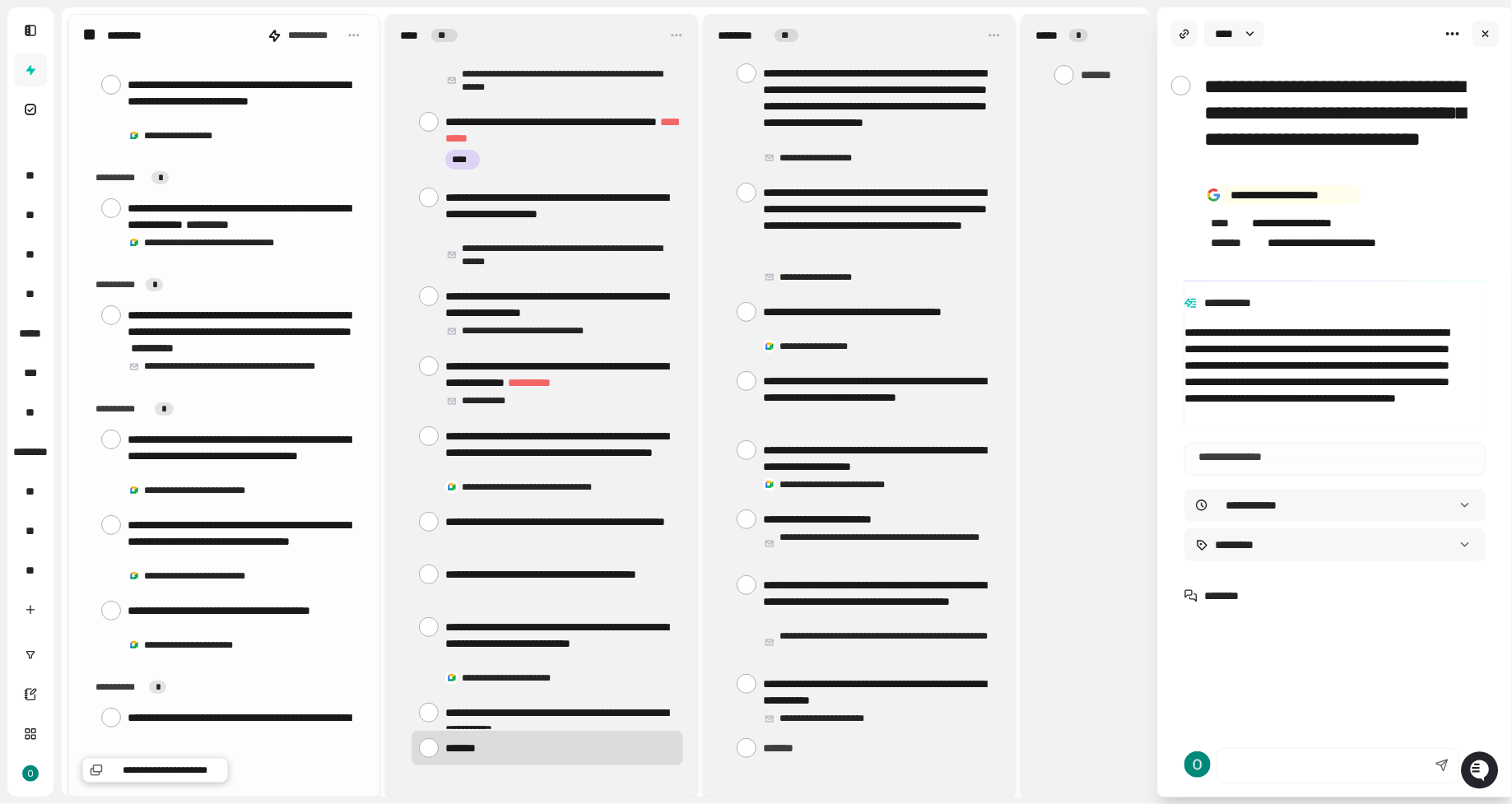 scroll, scrollTop: 2923, scrollLeft: 0, axis: vertical 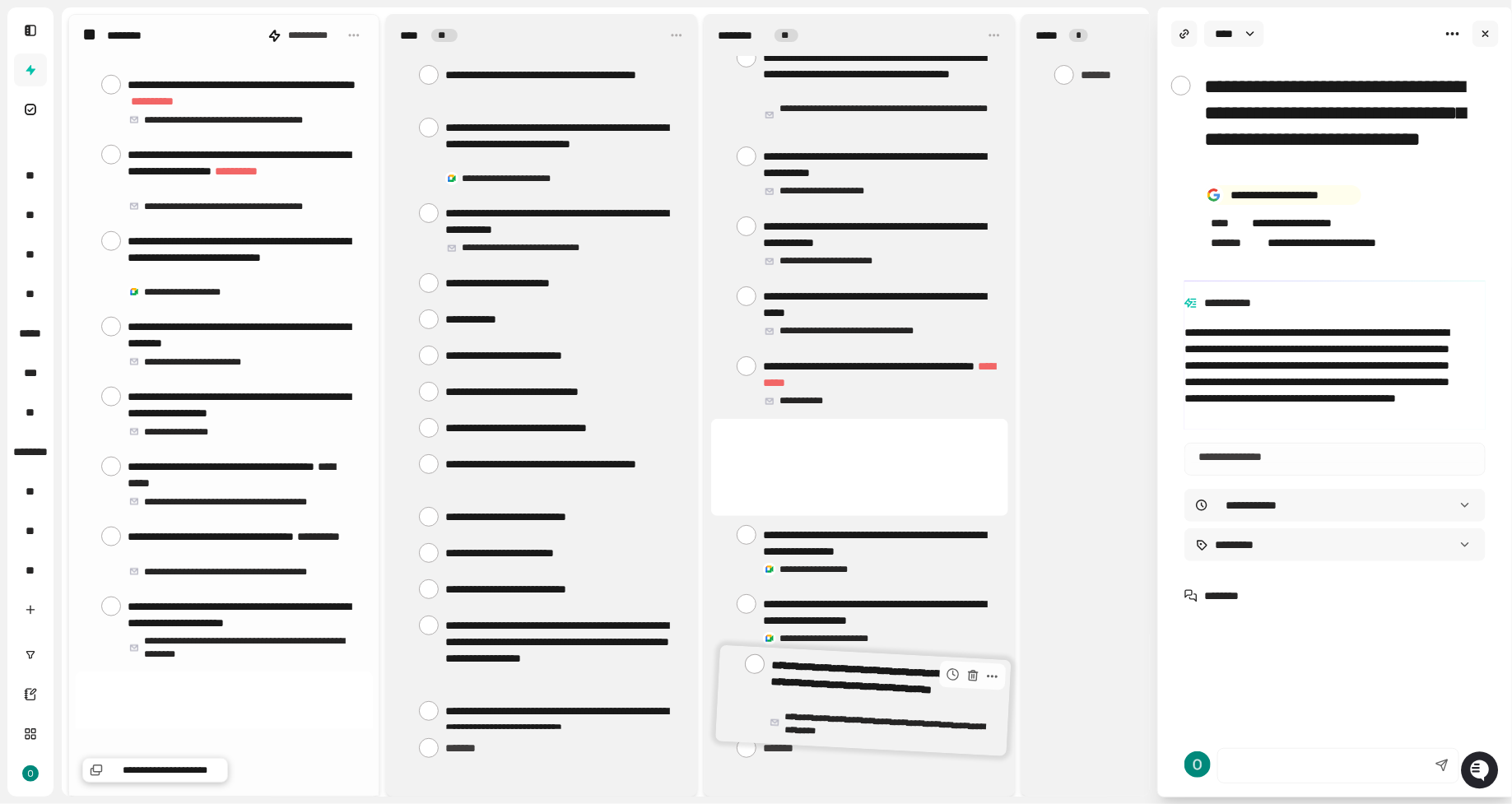 drag, startPoint x: 246, startPoint y: 642, endPoint x: 887, endPoint y: 676, distance: 641.9011 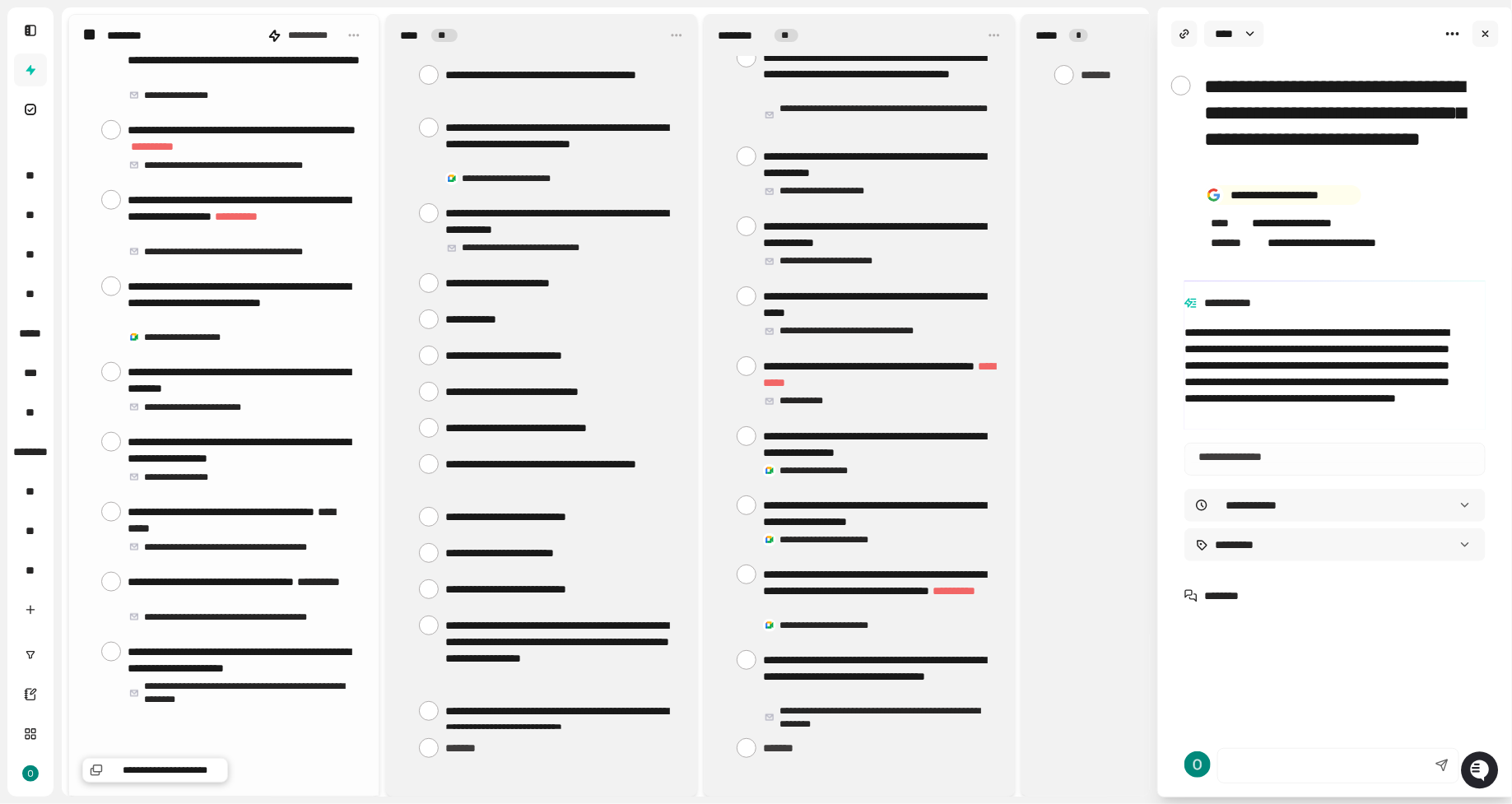 scroll, scrollTop: 6705, scrollLeft: 0, axis: vertical 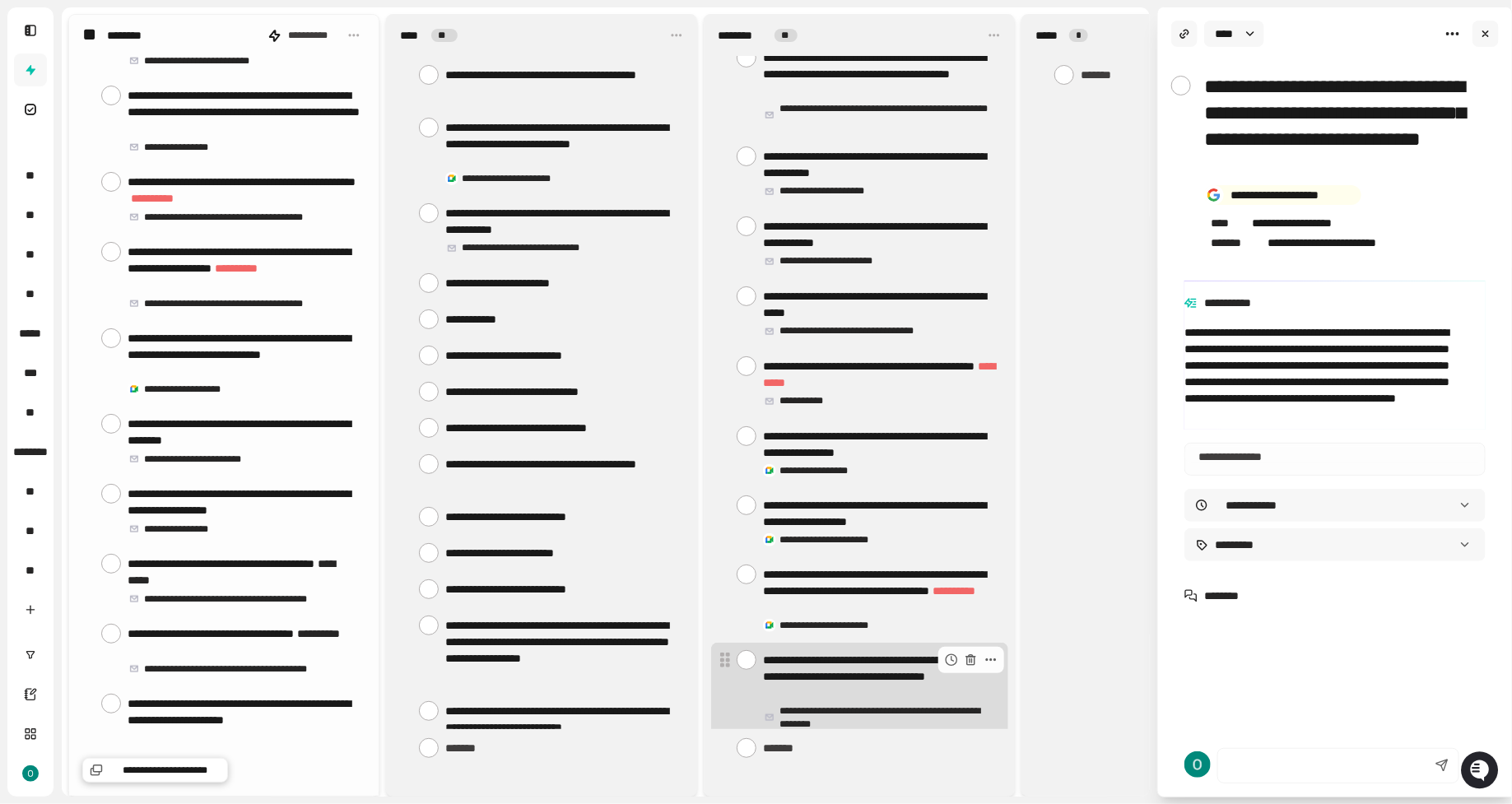 click on "**********" at bounding box center (879, 676) 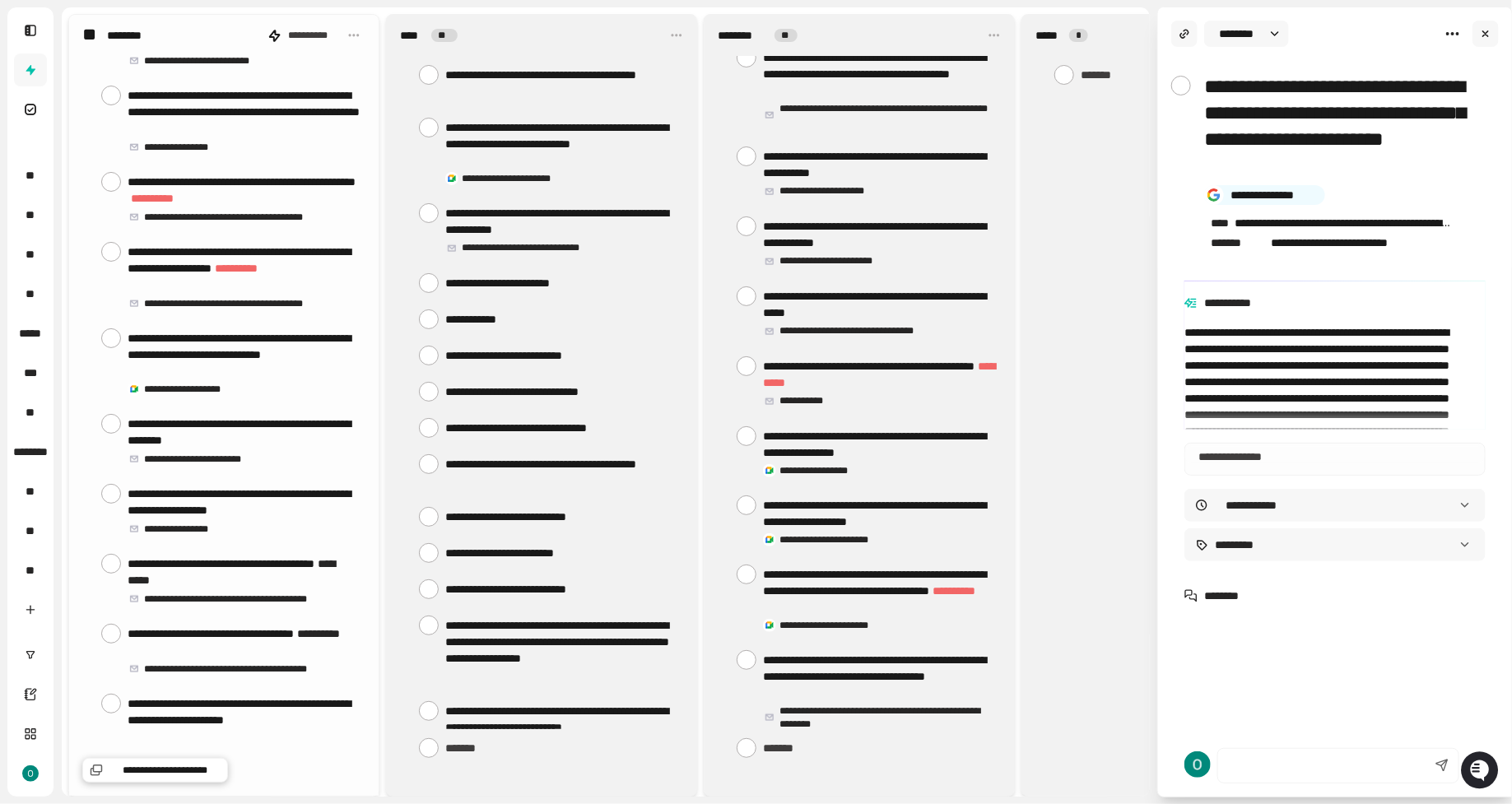 click at bounding box center (1335, 455) 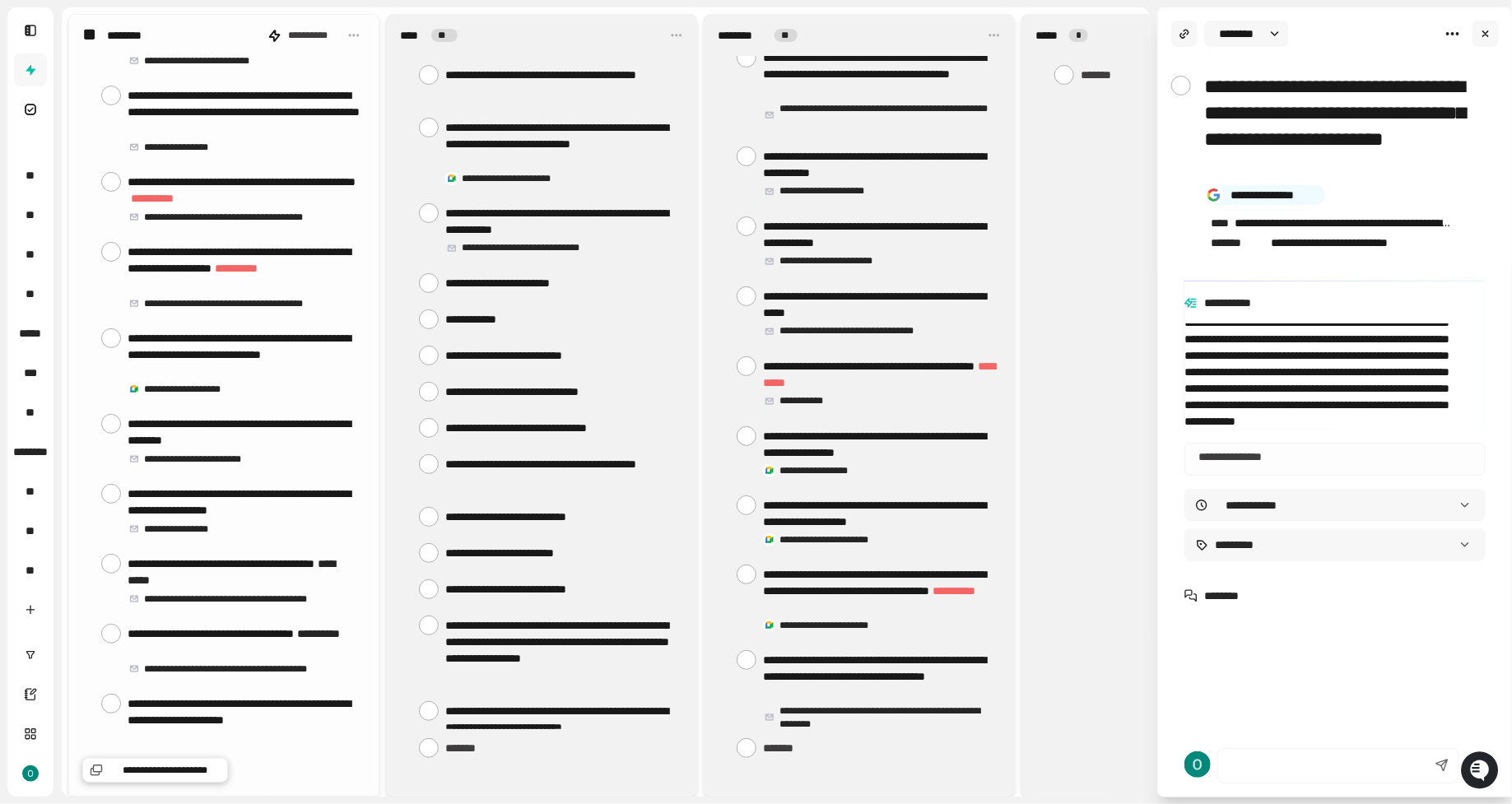 click on "**********" at bounding box center [1335, 532] 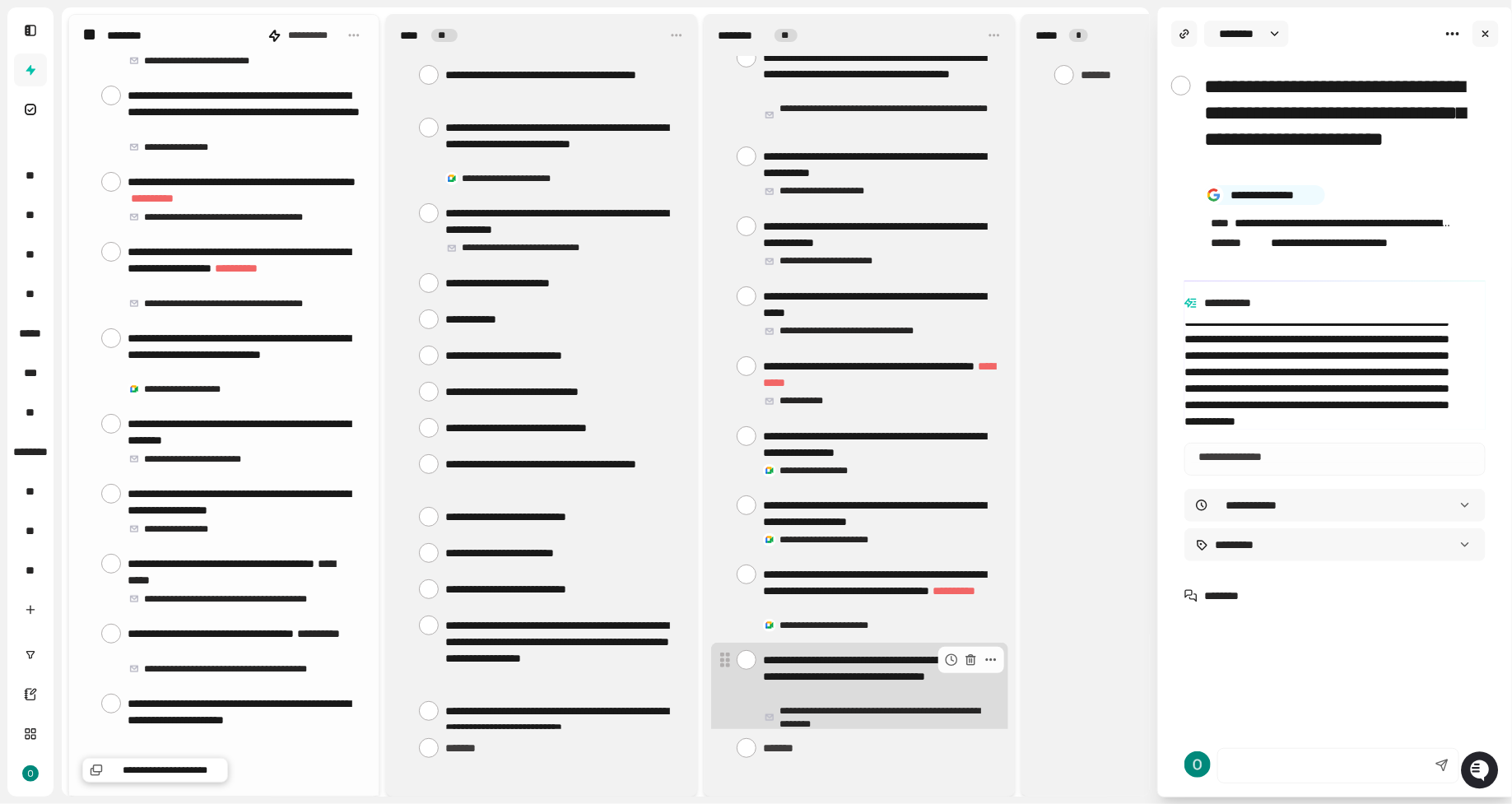 click on "**********" at bounding box center [879, 676] 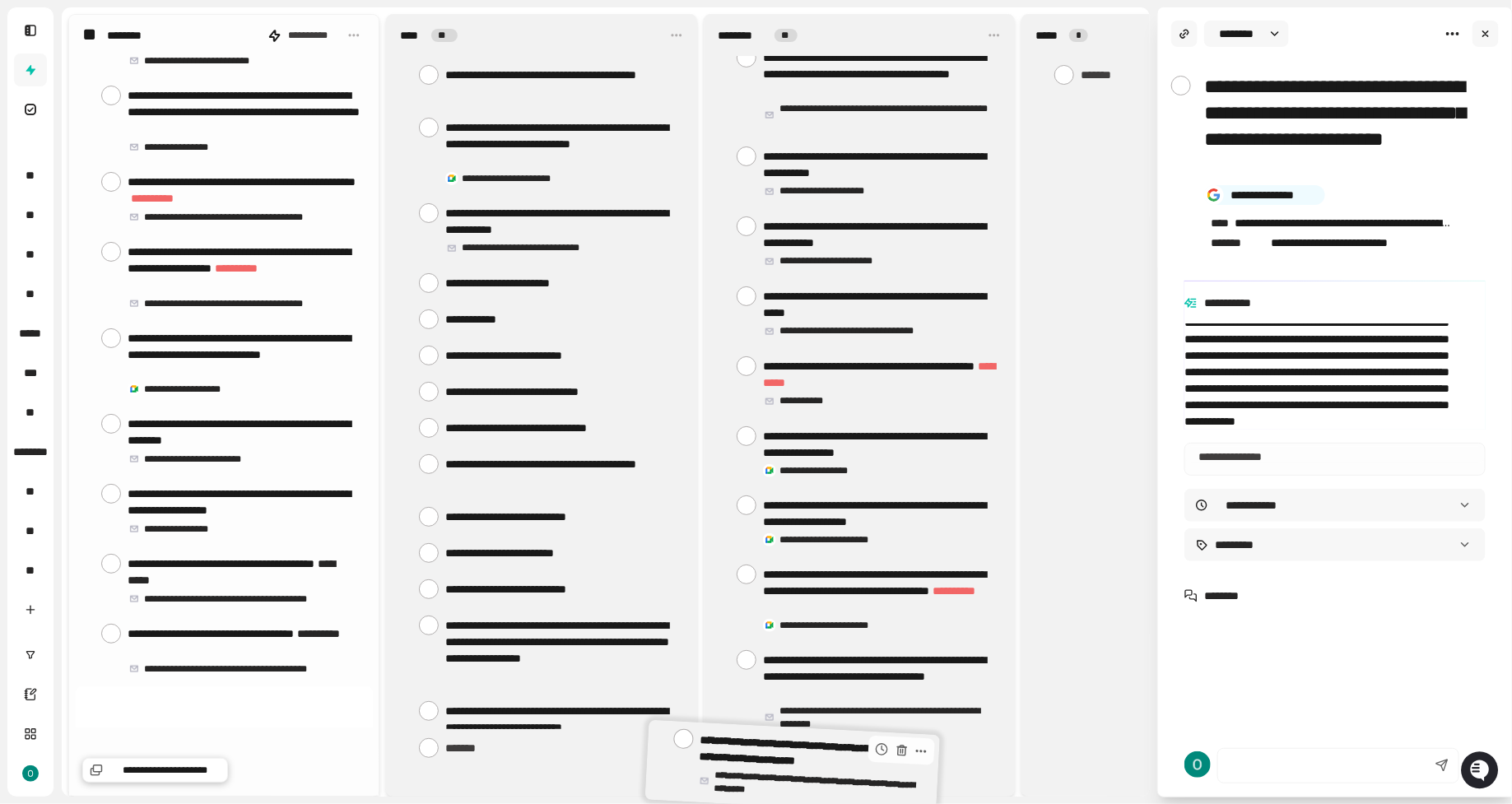 scroll, scrollTop: 610, scrollLeft: 0, axis: vertical 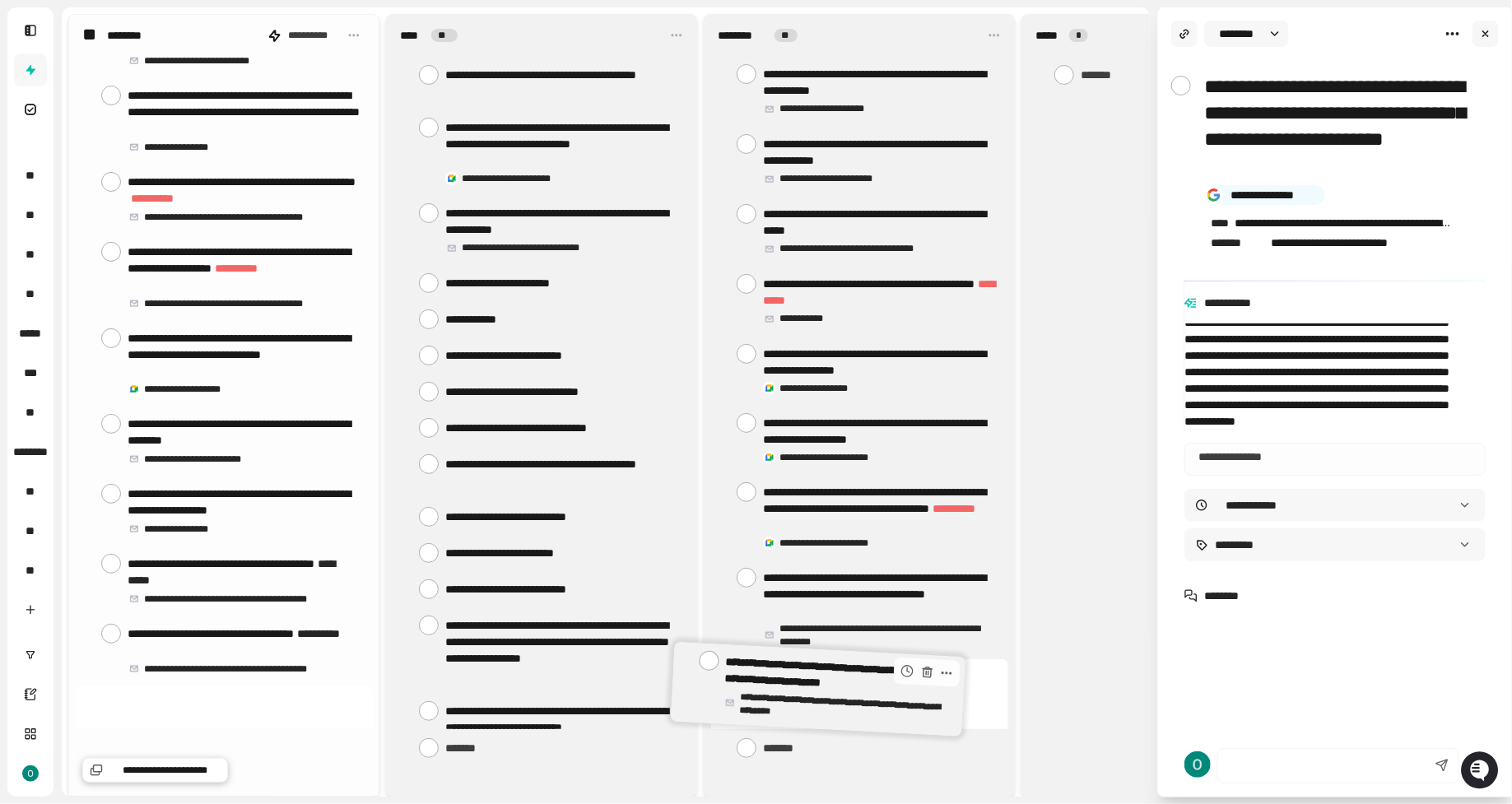 drag, startPoint x: 257, startPoint y: 693, endPoint x: 851, endPoint y: 699, distance: 594.0303 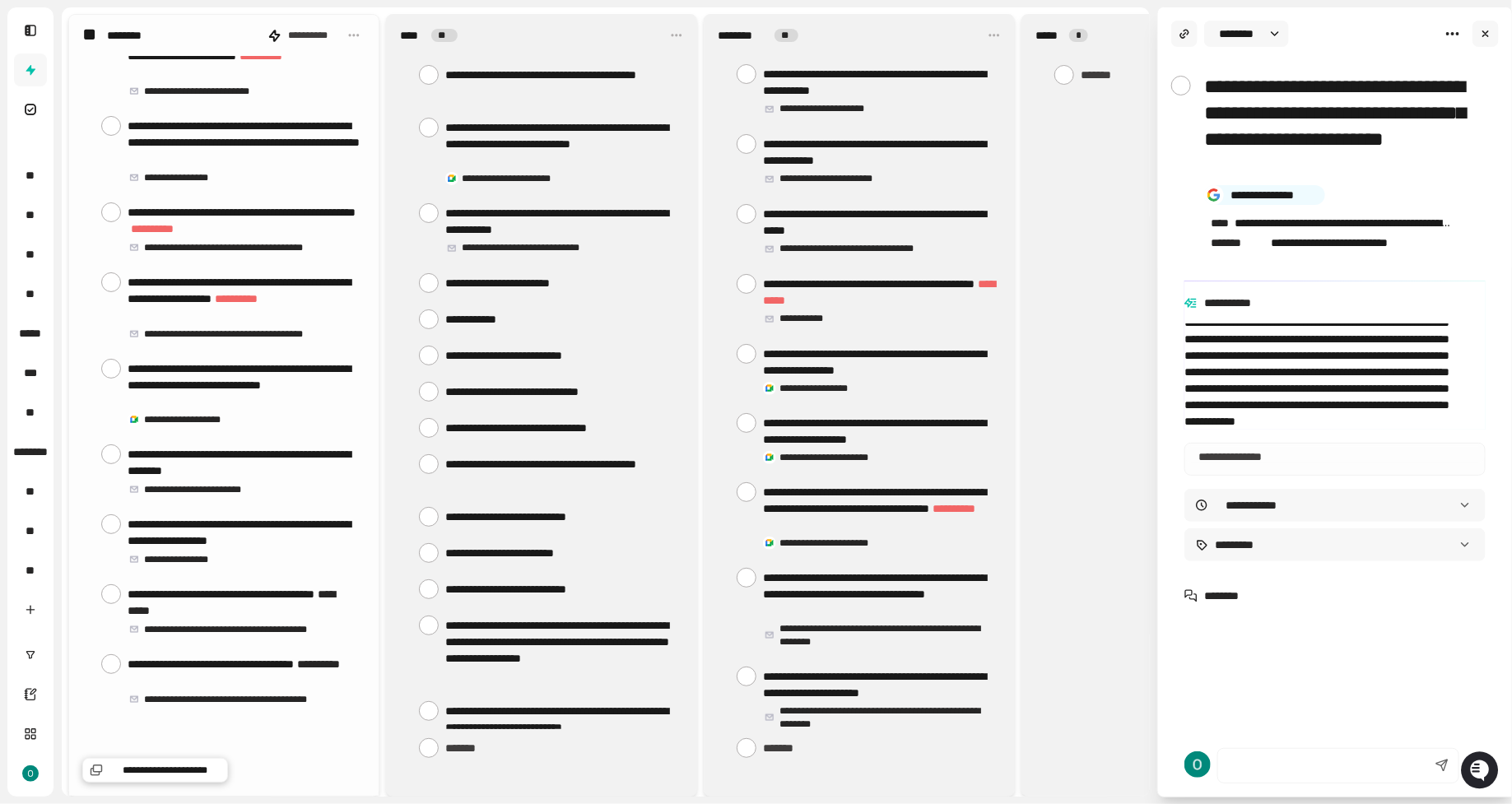 scroll, scrollTop: 6623, scrollLeft: 0, axis: vertical 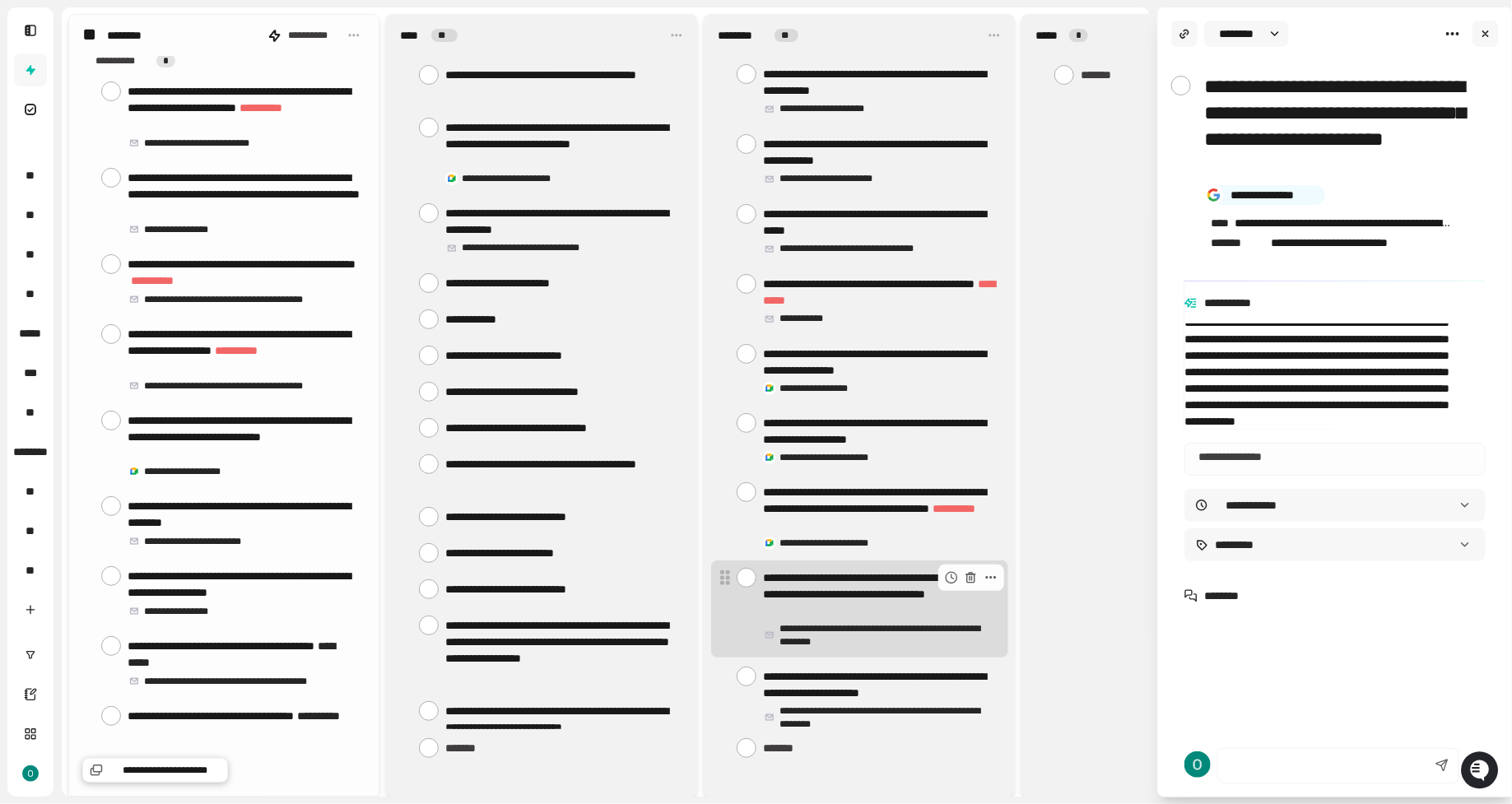 click on "**********" at bounding box center [879, 594] 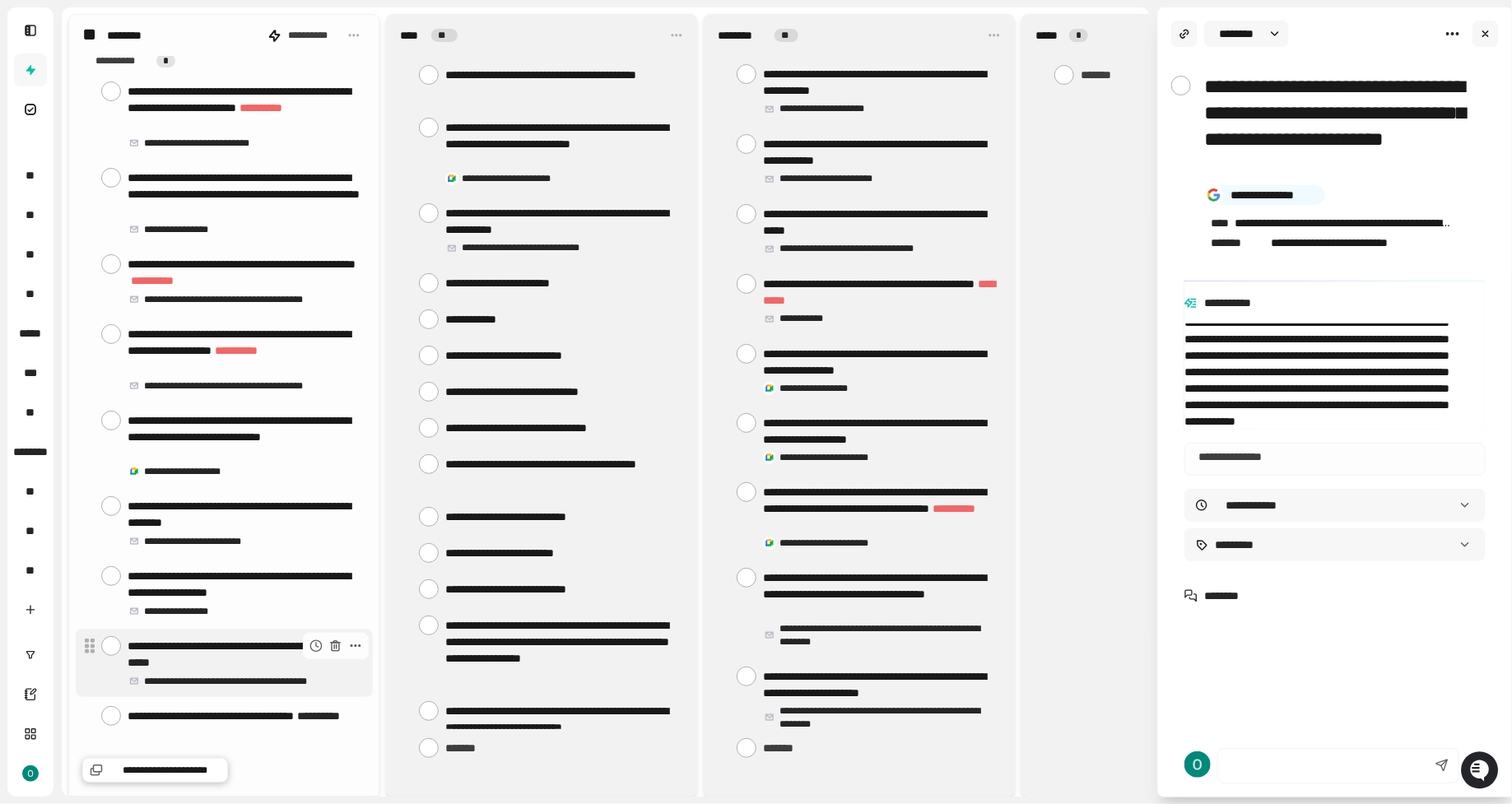 click on "**********" at bounding box center [244, 654] 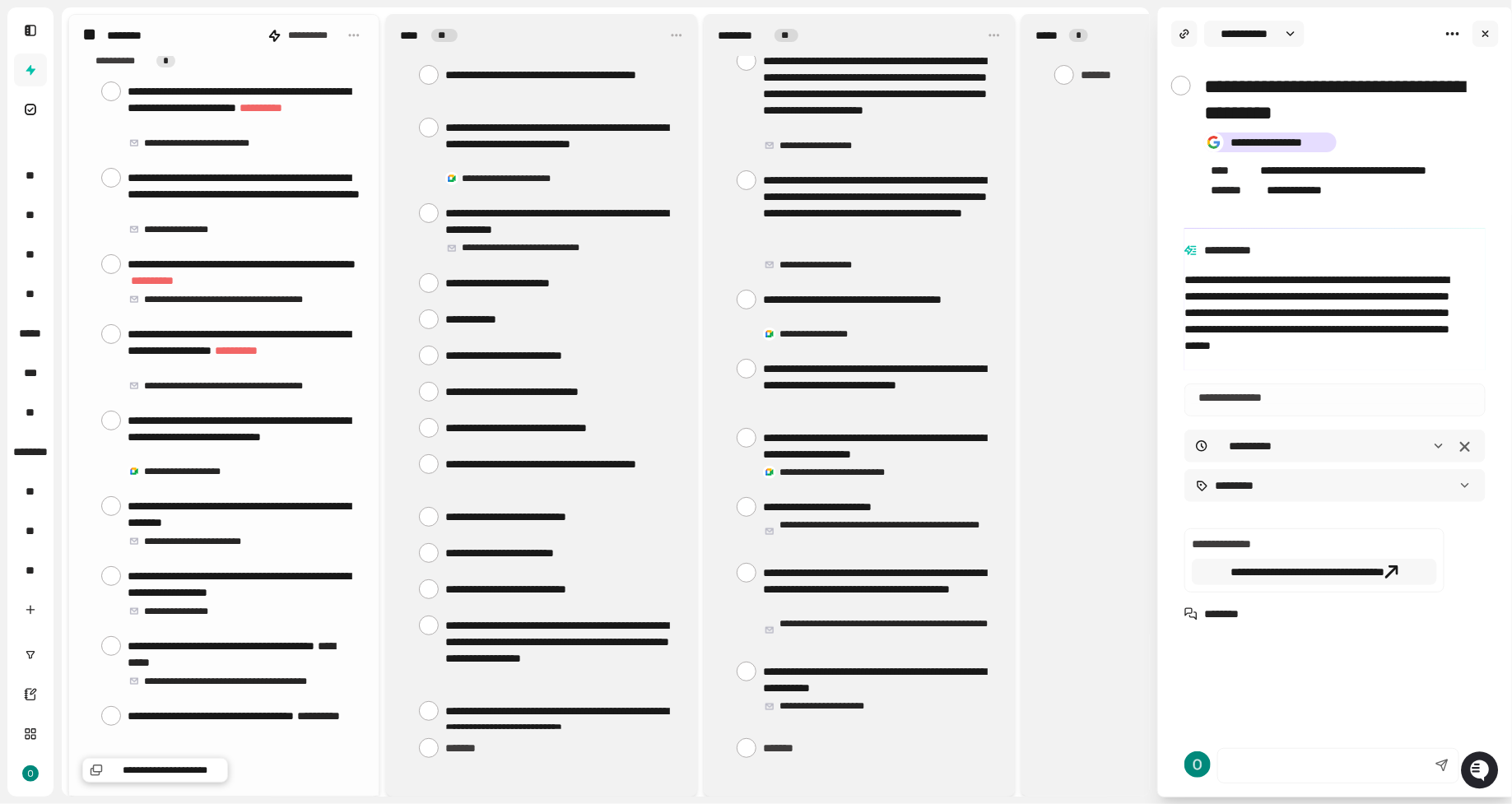 scroll, scrollTop: 0, scrollLeft: 0, axis: both 